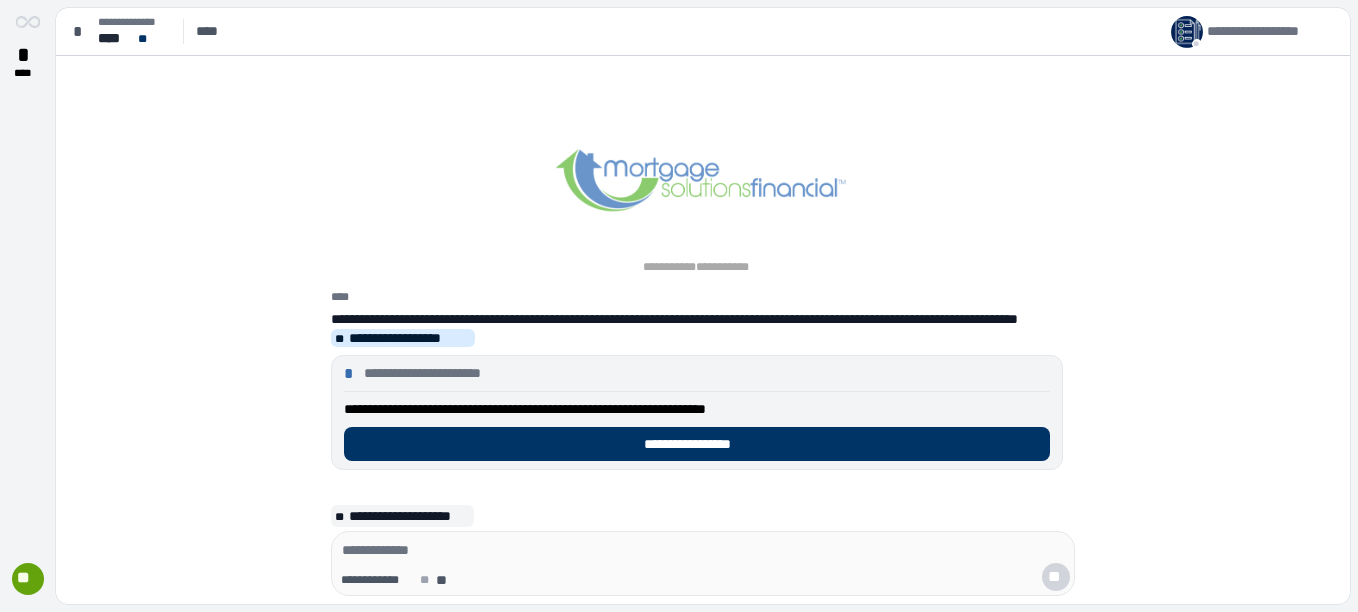 scroll, scrollTop: 0, scrollLeft: 0, axis: both 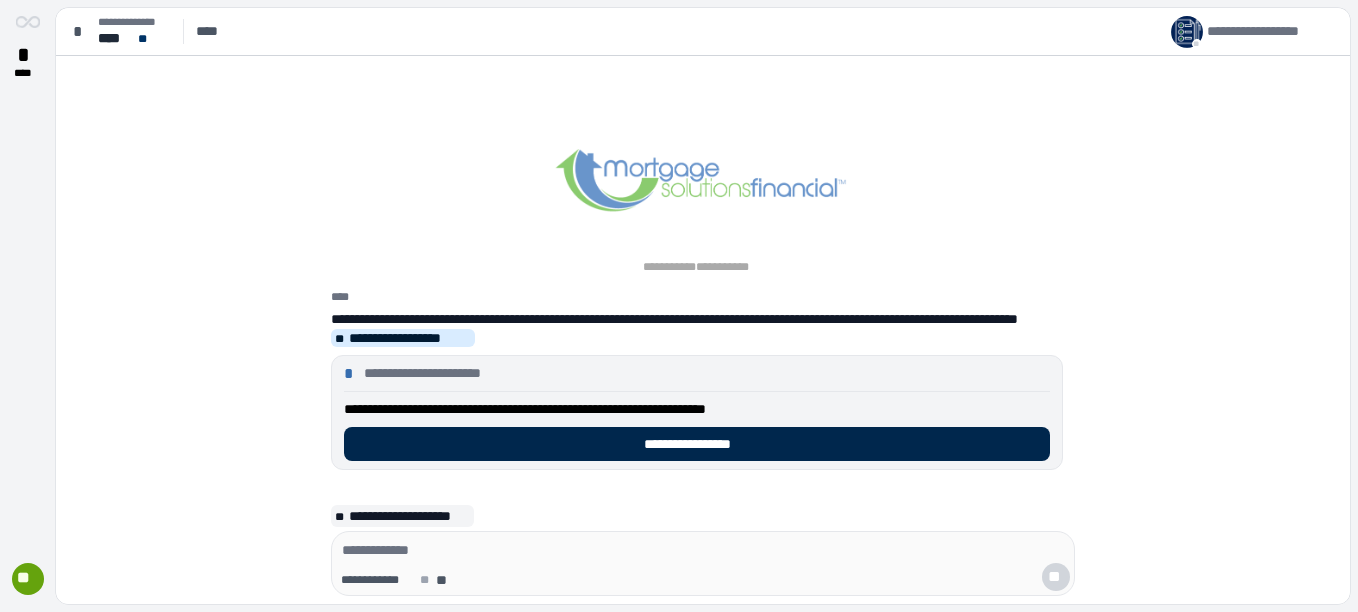 click on "**********" at bounding box center [697, 444] 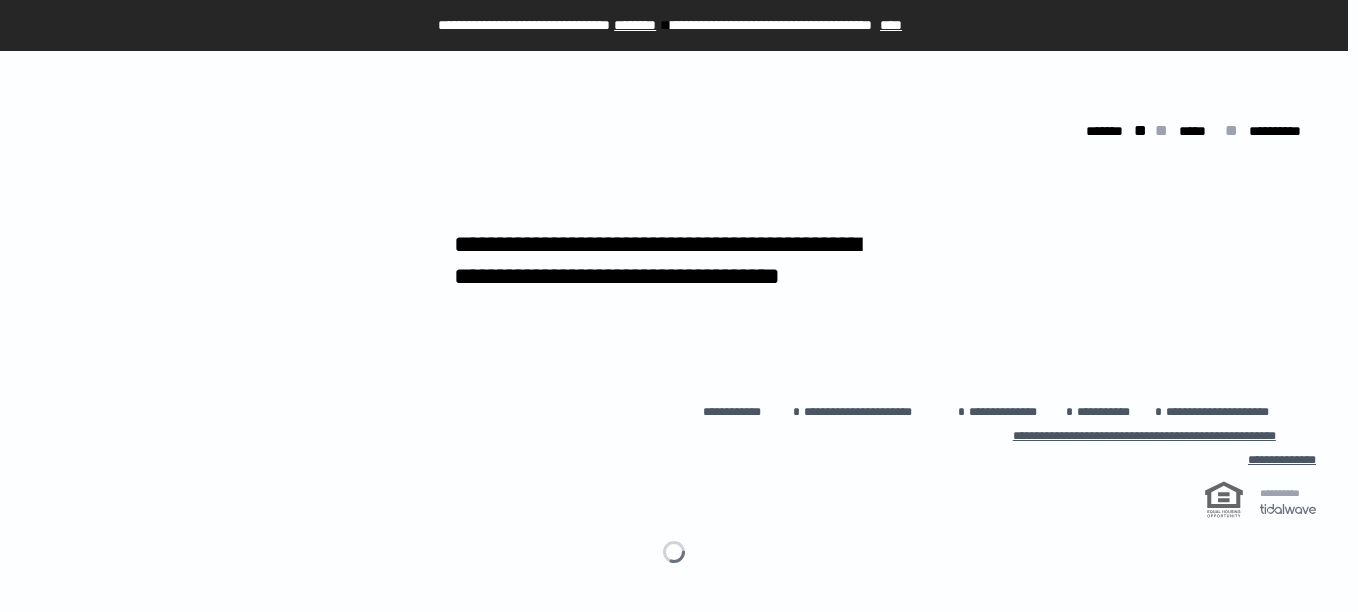 scroll, scrollTop: 0, scrollLeft: 0, axis: both 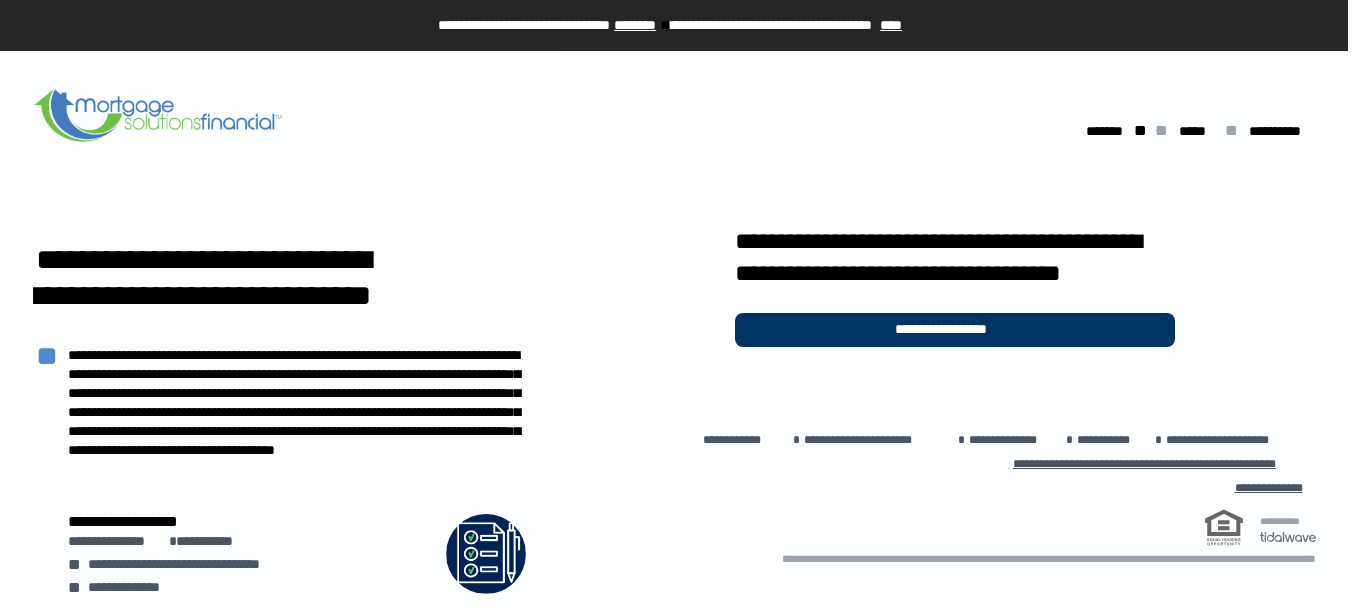 click on "****" at bounding box center [891, 25] 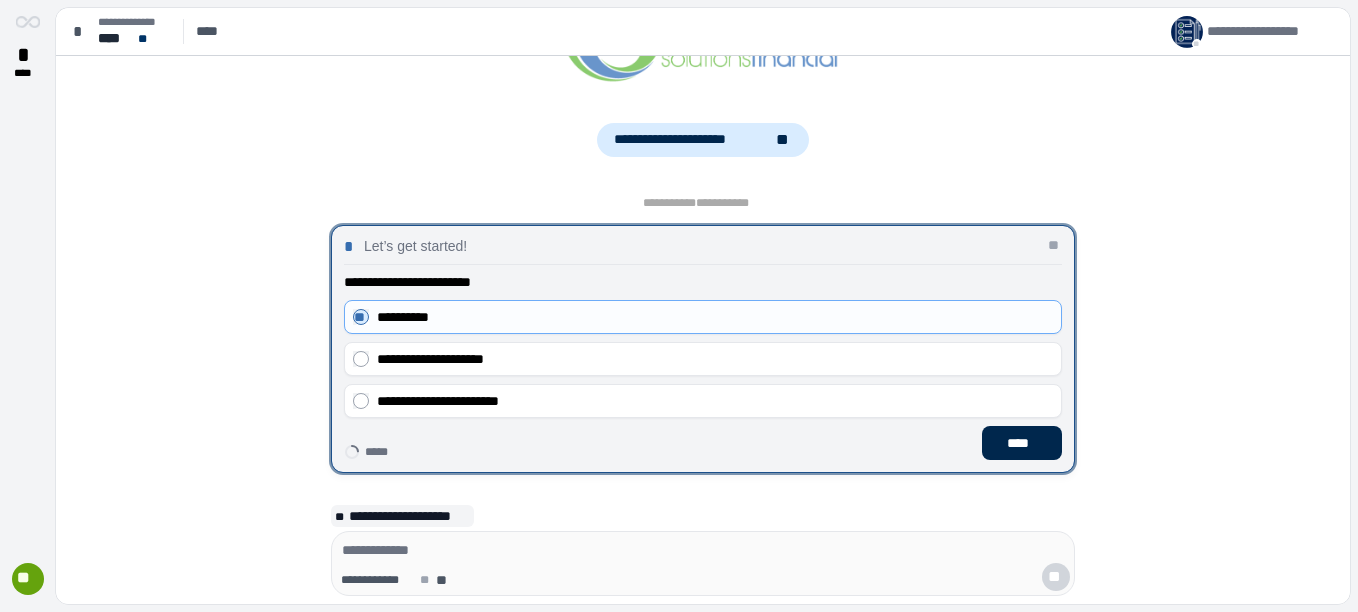 click on "****" at bounding box center [1022, 443] 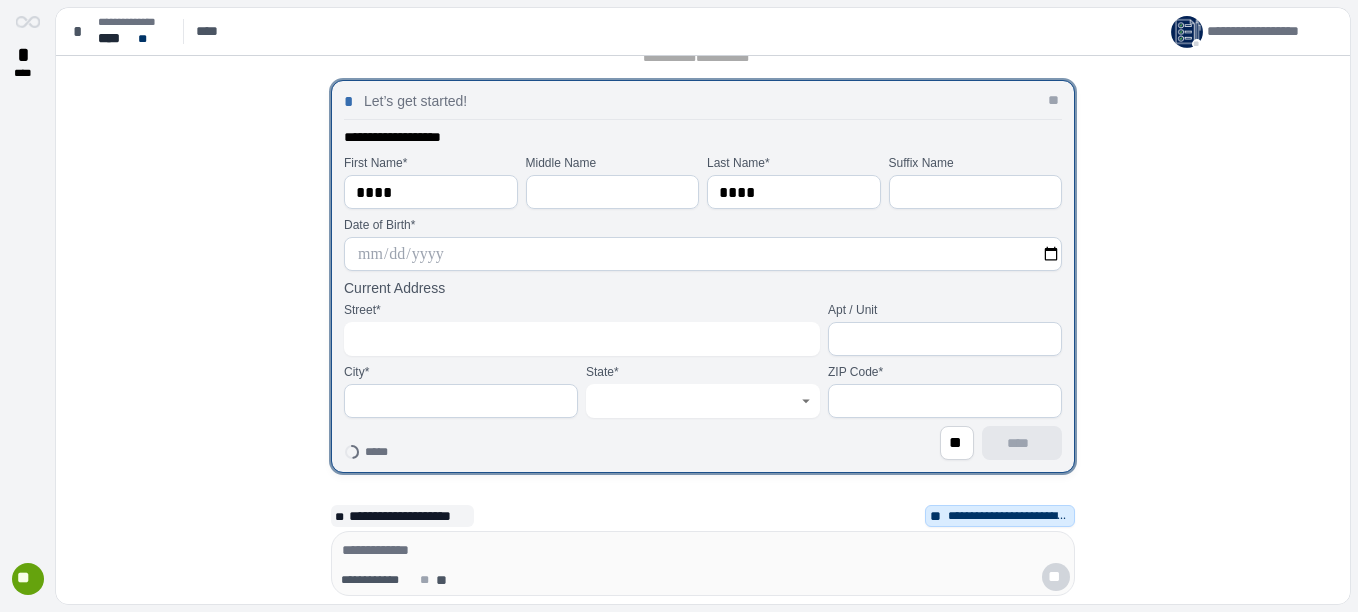 click at bounding box center (703, 254) 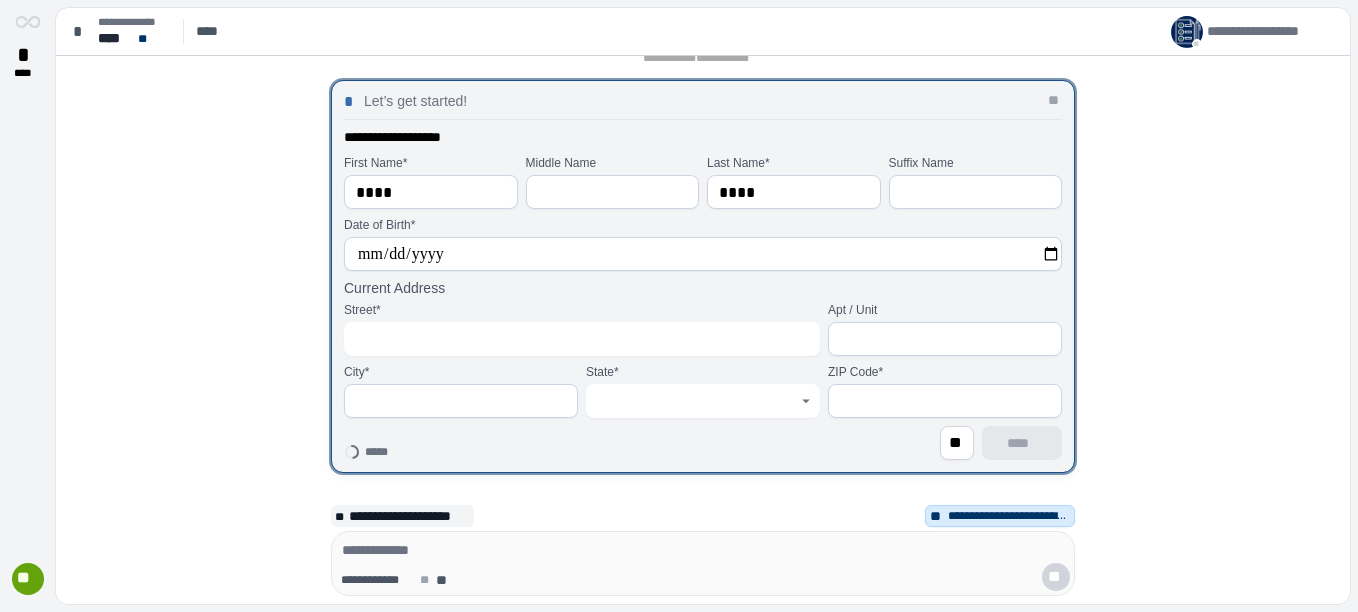 click on "**********" at bounding box center [703, 254] 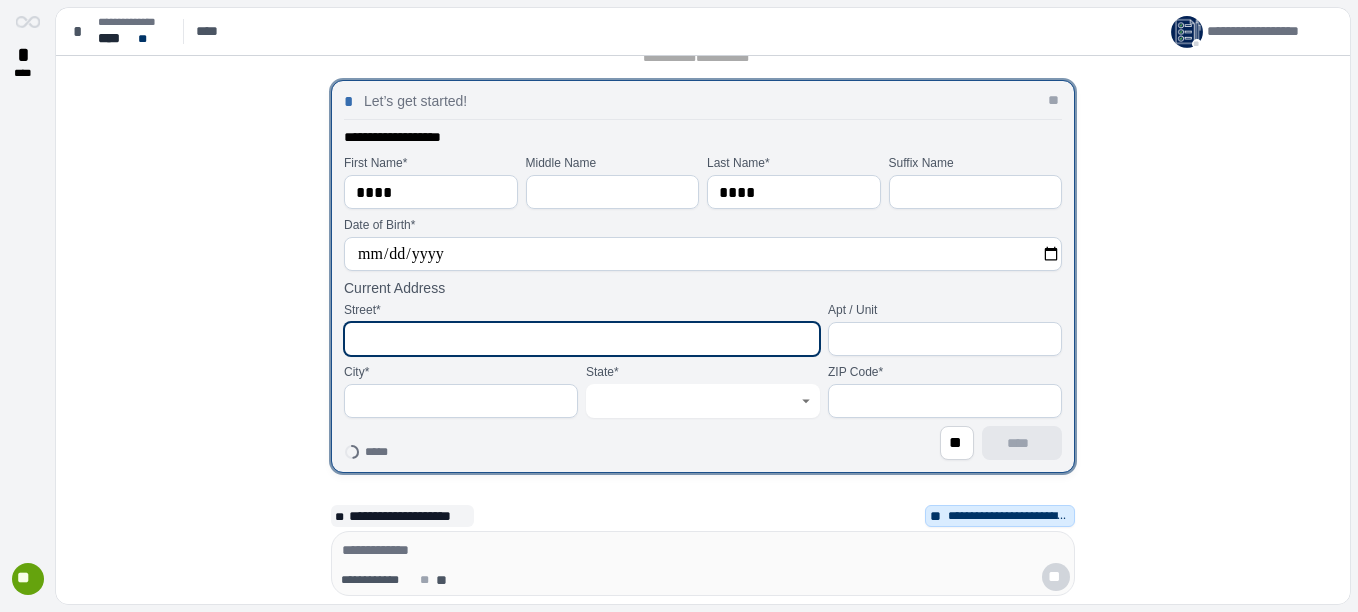 click at bounding box center (582, 339) 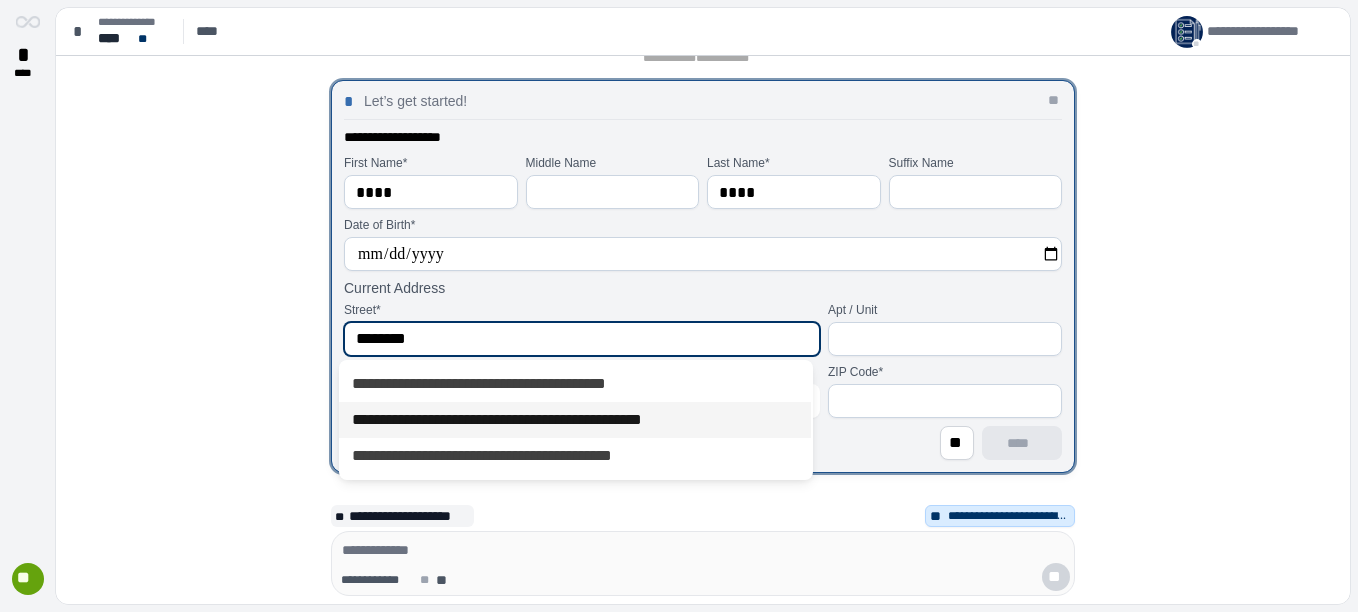 click on "**********" at bounding box center (575, 420) 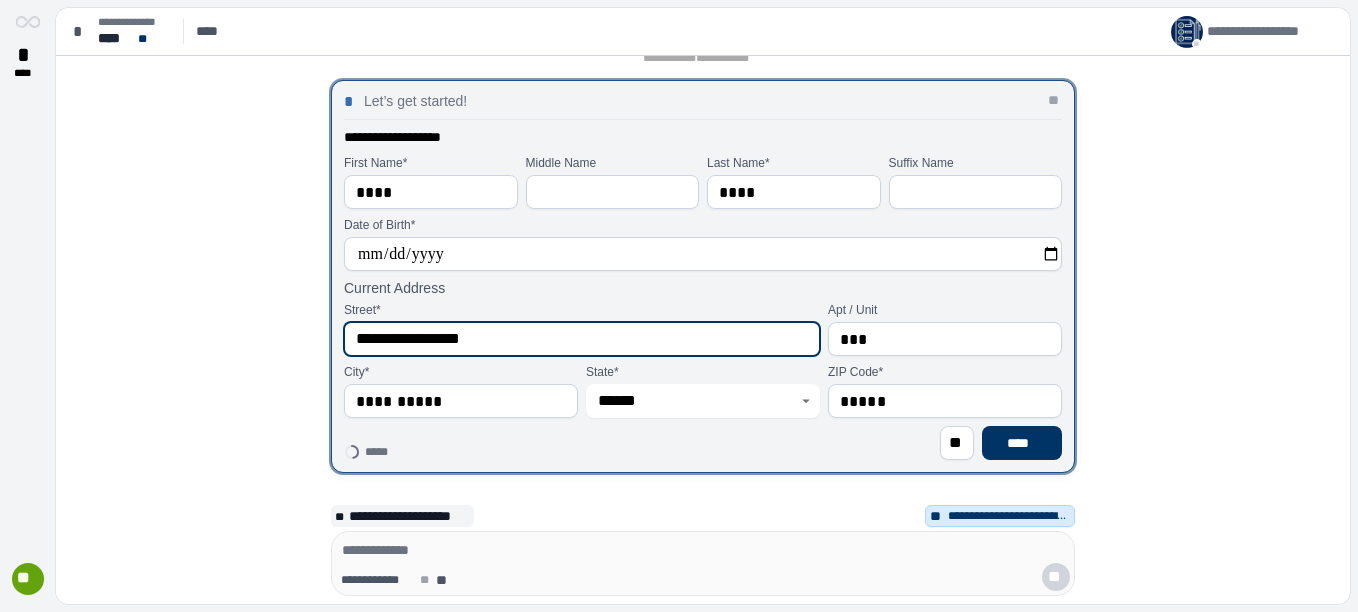 type on "**********" 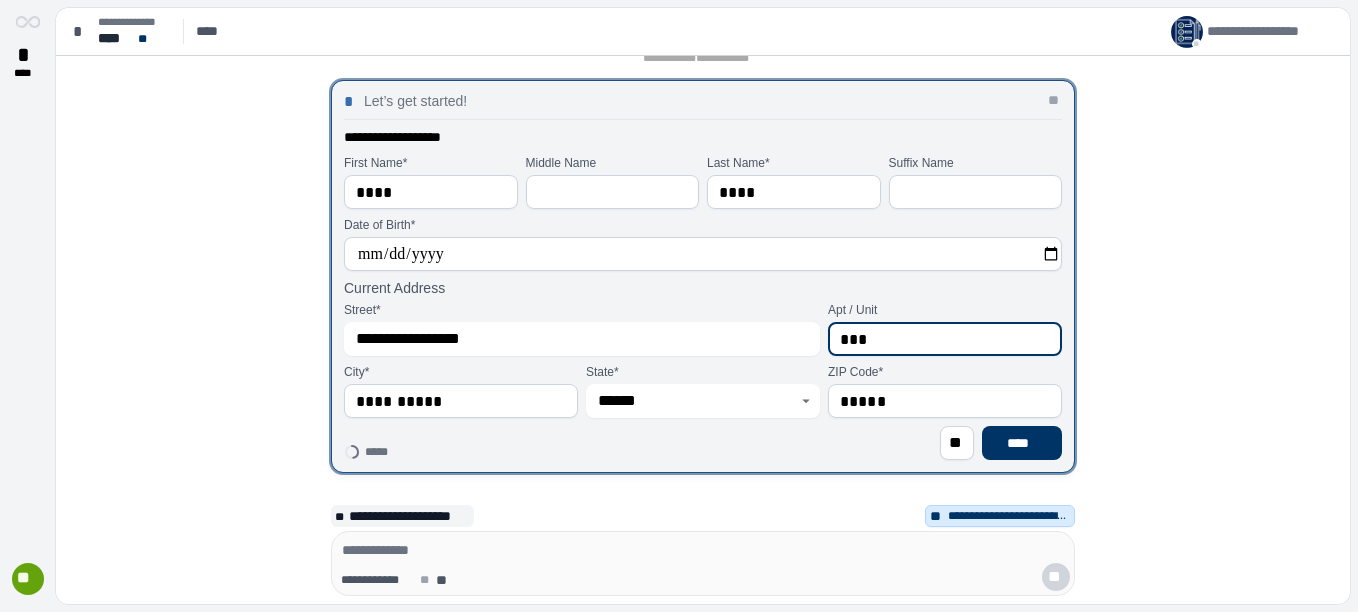 click on "***" at bounding box center [945, 339] 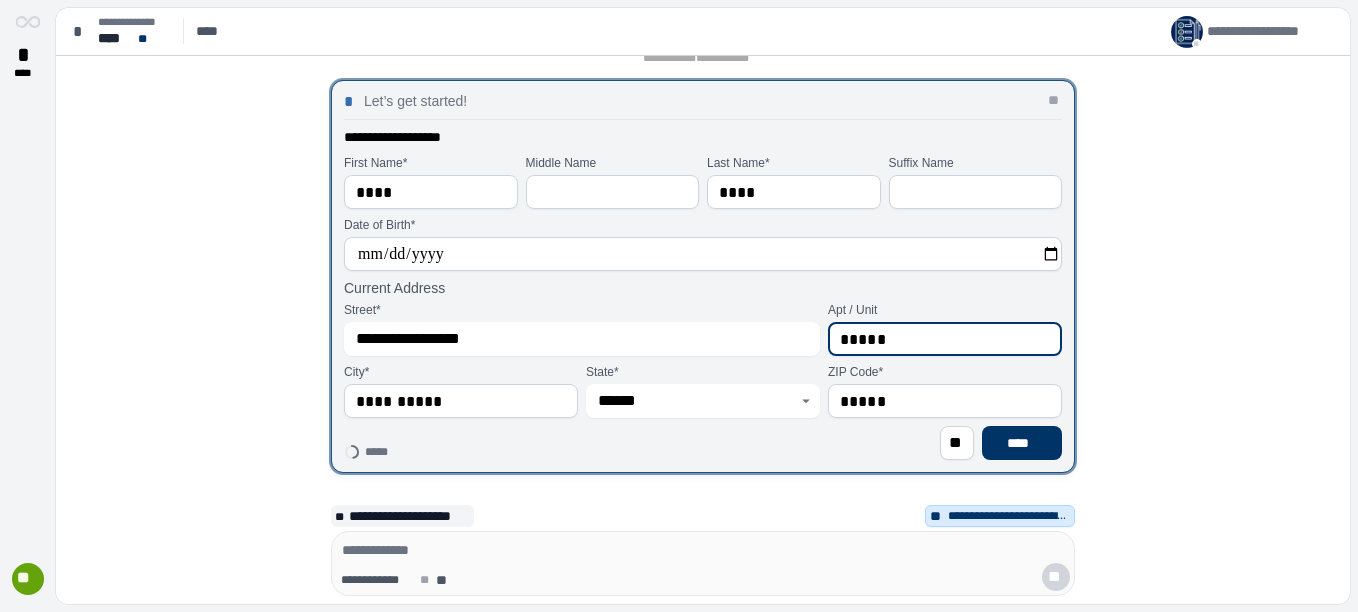 type on "*****" 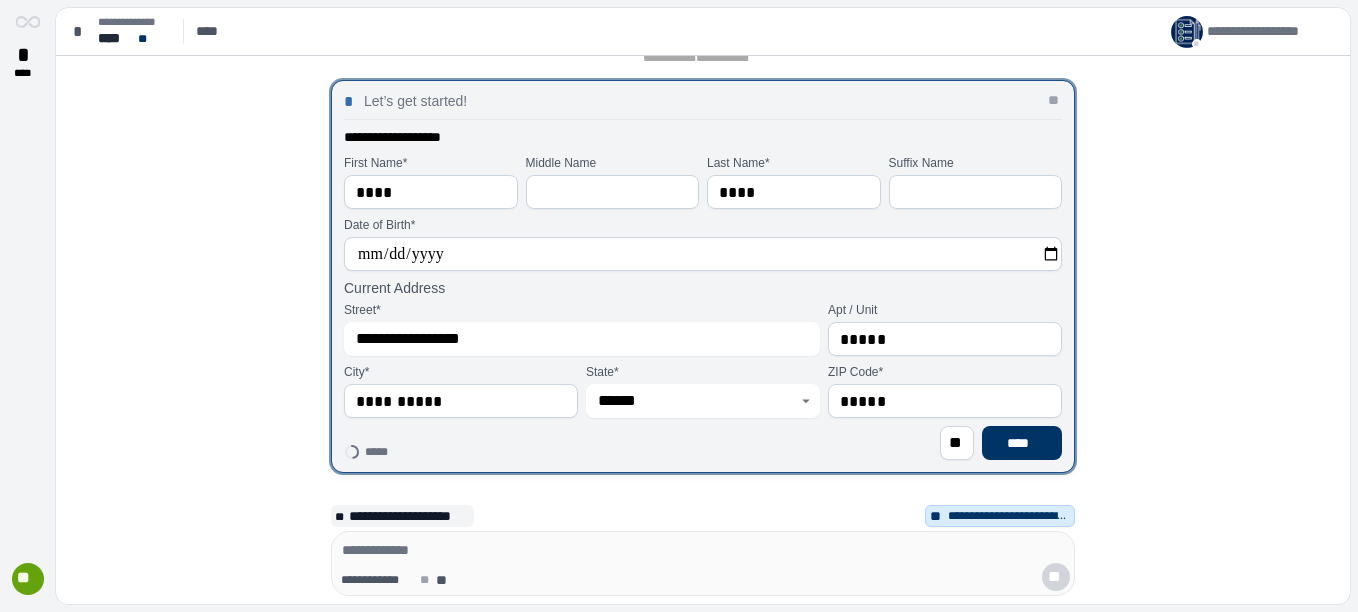 click at bounding box center [703, 276] 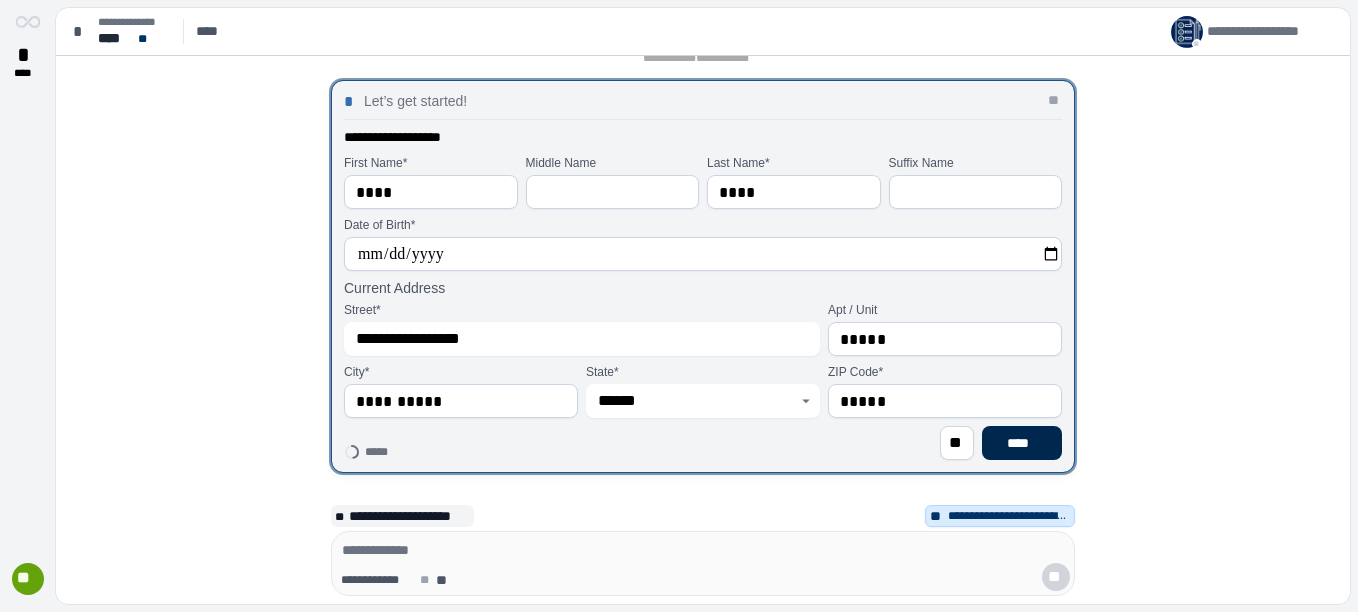 click on "****" at bounding box center (1022, 443) 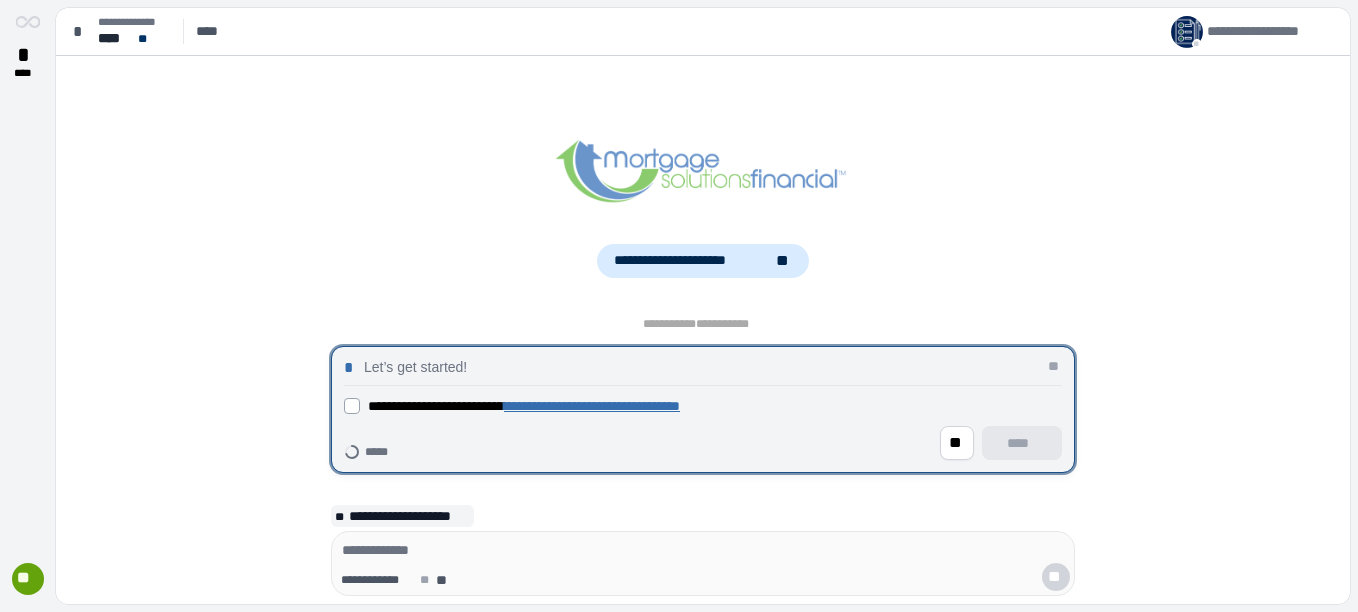 click on "**********" at bounding box center [592, 406] 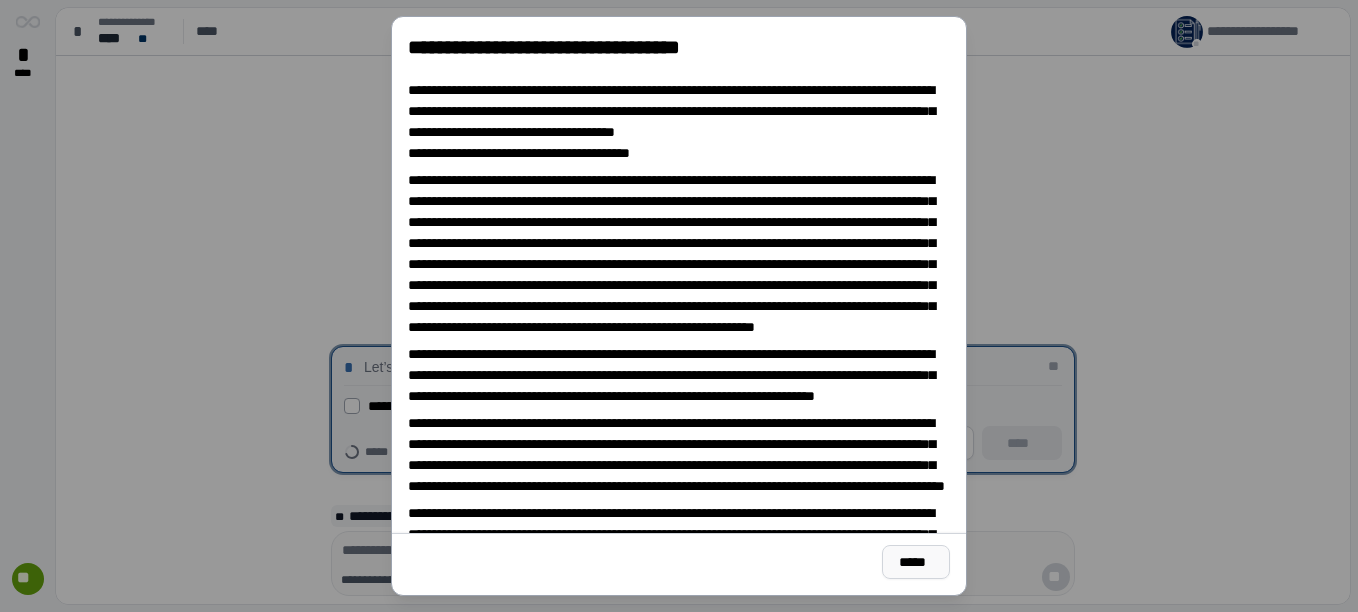 click on "*****" at bounding box center (916, 562) 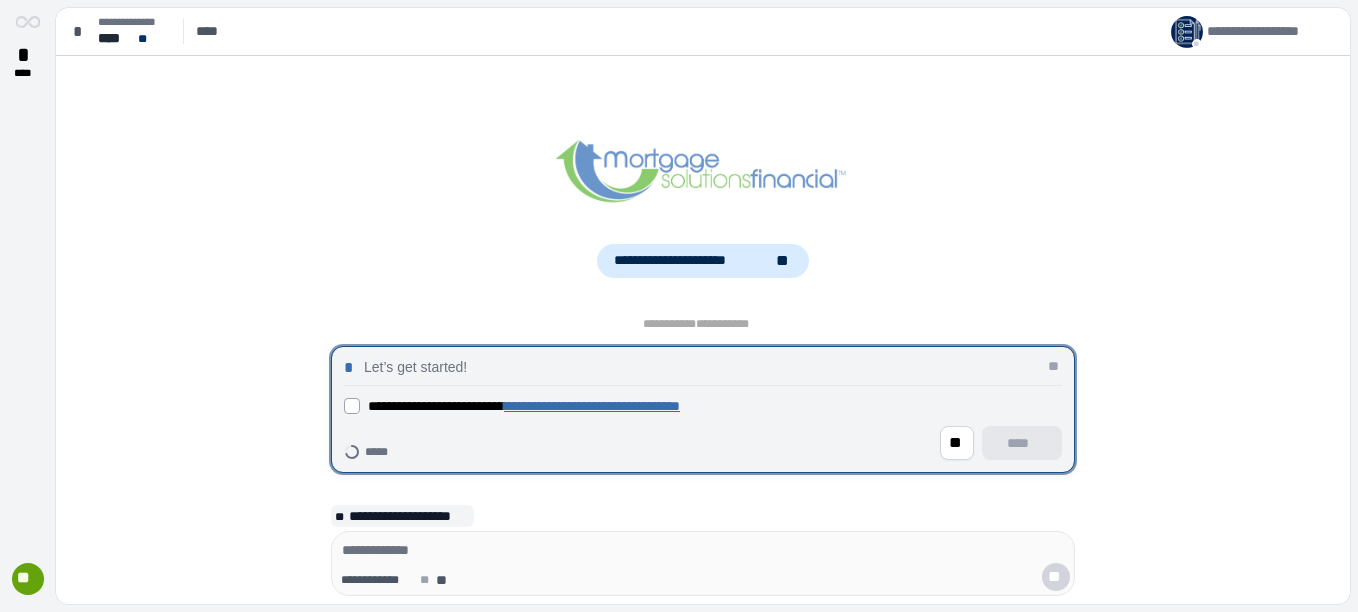 click on "**********" at bounding box center (703, 420) 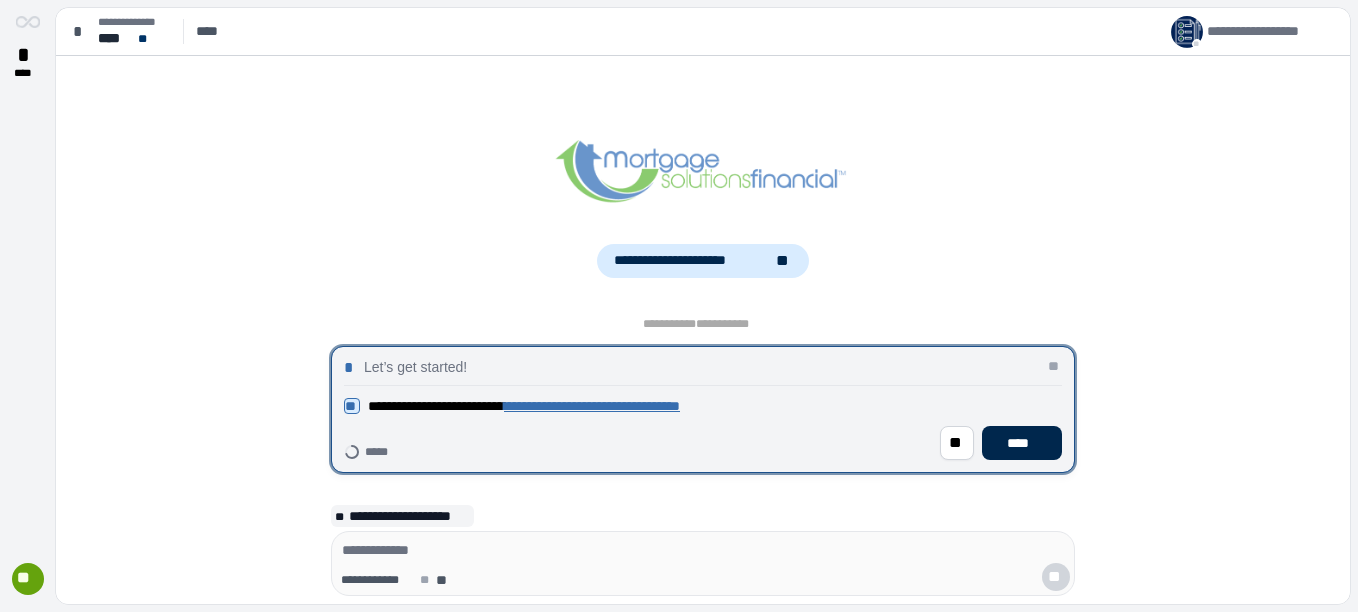 click on "****" at bounding box center (1022, 443) 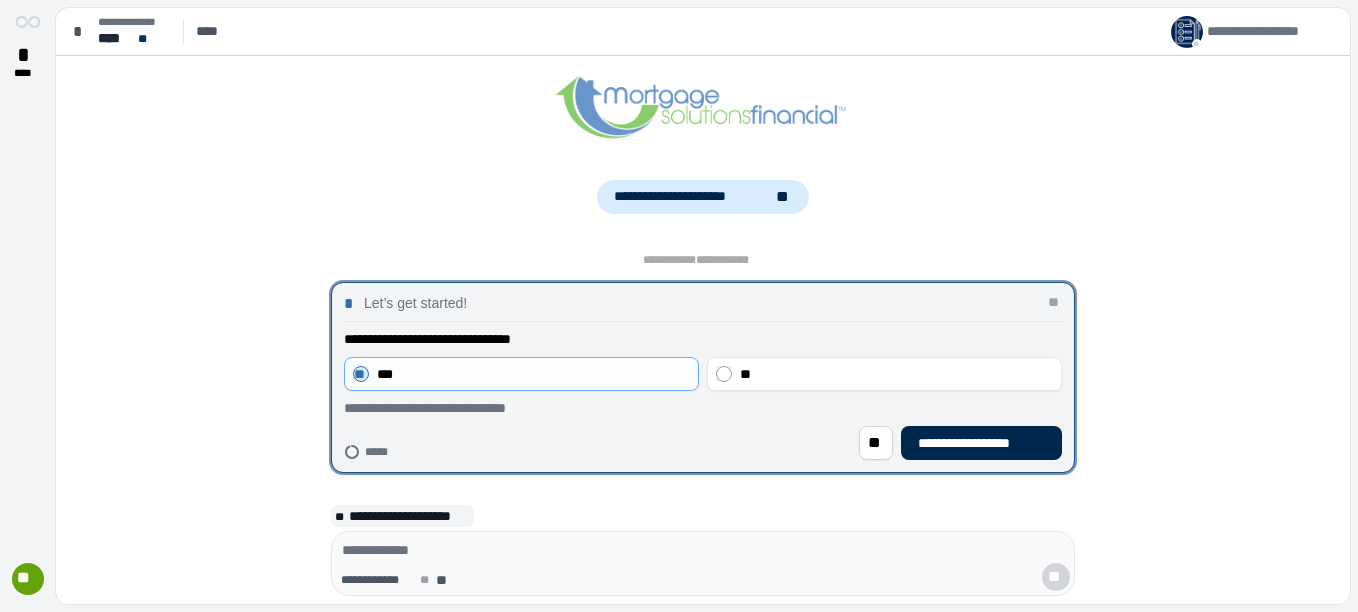 click on "**********" at bounding box center (981, 443) 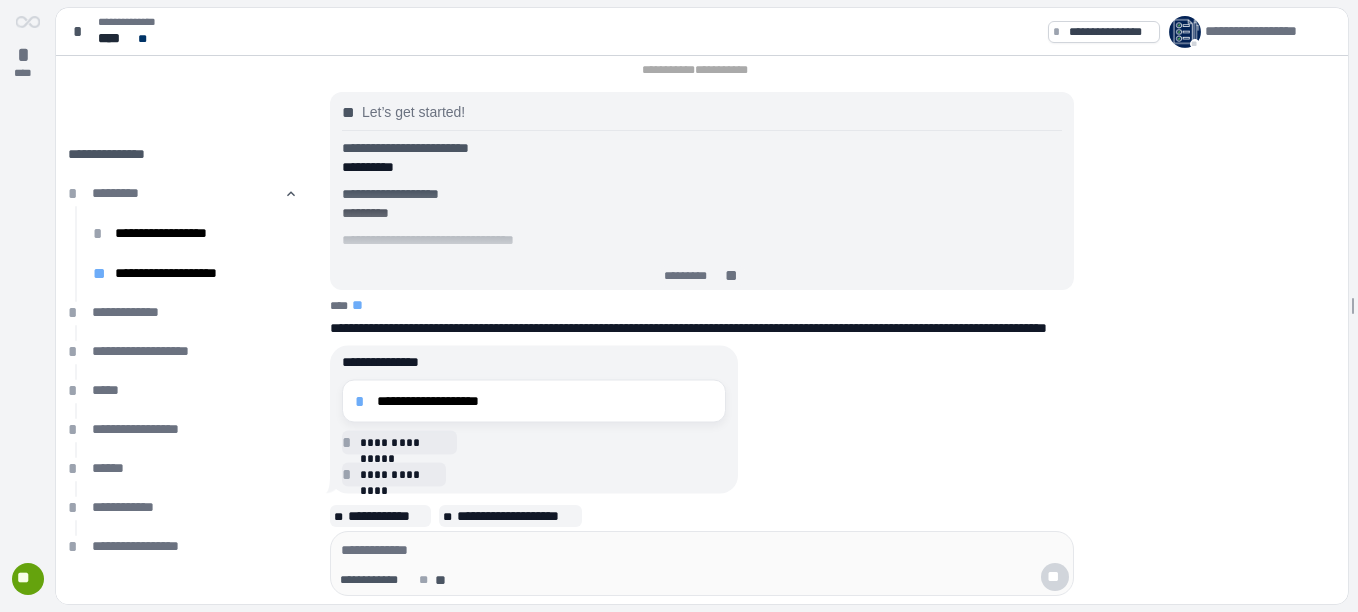 scroll, scrollTop: 0, scrollLeft: 0, axis: both 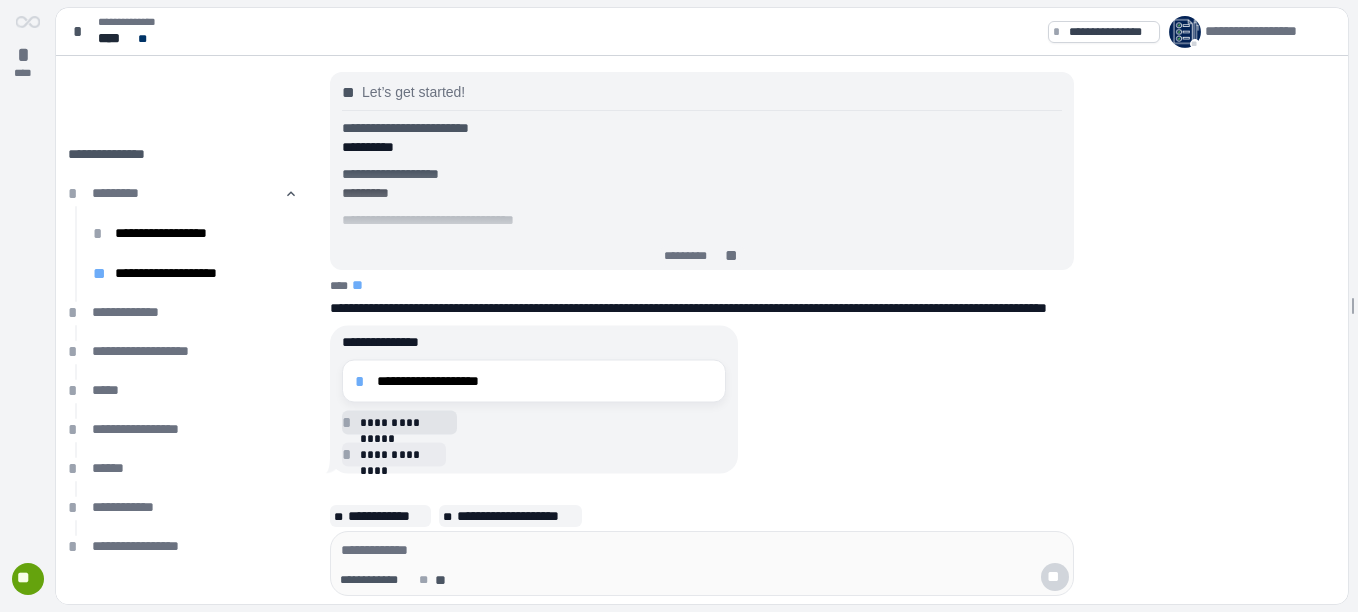click on "**********" at bounding box center (396, 422) 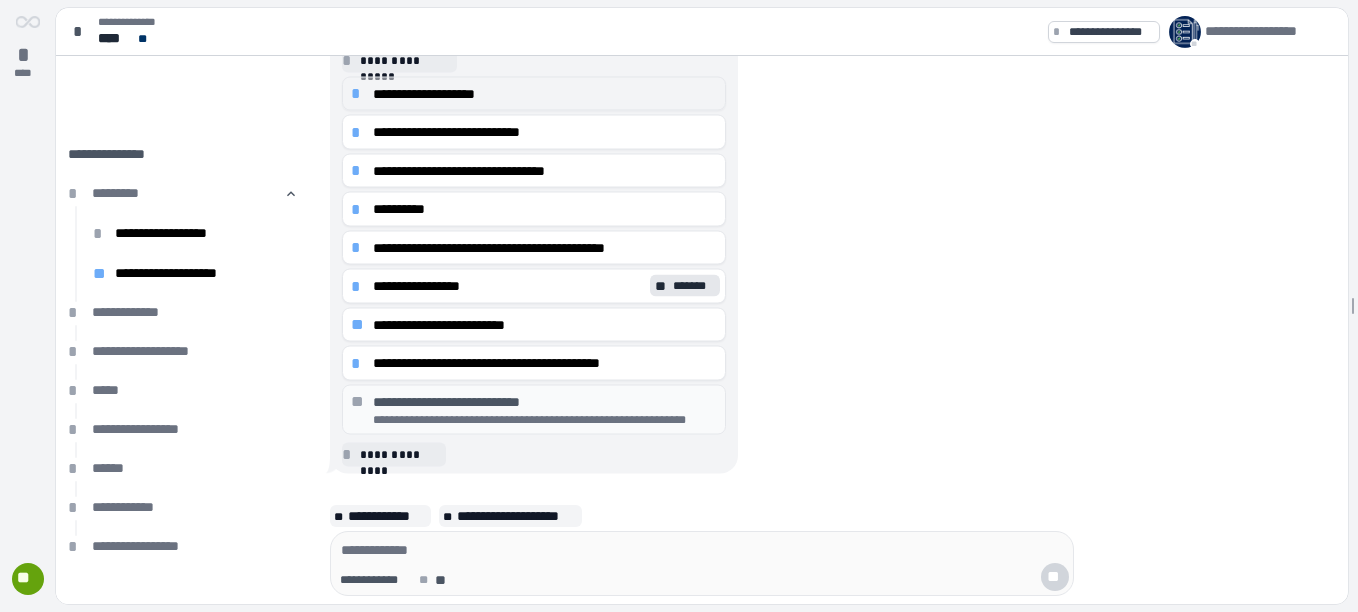 click on "**********" at bounding box center [545, 93] 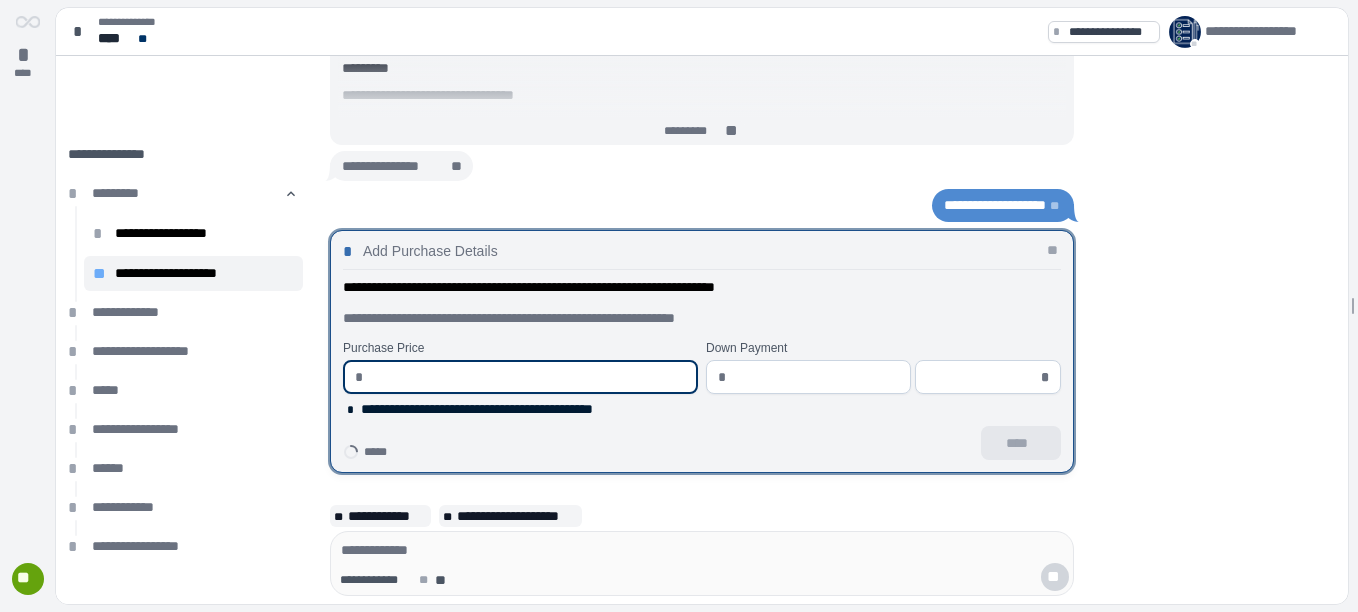 type on "*" 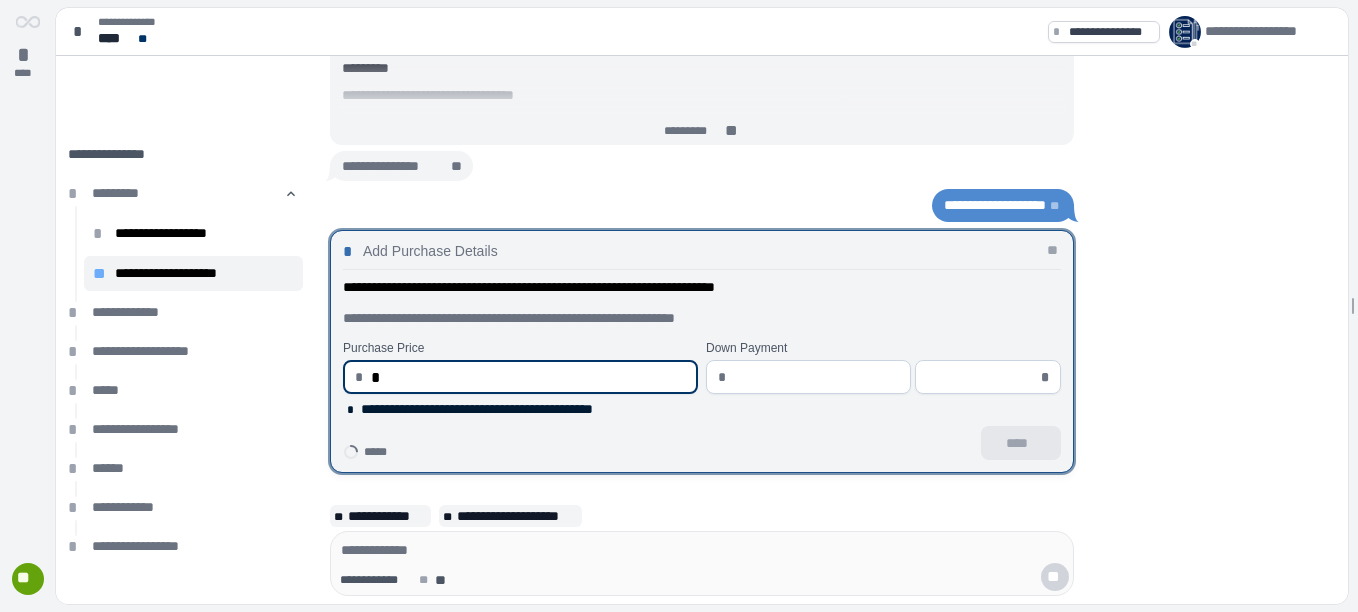 drag, startPoint x: 504, startPoint y: 366, endPoint x: 309, endPoint y: 363, distance: 195.02307 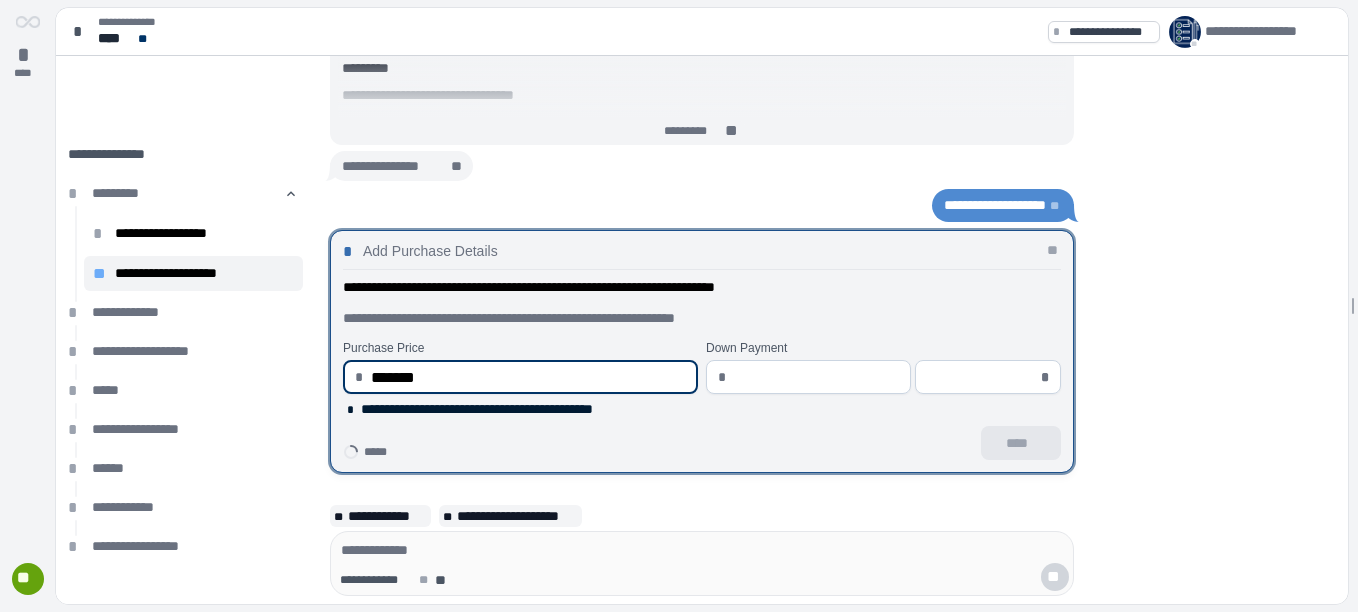 type on "**********" 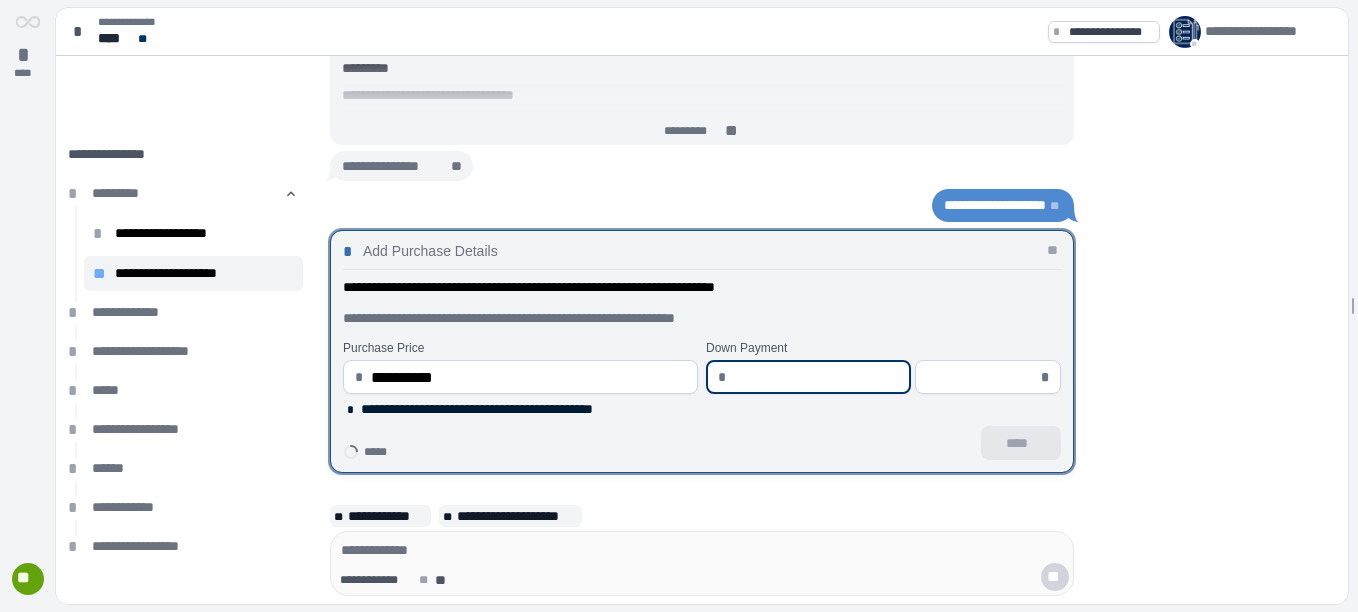 click at bounding box center (817, 377) 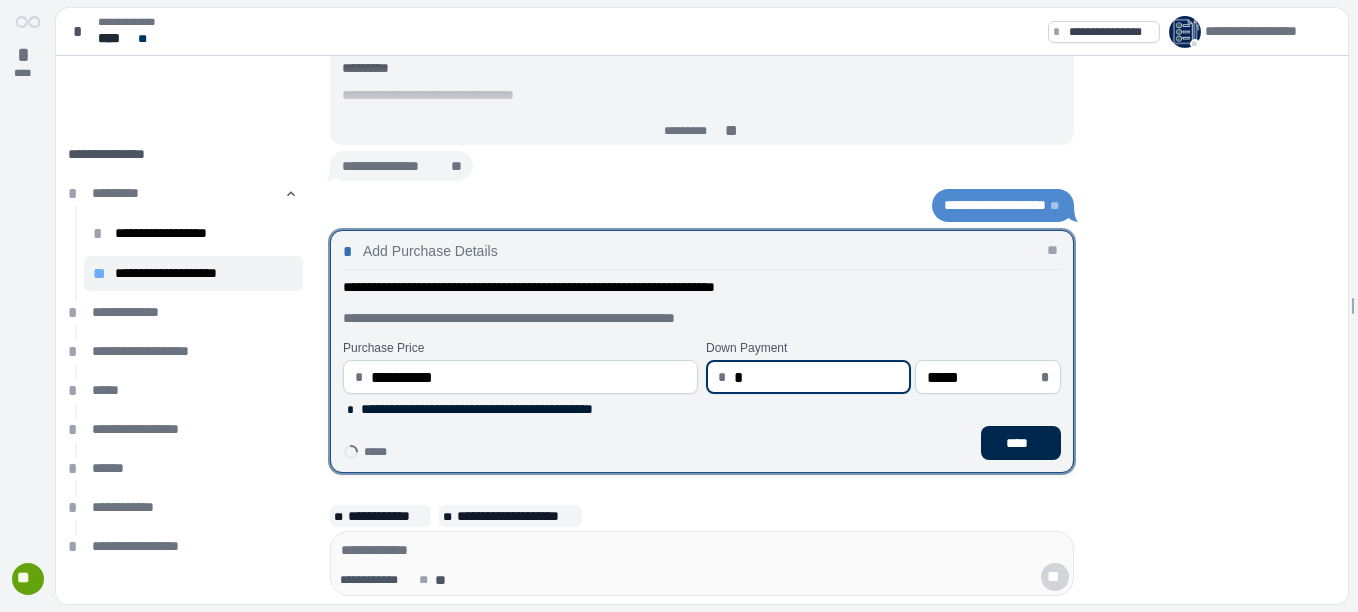 type on "****" 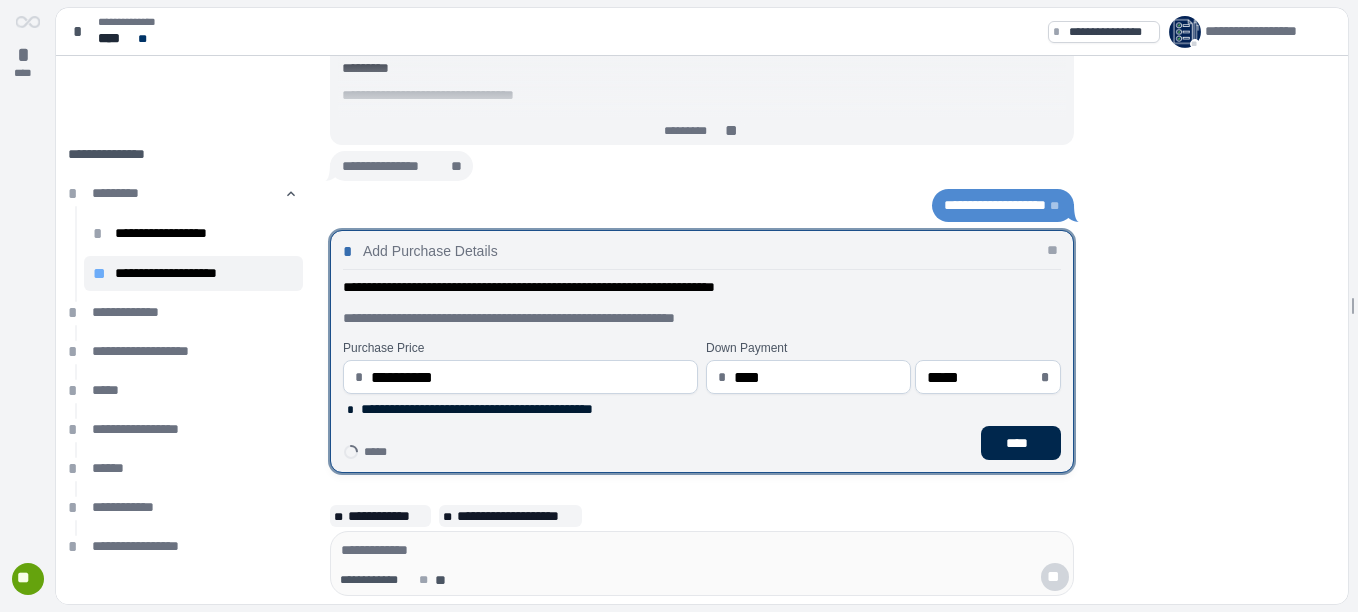 click on "****" at bounding box center (1021, 443) 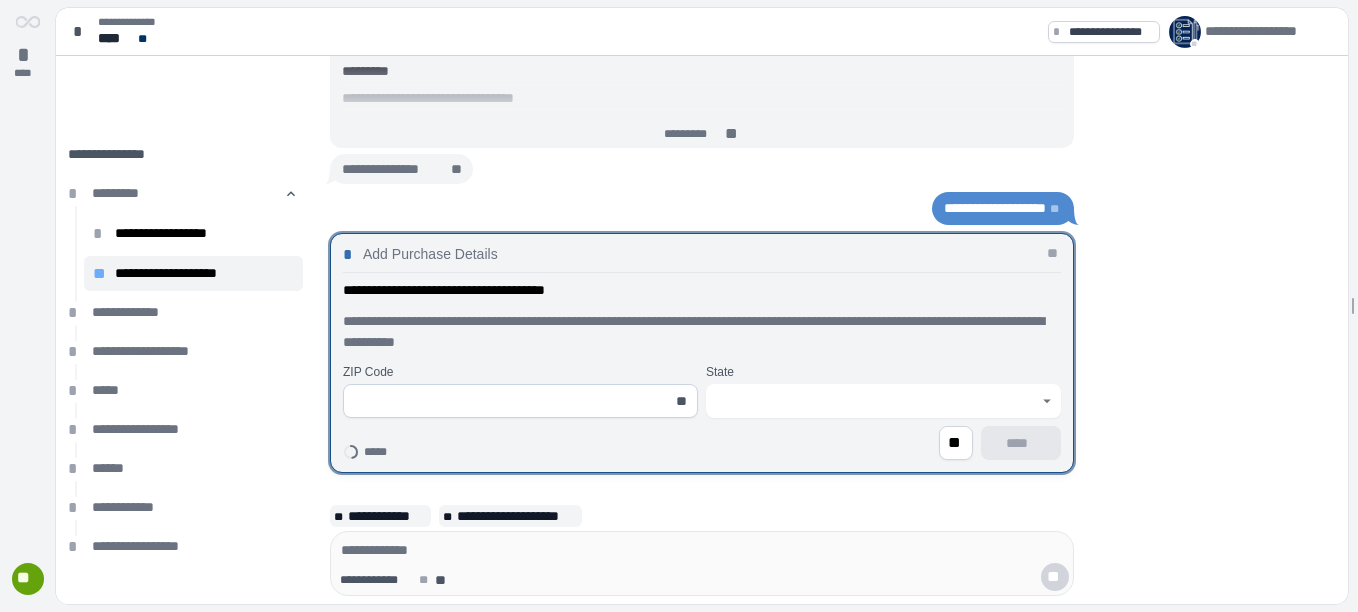 click on "**********" at bounding box center (702, 370) 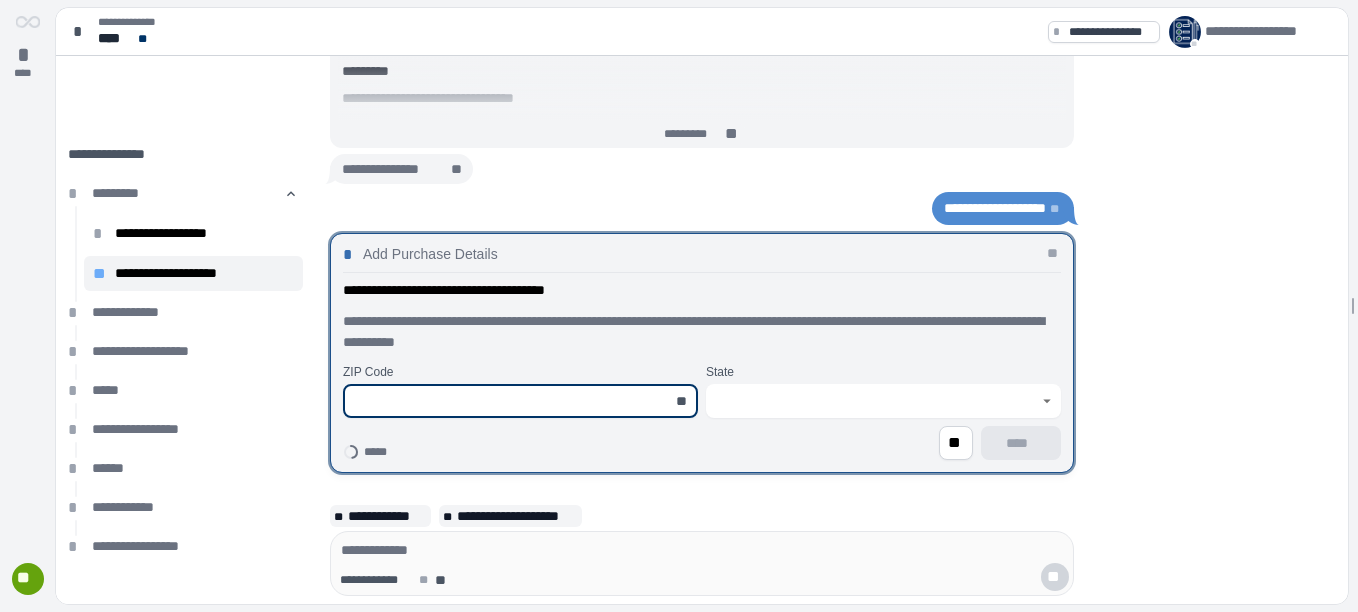 click at bounding box center (509, 401) 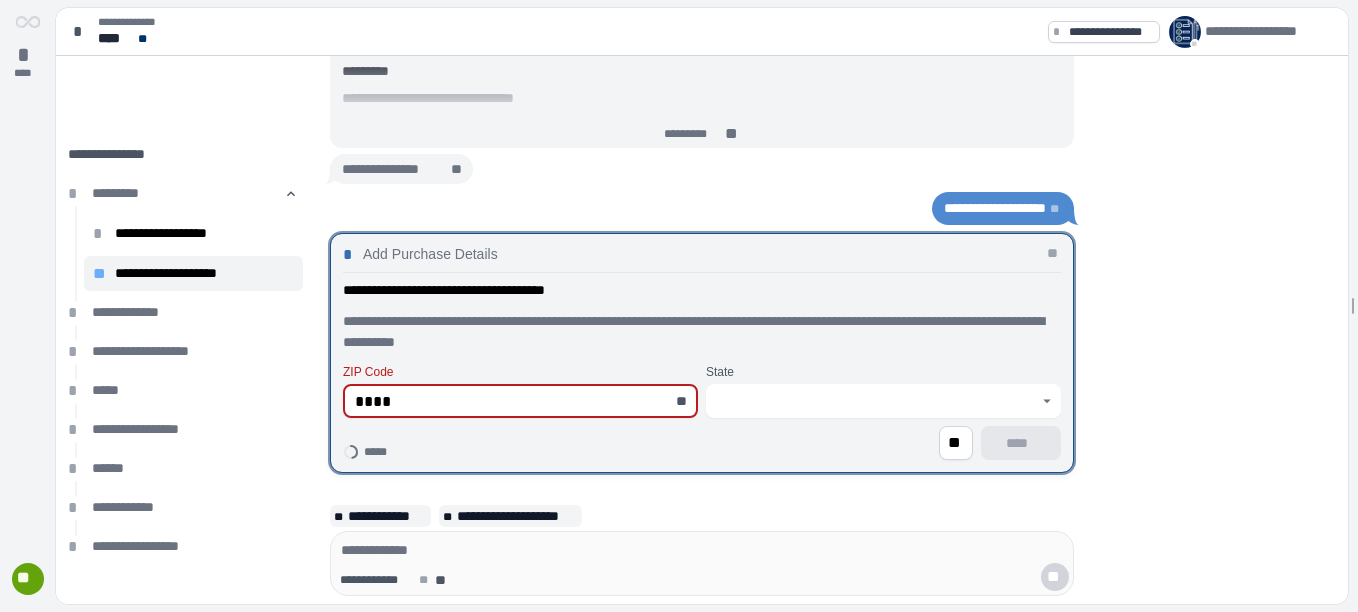 type on "*****" 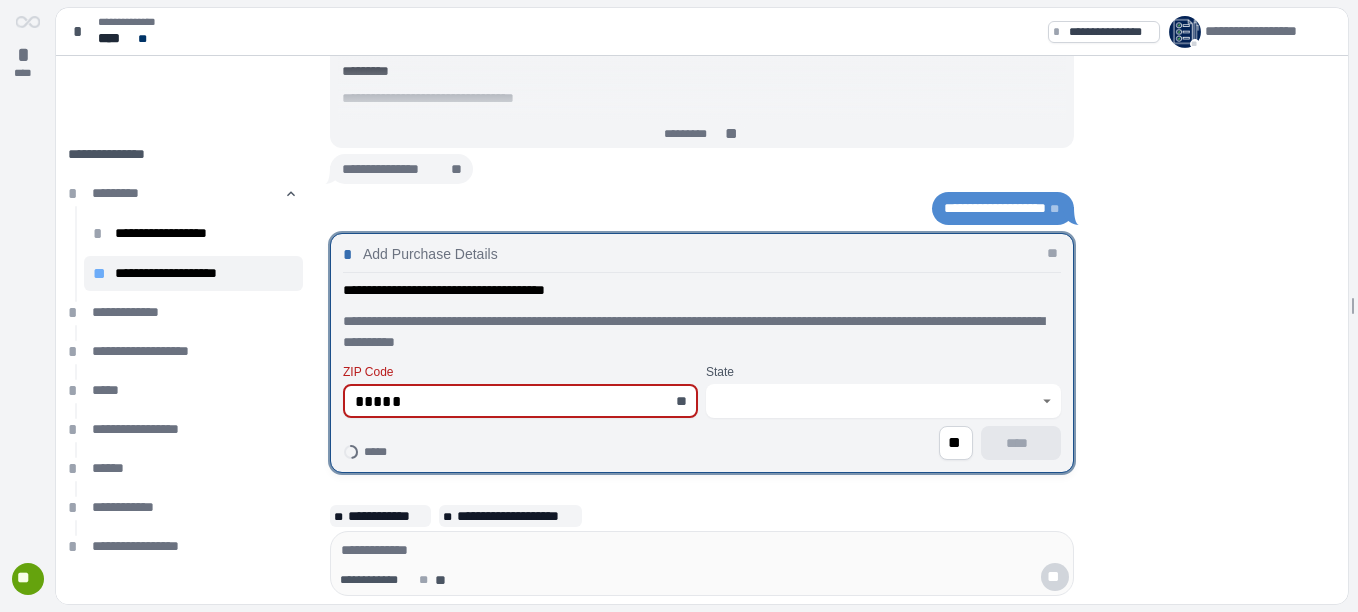 type on "****" 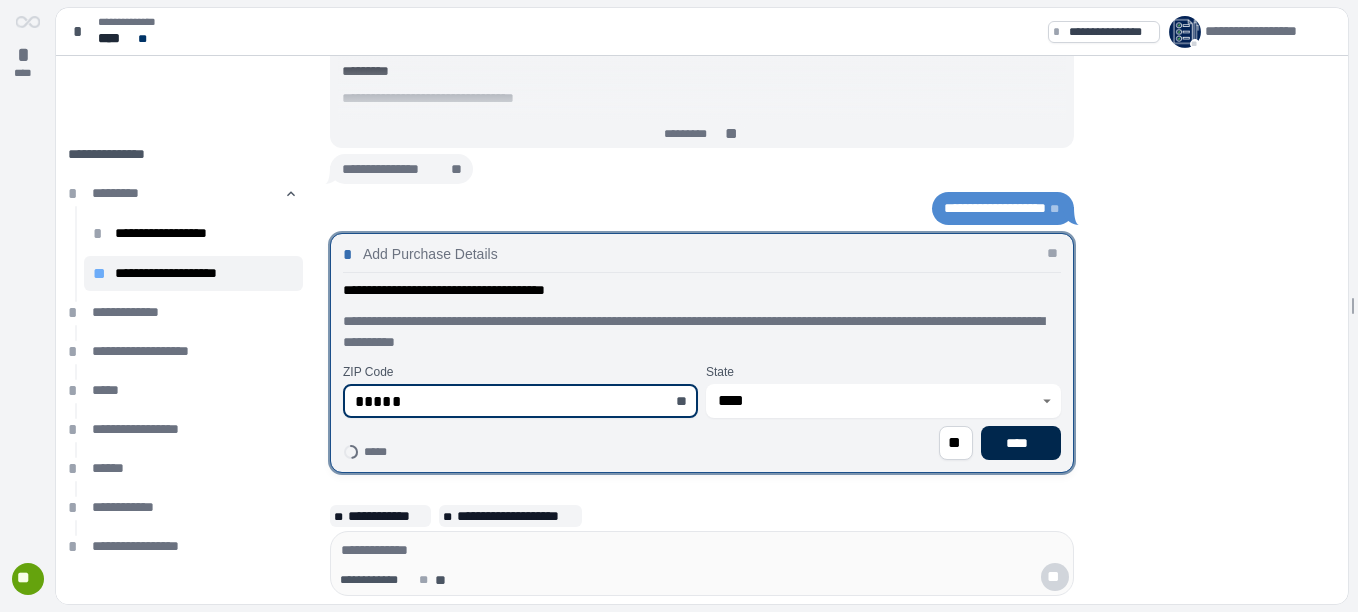 type on "*****" 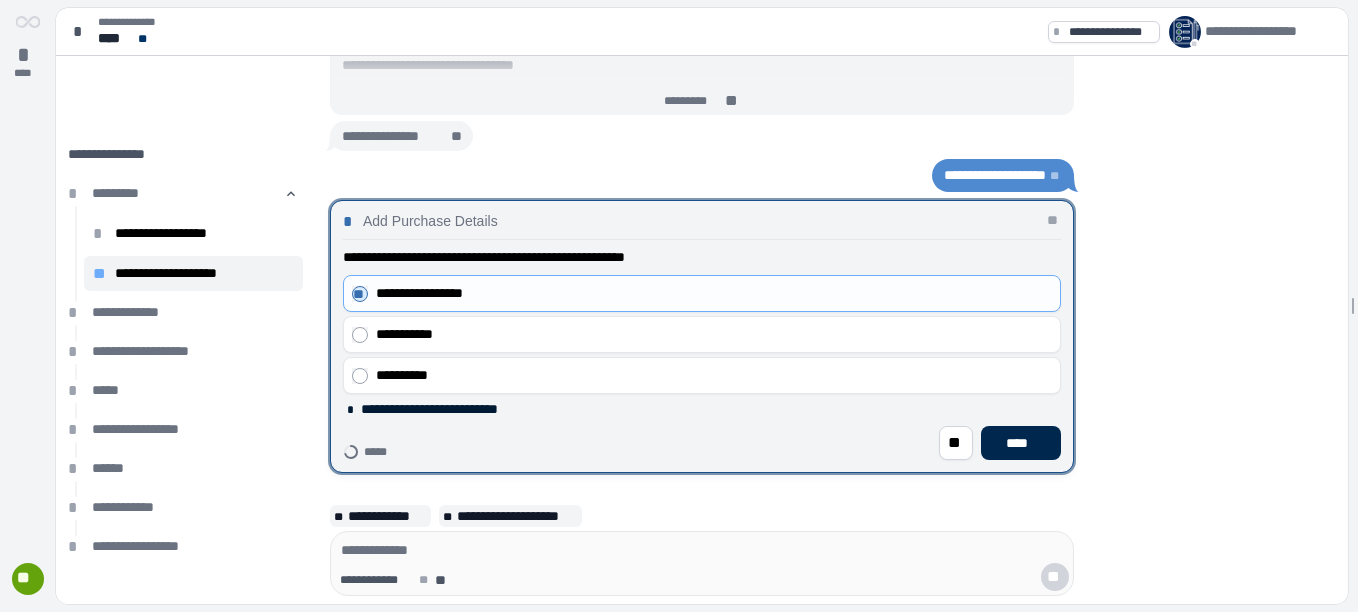 click on "****" at bounding box center [1021, 443] 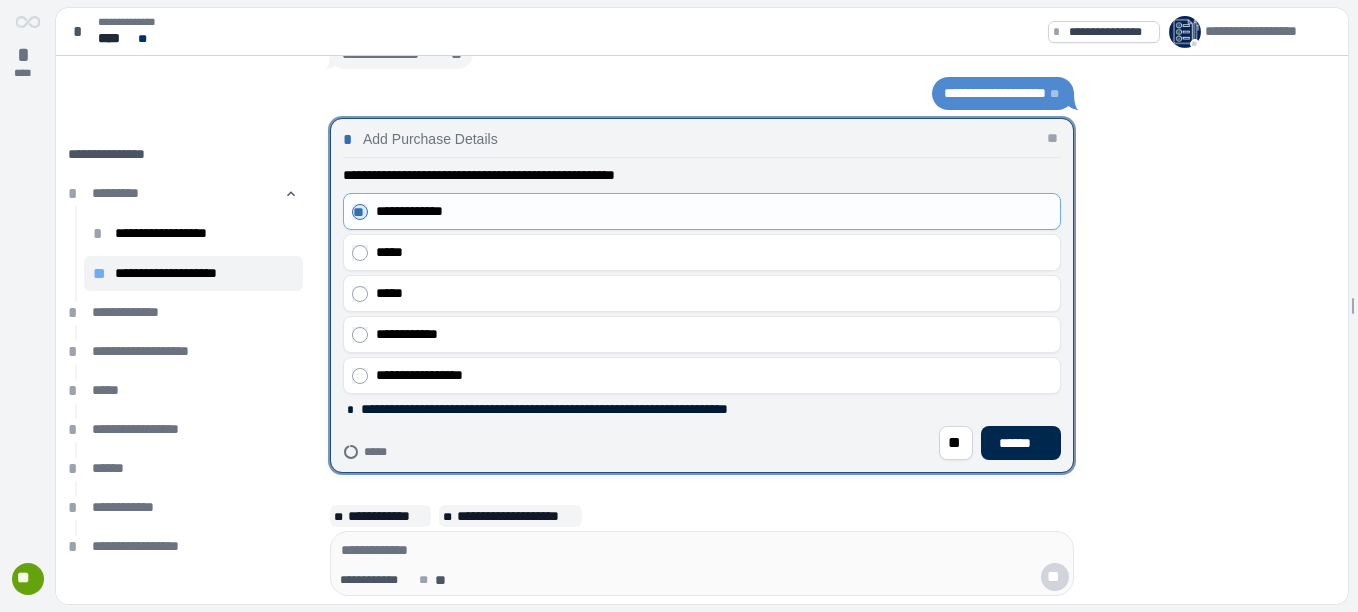 click on "******" at bounding box center [1021, 443] 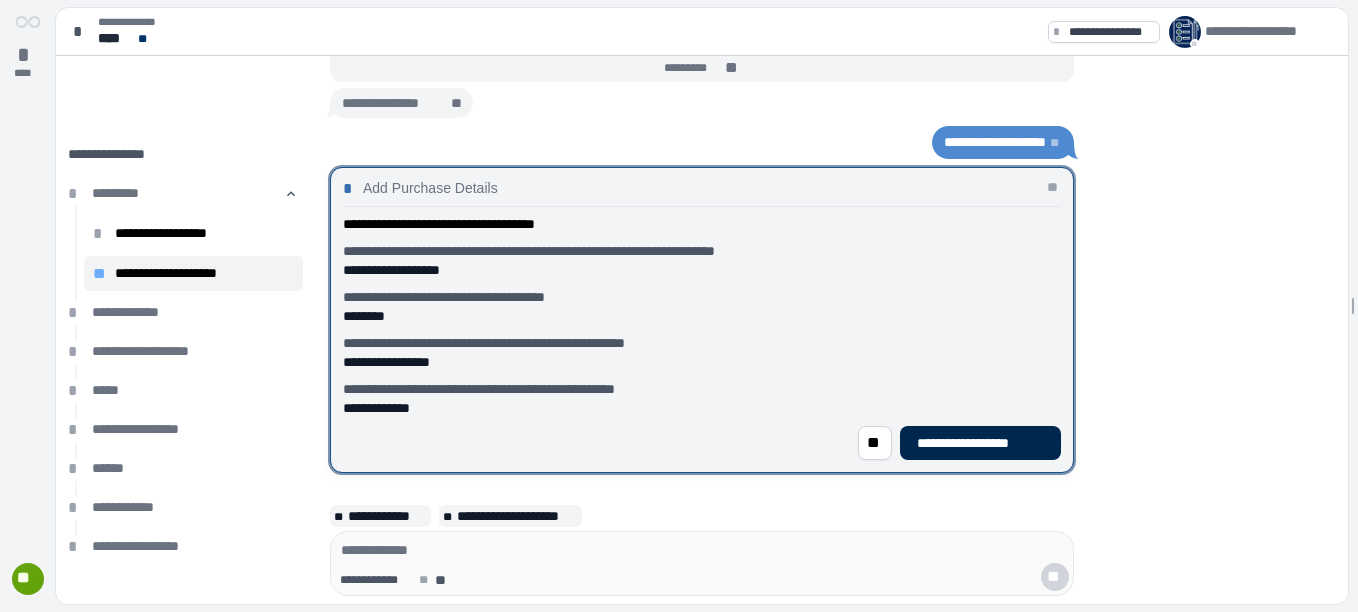 click on "**********" at bounding box center (980, 443) 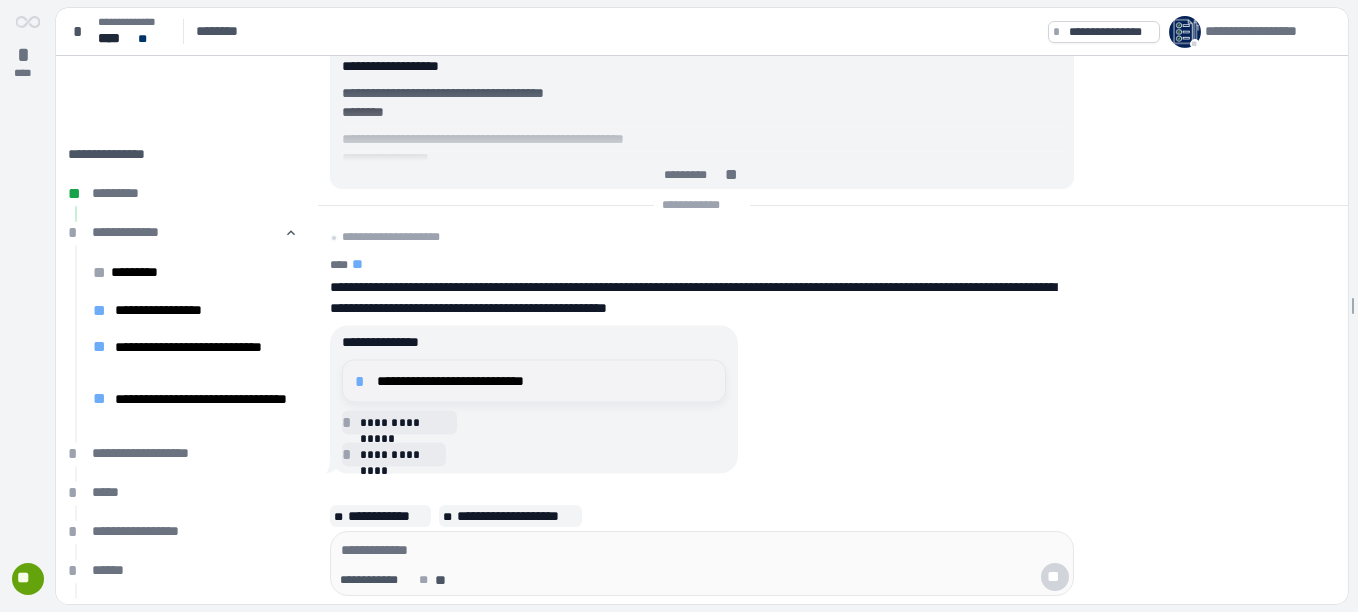 click on "**********" at bounding box center [545, 381] 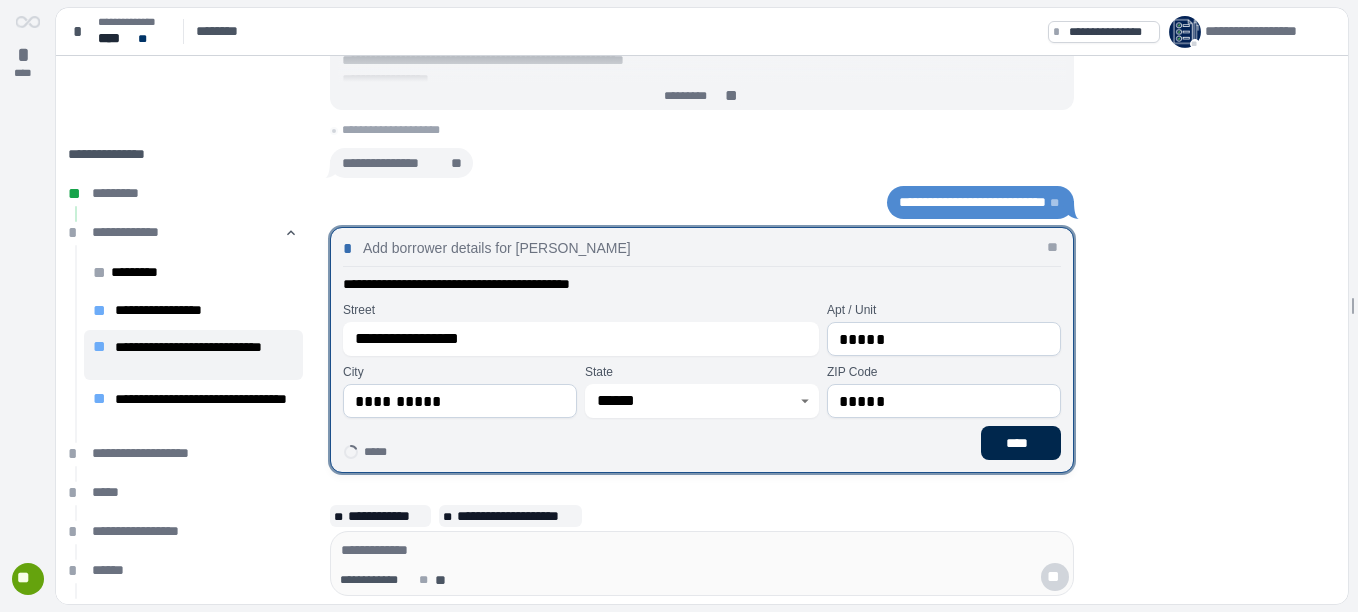 click on "****" at bounding box center [1021, 443] 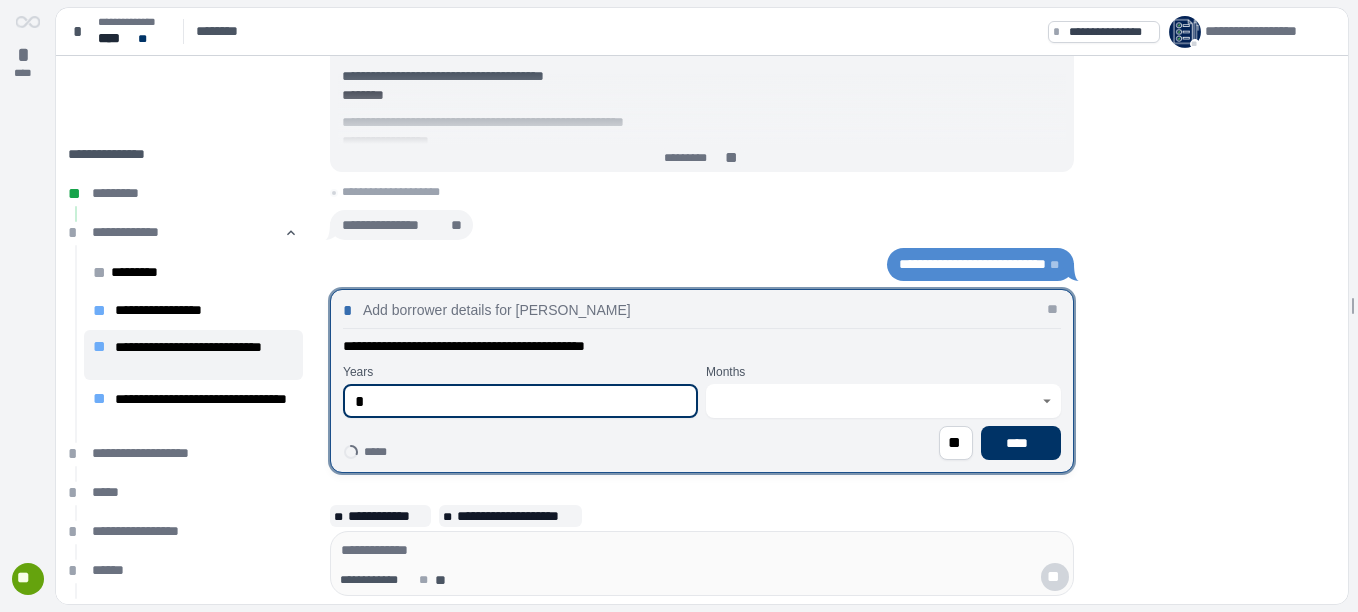 type on "*" 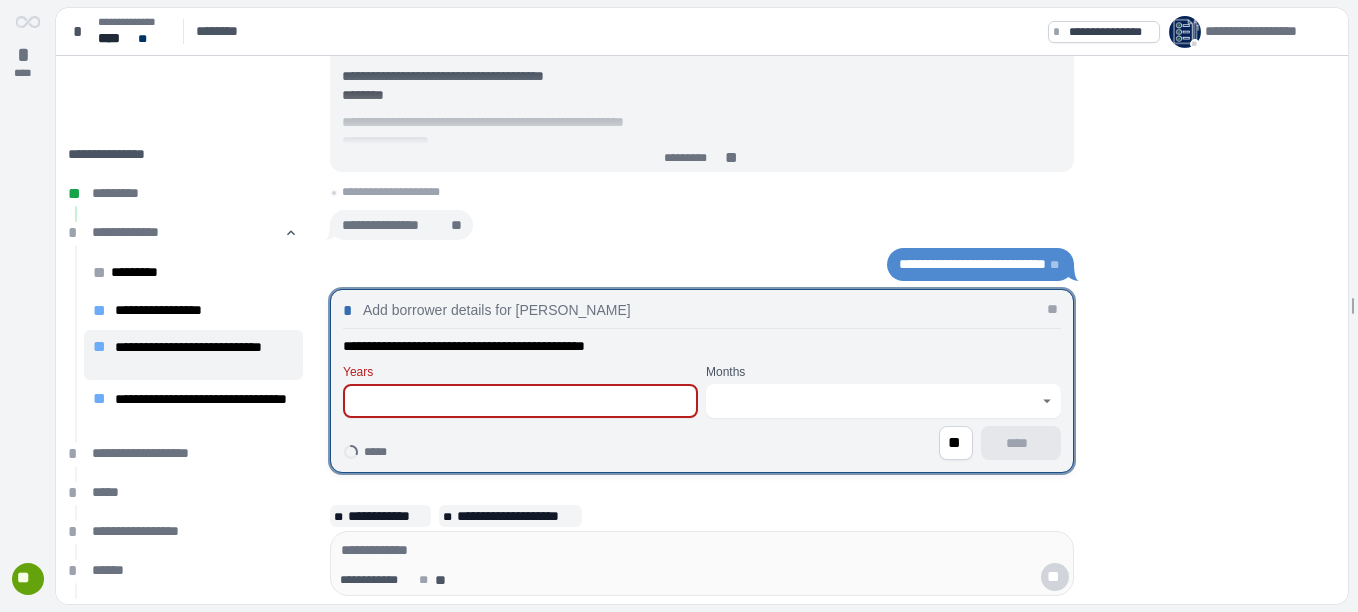 type on "*" 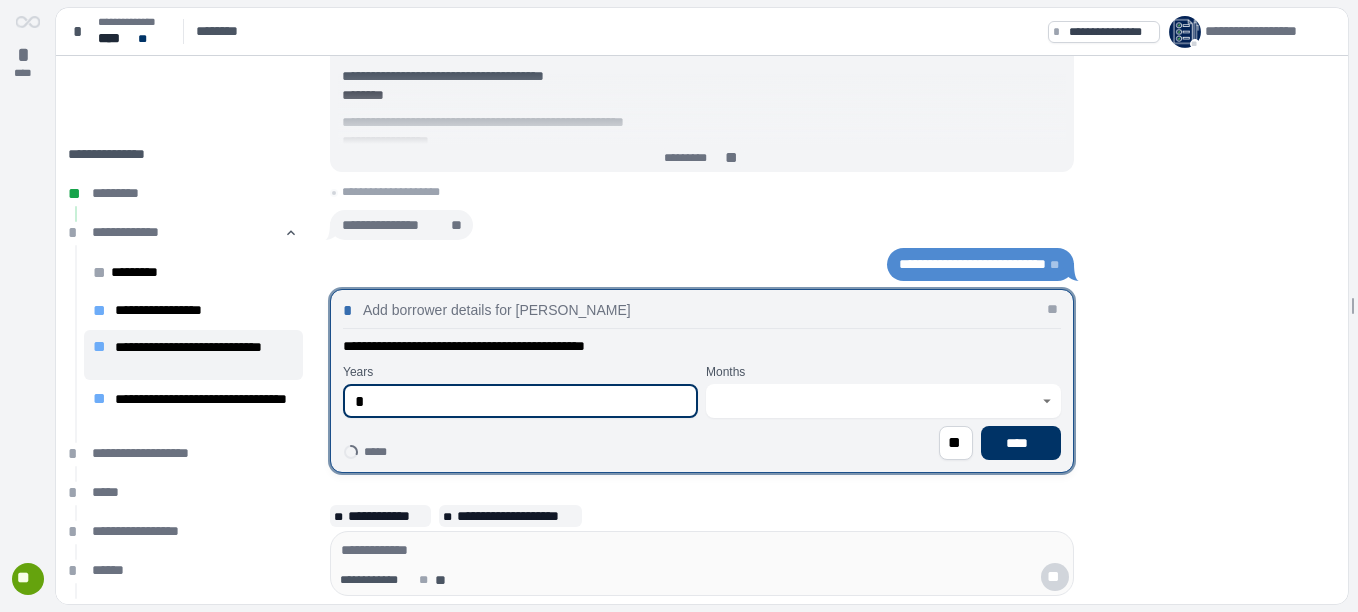type on "*" 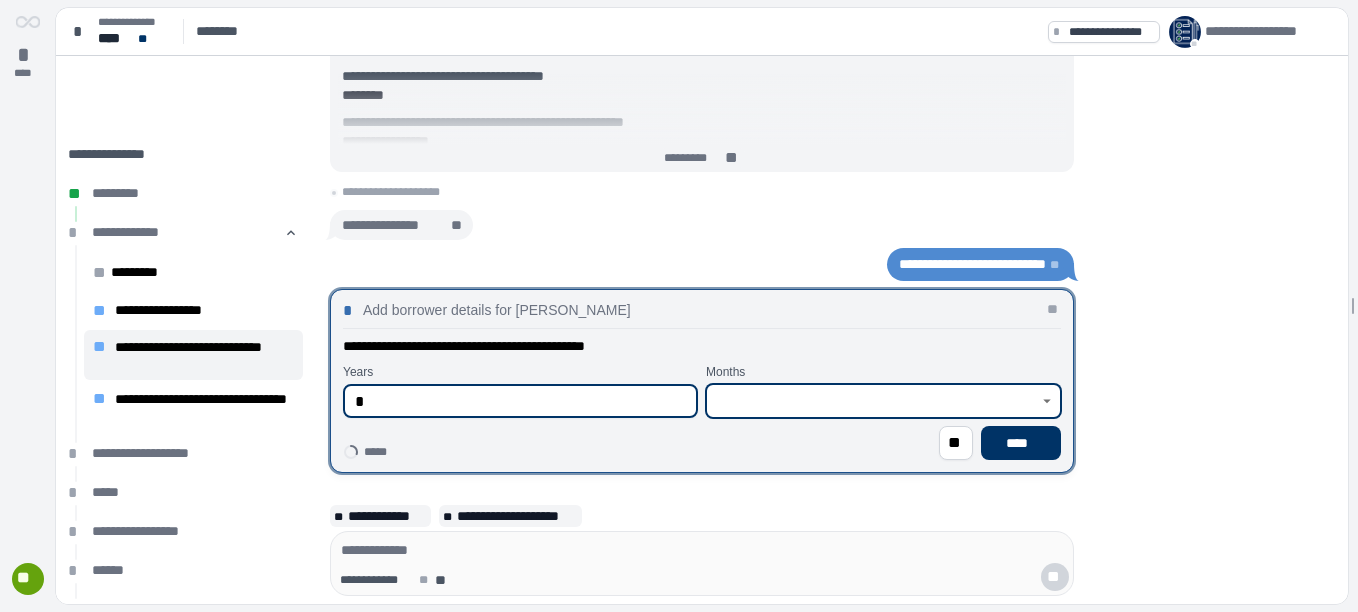 click at bounding box center (872, 401) 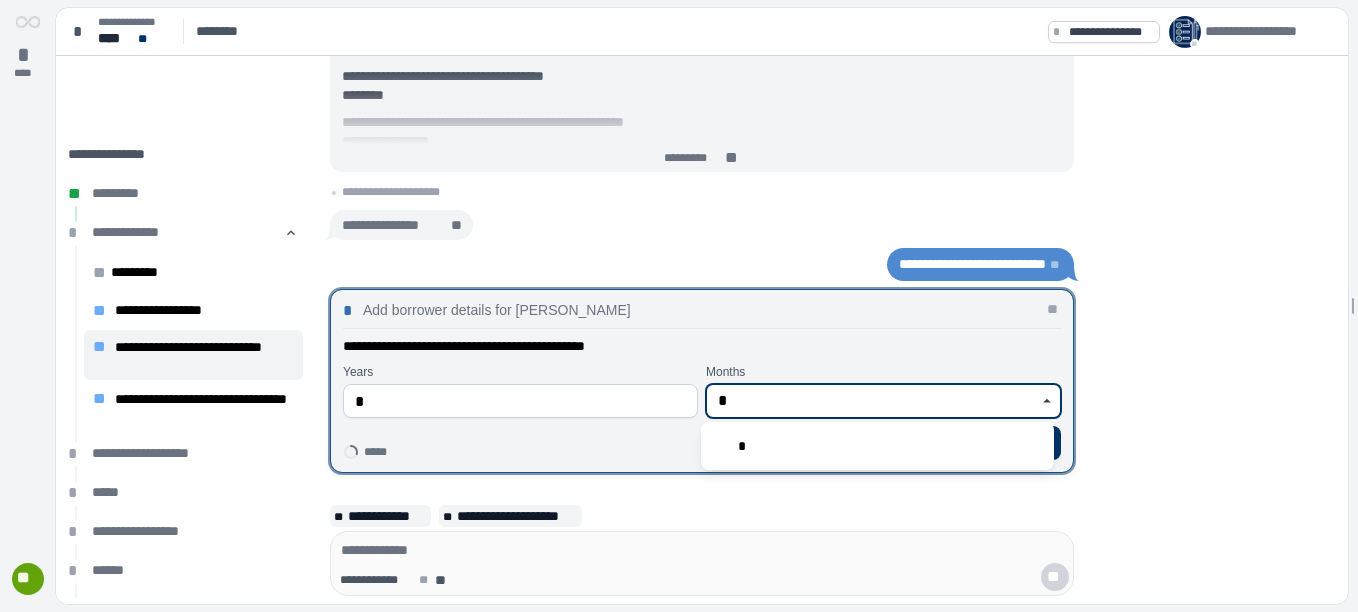 type on "*" 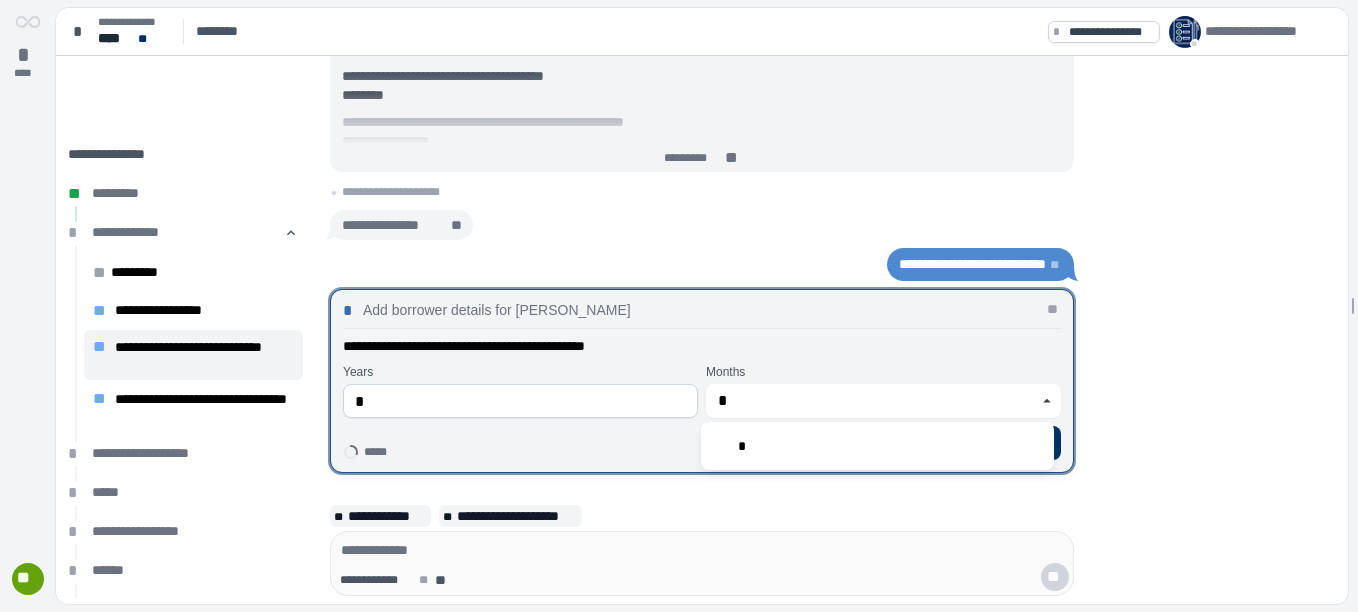 click on "**********" at bounding box center [702, 381] 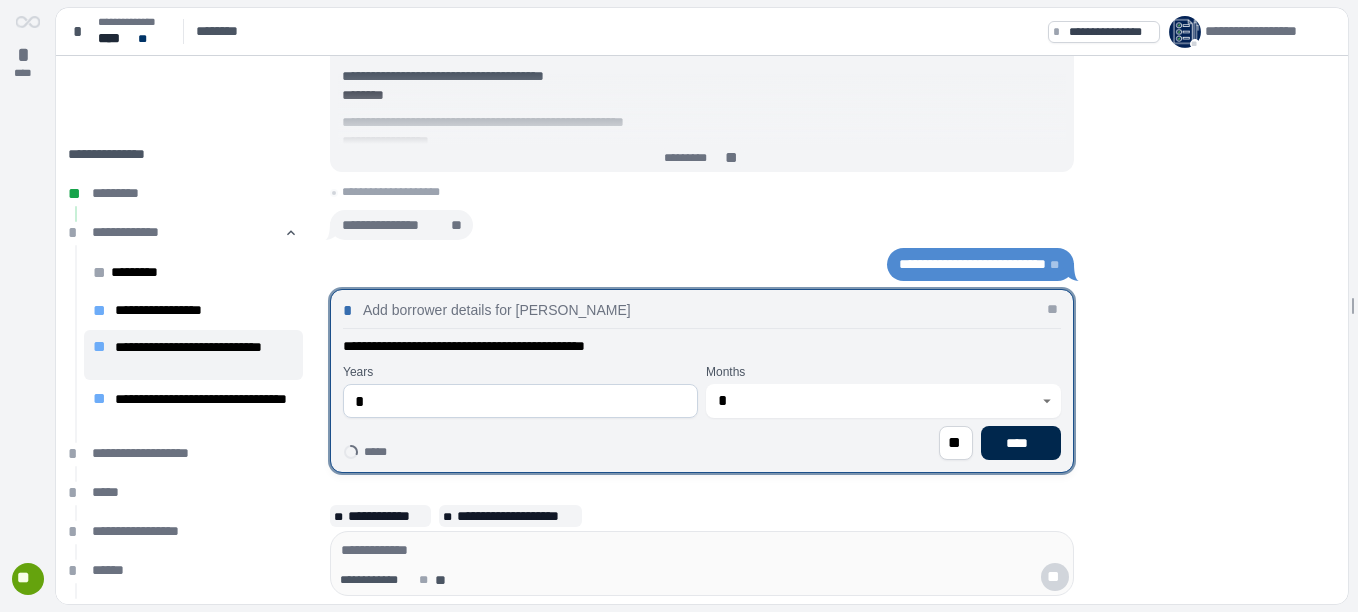 click on "****" at bounding box center [1021, 443] 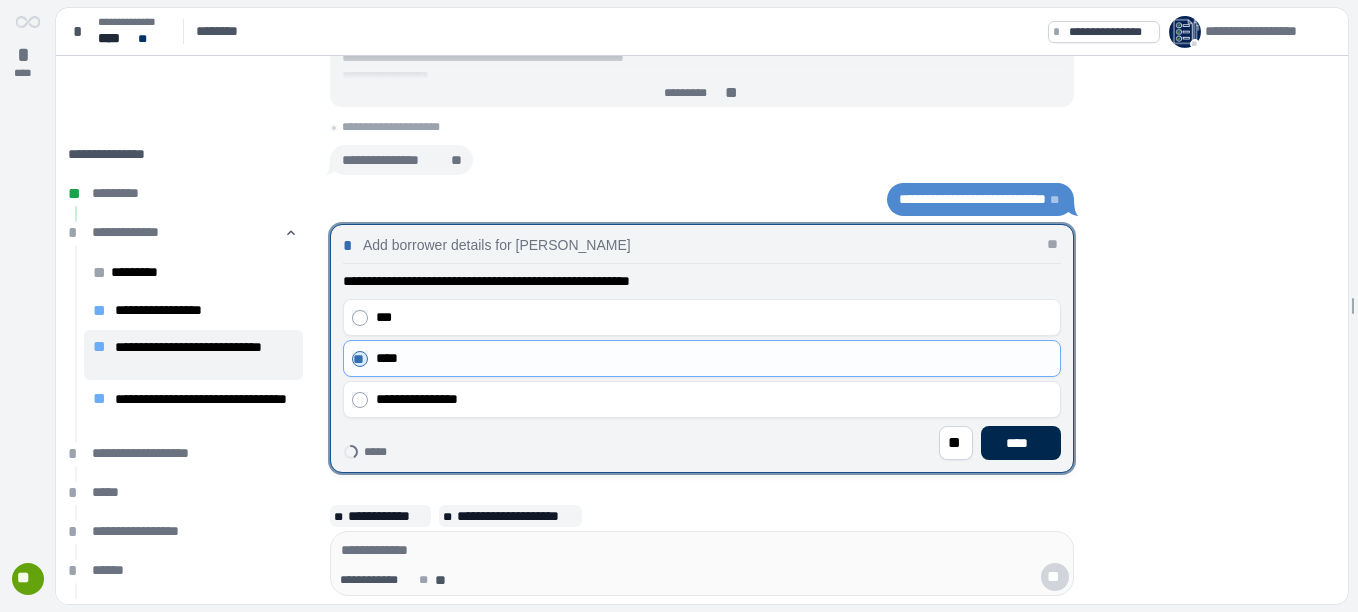 click on "****" at bounding box center [1021, 443] 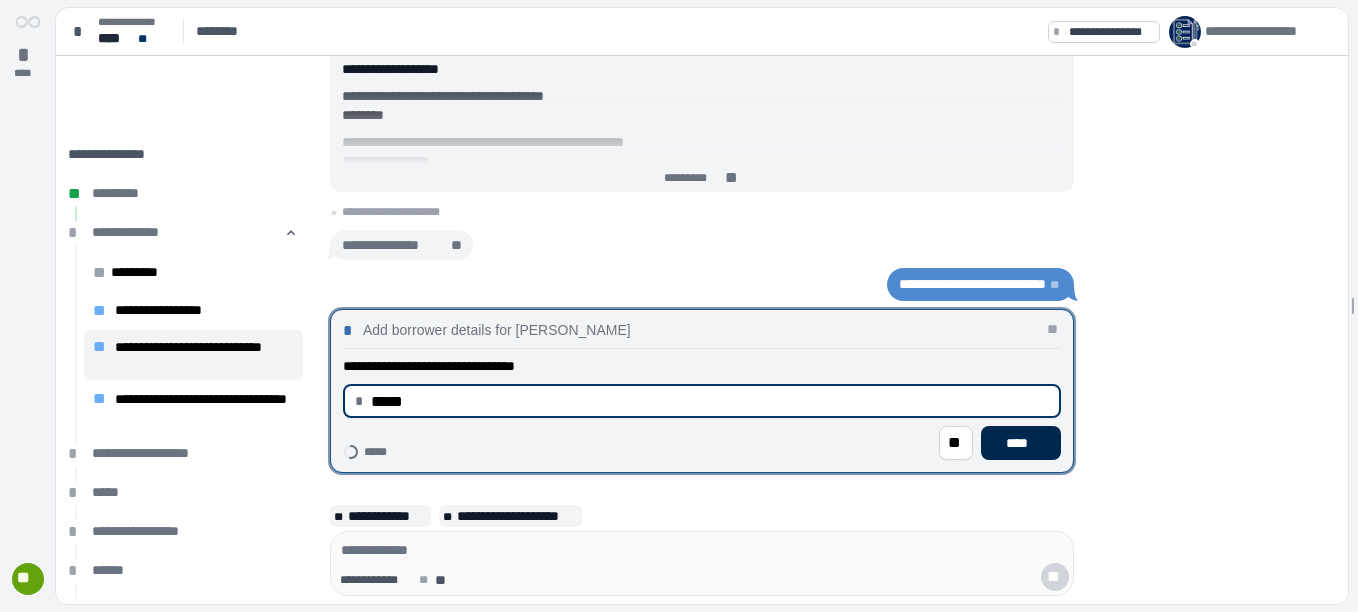 type on "********" 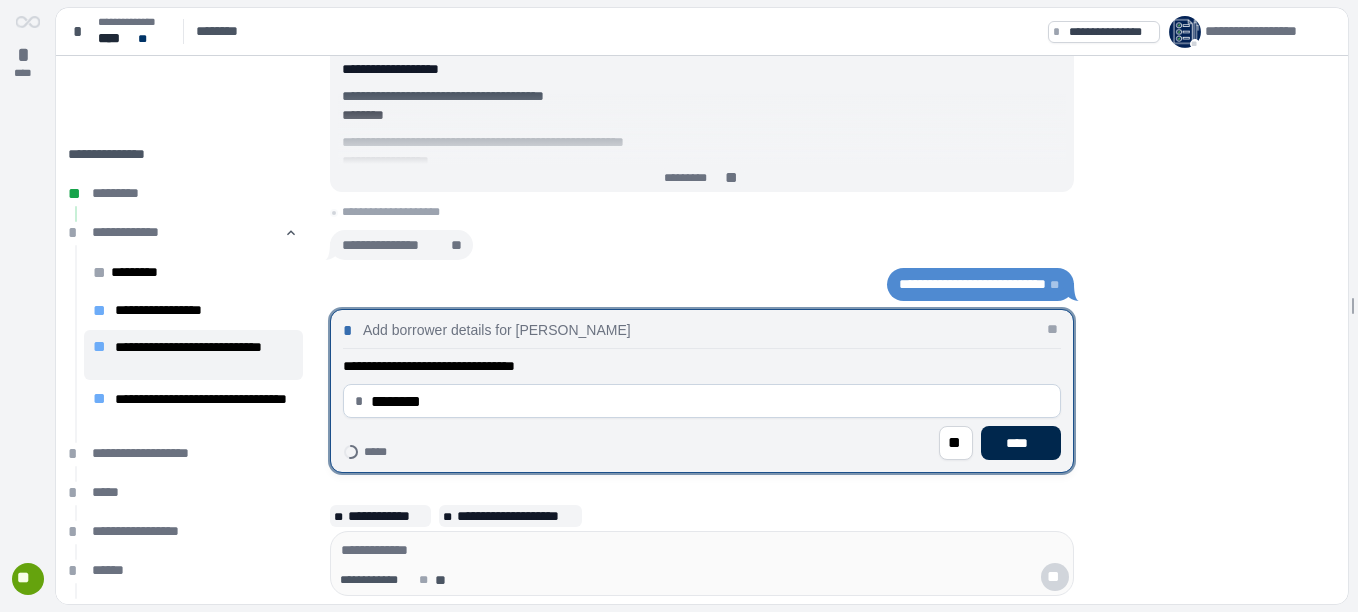 click on "****" at bounding box center [1021, 443] 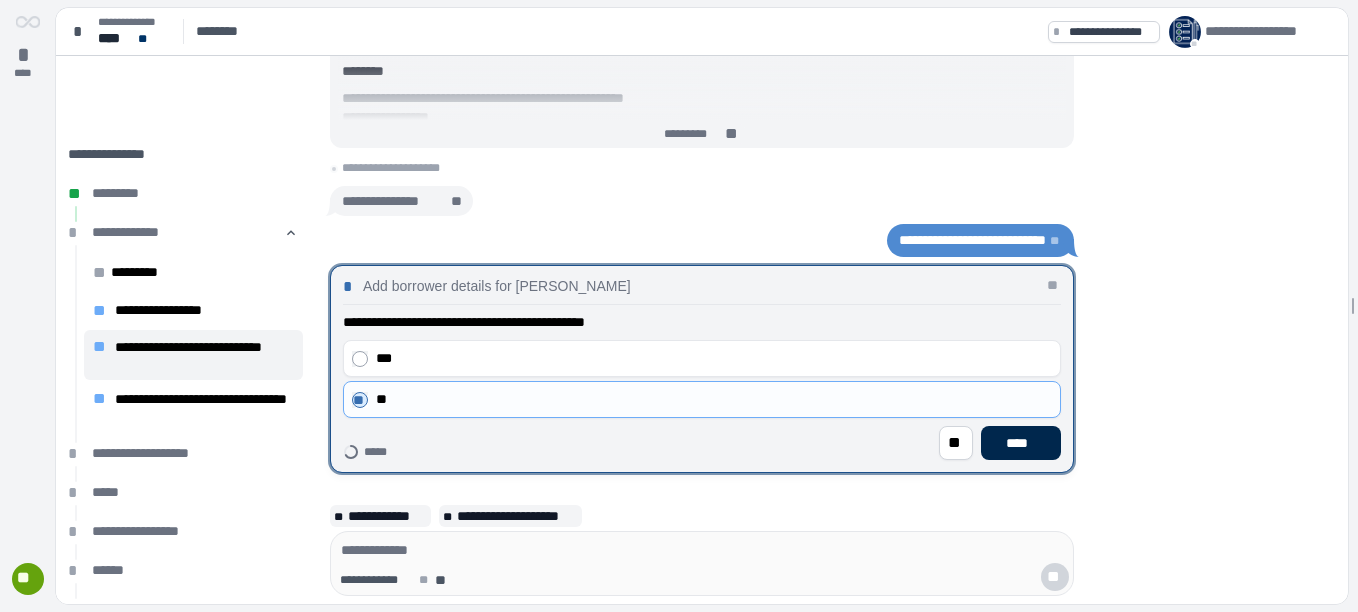 click on "****" at bounding box center [1021, 443] 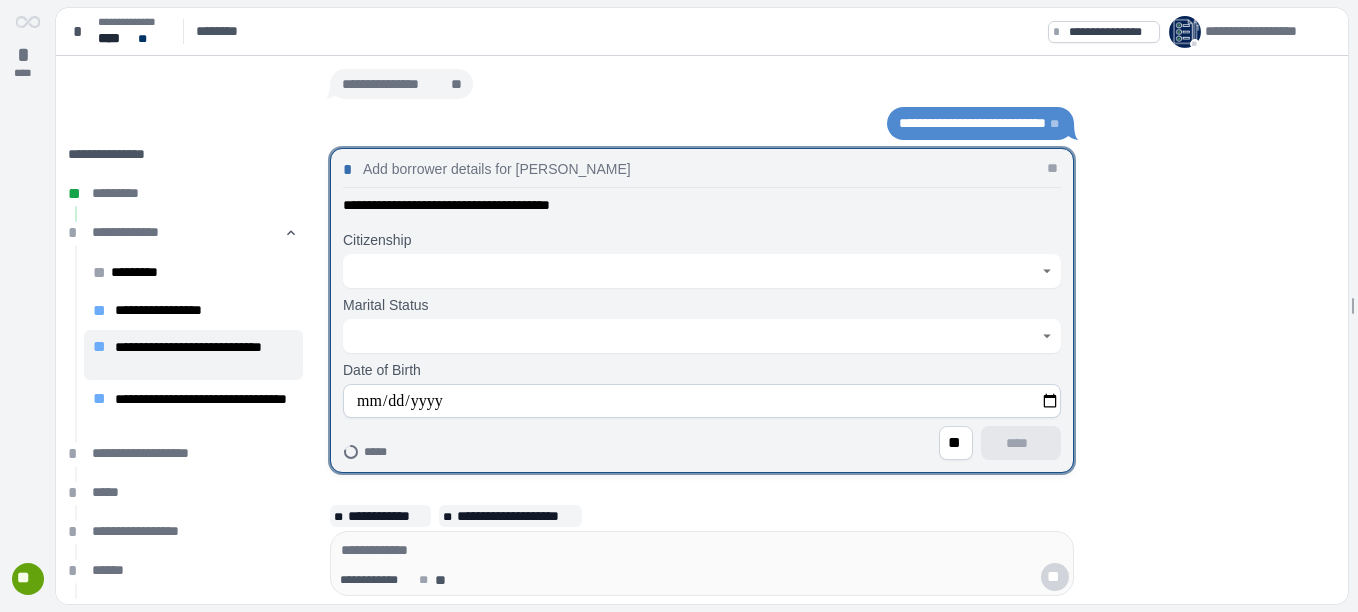 click at bounding box center (691, 271) 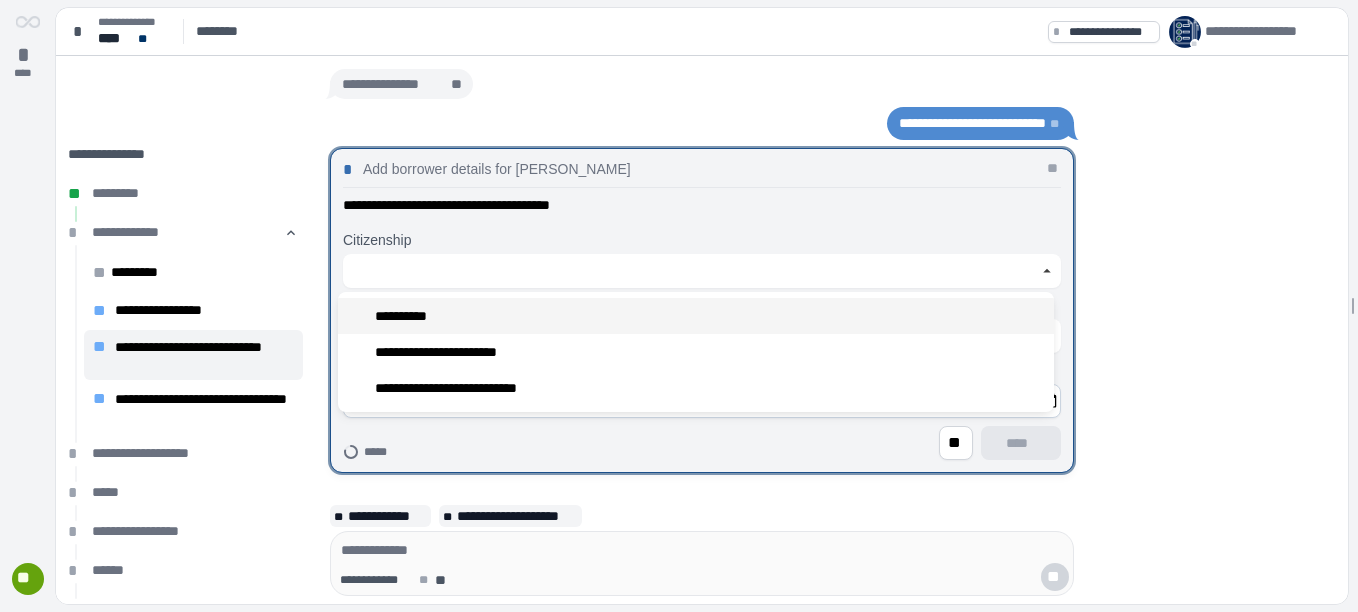 click on "**********" at bounding box center [406, 316] 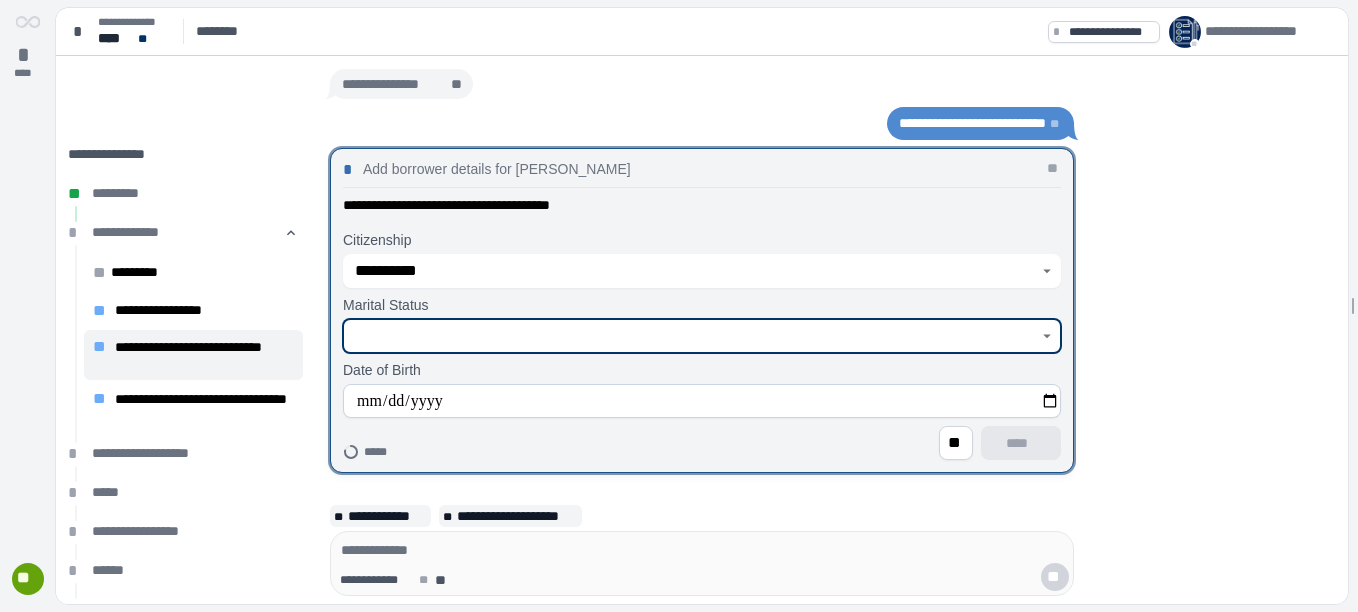 click at bounding box center (691, 336) 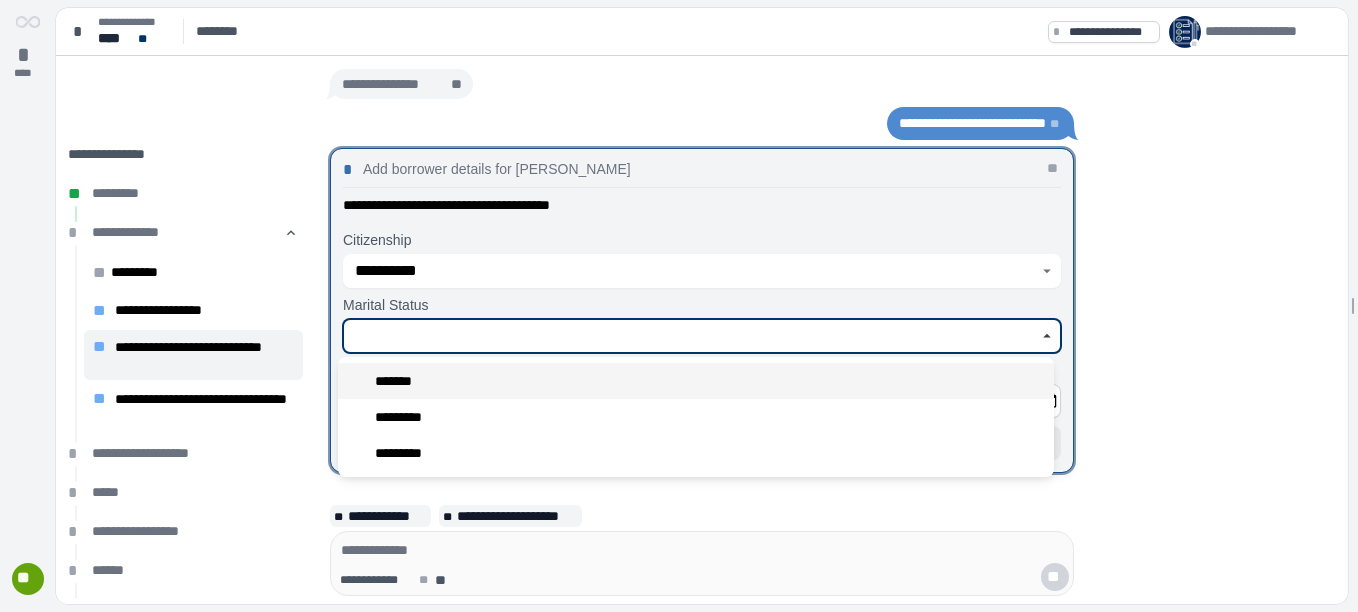 click on "*******" at bounding box center [399, 381] 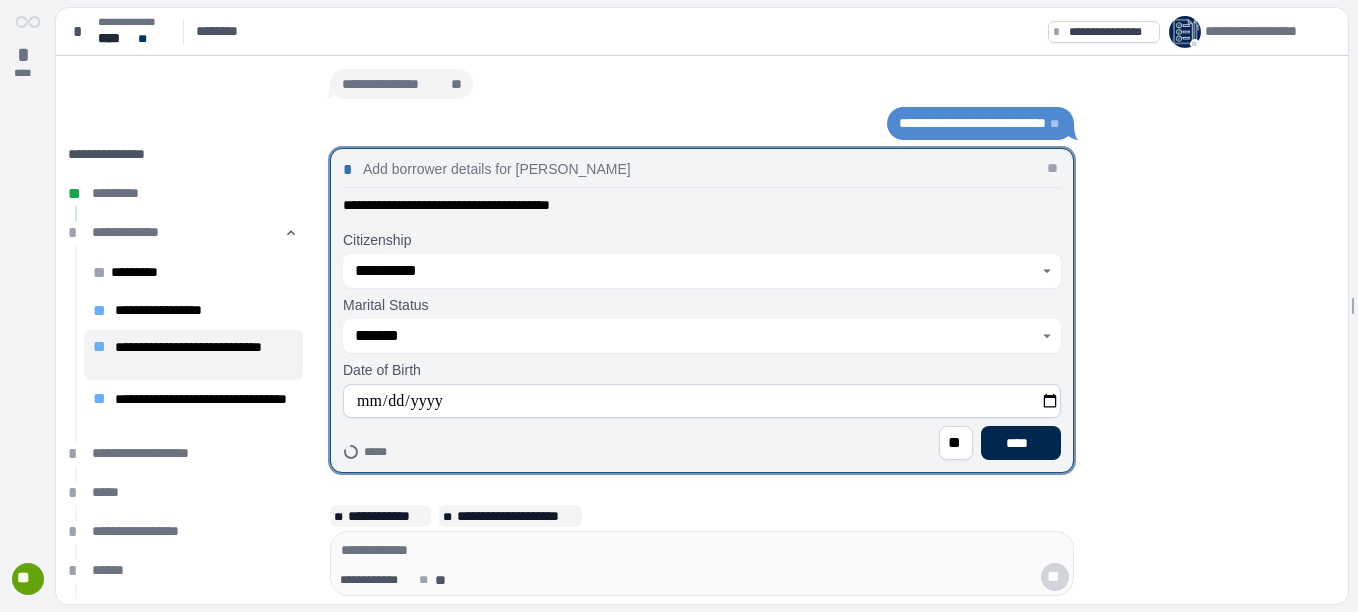 click on "****" at bounding box center [1021, 443] 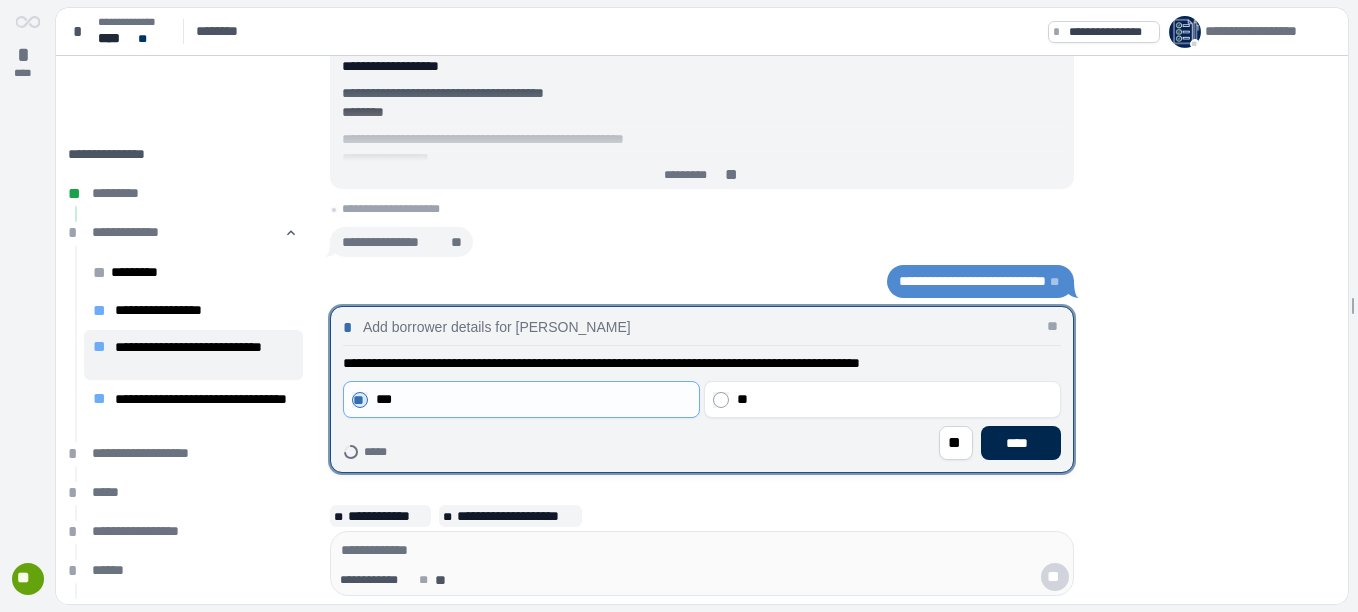 click on "****" at bounding box center [1021, 443] 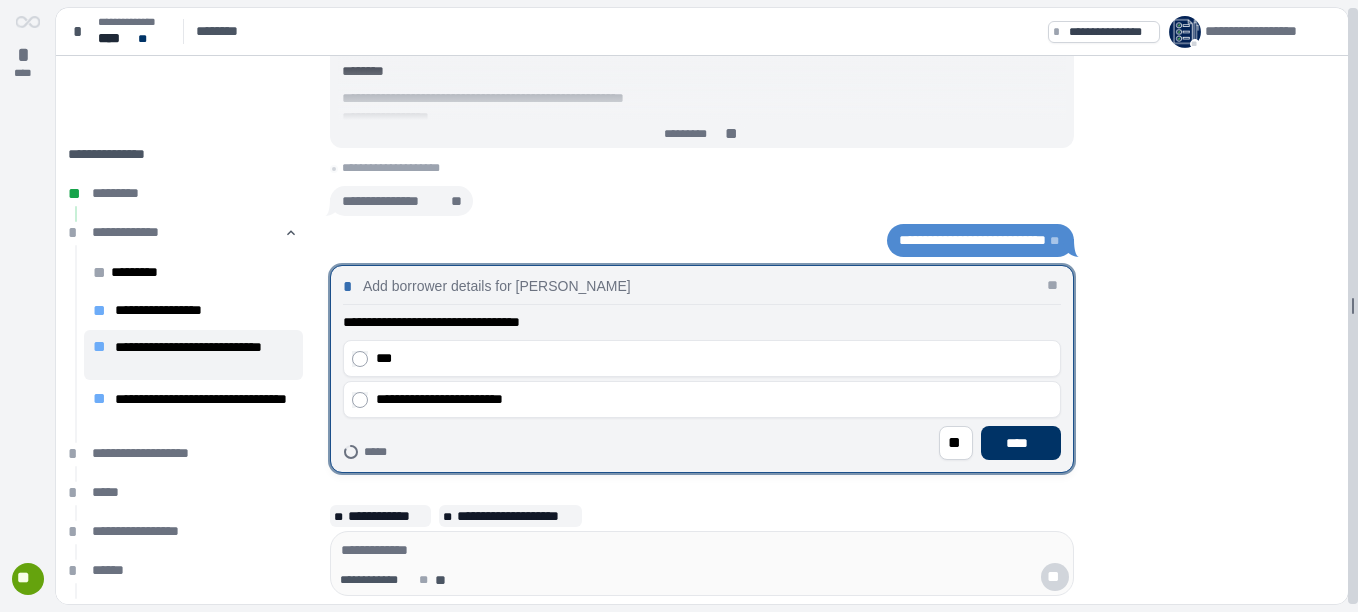 click at bounding box center [1353, 306] 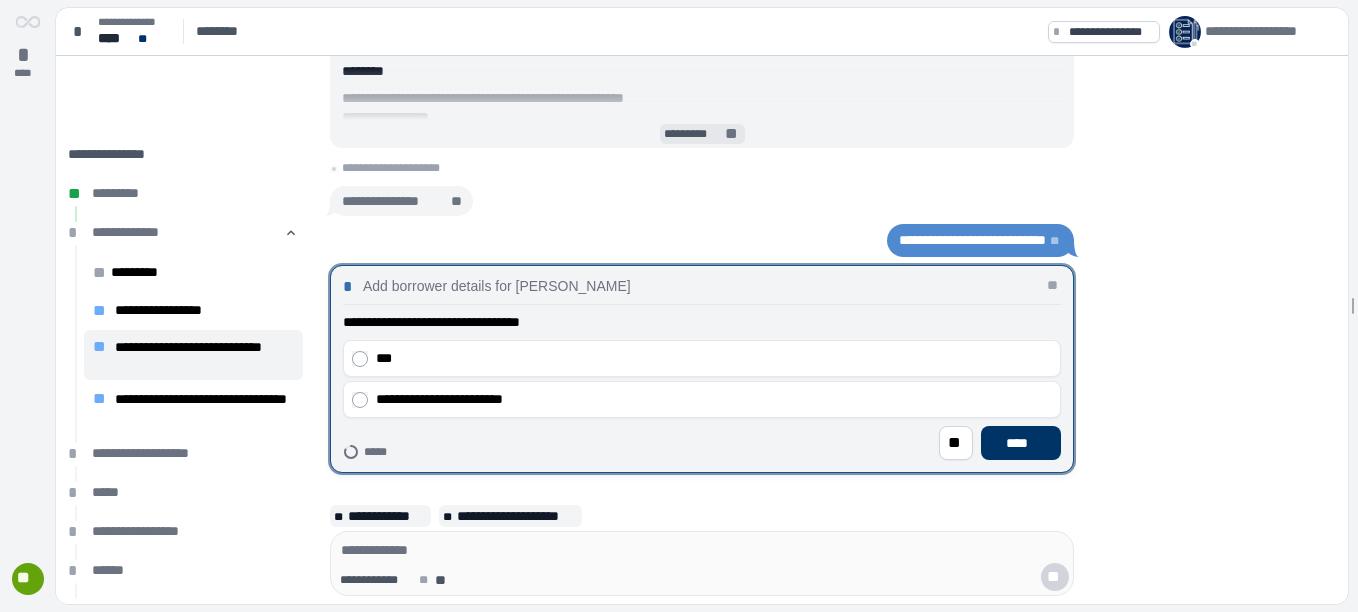 click on "*********" at bounding box center [693, 134] 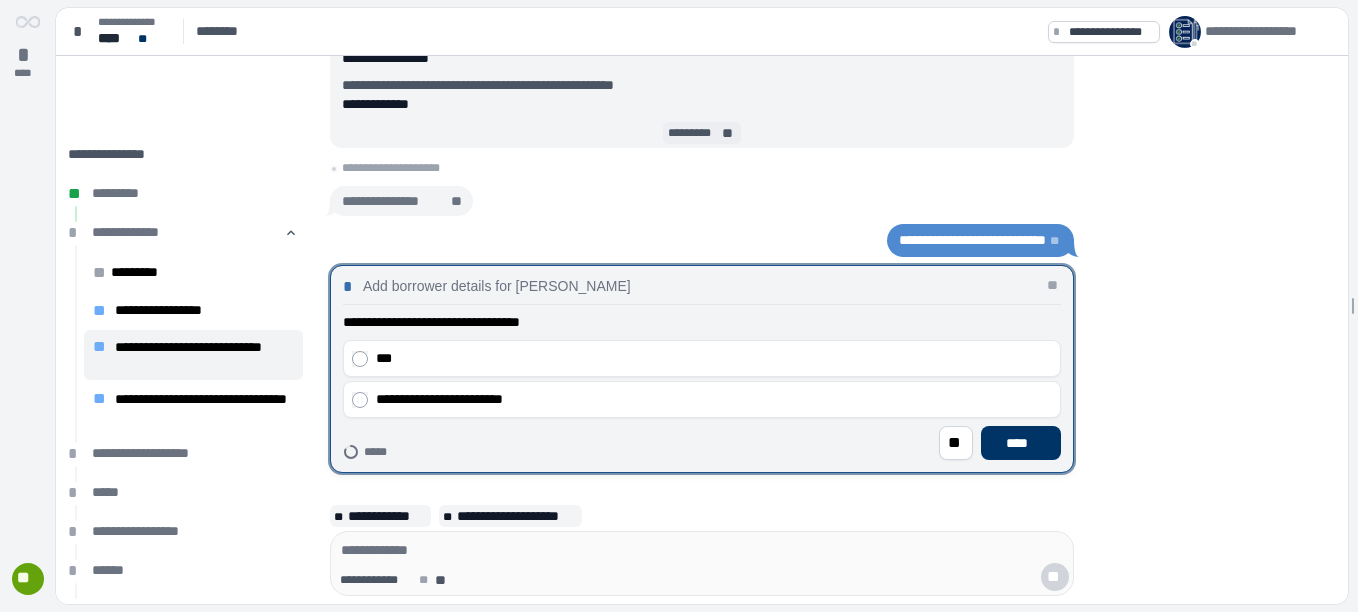 click on "*********" at bounding box center [693, 133] 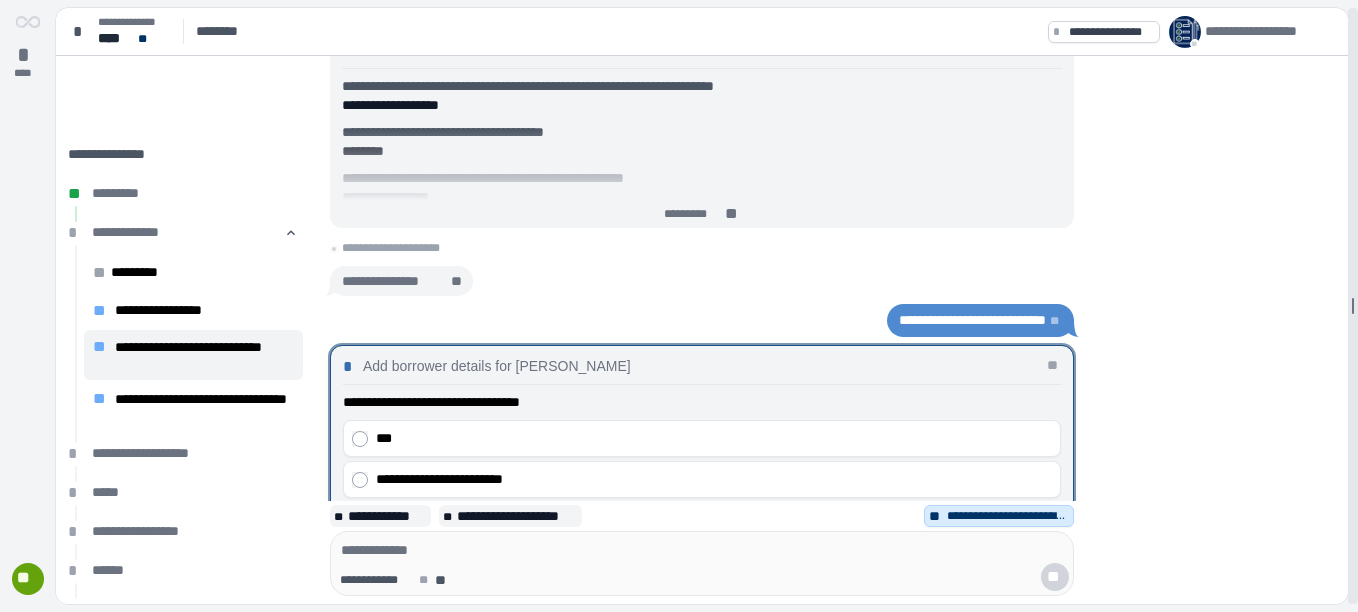 scroll, scrollTop: 120, scrollLeft: 0, axis: vertical 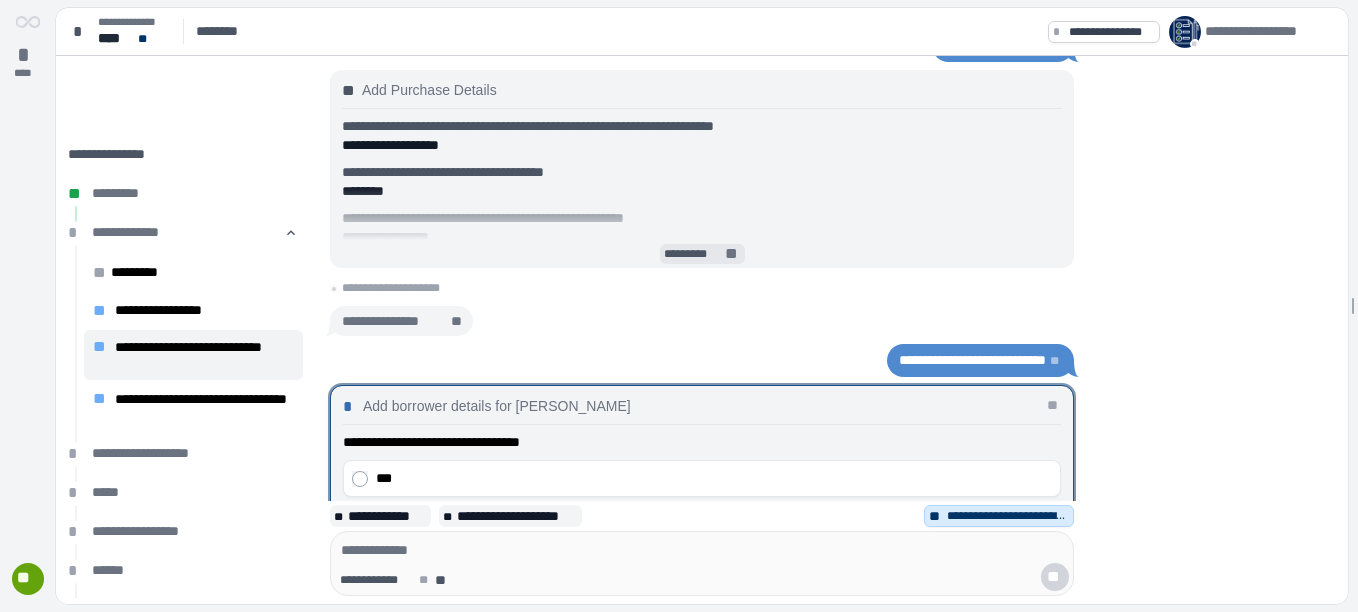 click on "*********" at bounding box center (693, 254) 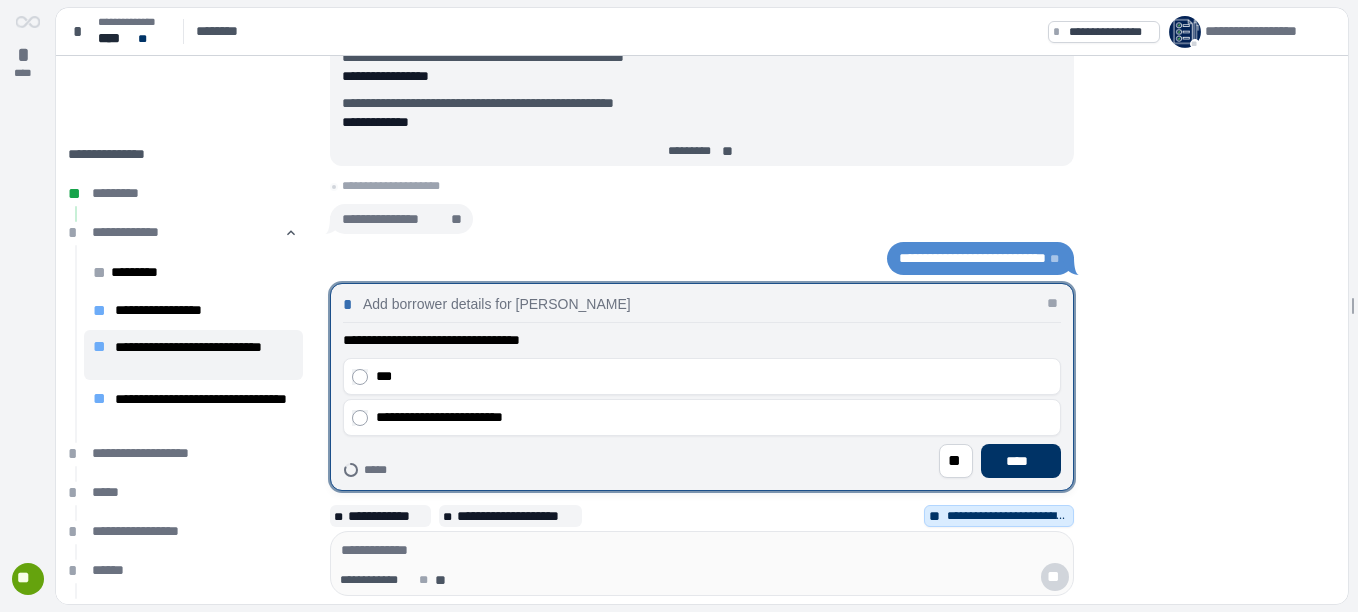 scroll, scrollTop: 0, scrollLeft: 0, axis: both 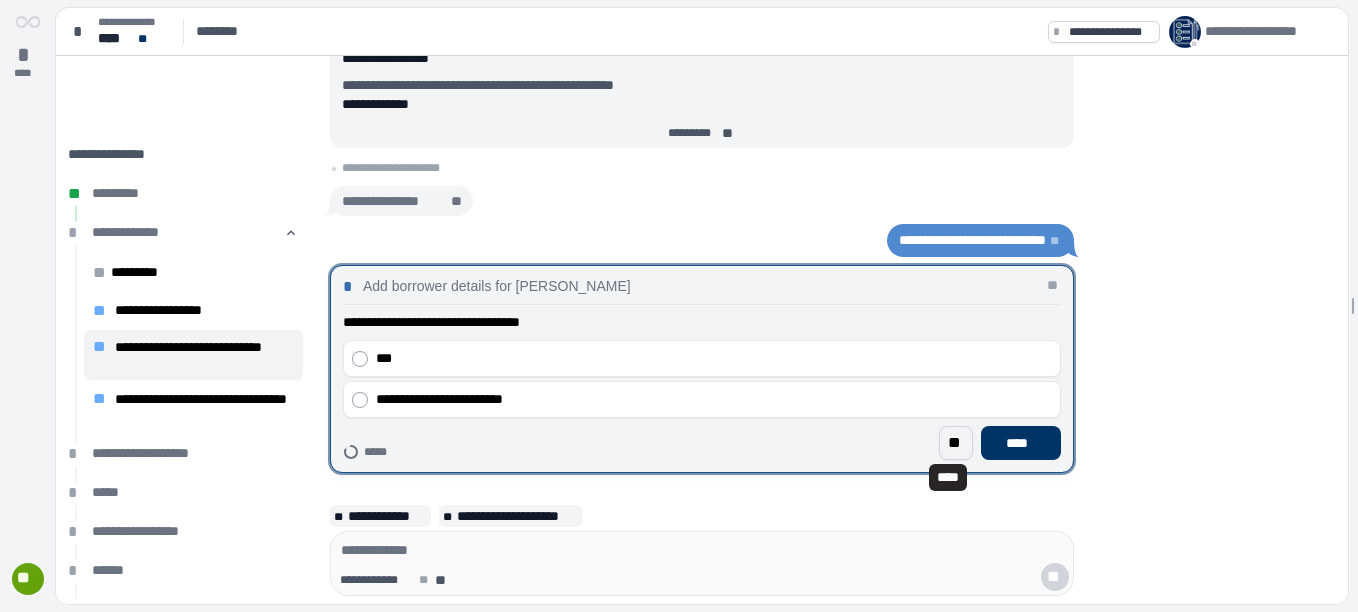 click on "**" at bounding box center [956, 443] 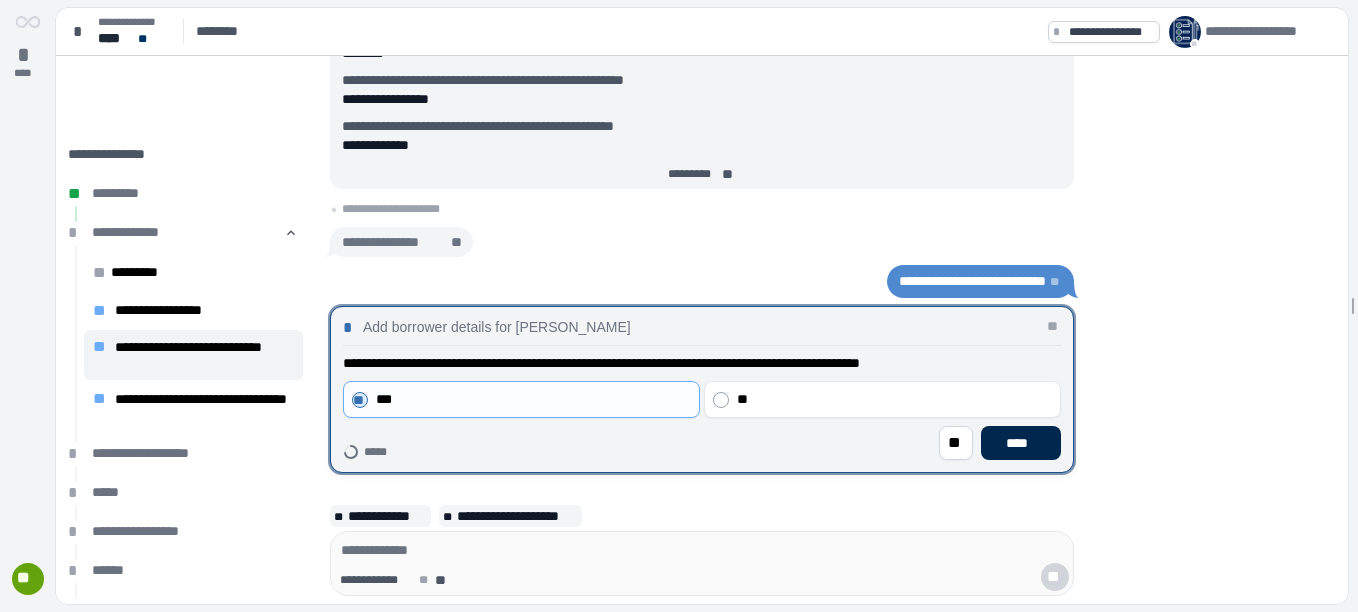 click on "****" at bounding box center (1021, 443) 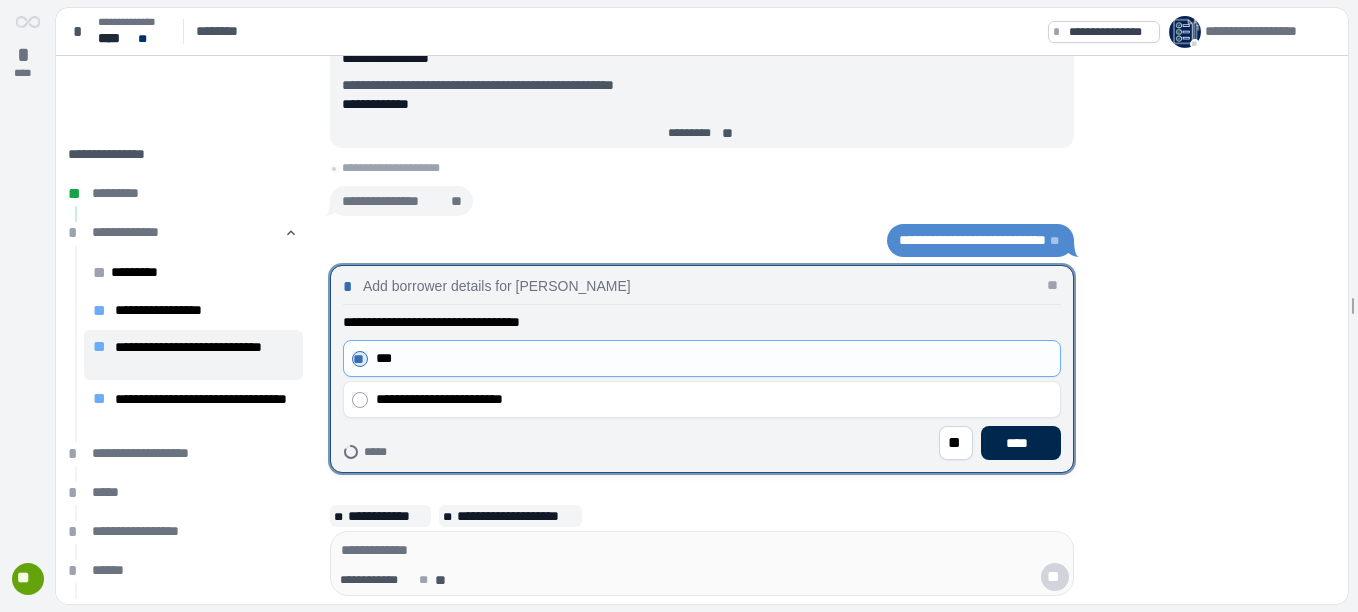 click on "****" at bounding box center [1021, 443] 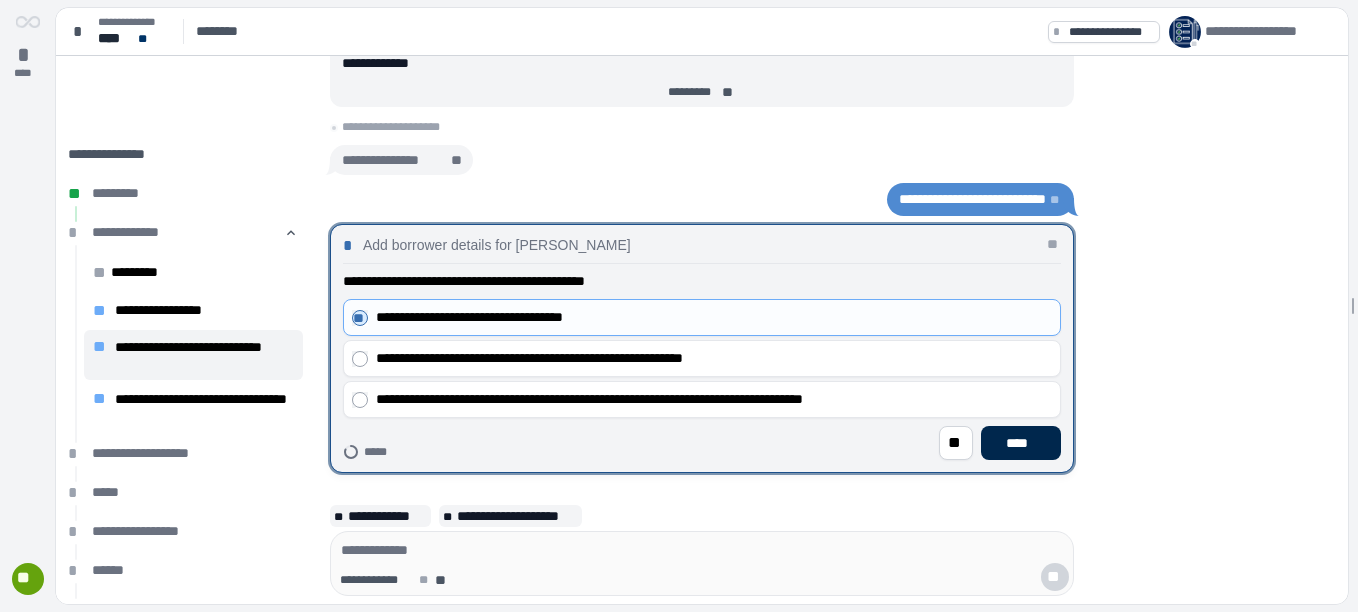click on "****" at bounding box center (1021, 443) 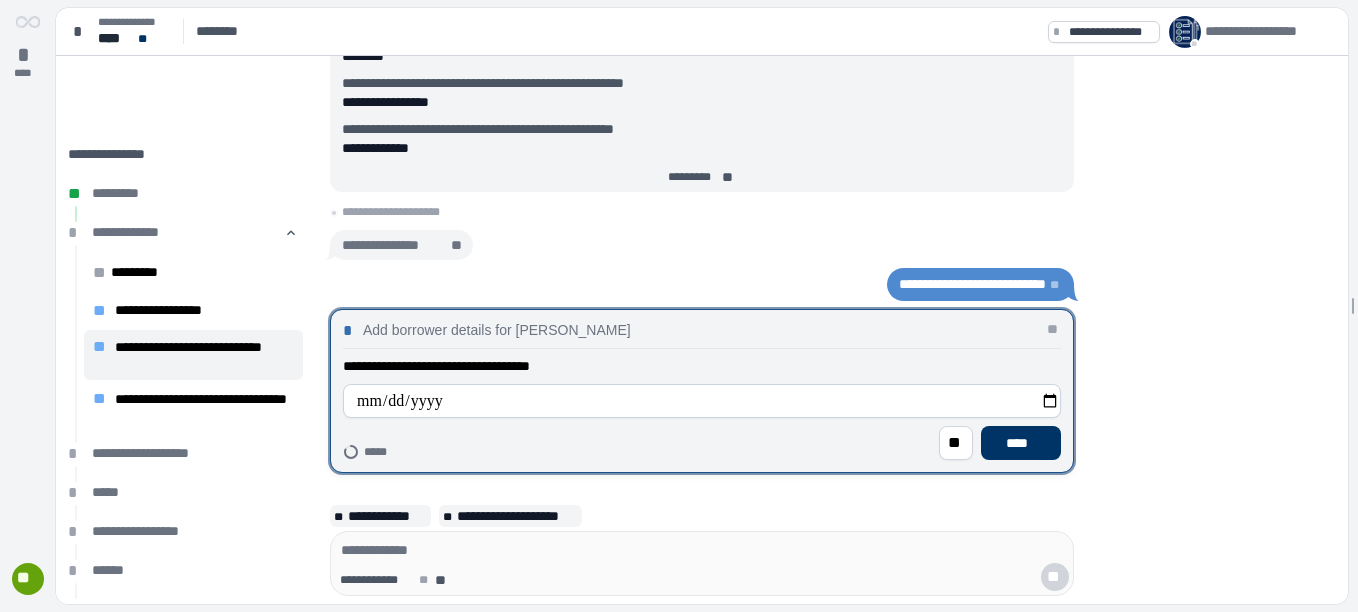 type on "**********" 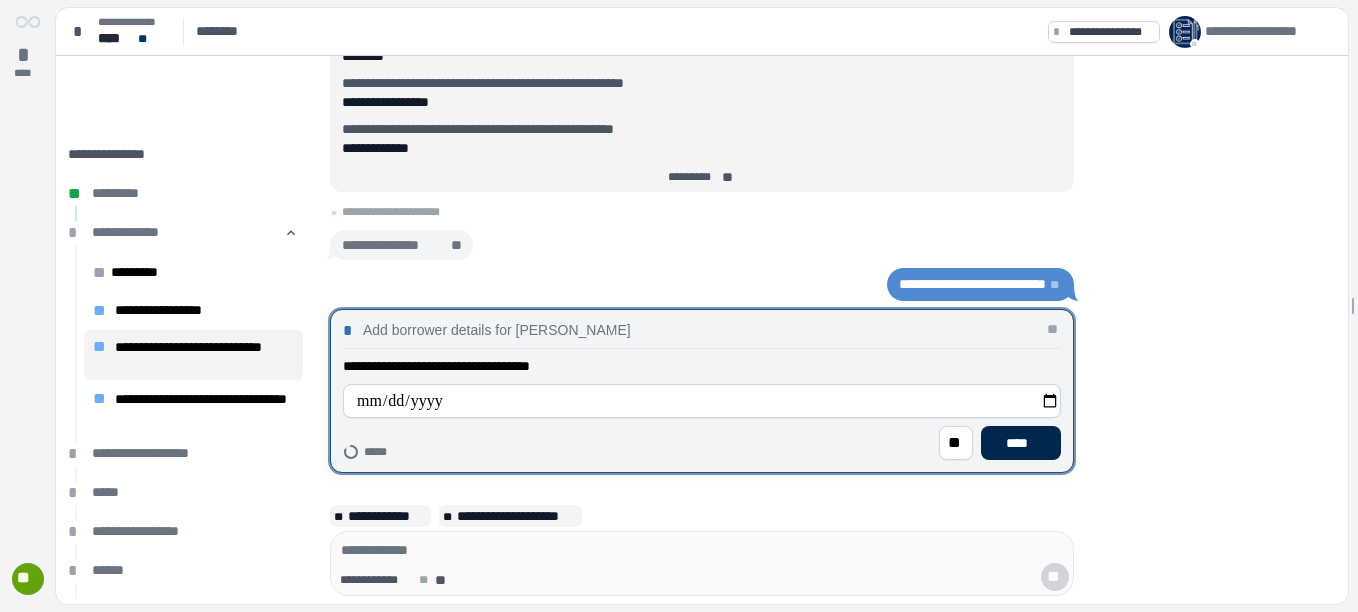 click on "****" at bounding box center (1021, 443) 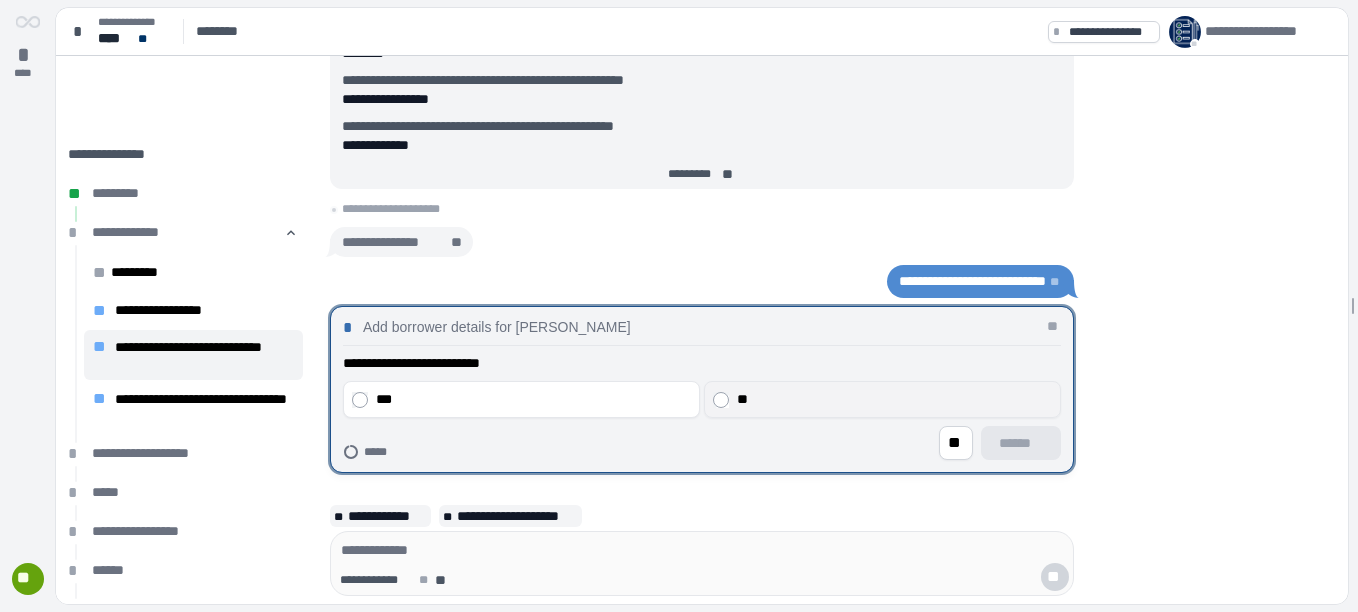 click on "**" at bounding box center (882, 399) 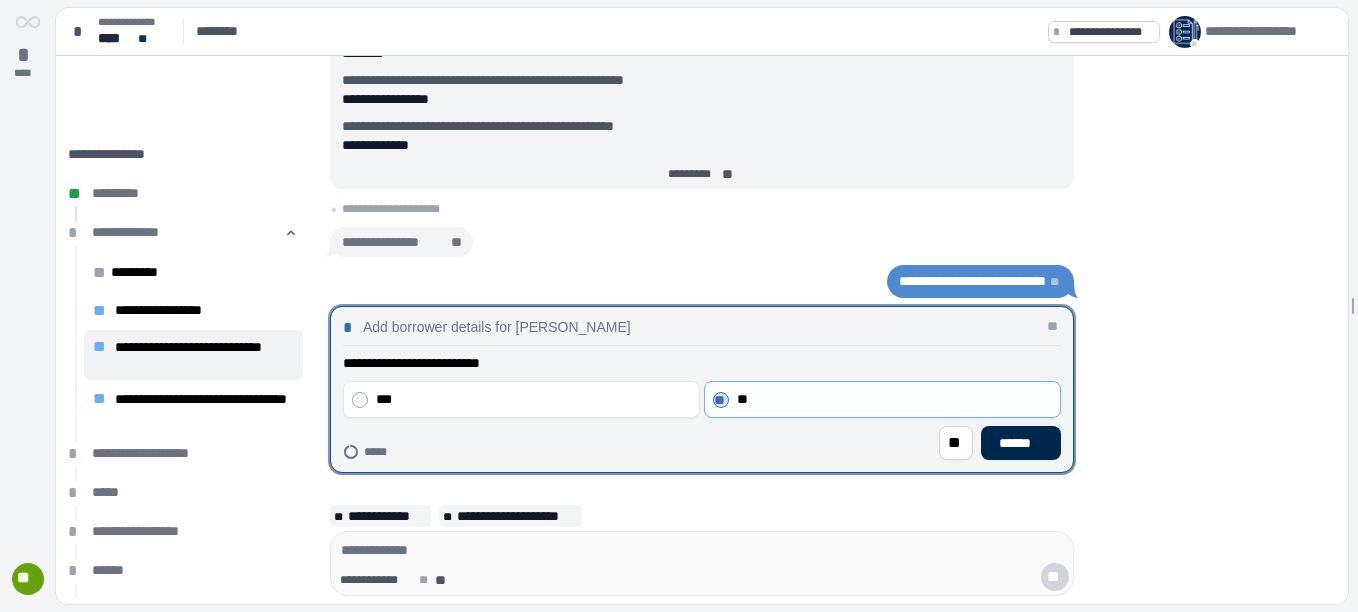 click on "******" at bounding box center [1021, 443] 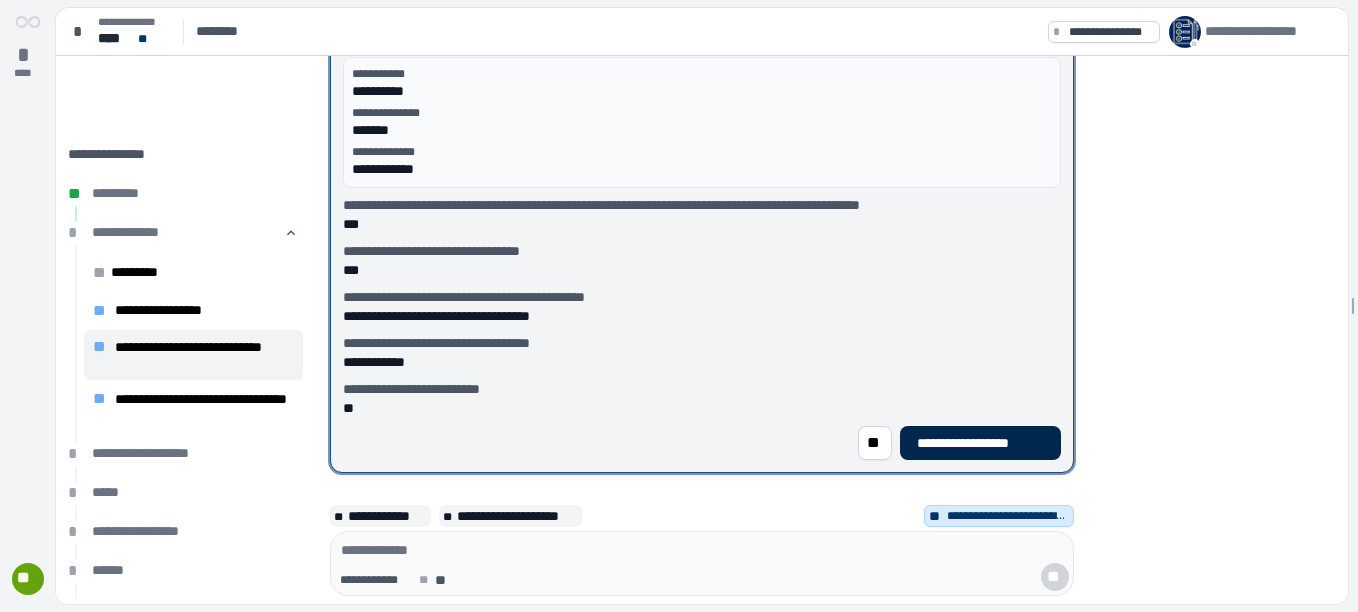 click on "**********" at bounding box center (980, 443) 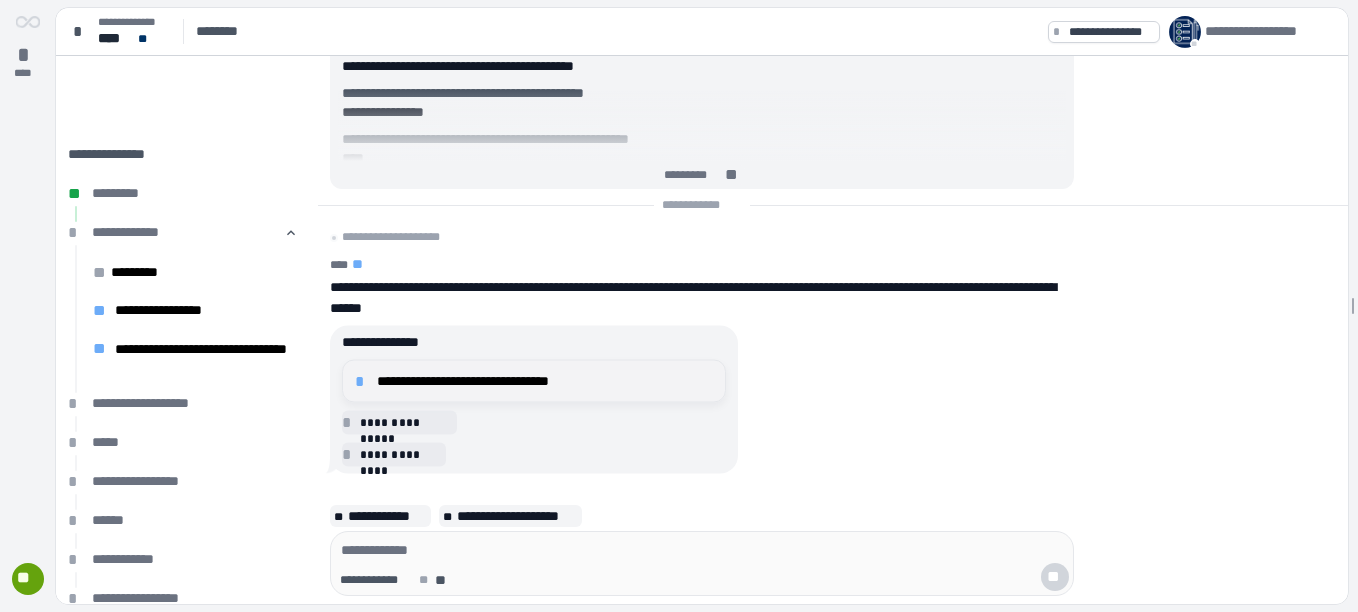 click on "*" at bounding box center [363, 381] 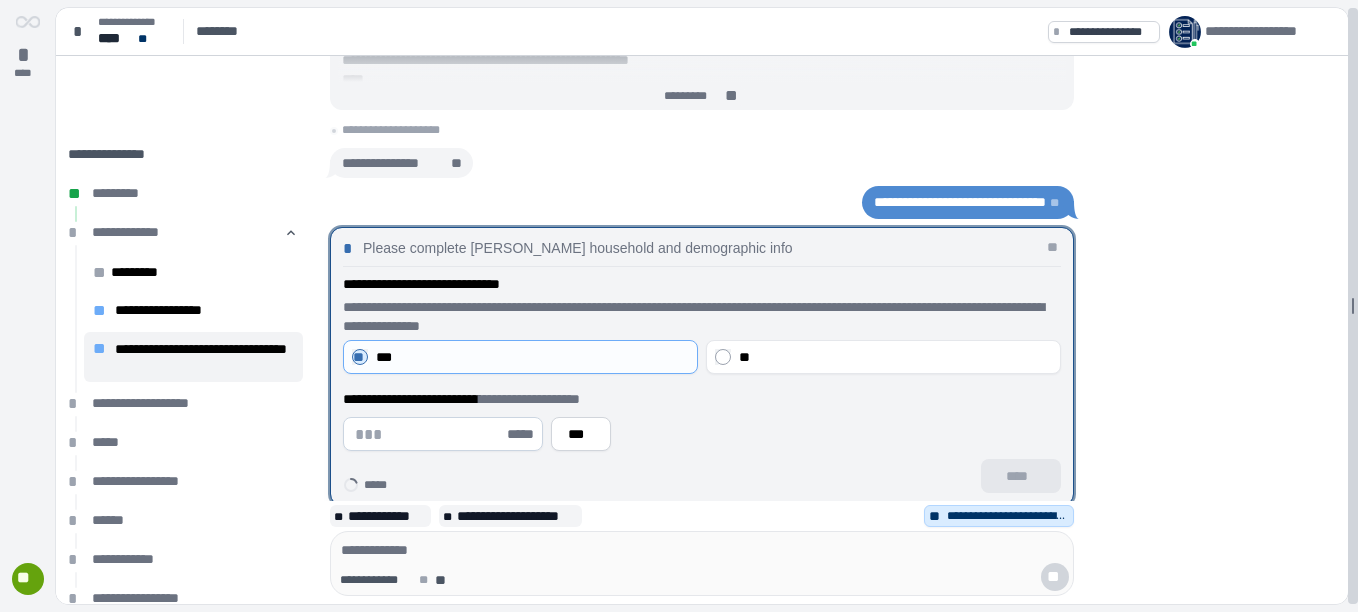 scroll, scrollTop: 0, scrollLeft: 0, axis: both 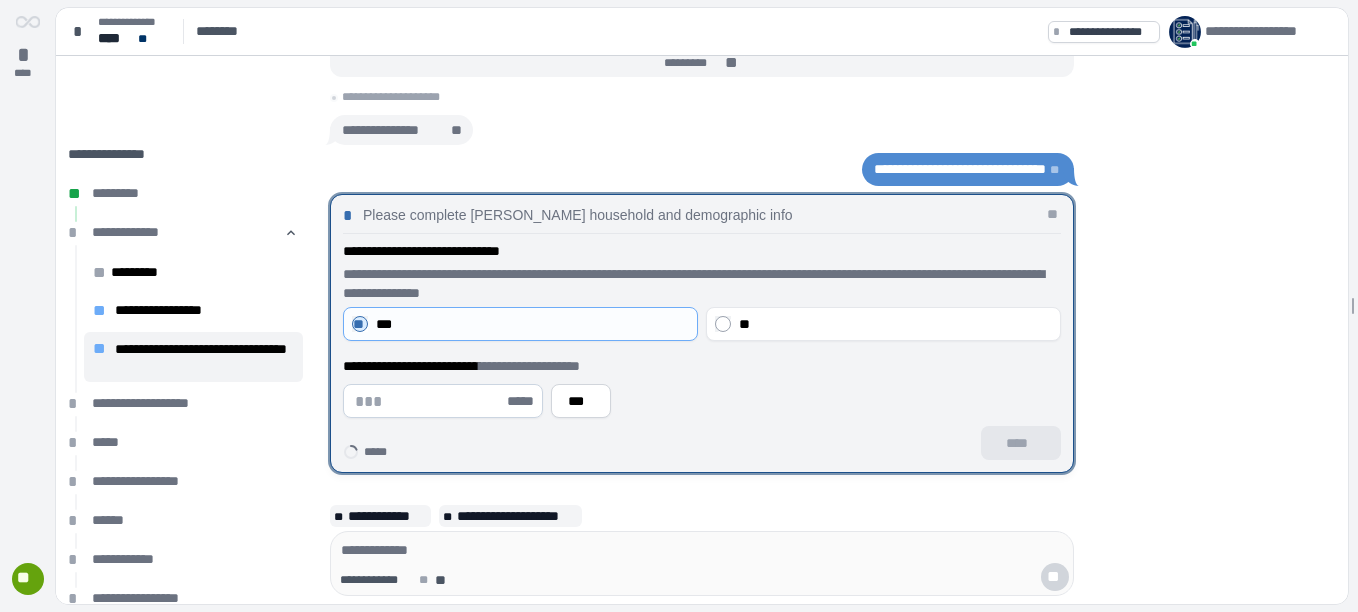 click on "***** ***" at bounding box center [702, 401] 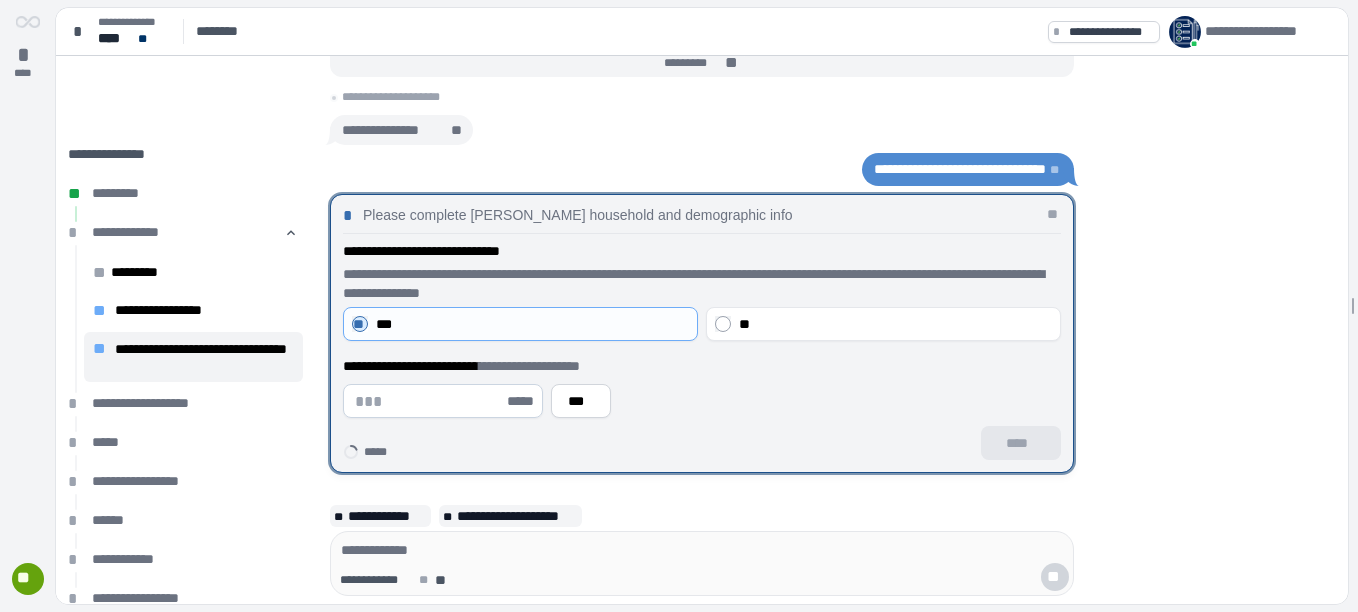 click at bounding box center [429, 401] 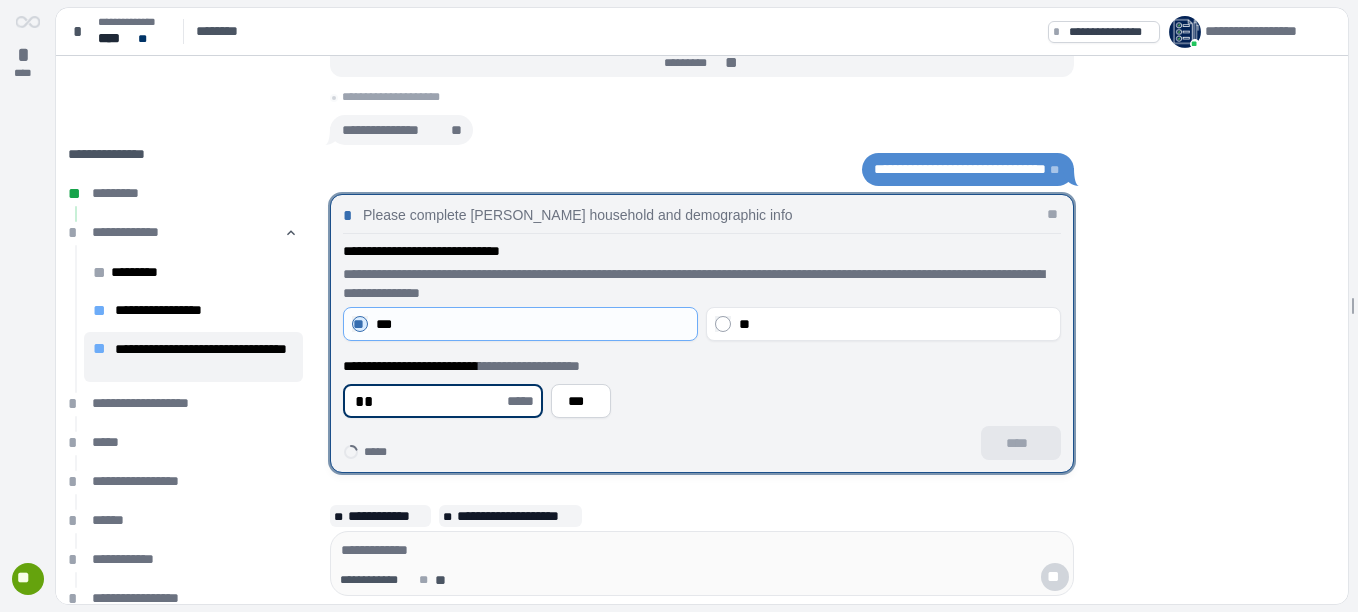 drag, startPoint x: 460, startPoint y: 398, endPoint x: 324, endPoint y: 415, distance: 137.05838 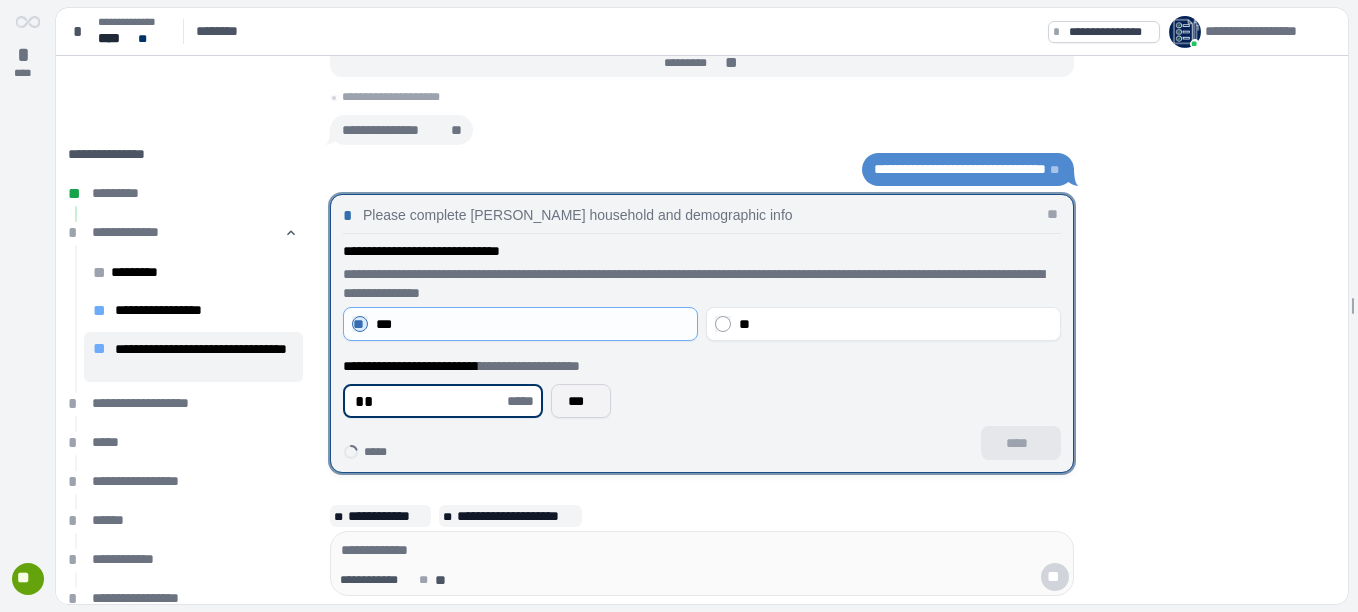 type on "**" 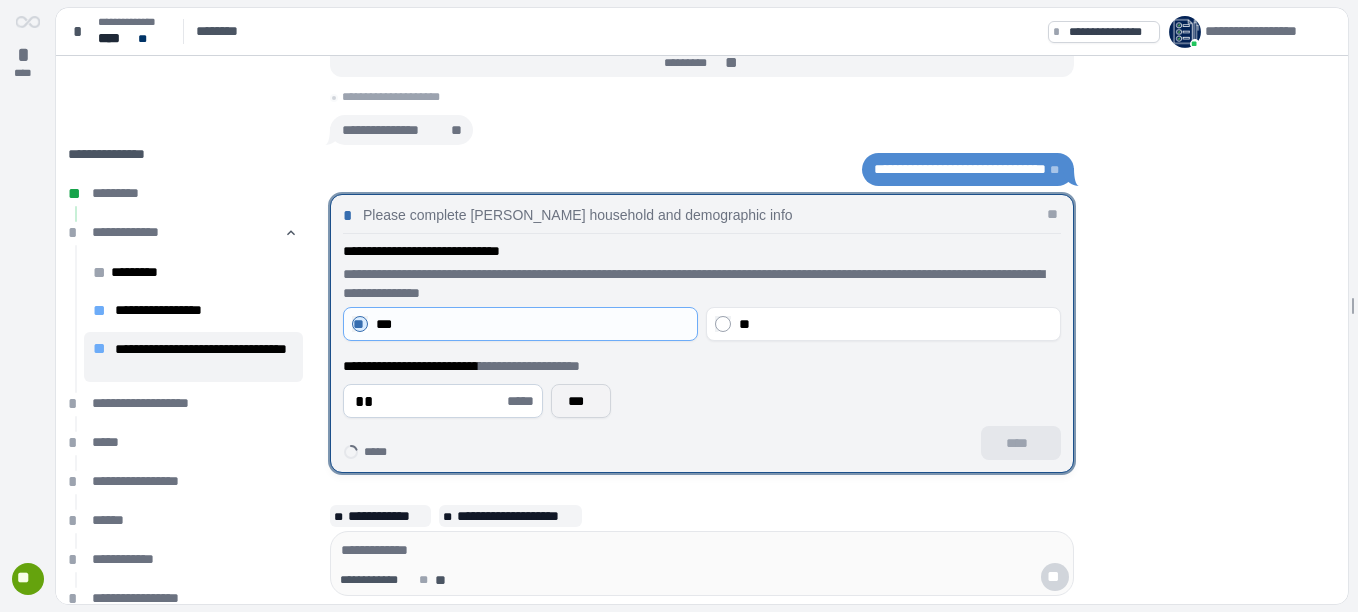 click on "***" at bounding box center [581, 401] 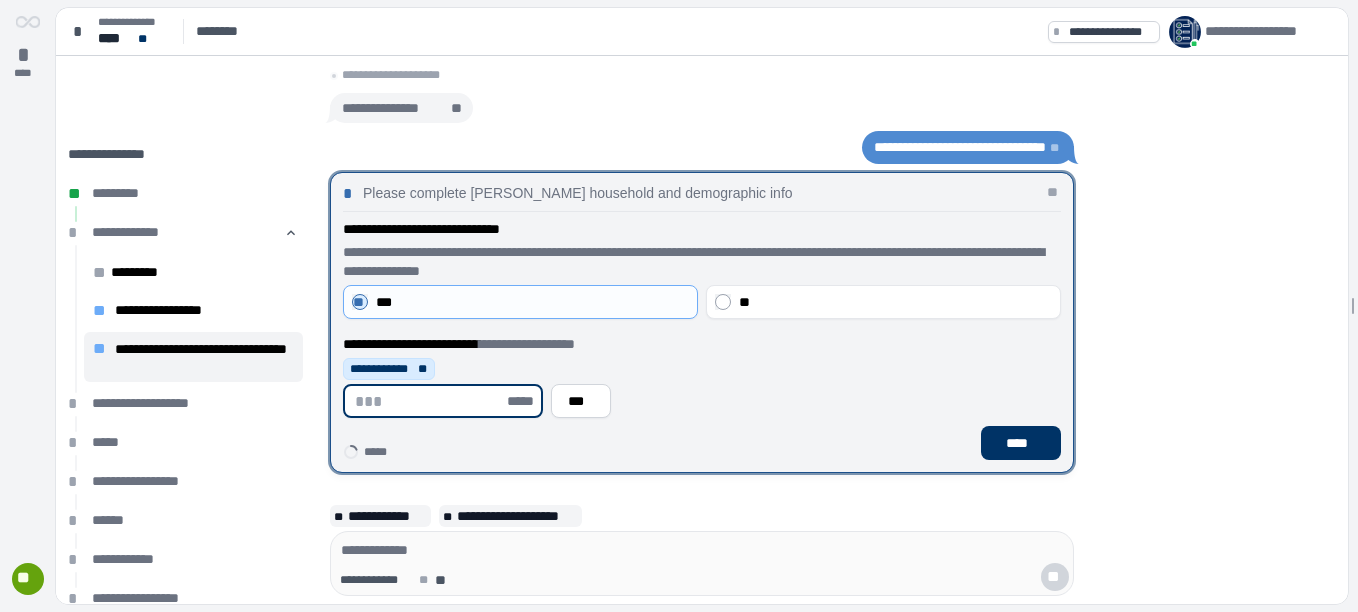 click at bounding box center (429, 401) 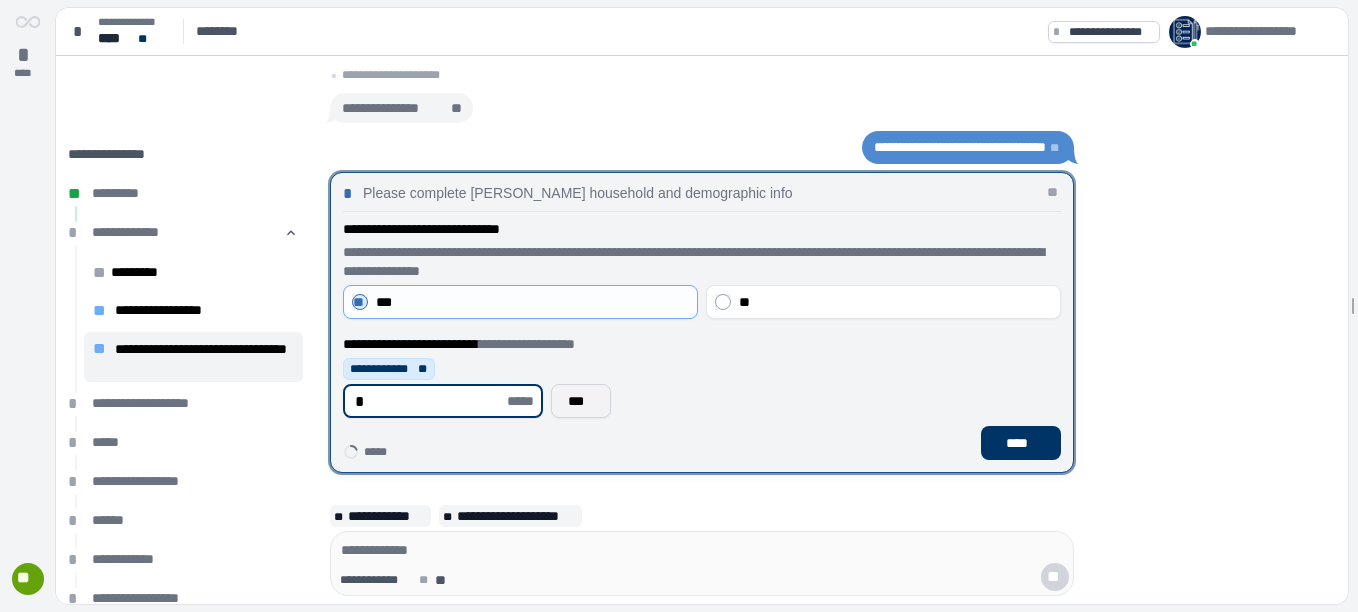 type on "*" 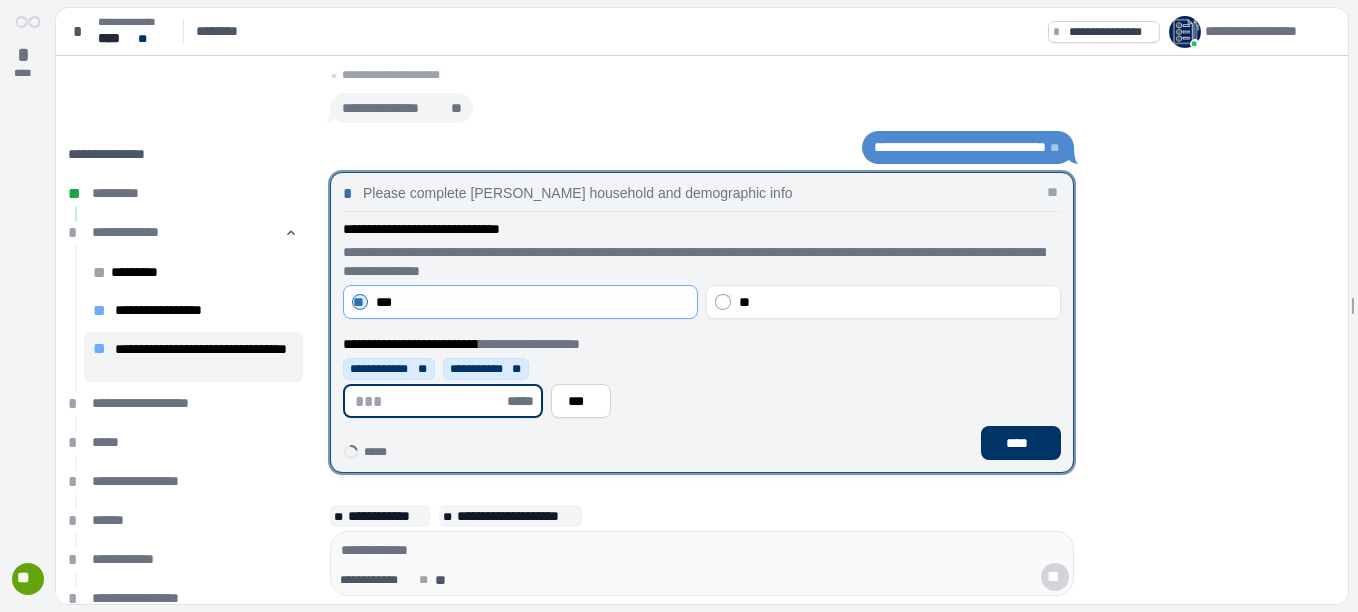 click at bounding box center (429, 401) 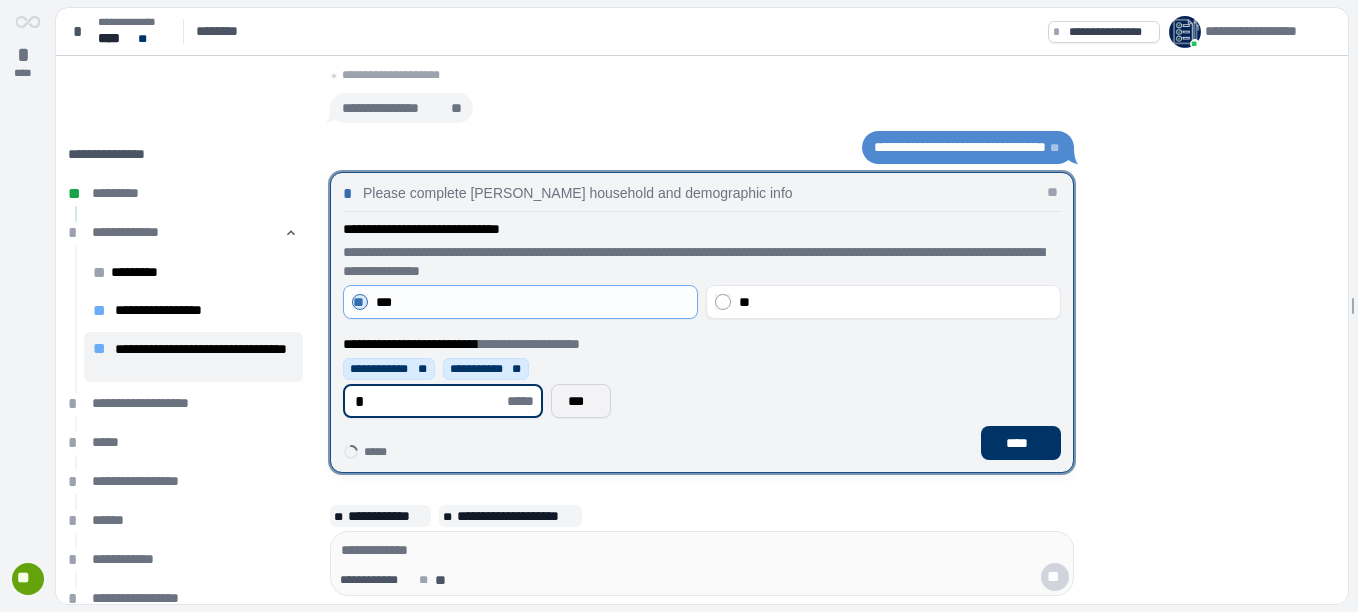 type on "*" 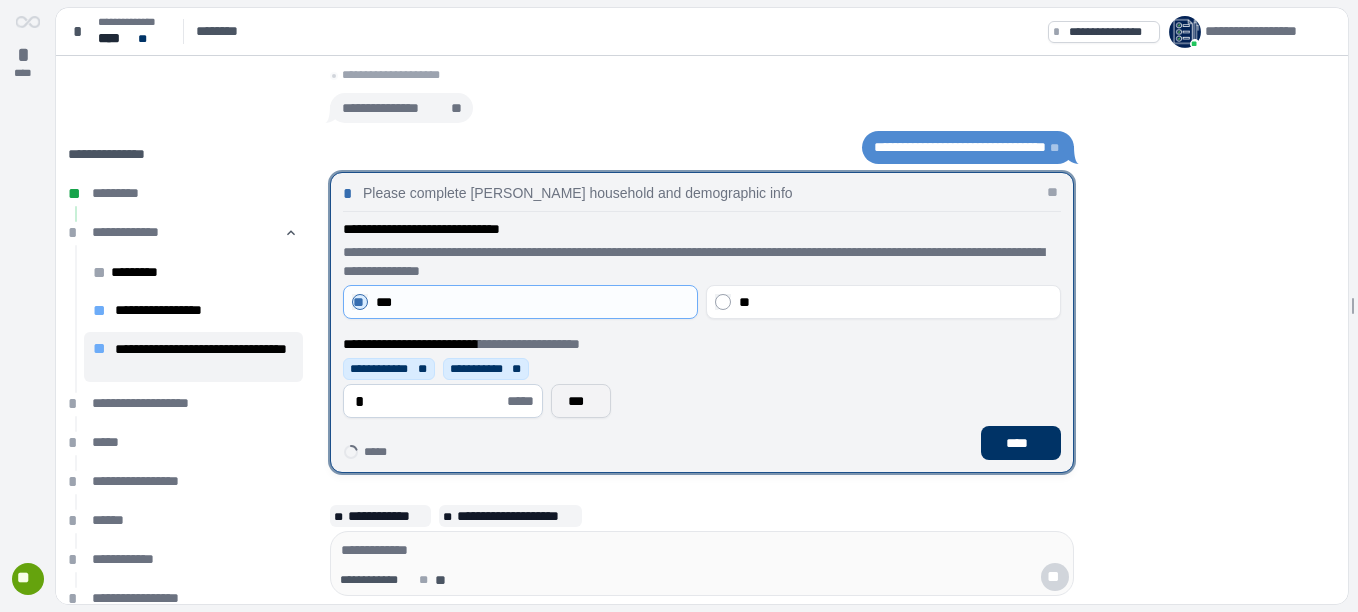click on "***" at bounding box center [581, 401] 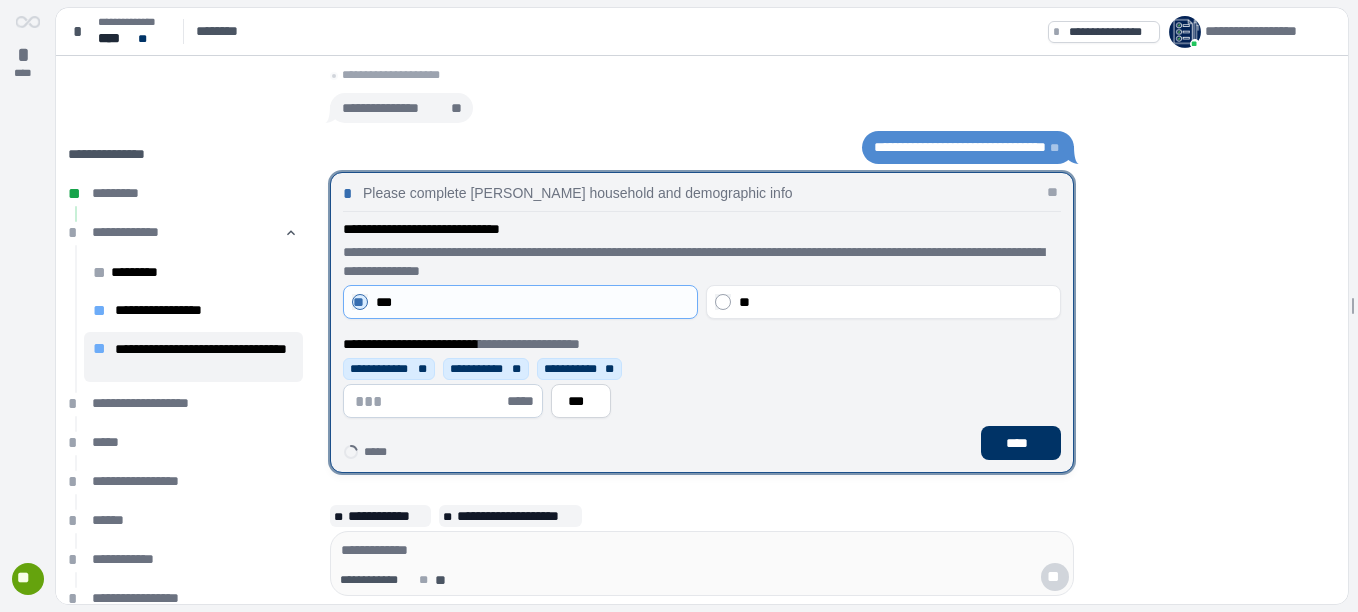 click at bounding box center (429, 401) 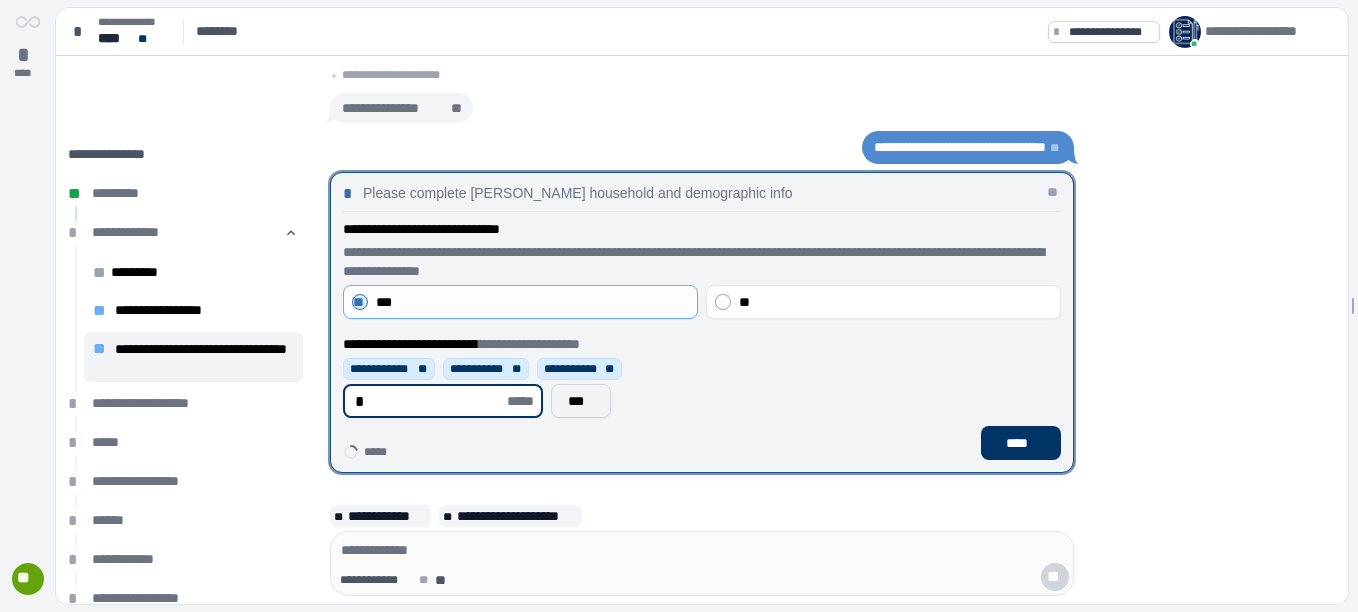 type on "*" 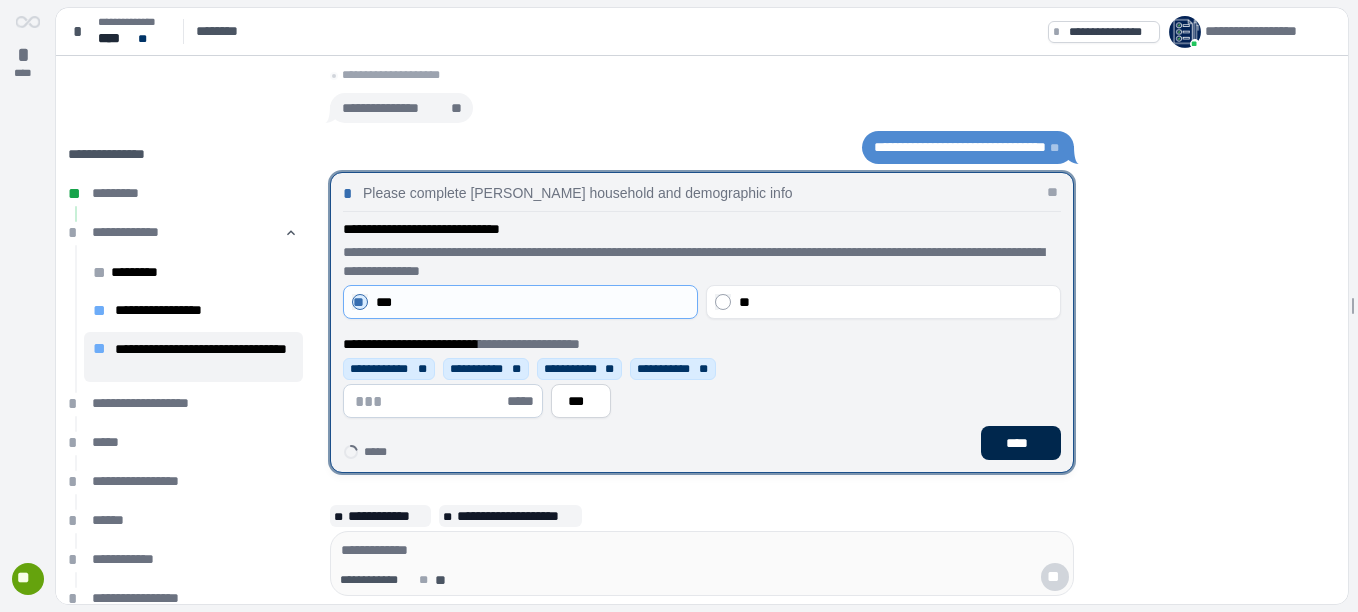 click on "****" at bounding box center (1021, 443) 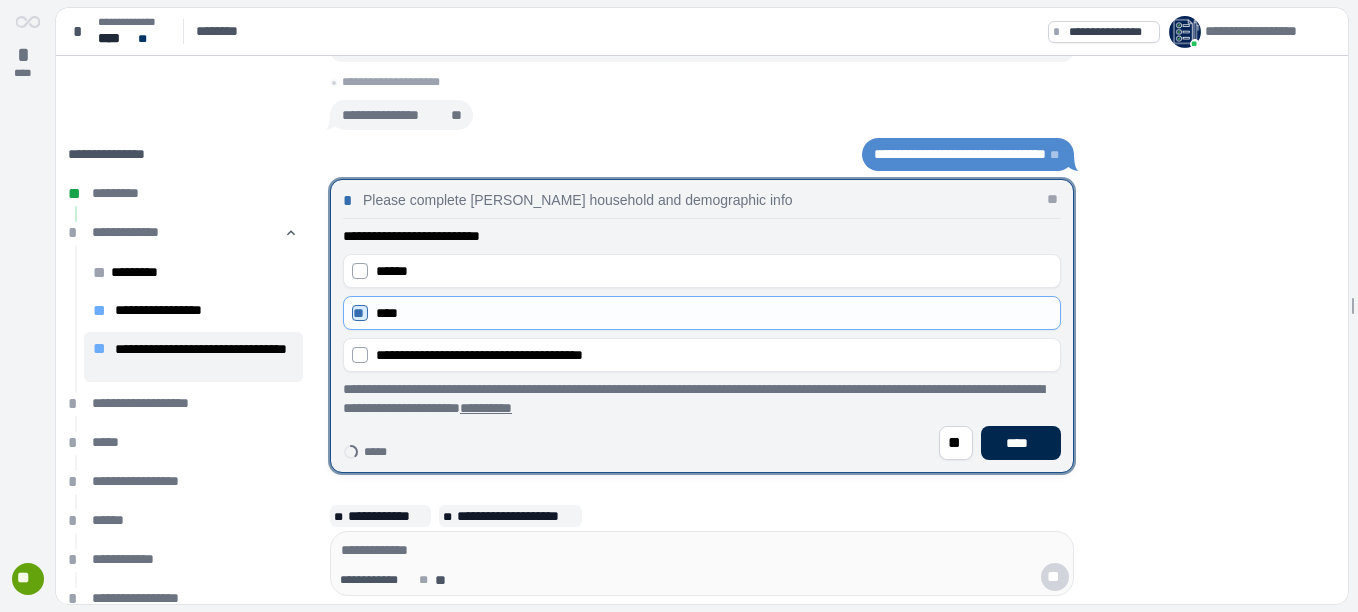 click on "****" at bounding box center (1021, 443) 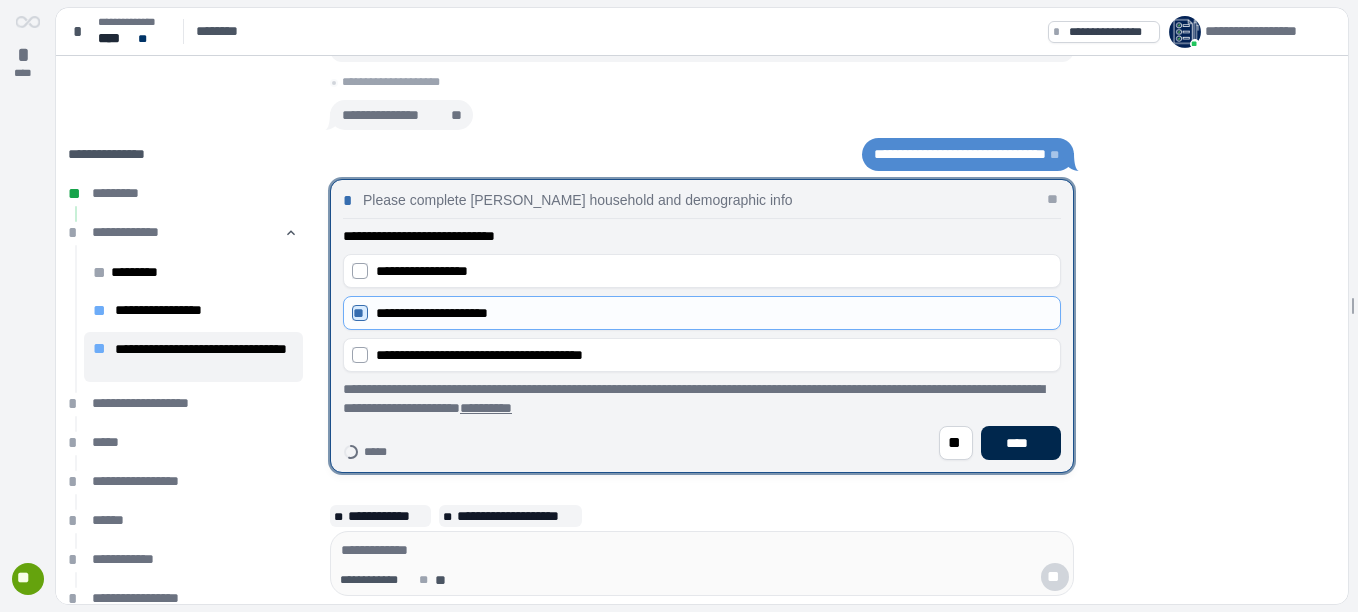 click on "****" at bounding box center (1021, 443) 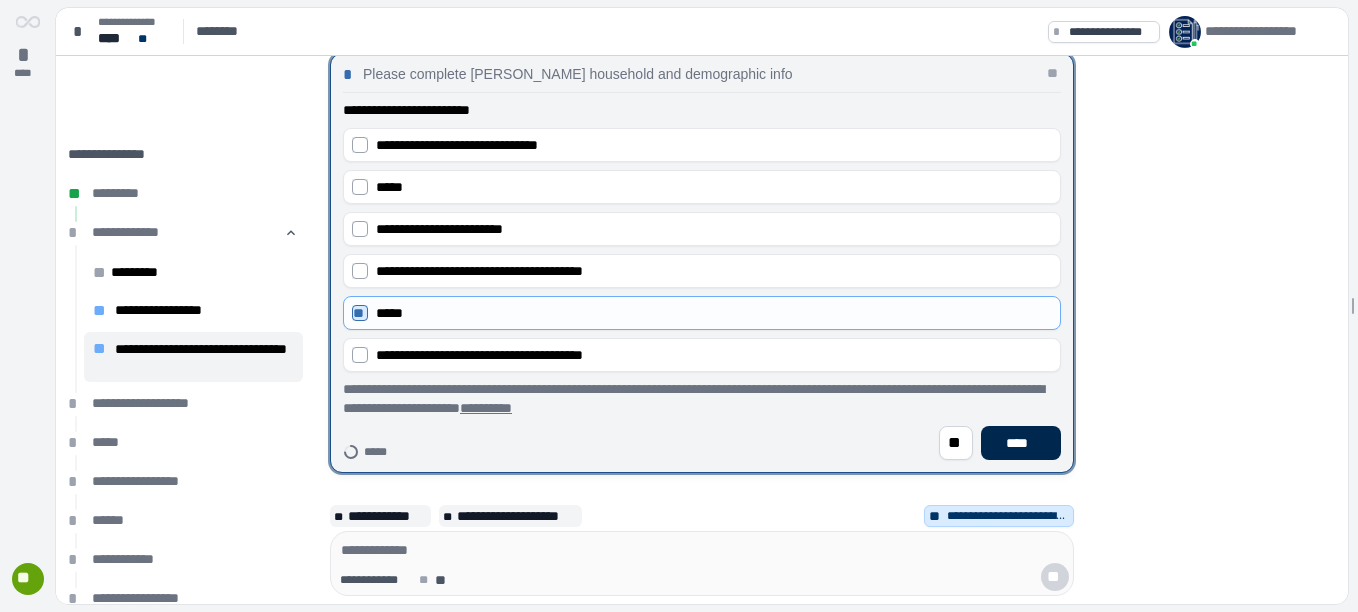 click on "****" at bounding box center [1021, 443] 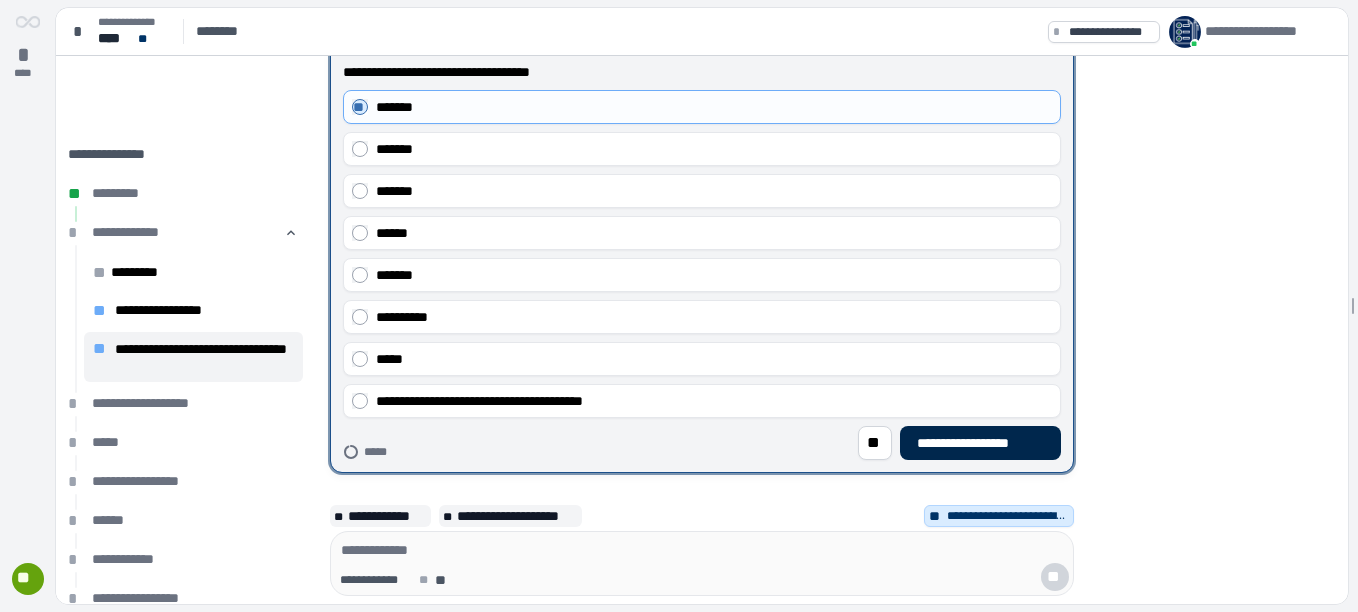 click on "**********" at bounding box center [980, 443] 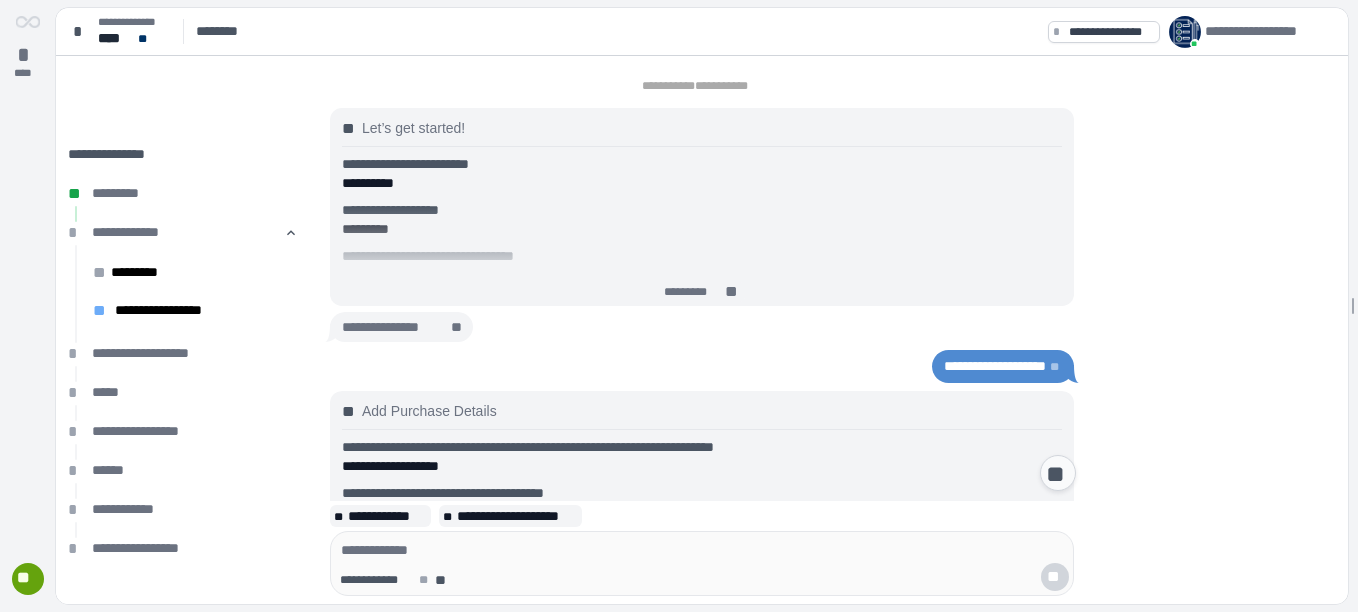 scroll, scrollTop: 1112, scrollLeft: 0, axis: vertical 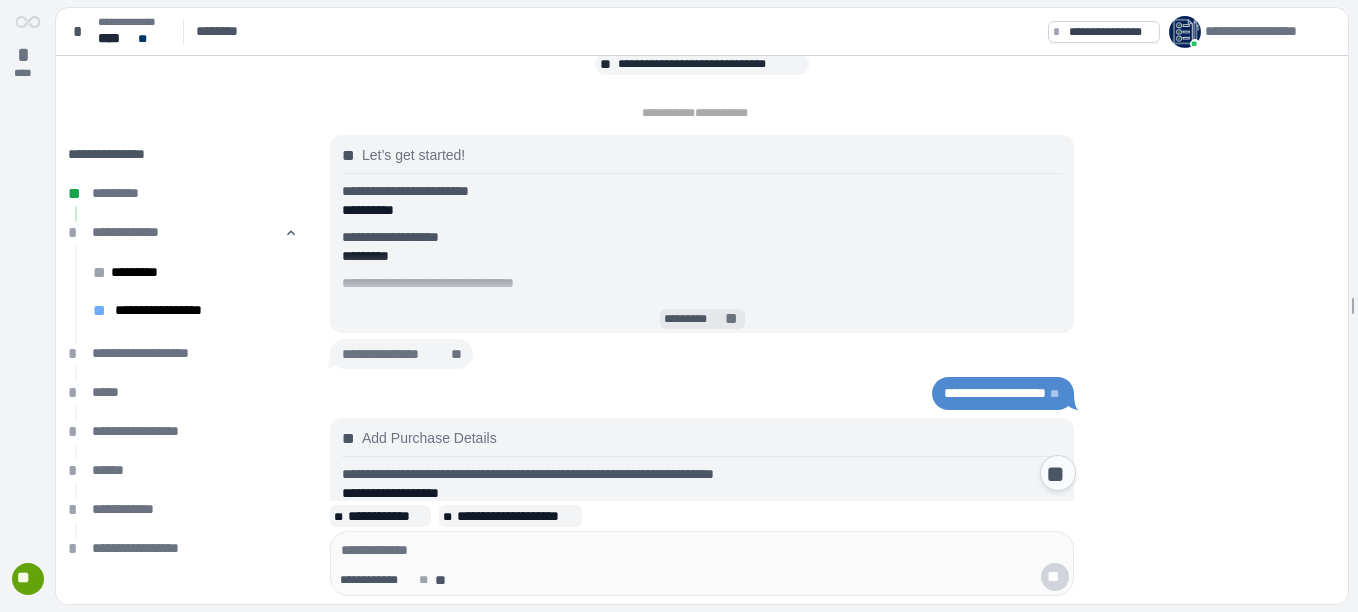 click on "*********" at bounding box center [693, 320] 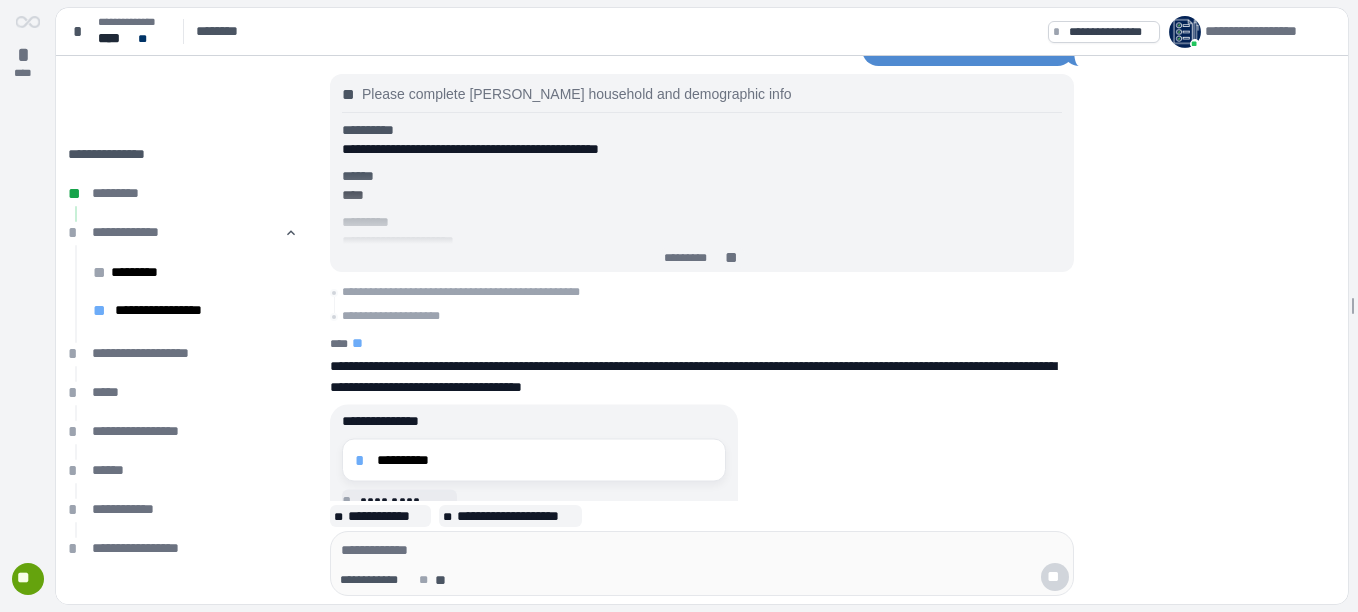 scroll, scrollTop: 0, scrollLeft: 0, axis: both 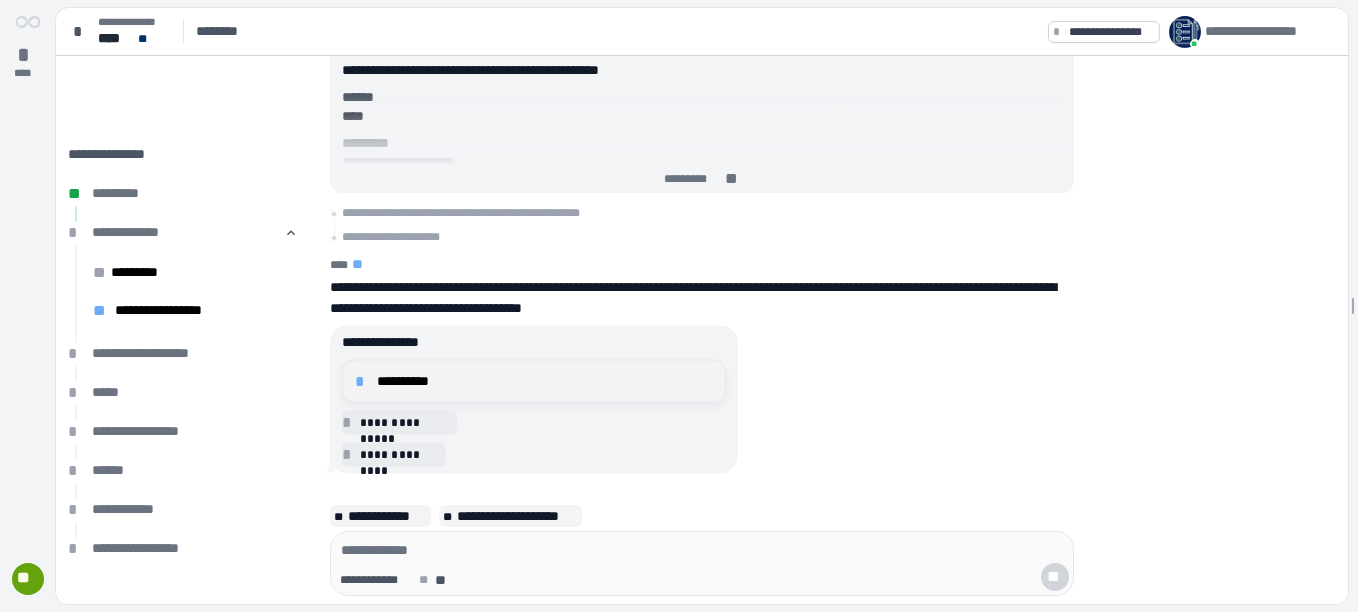 click on "**********" at bounding box center (545, 381) 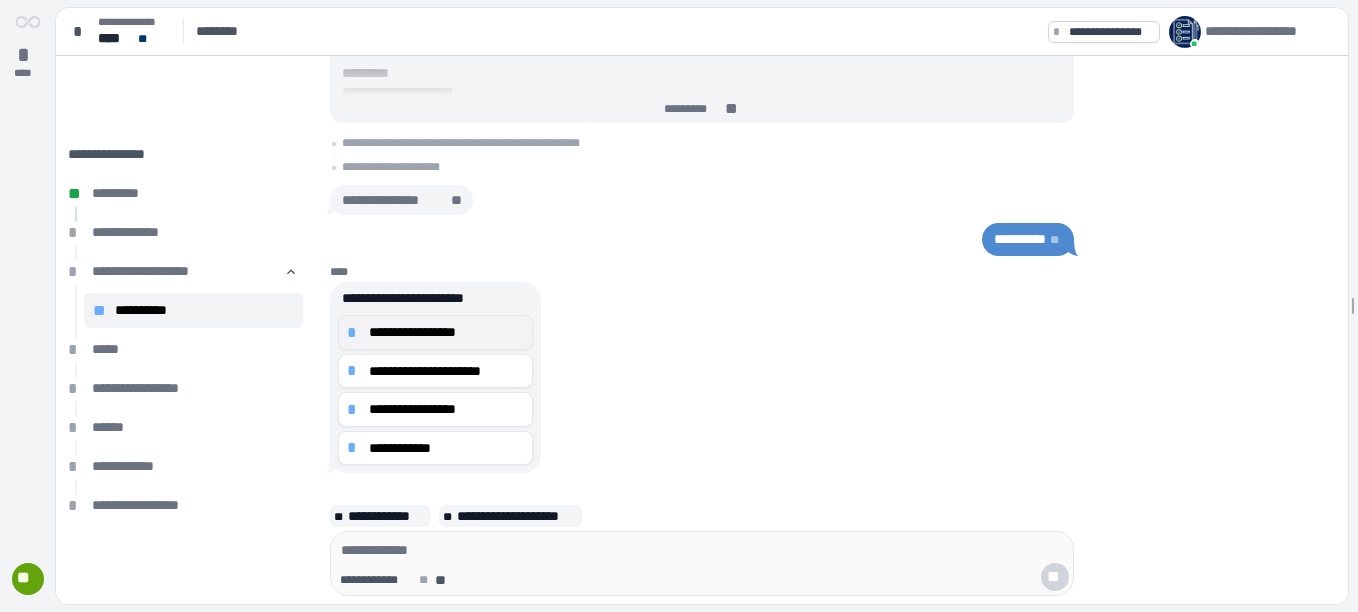 click on "*" at bounding box center [355, 333] 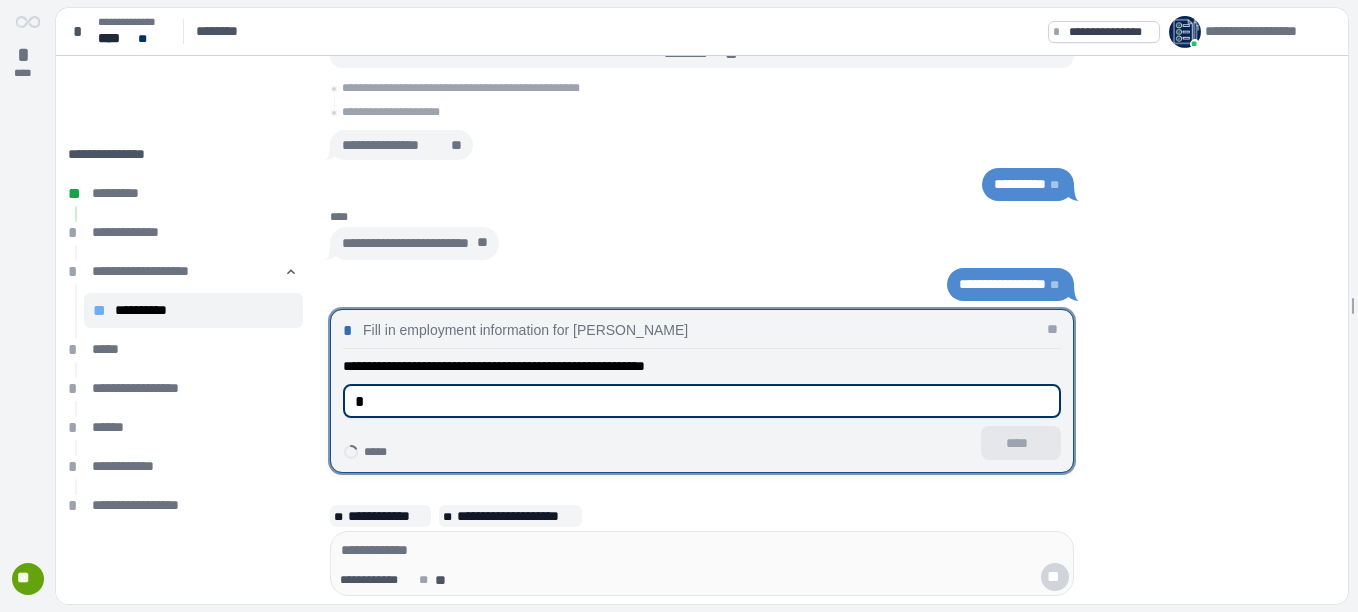 click on "*" at bounding box center (702, 401) 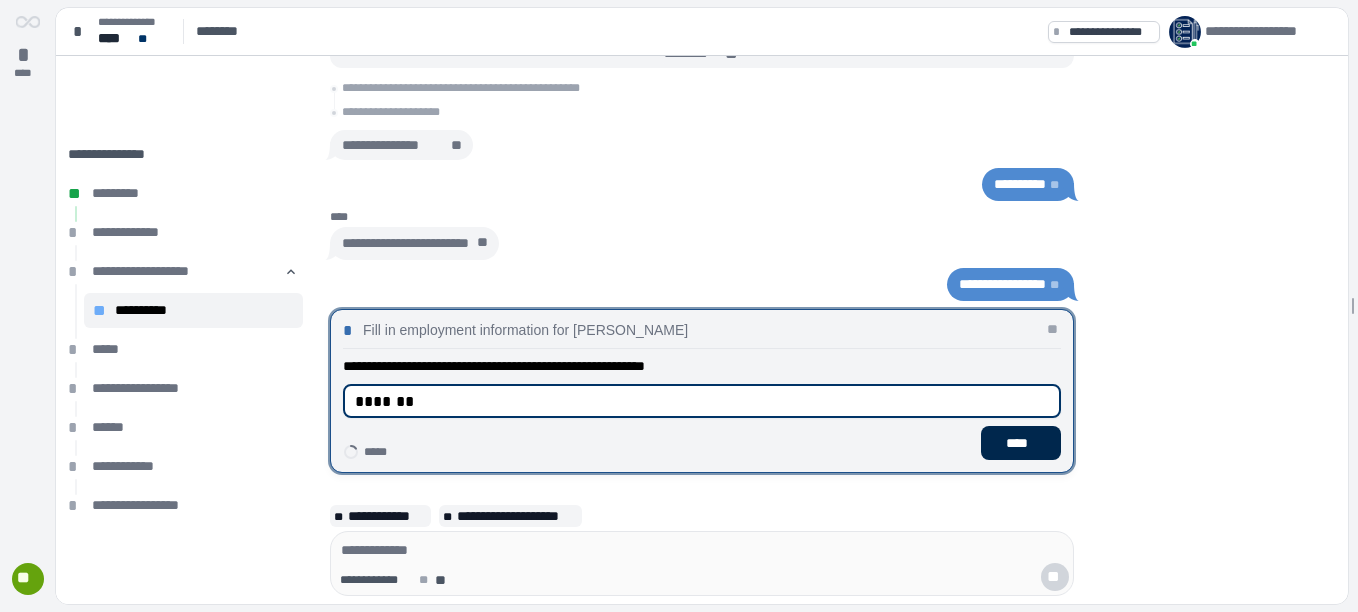 type on "*******" 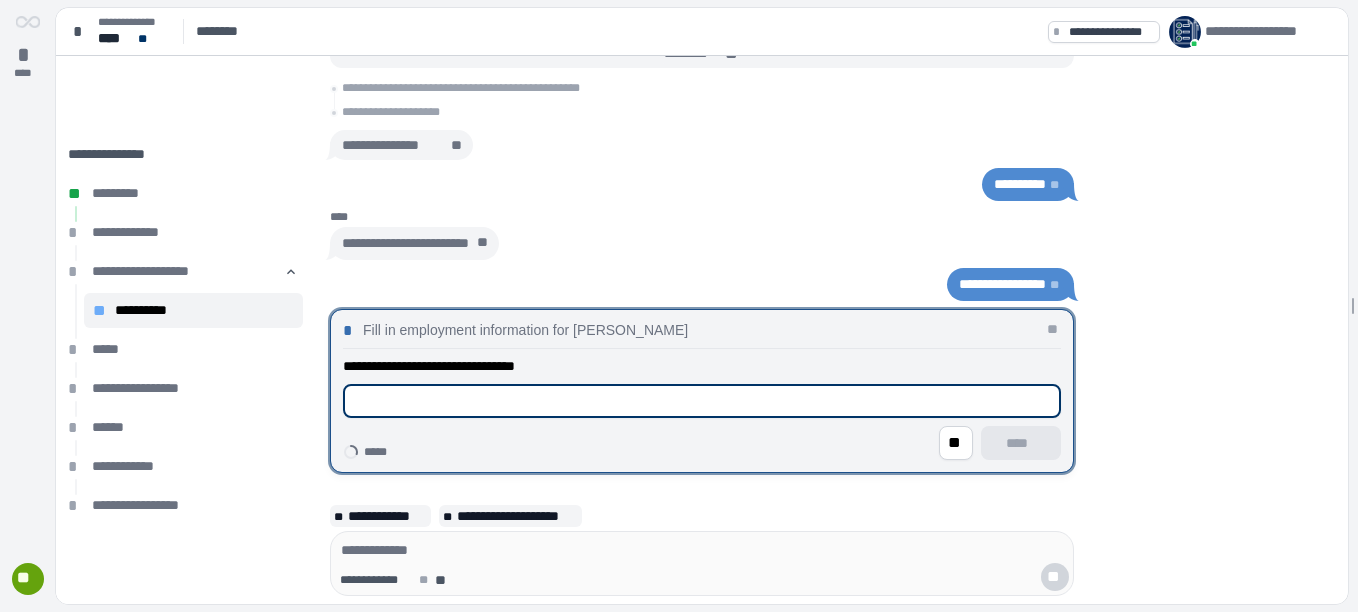 type on "*" 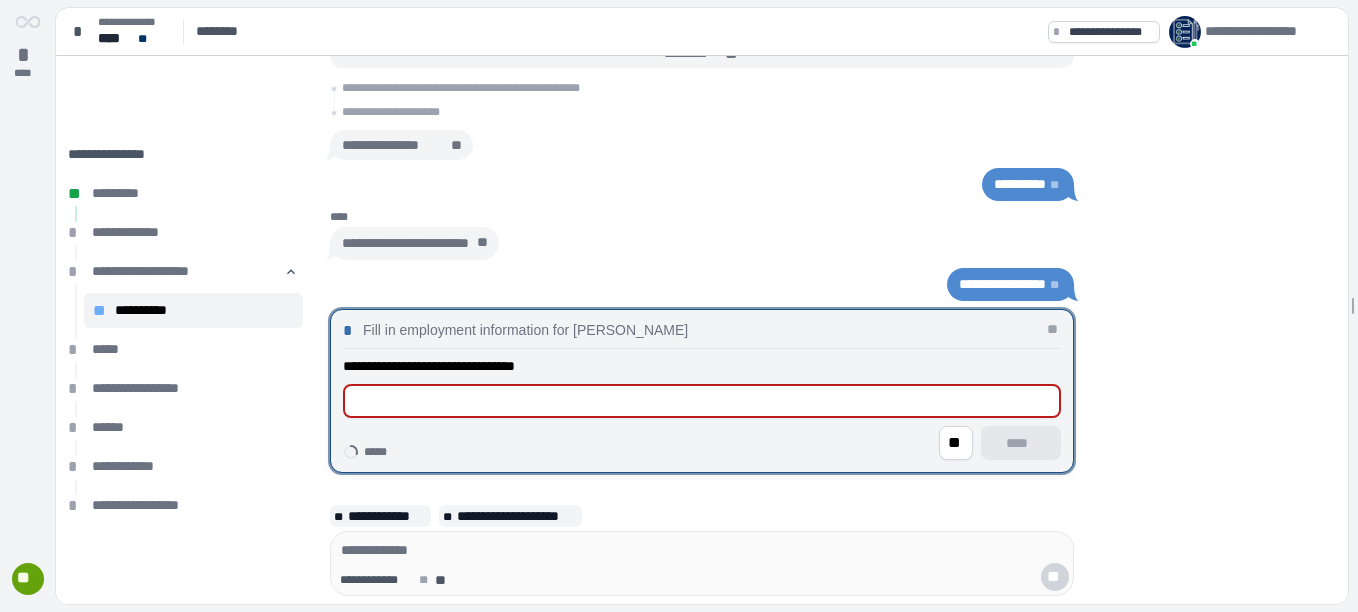 click at bounding box center [702, 401] 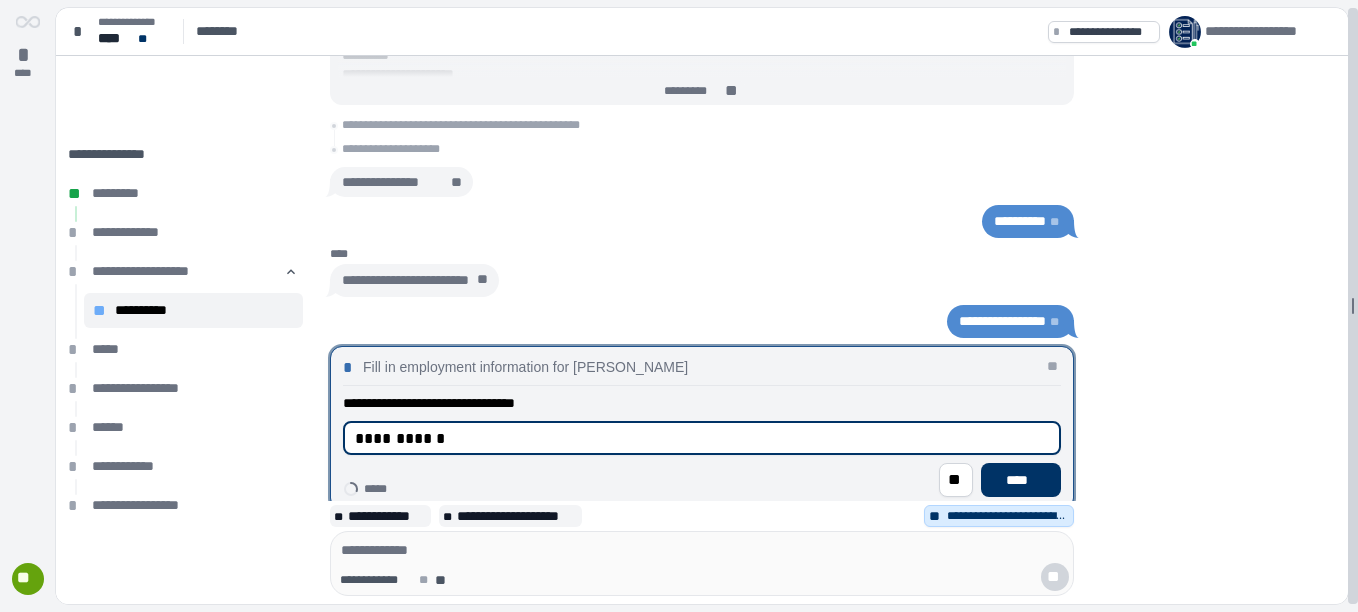 scroll, scrollTop: 0, scrollLeft: 0, axis: both 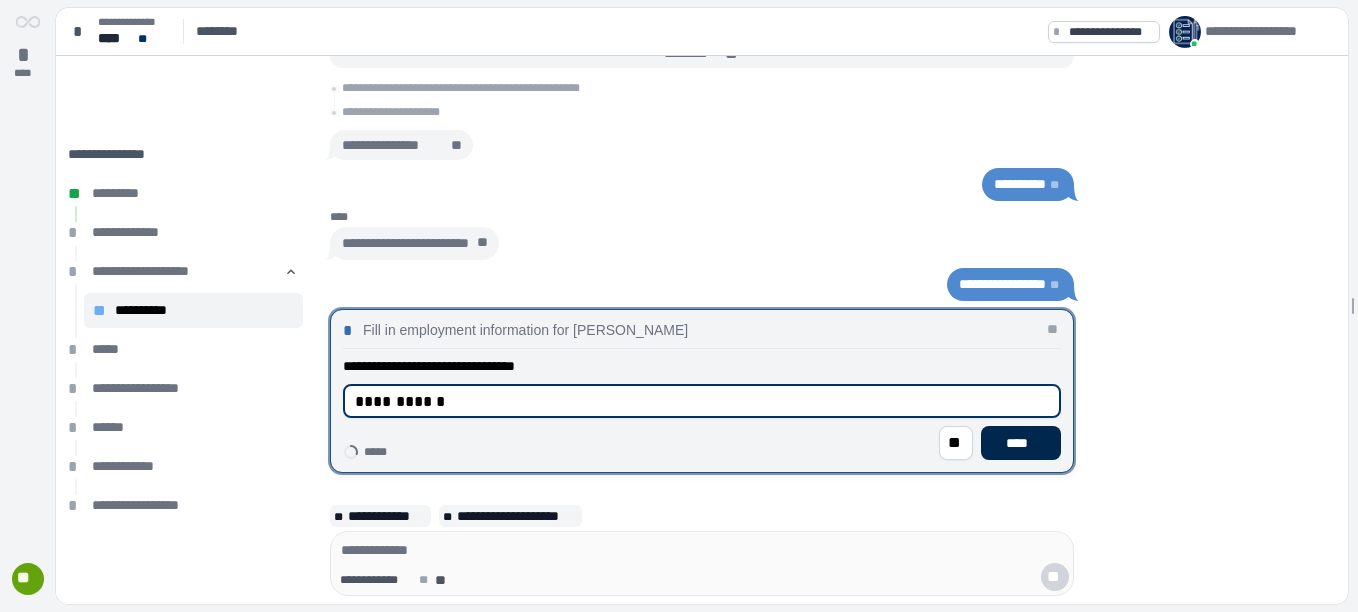 type on "**********" 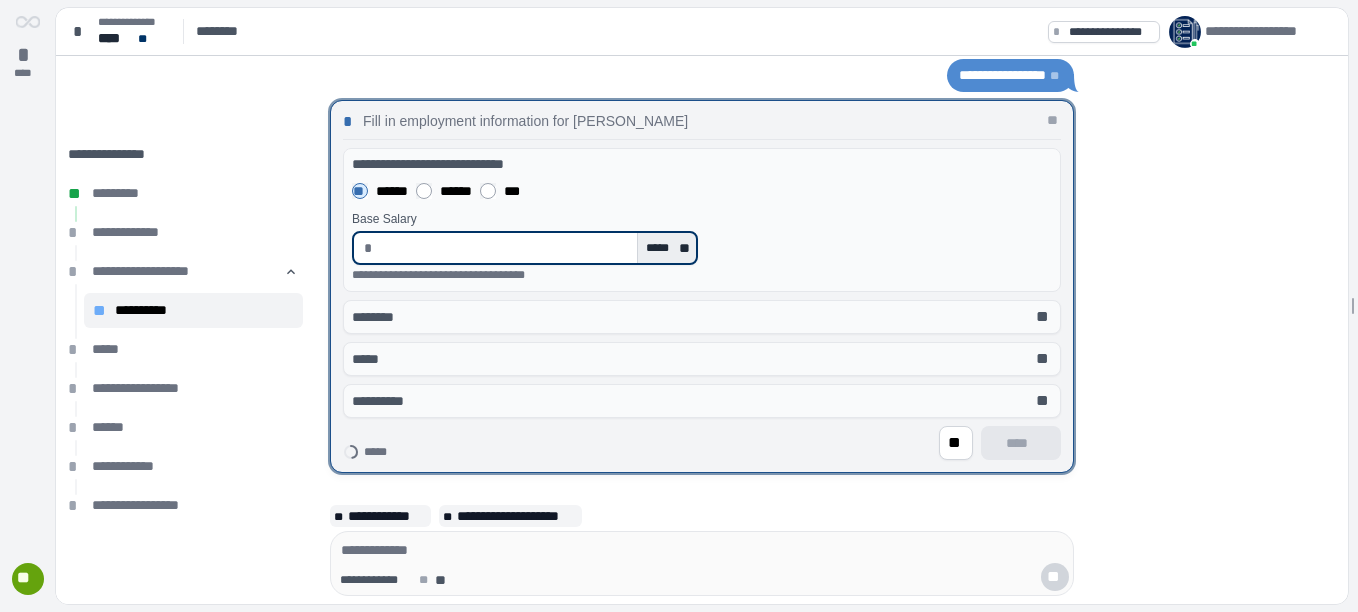 click on "**" at bounding box center (686, 248) 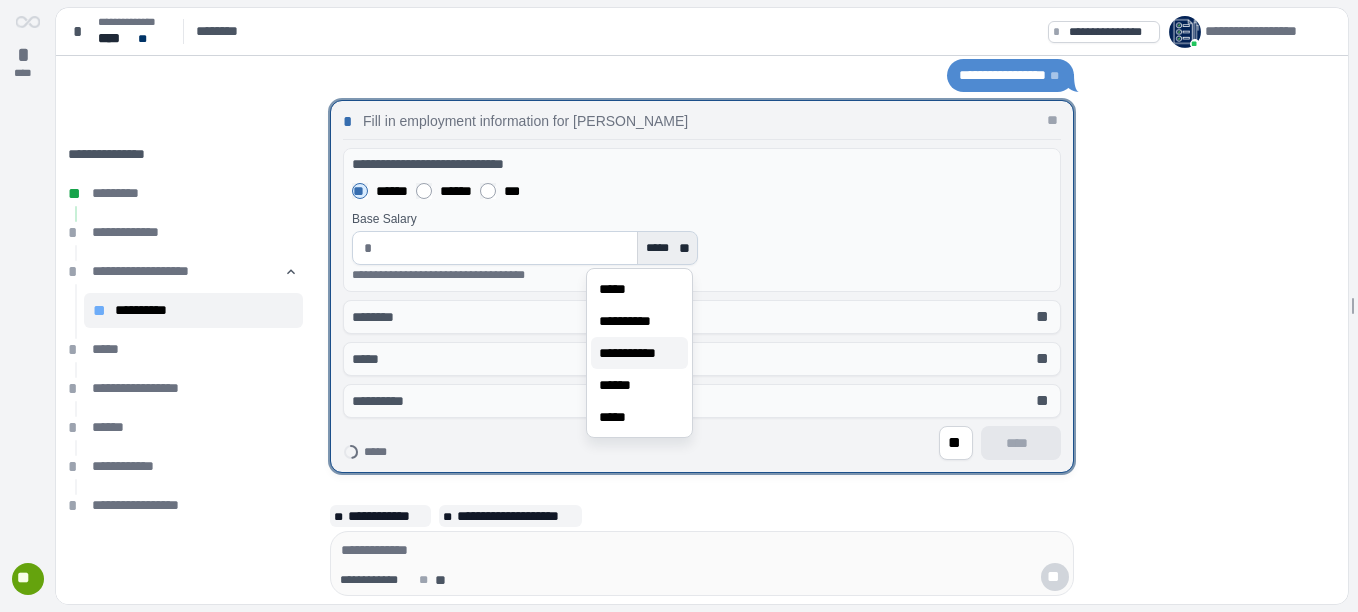 click on "**********" at bounding box center [639, 353] 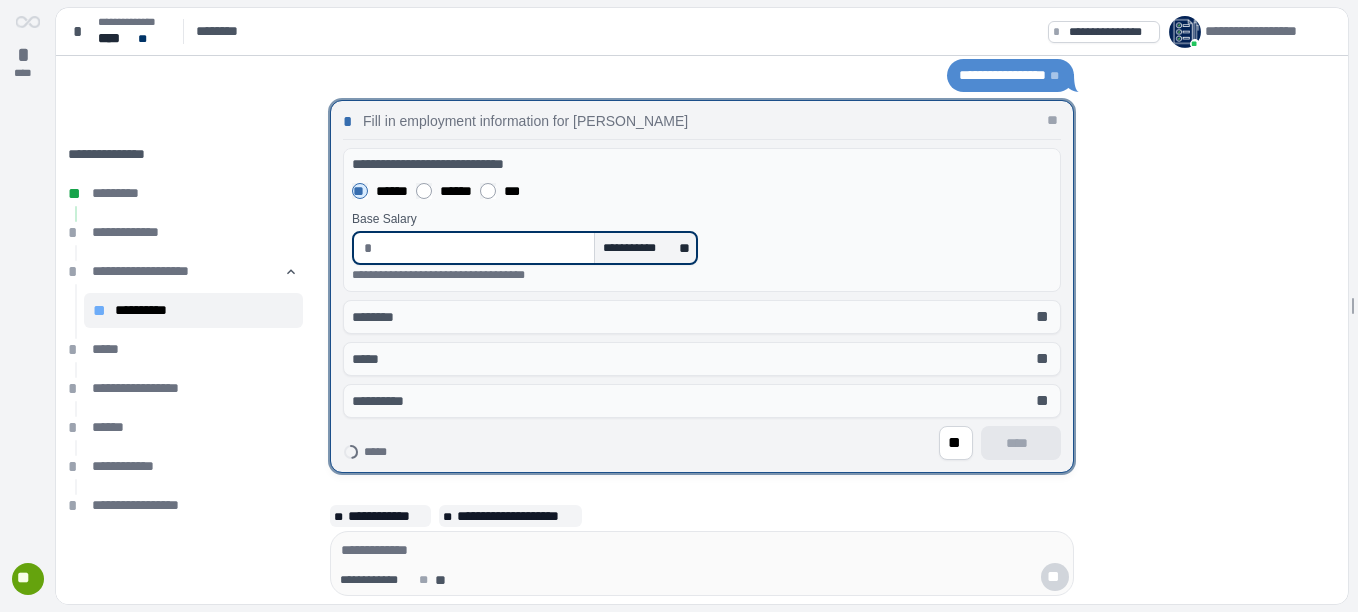 click at bounding box center [483, 248] 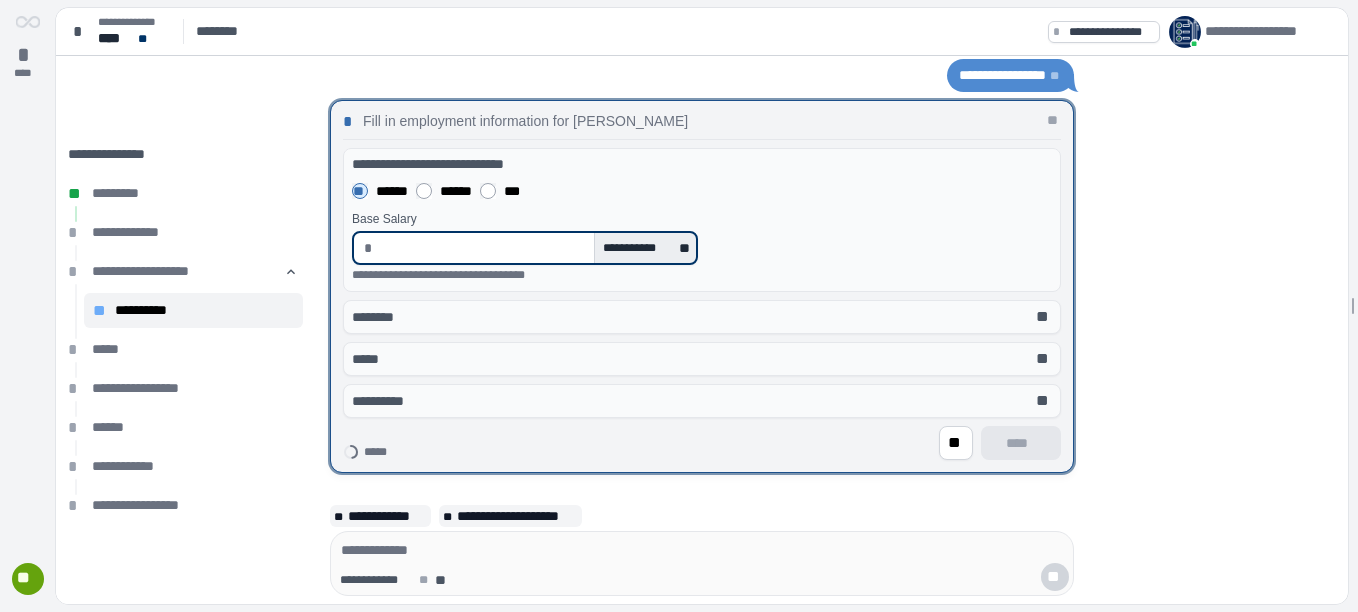 click on "**" at bounding box center (686, 248) 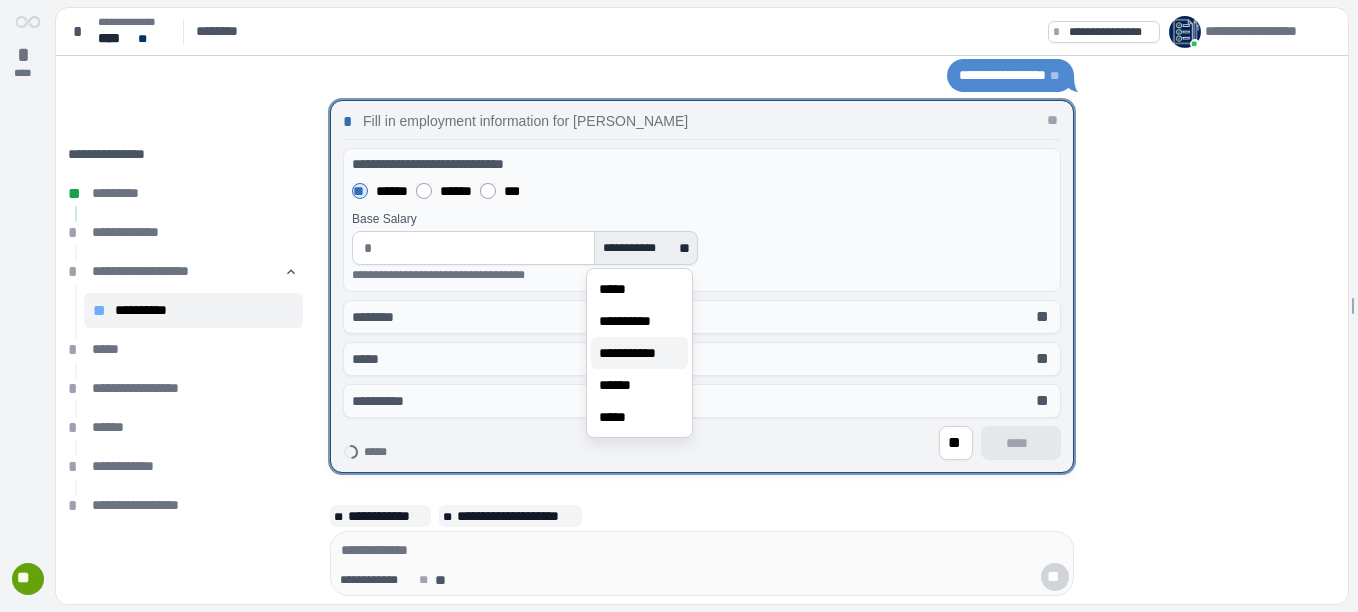 click on "**********" at bounding box center [639, 353] 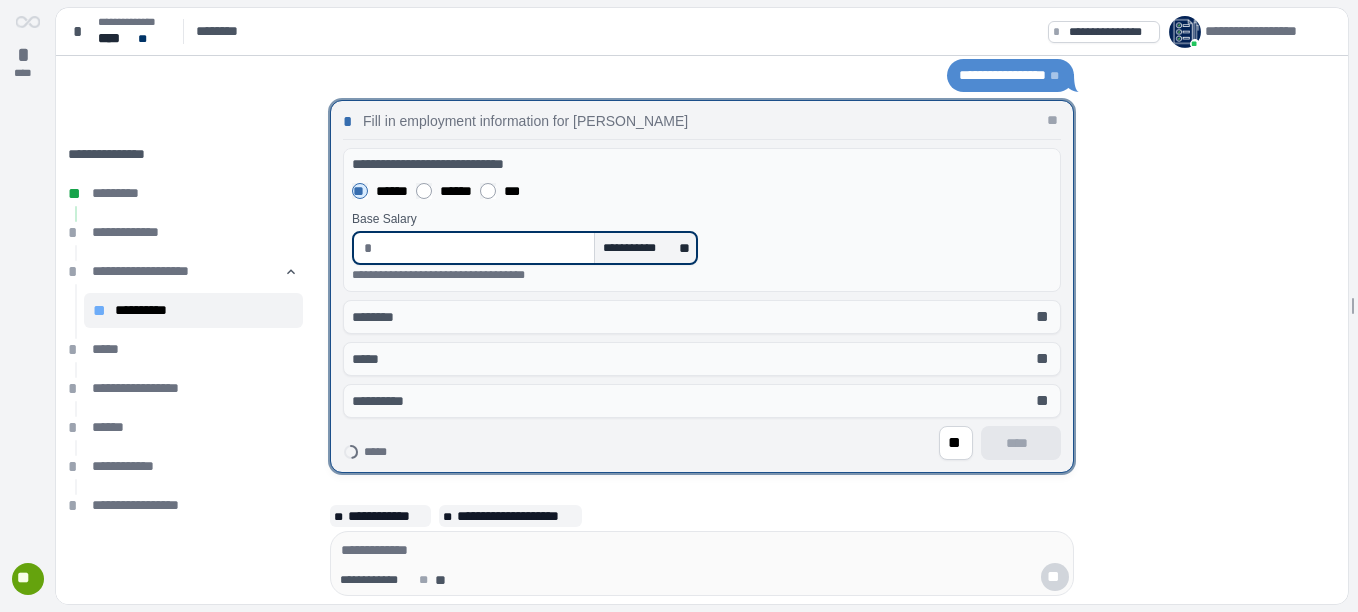 click at bounding box center (483, 248) 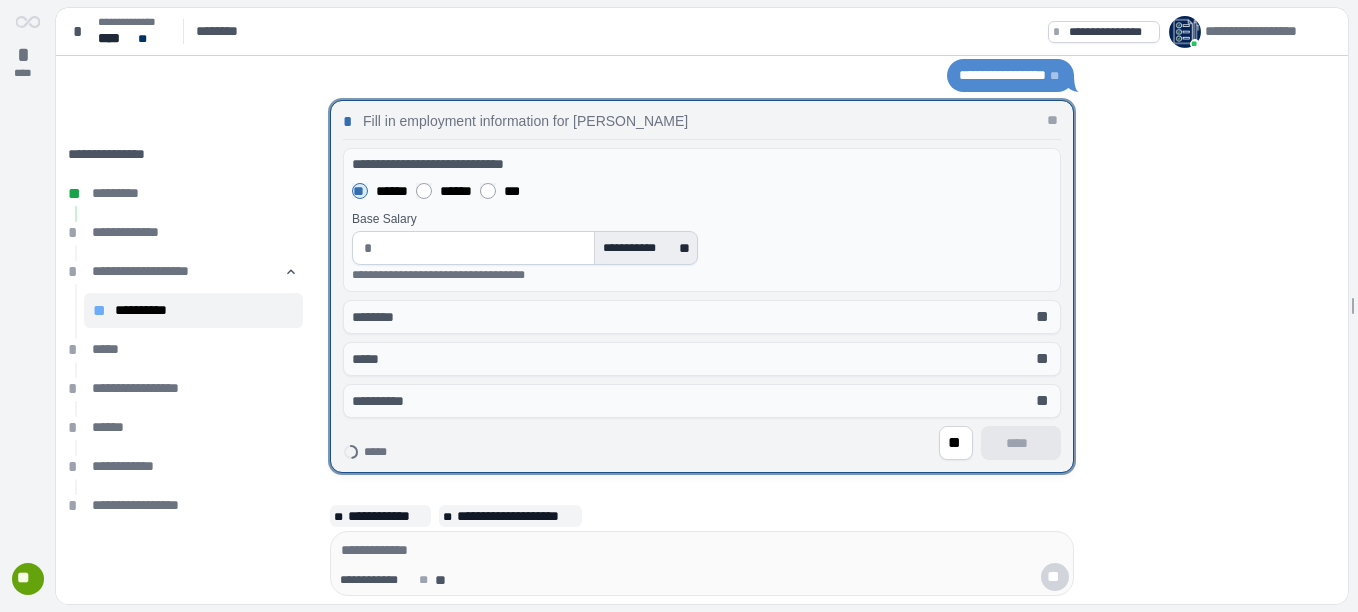 click on "**********" at bounding box center [646, 248] 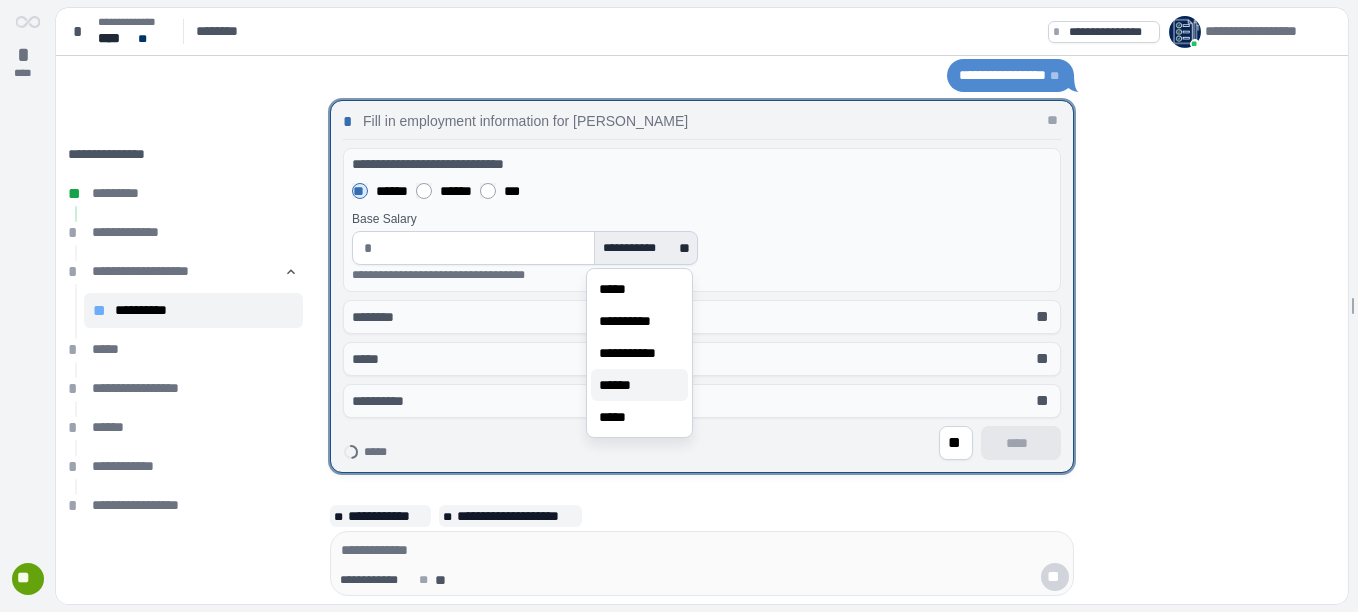 click on "******" at bounding box center [622, 385] 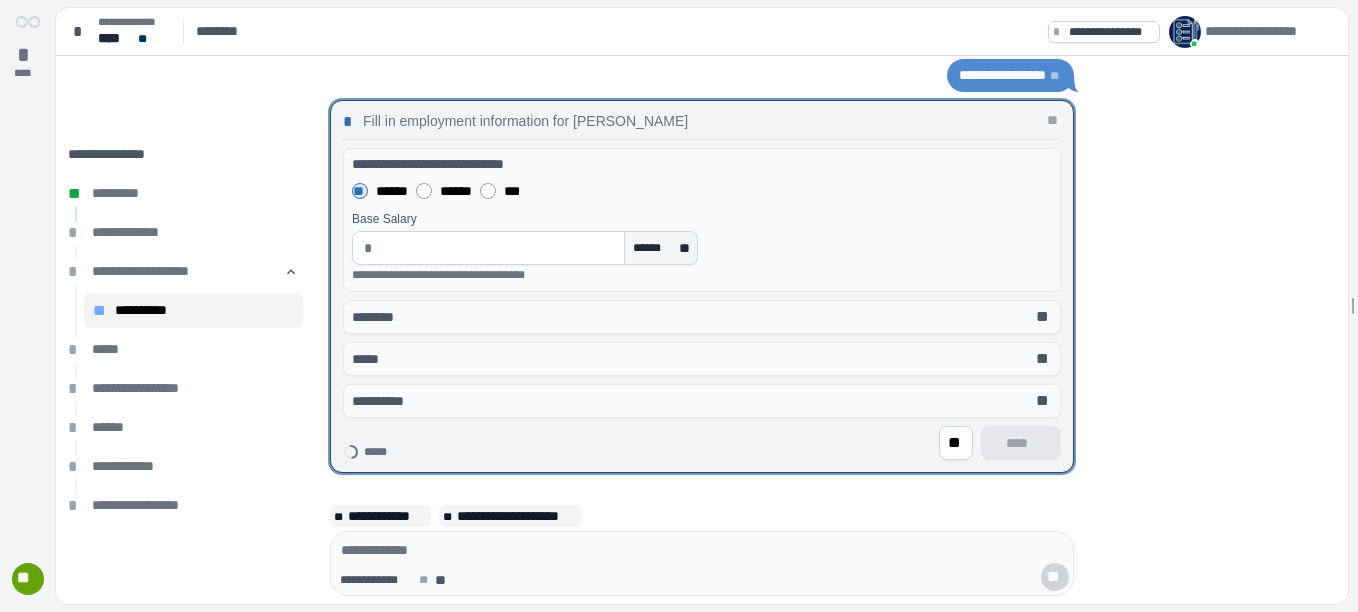 click at bounding box center [498, 248] 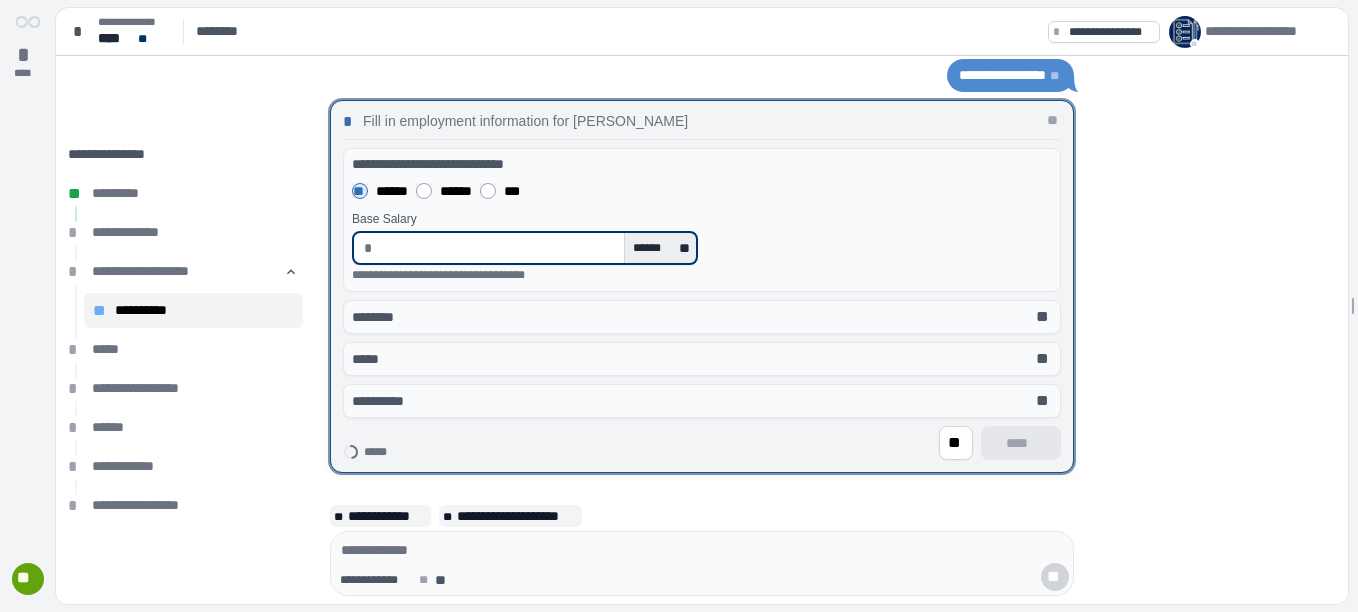 click on "**" at bounding box center (686, 248) 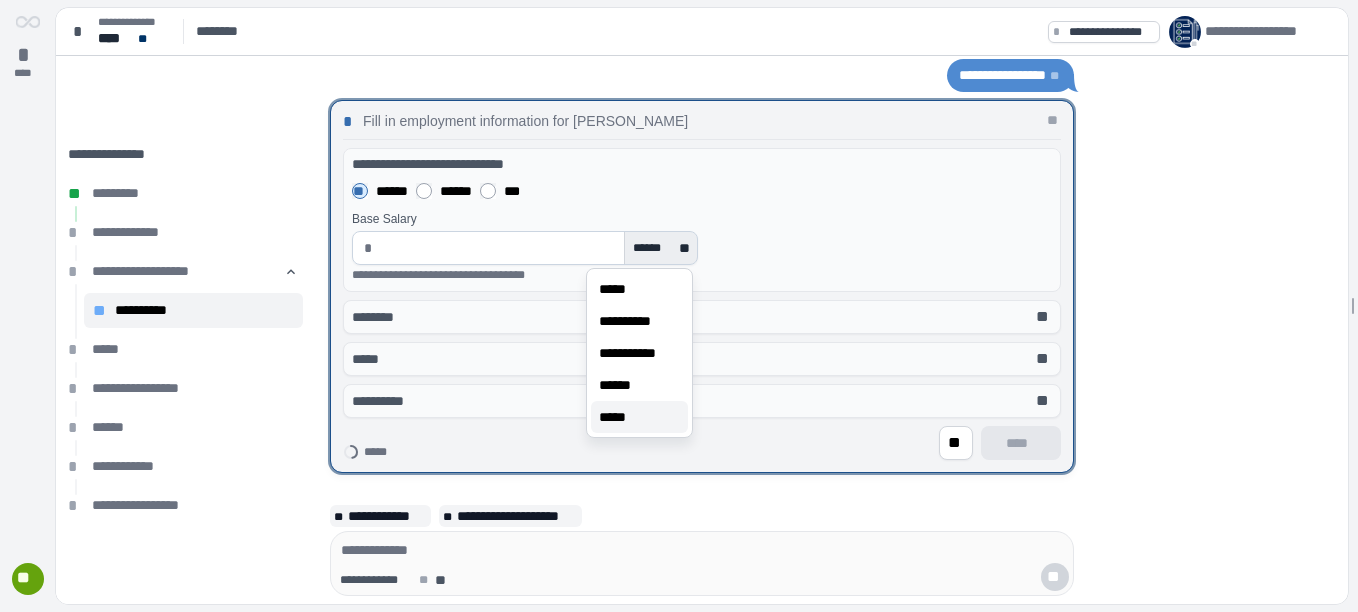 click on "*****" at bounding box center (615, 417) 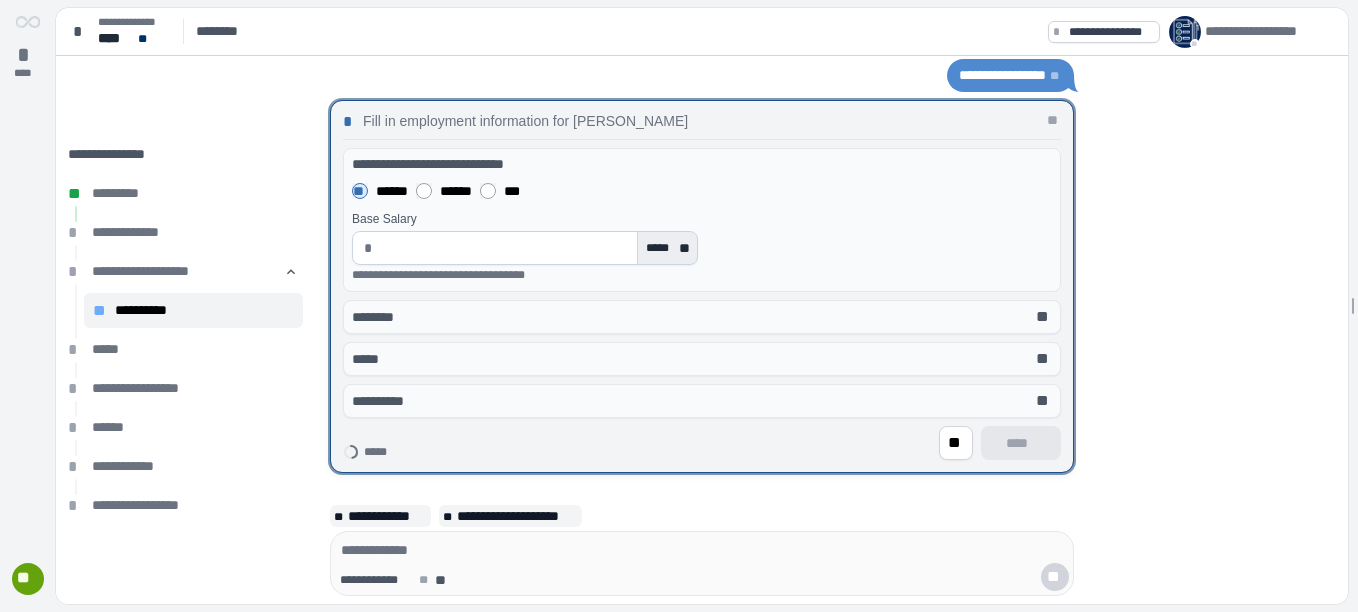 click on "*****" at bounding box center (660, 248) 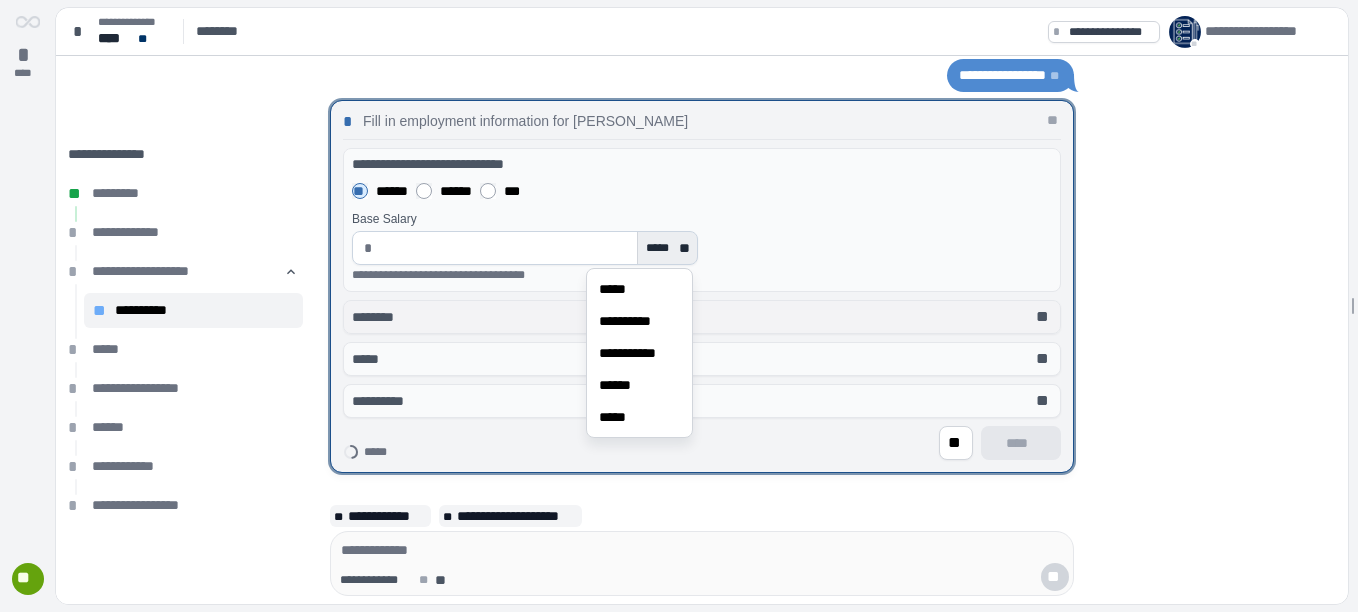 click on "******** **" at bounding box center (702, 317) 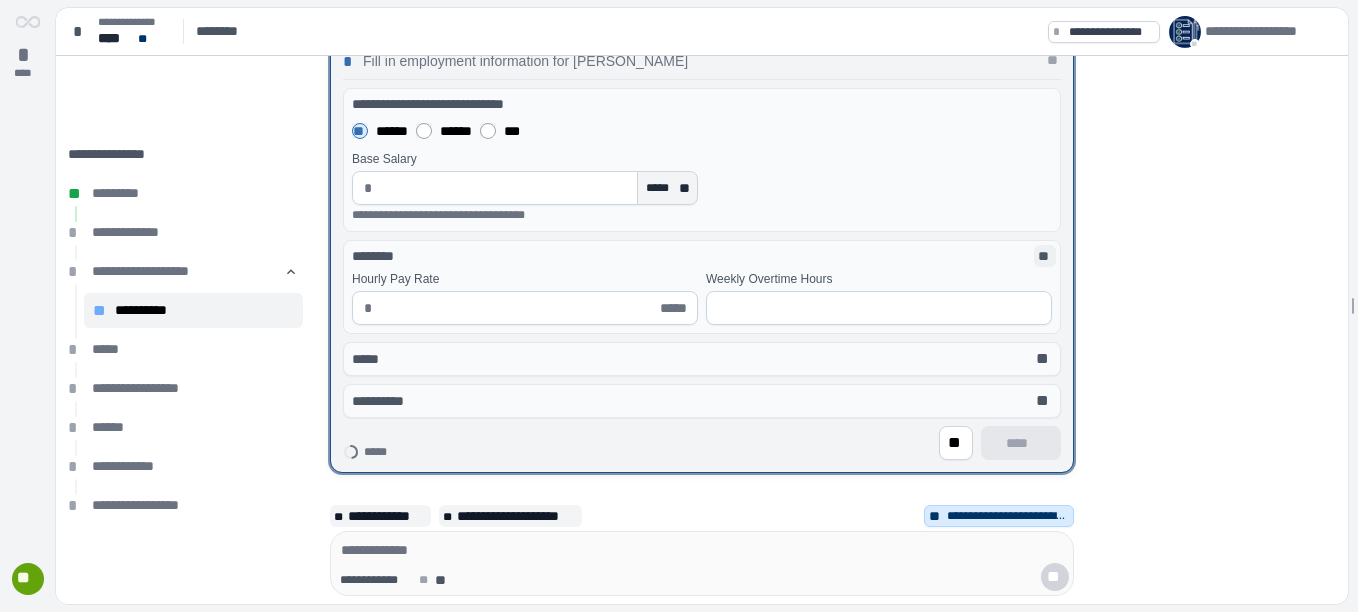 click on "**" at bounding box center [1045, 256] 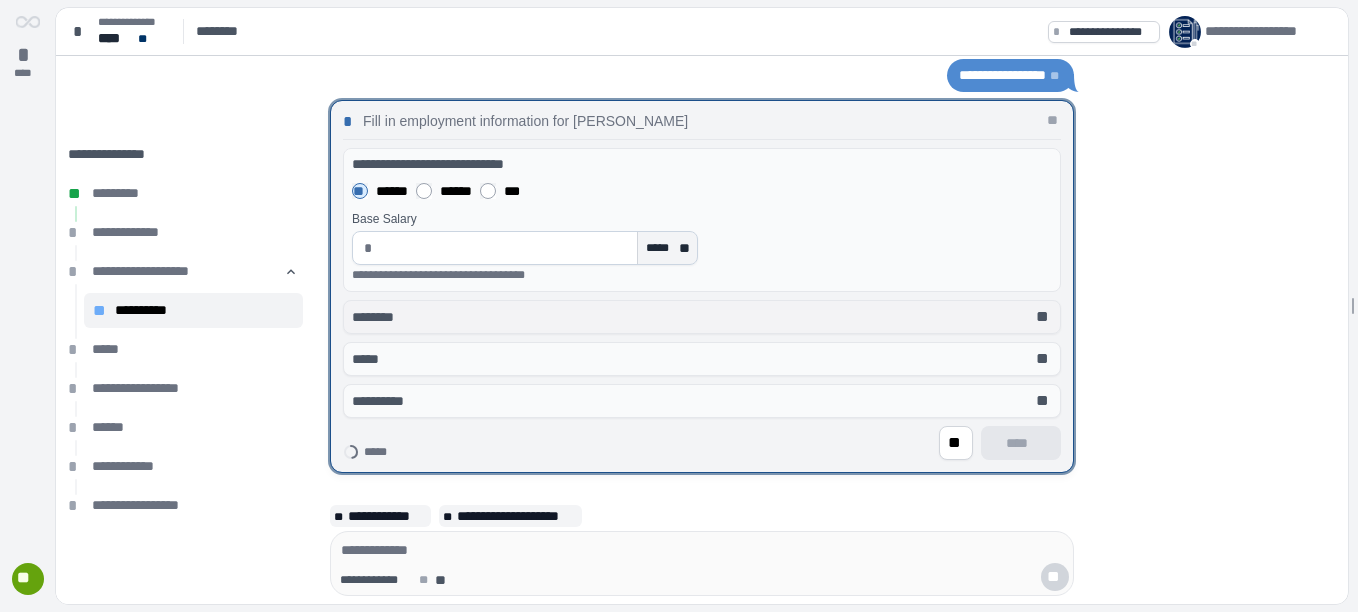 click on "******** **" at bounding box center (702, 317) 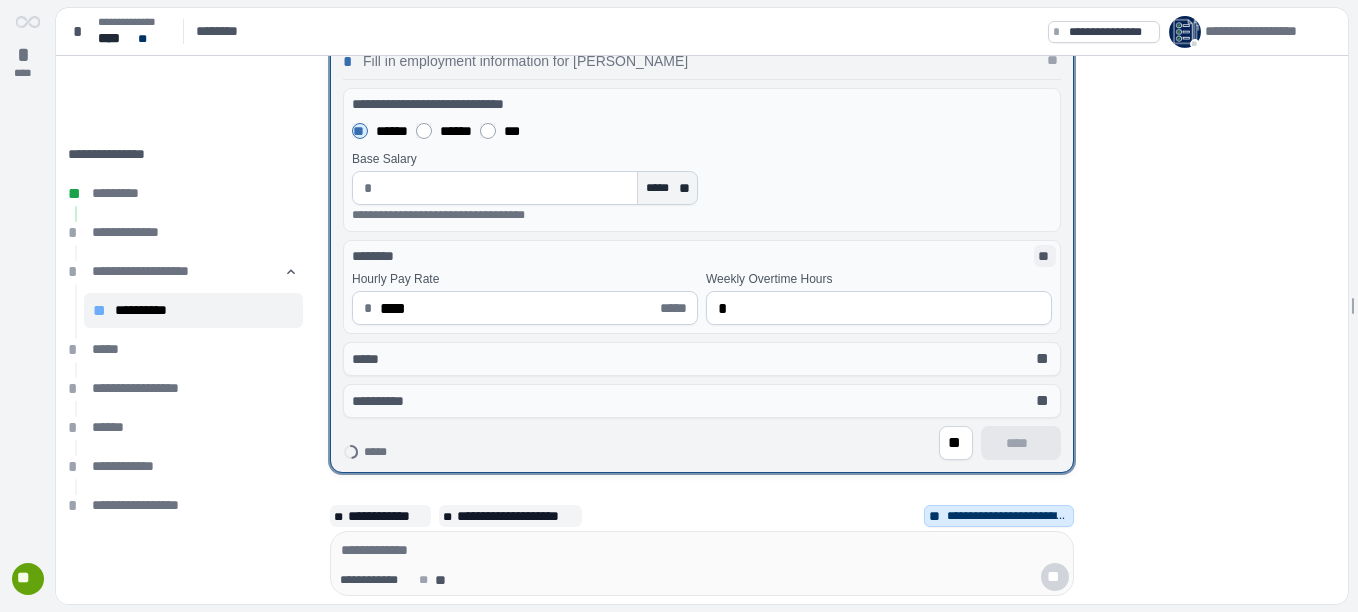 click on "**" at bounding box center (1045, 256) 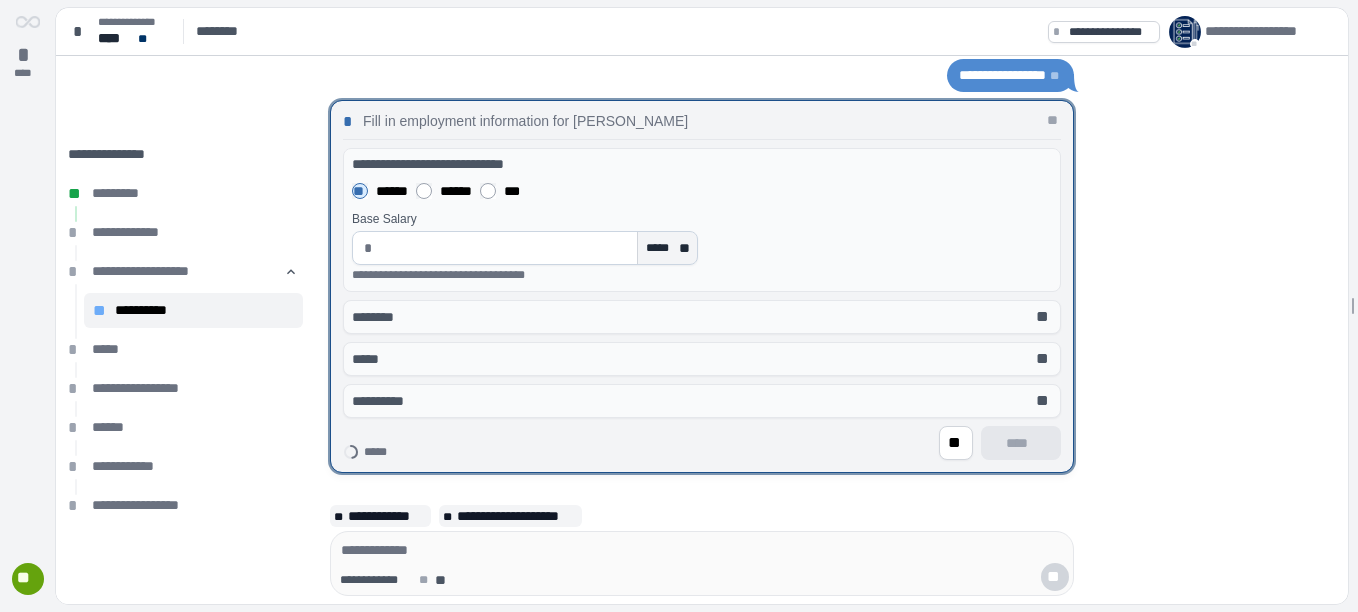click at bounding box center (505, 248) 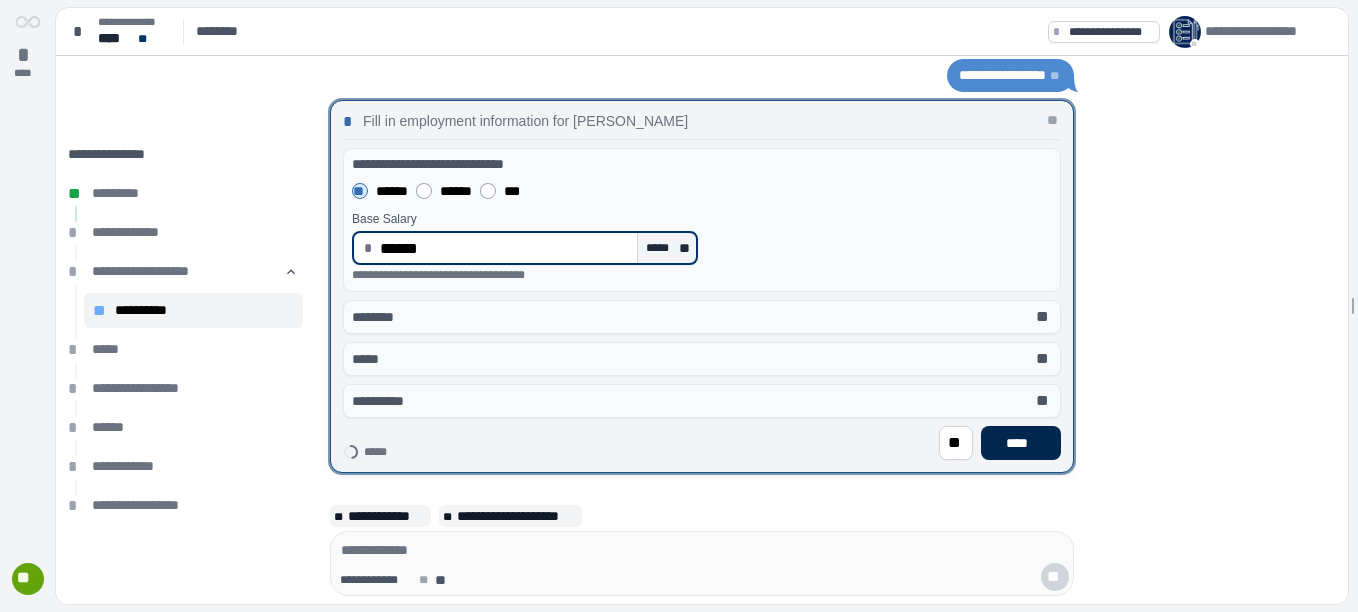 type on "*********" 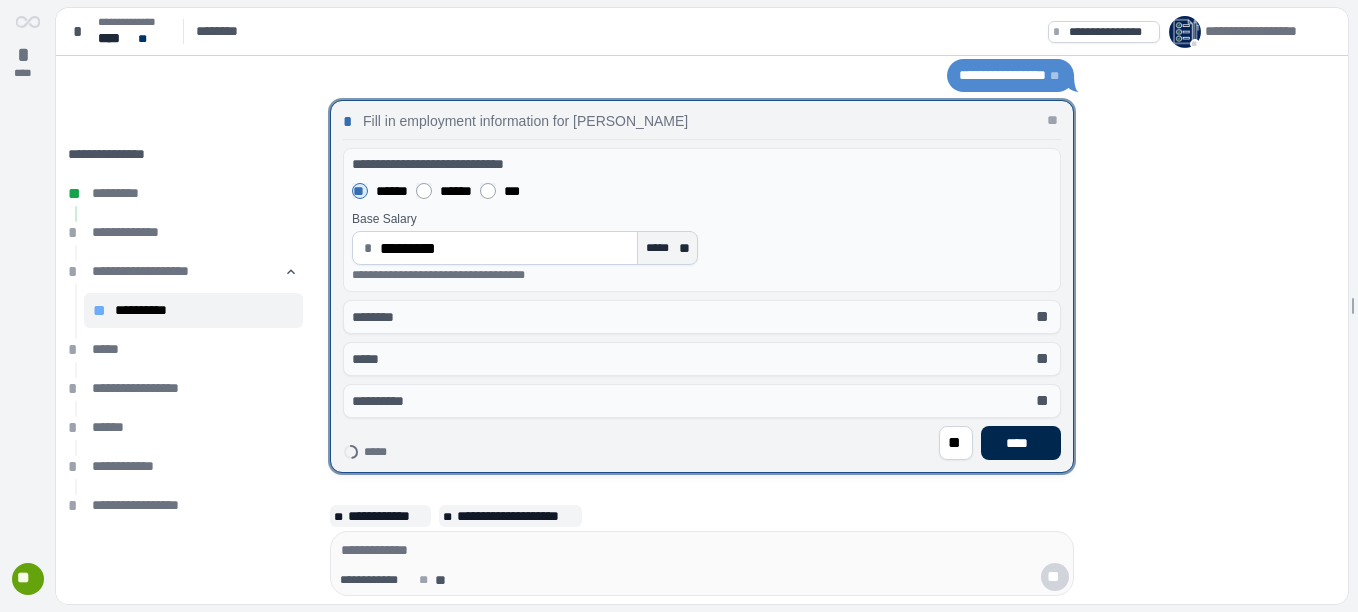 click on "****" at bounding box center [1021, 443] 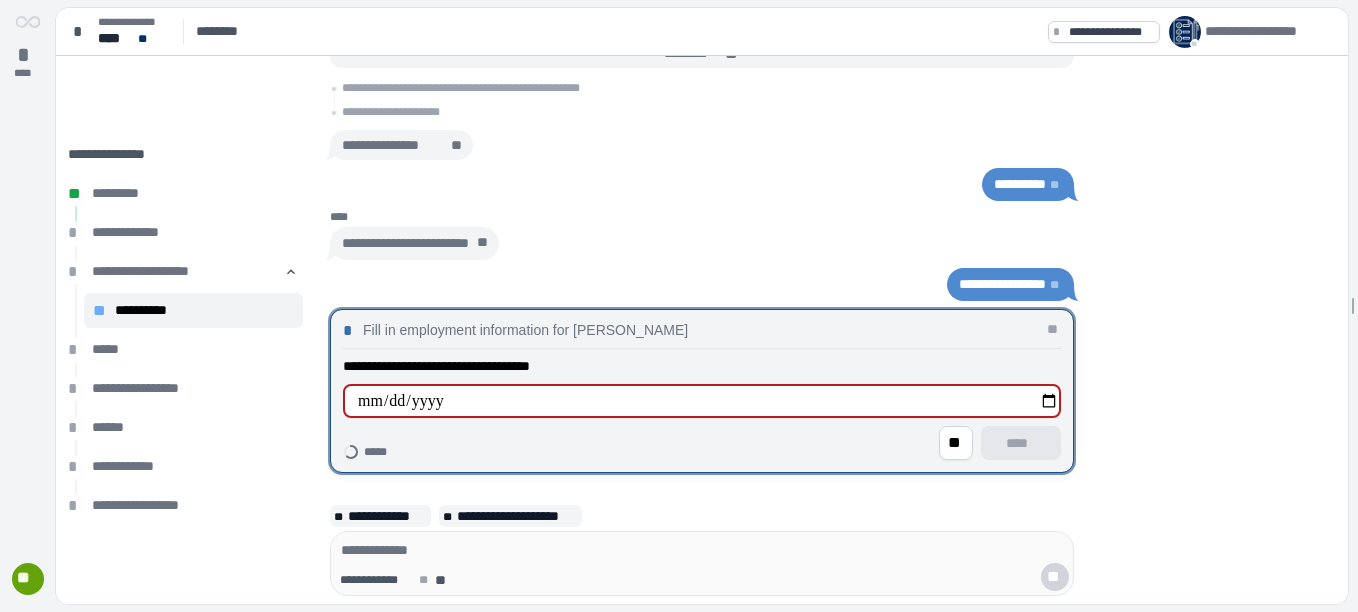 type on "**********" 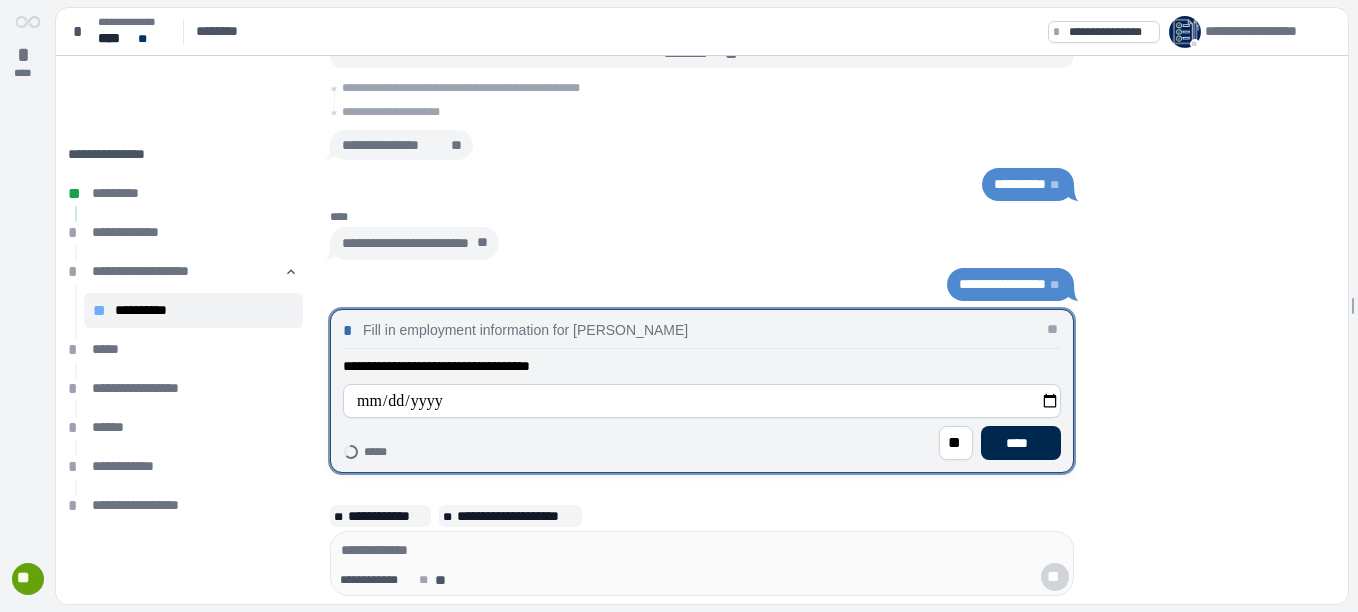 click on "****" at bounding box center [1021, 443] 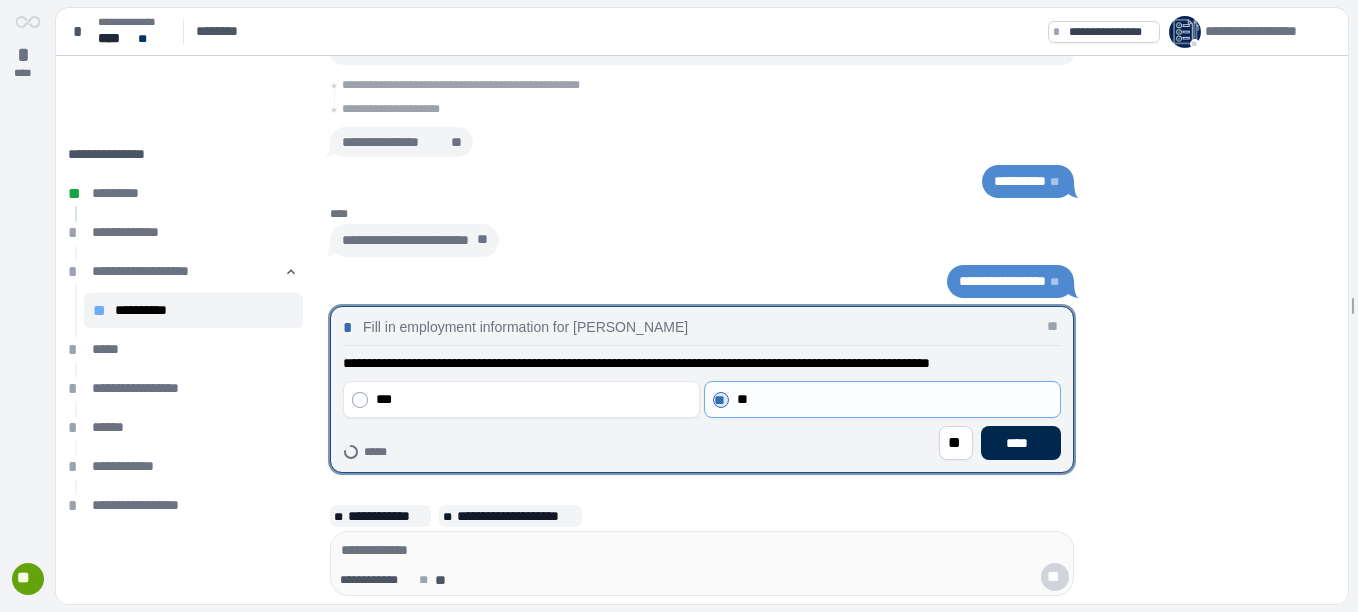 click on "****" at bounding box center (1021, 443) 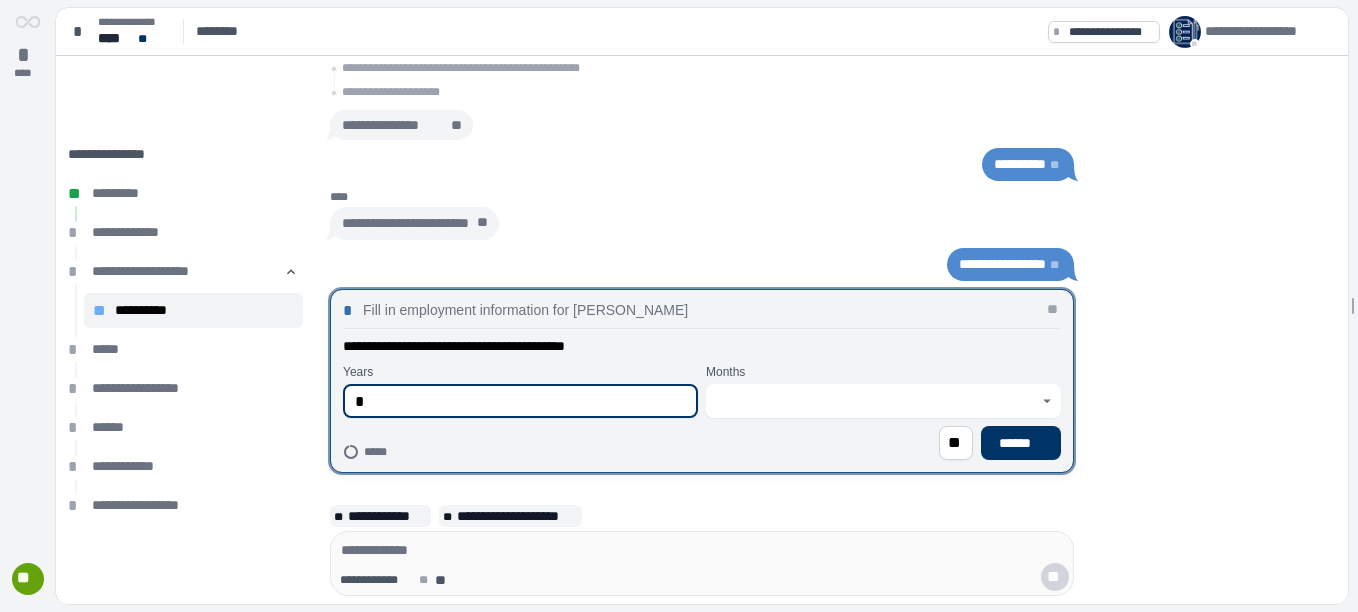 type on "*" 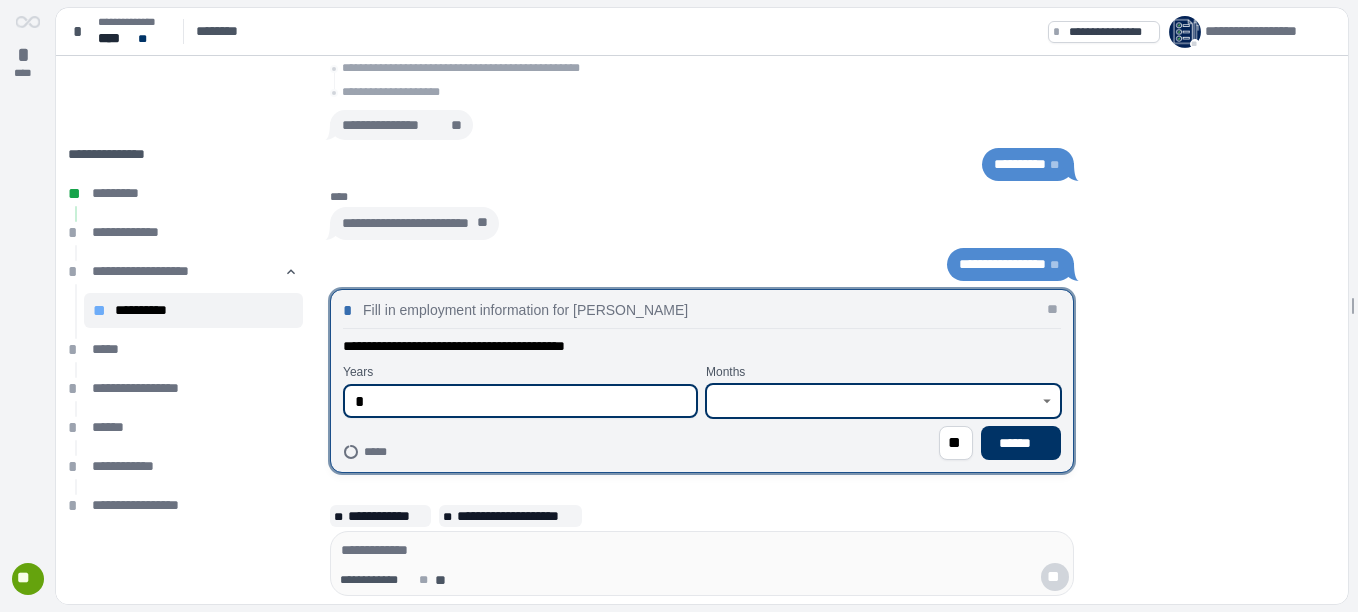 click at bounding box center [872, 401] 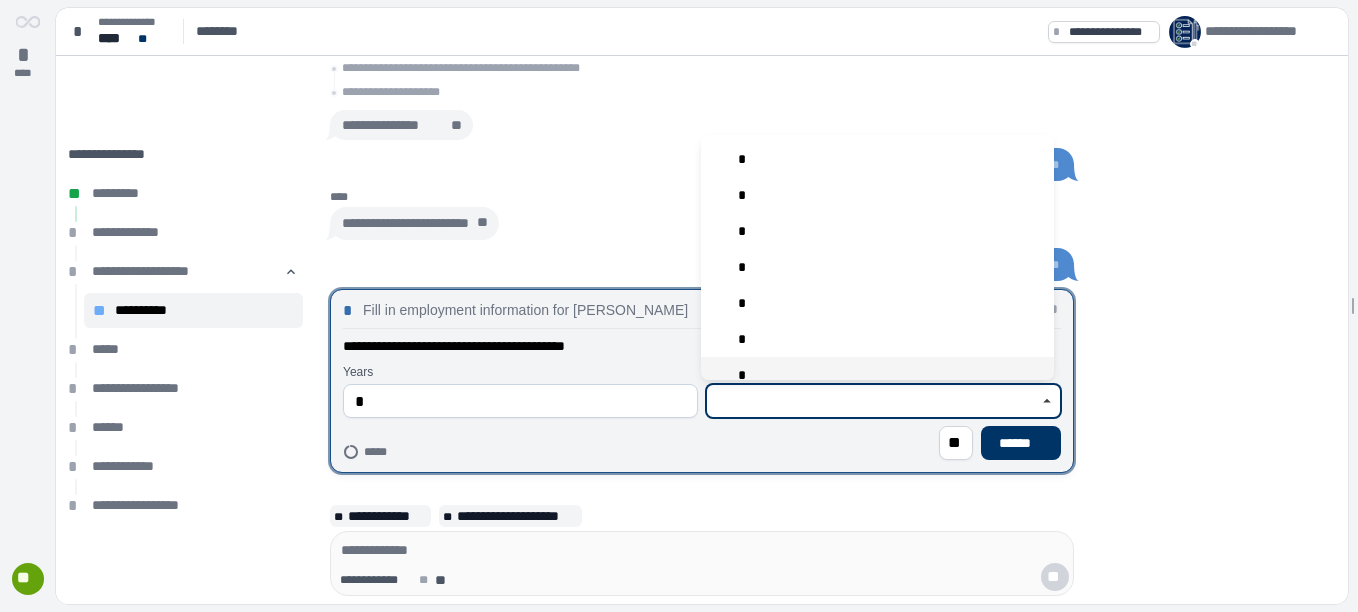 click on "*" at bounding box center [742, 375] 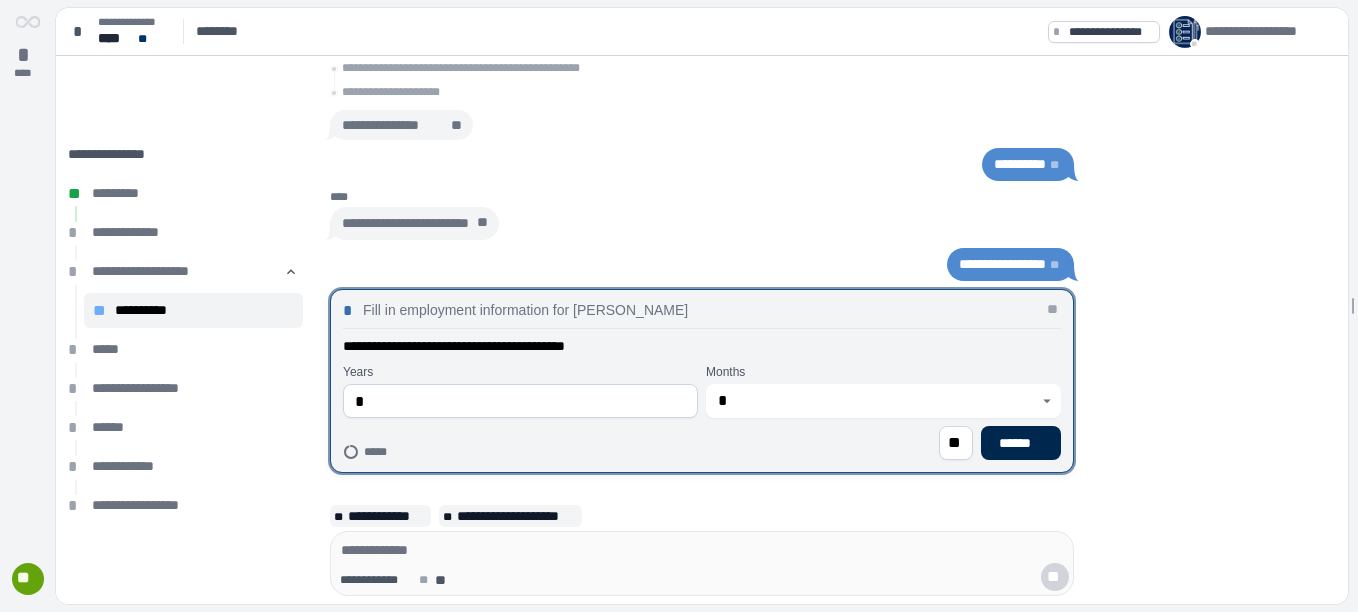 click on "******" at bounding box center (1021, 443) 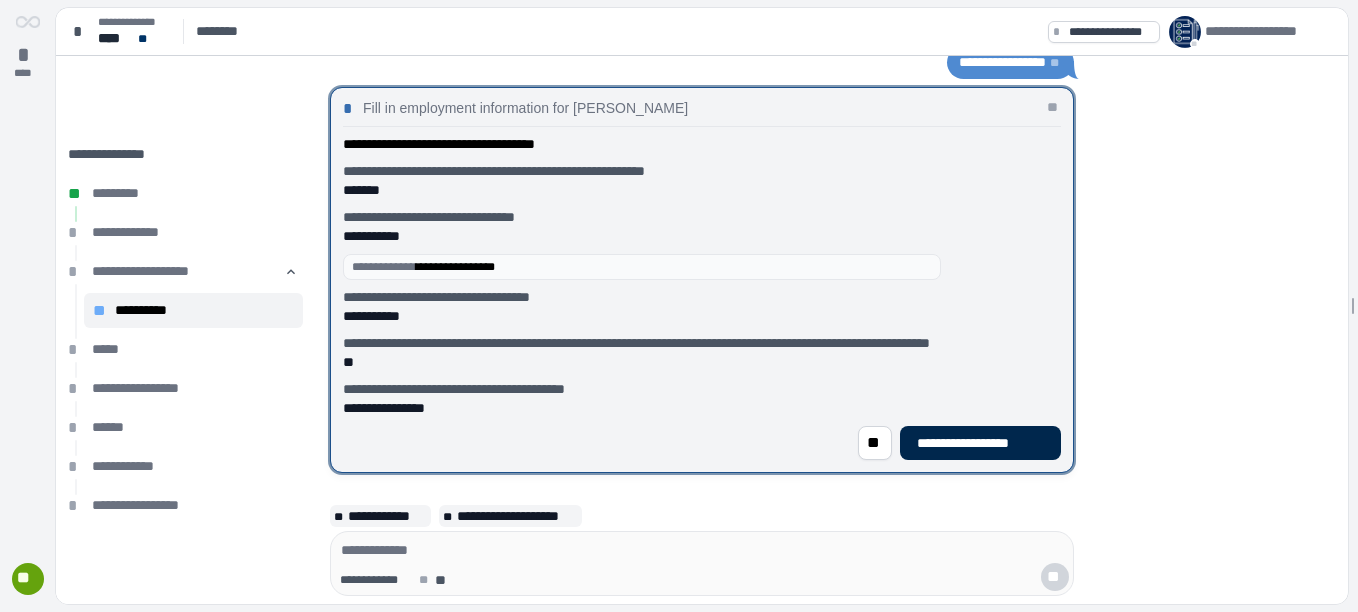 click on "**********" at bounding box center [980, 443] 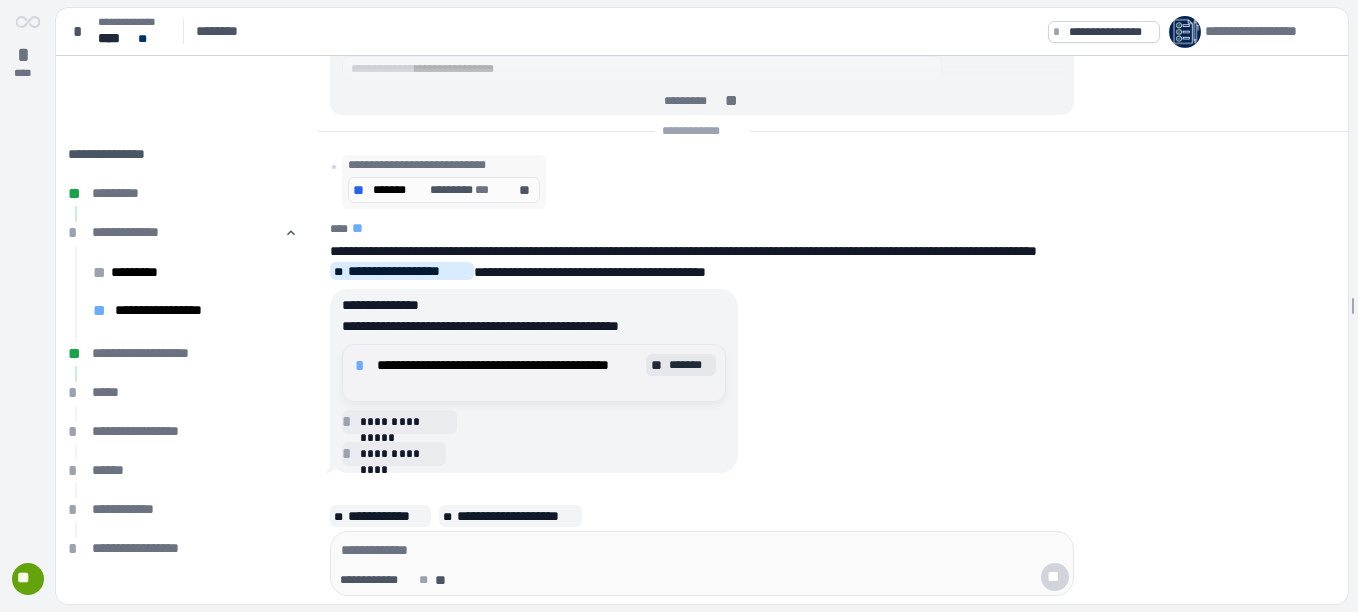 click on "**********" at bounding box center [508, 373] 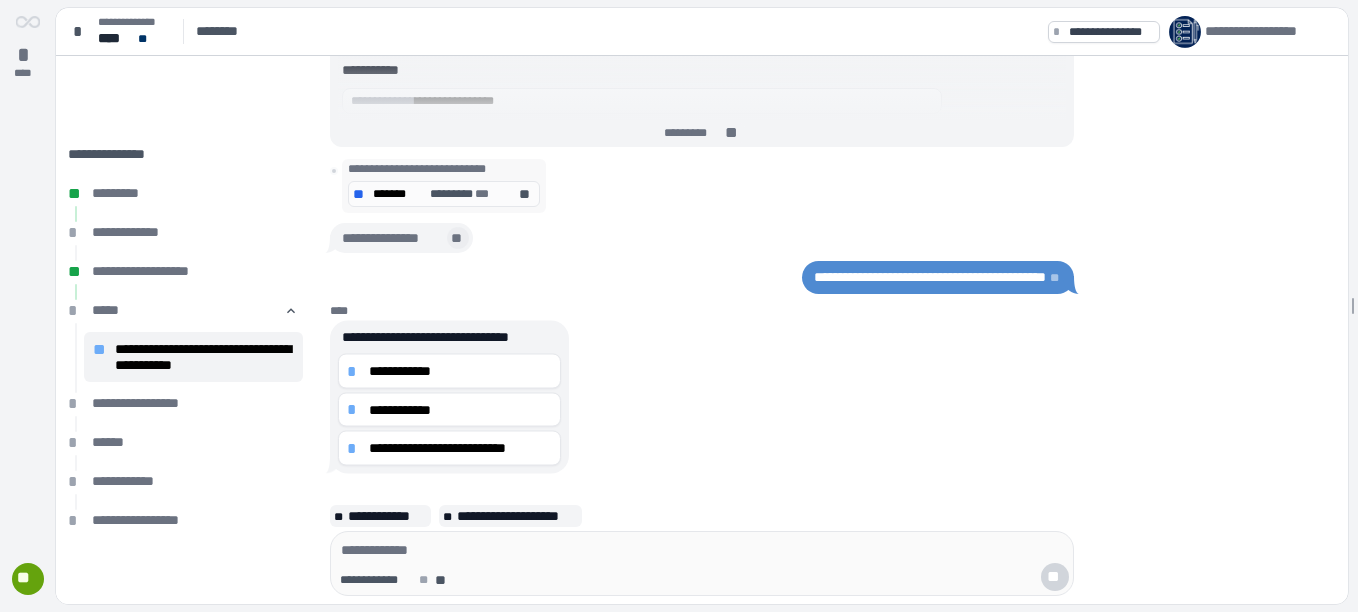 click on "**" at bounding box center [458, 239] 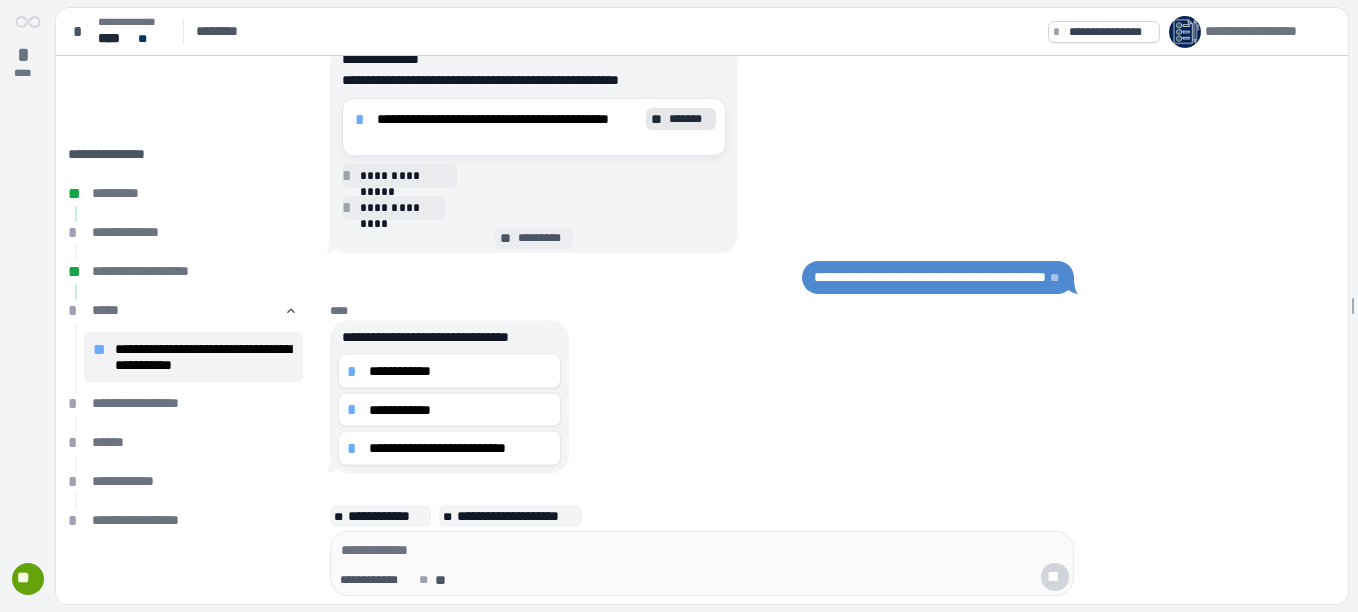 click on "** *********" at bounding box center [534, 239] 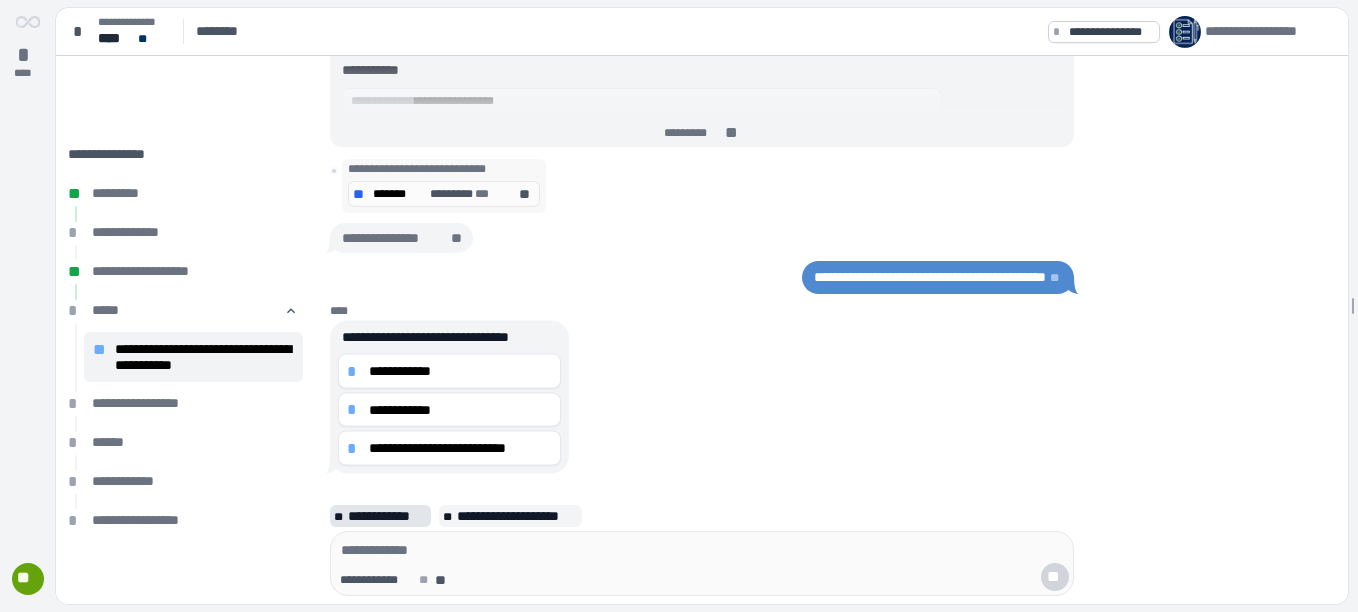 click on "**********" at bounding box center [387, 516] 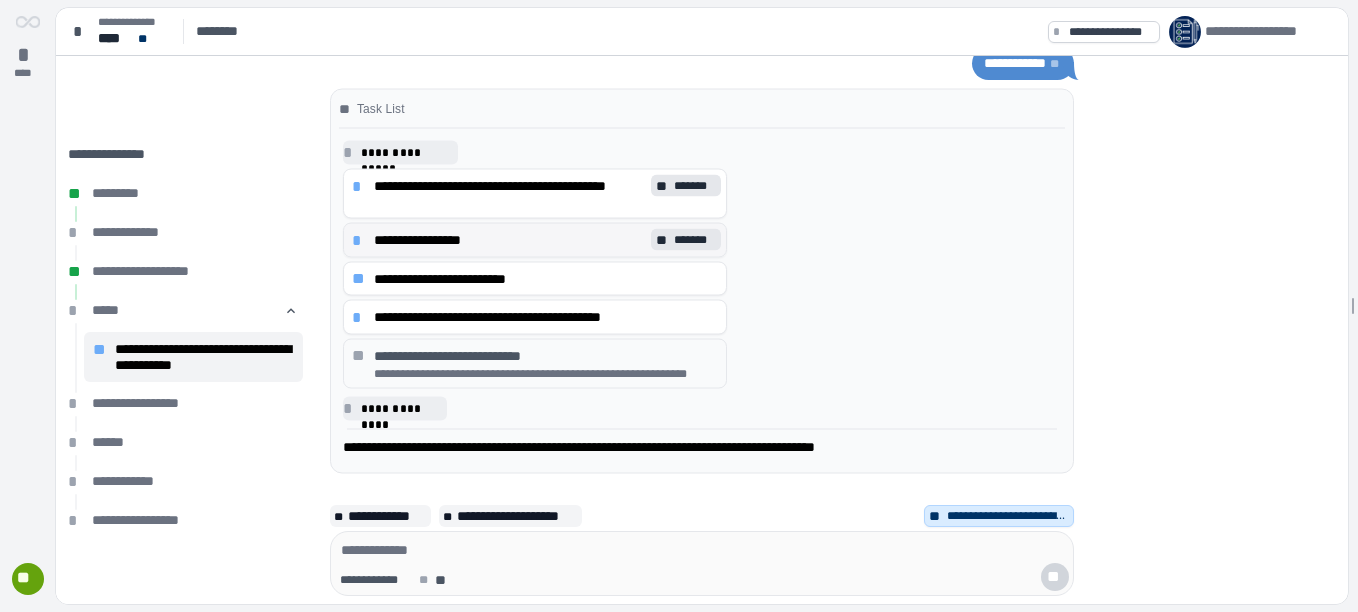 click on "**********" at bounding box center (509, 240) 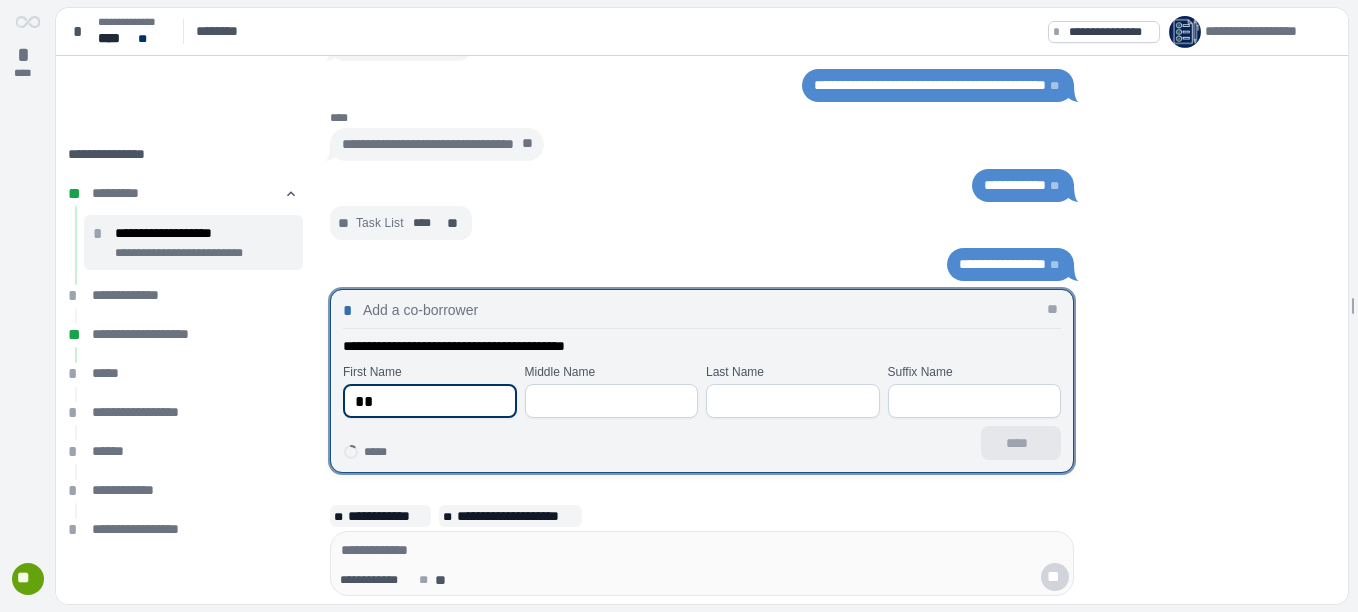 type on "*" 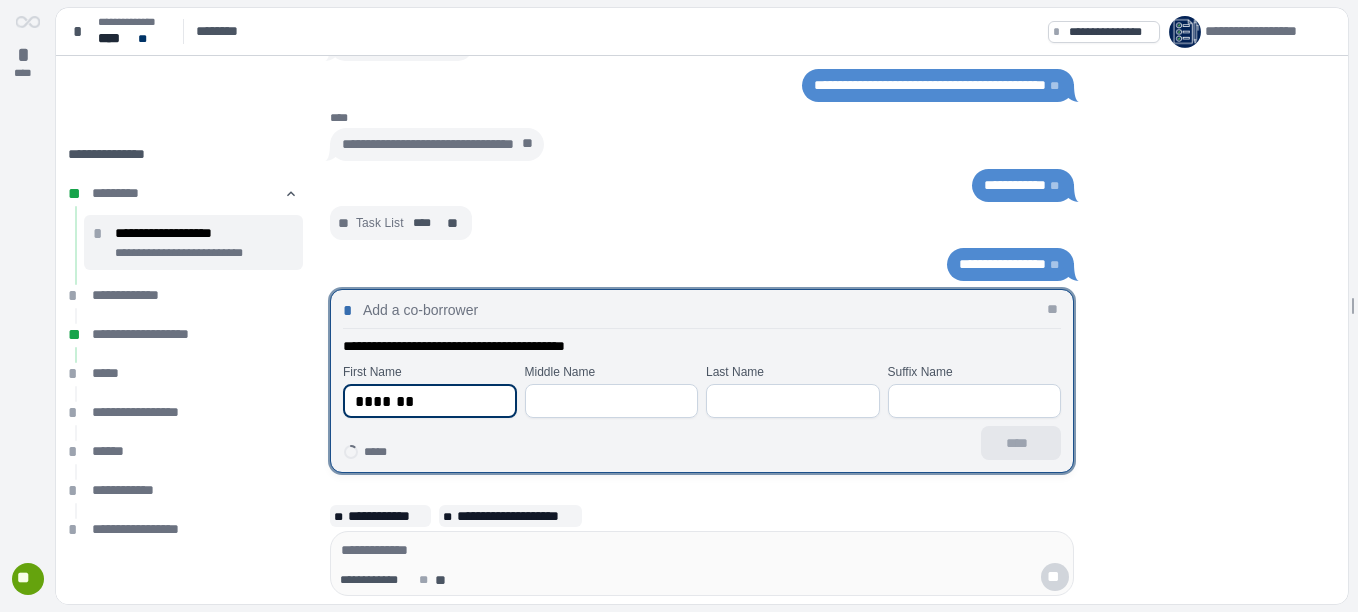 type on "*******" 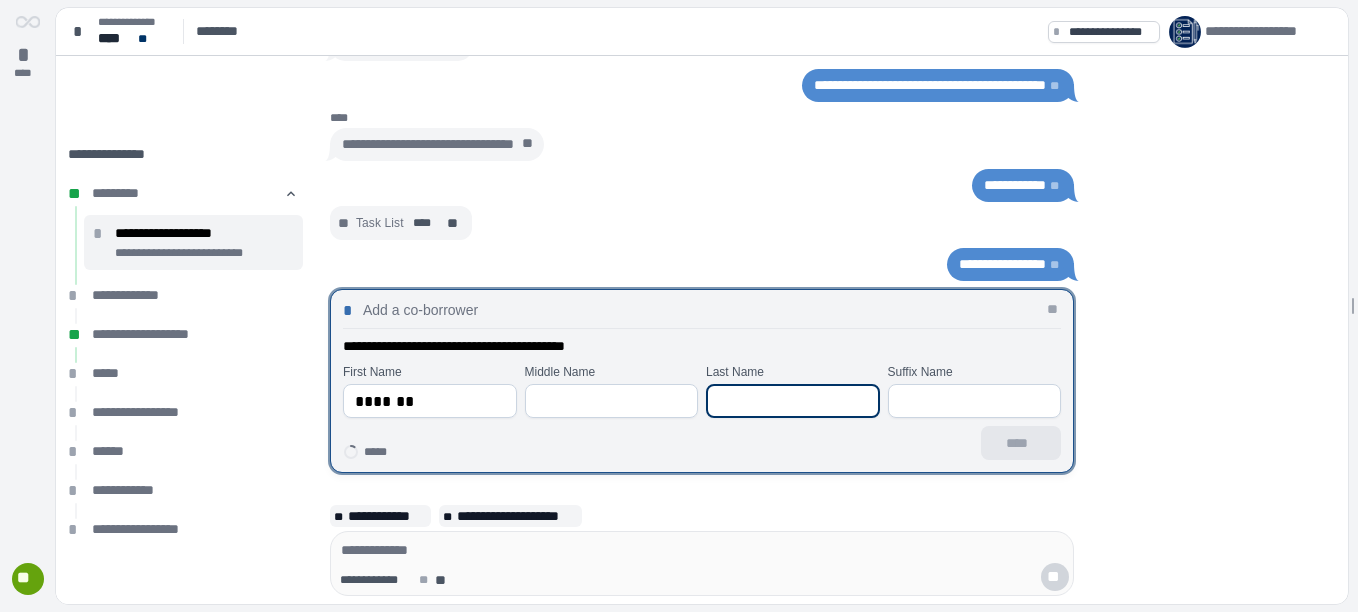 click at bounding box center (793, 401) 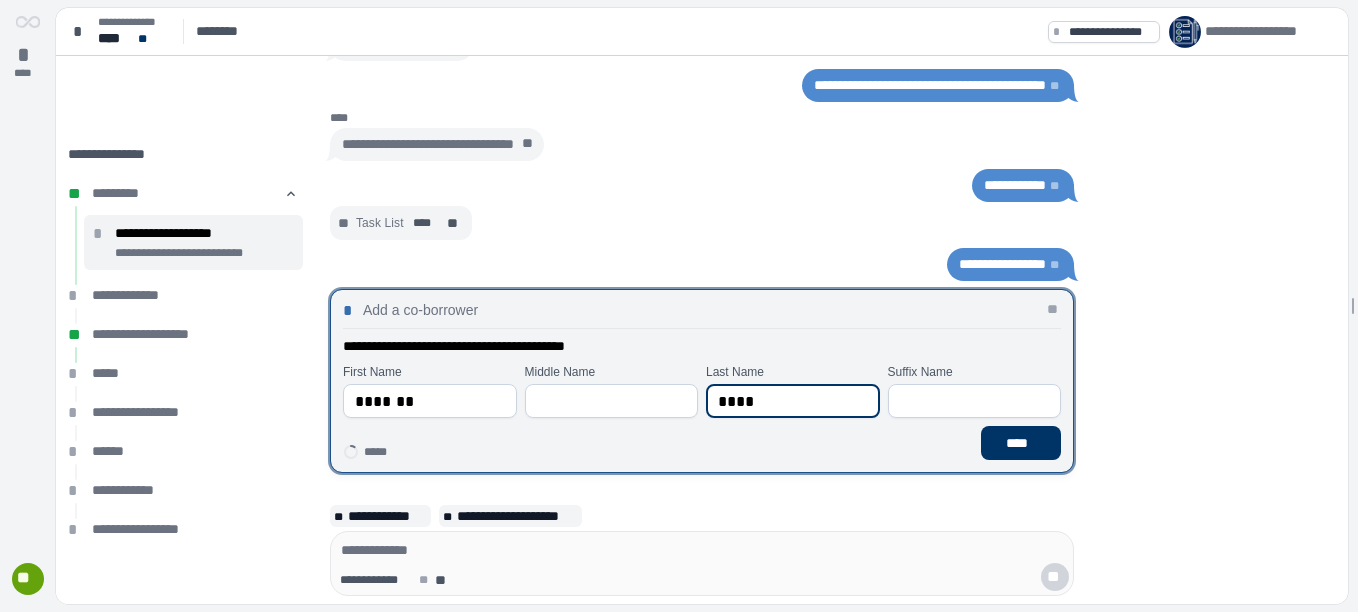 type on "****" 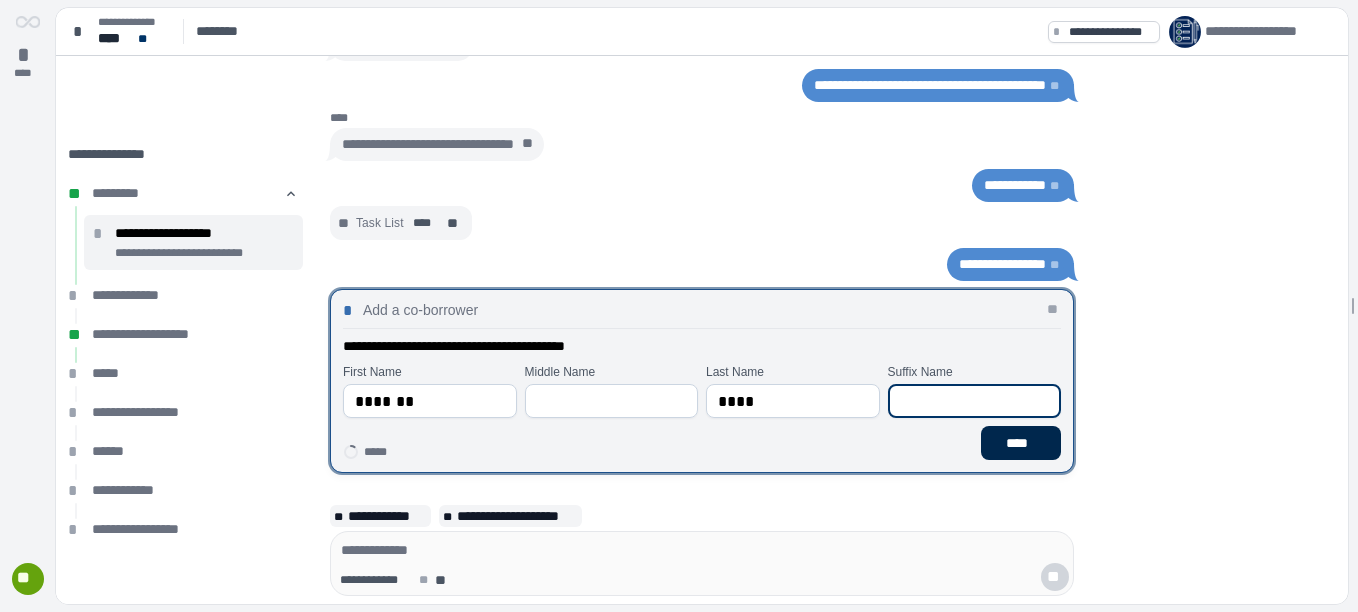 click on "****" at bounding box center [1021, 443] 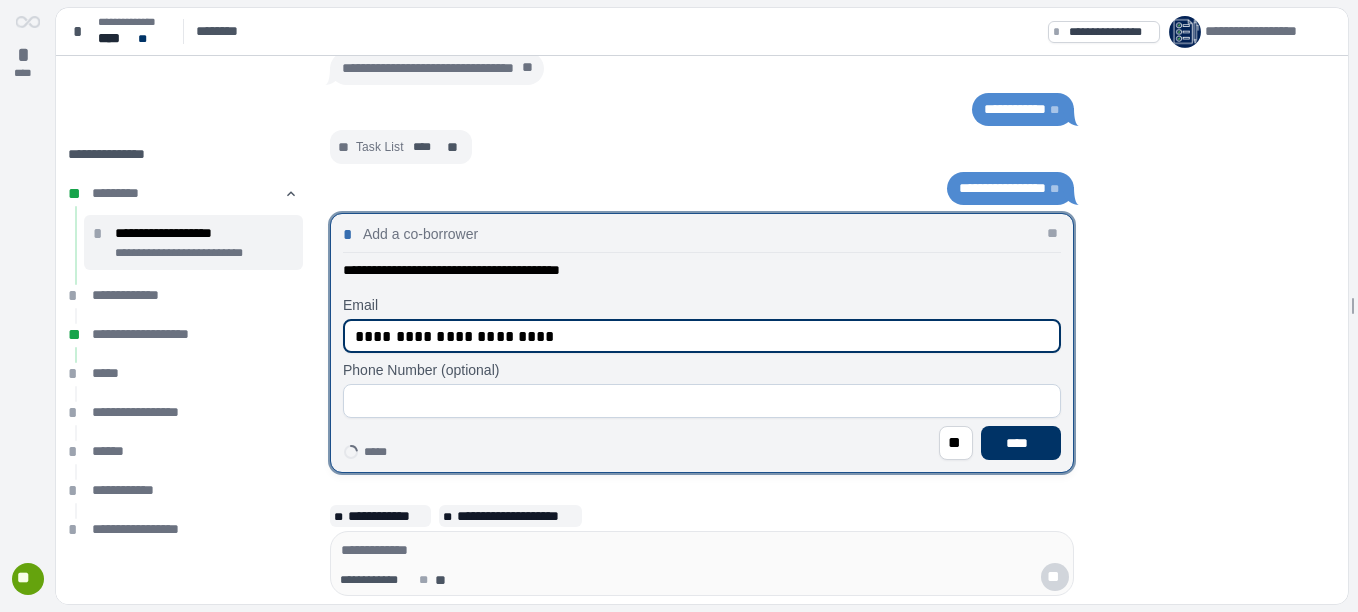 type on "**********" 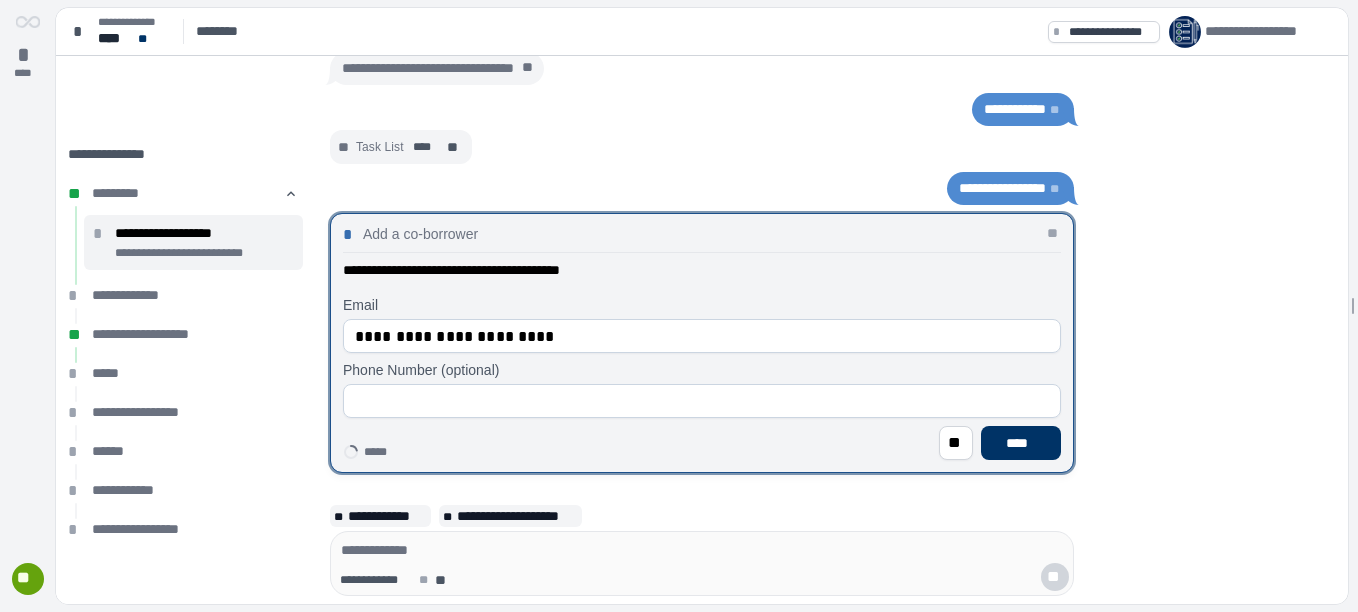 click on "* Add a co-borrower **" at bounding box center [702, 233] 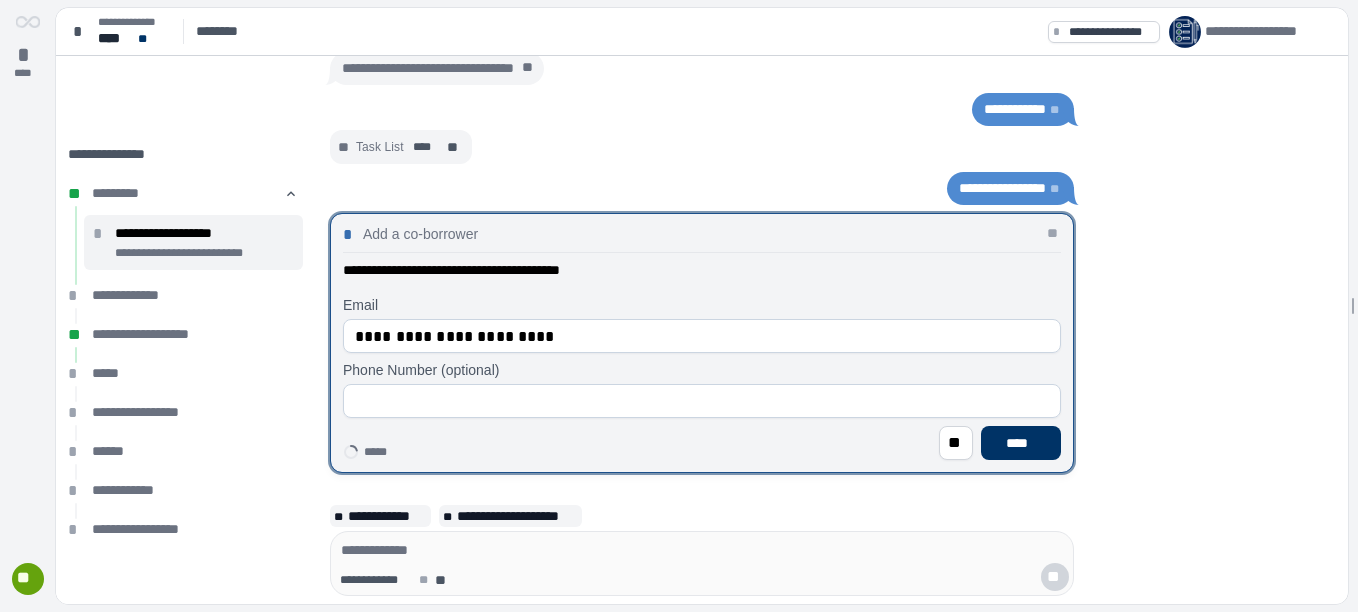 click at bounding box center (702, 401) 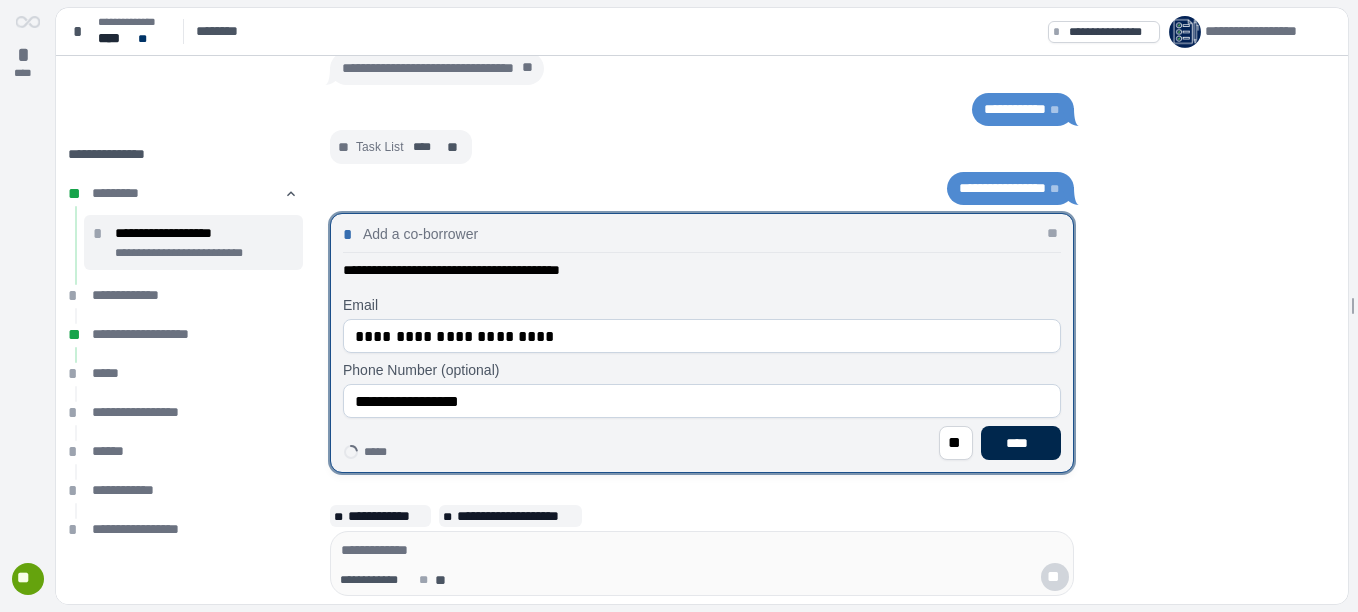 type on "**********" 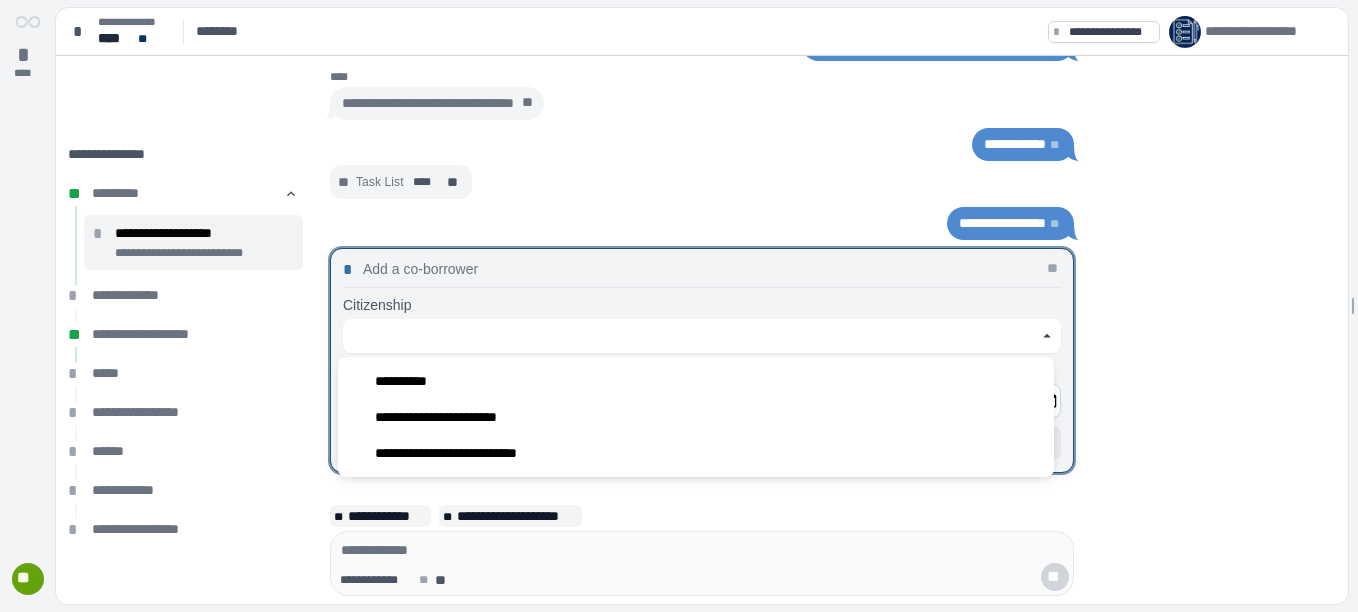 click at bounding box center [691, 336] 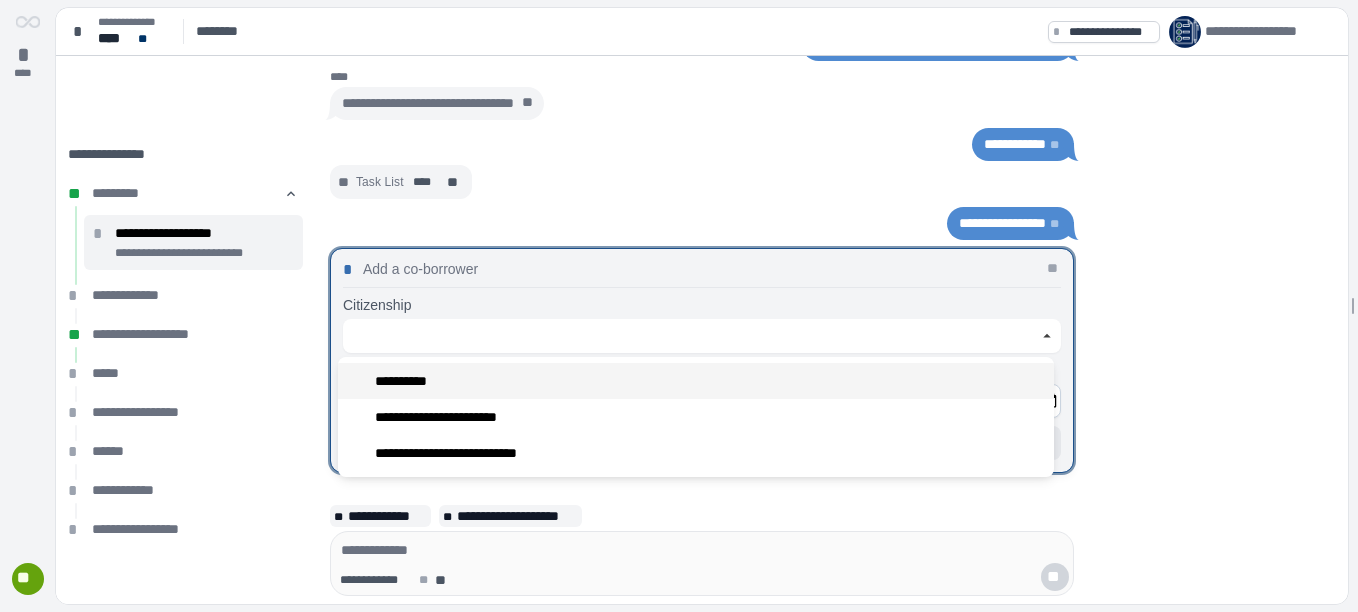 click on "**********" at bounding box center [406, 381] 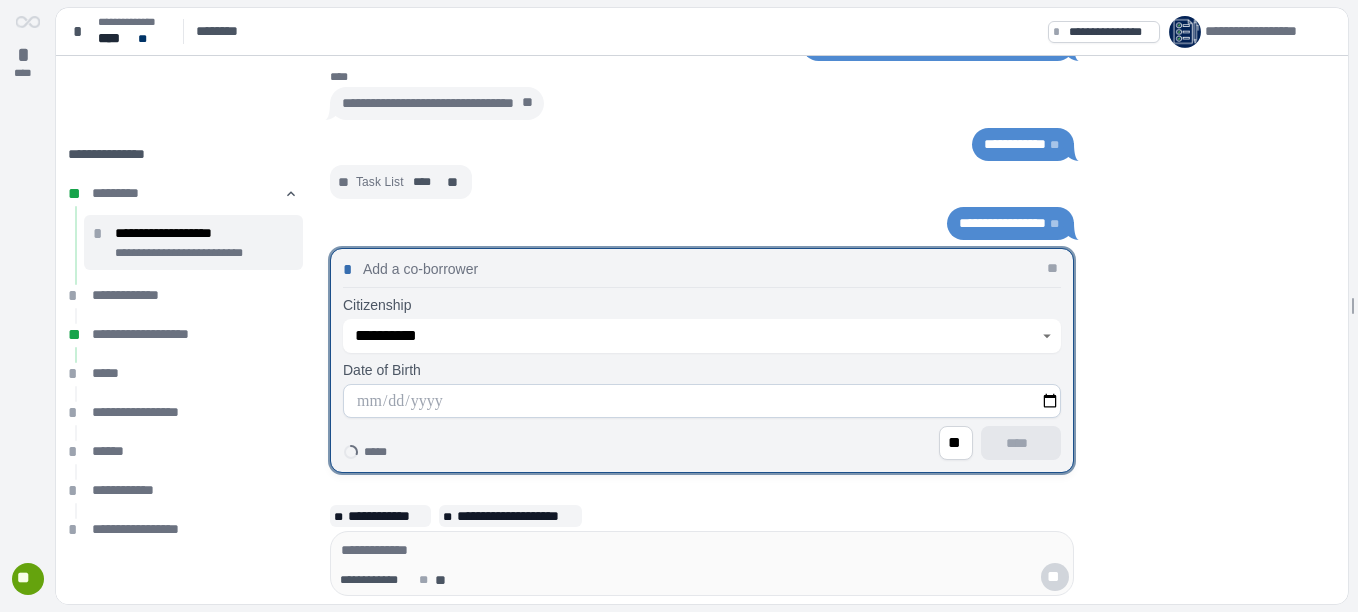 click at bounding box center [702, 401] 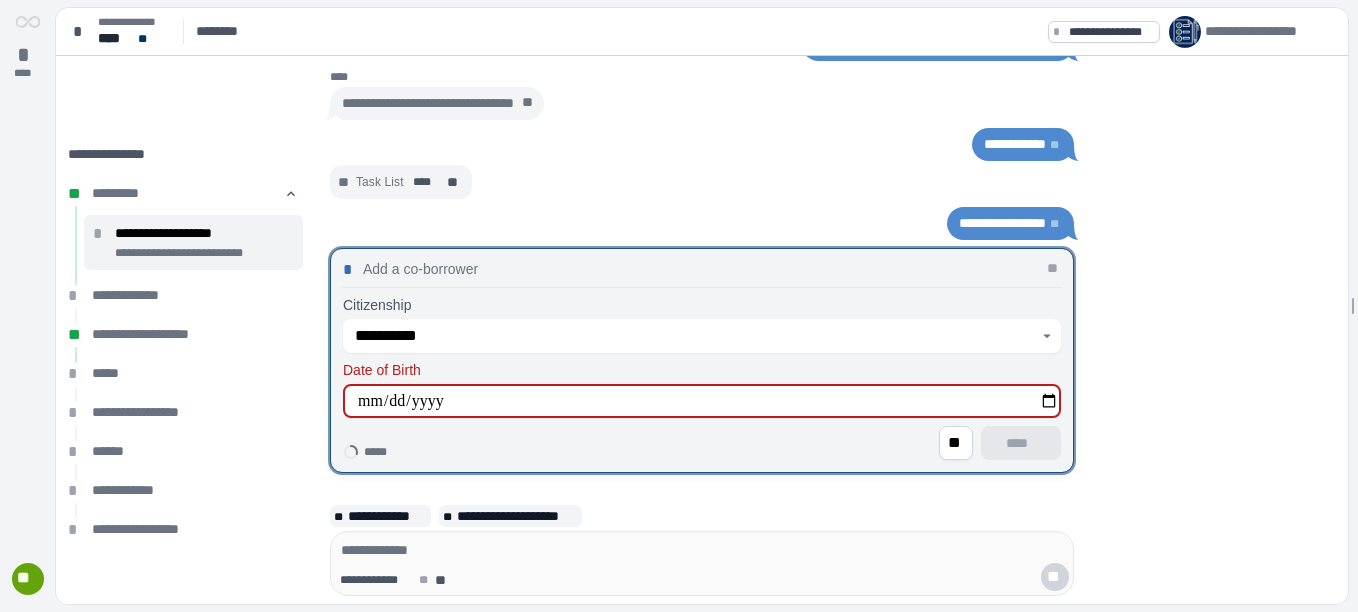 type on "**********" 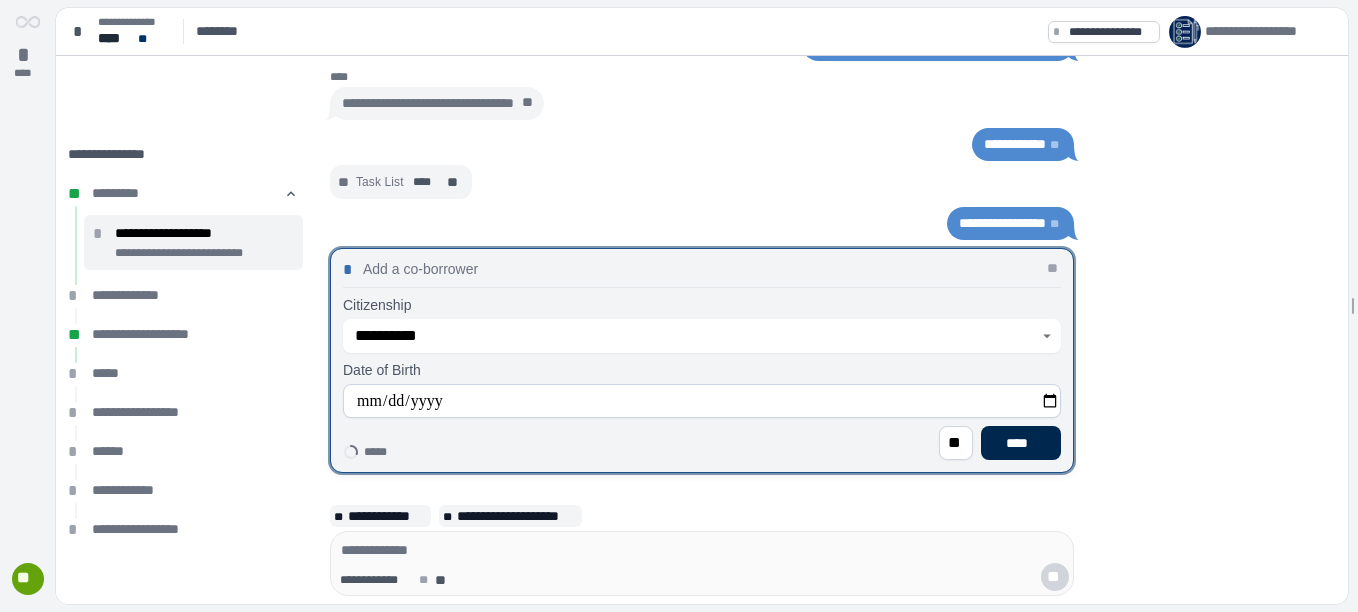 click on "****" at bounding box center [1021, 443] 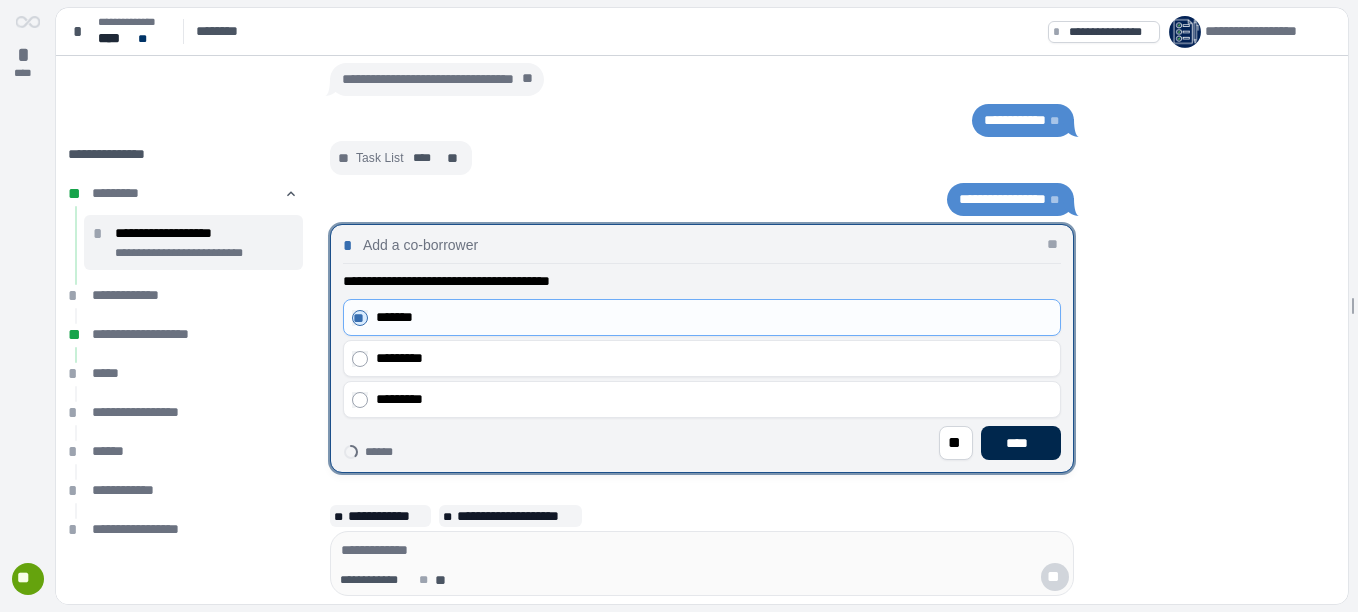 click on "****" at bounding box center (1021, 443) 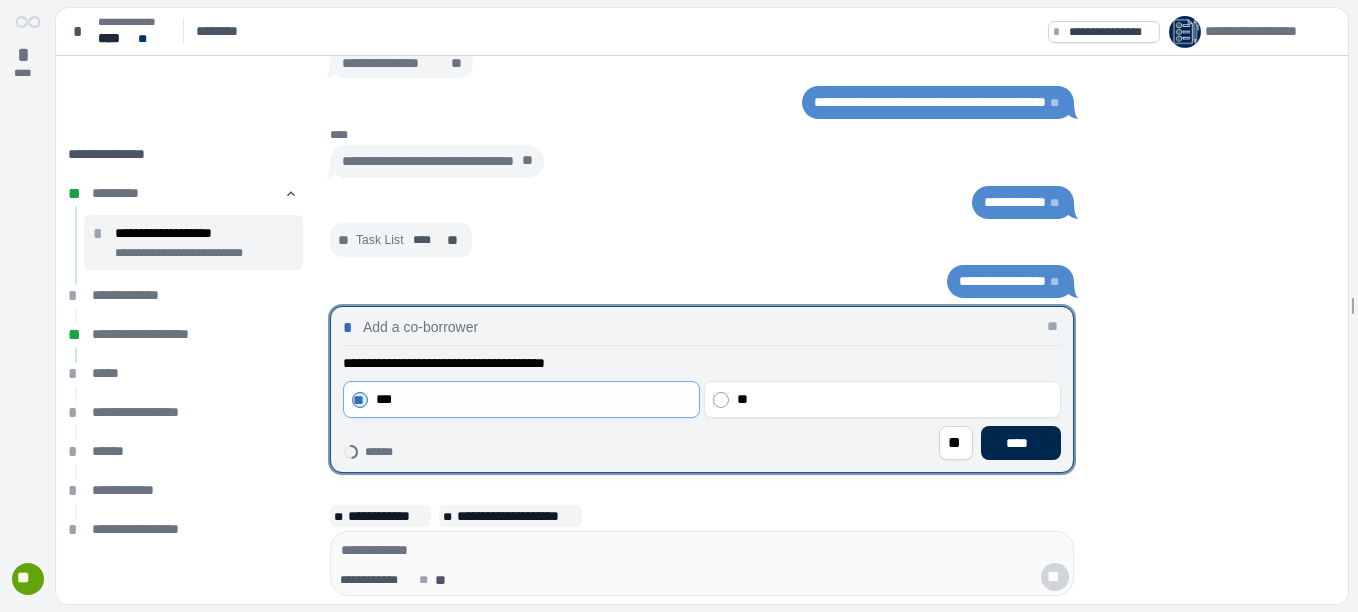 click on "****" at bounding box center (1021, 443) 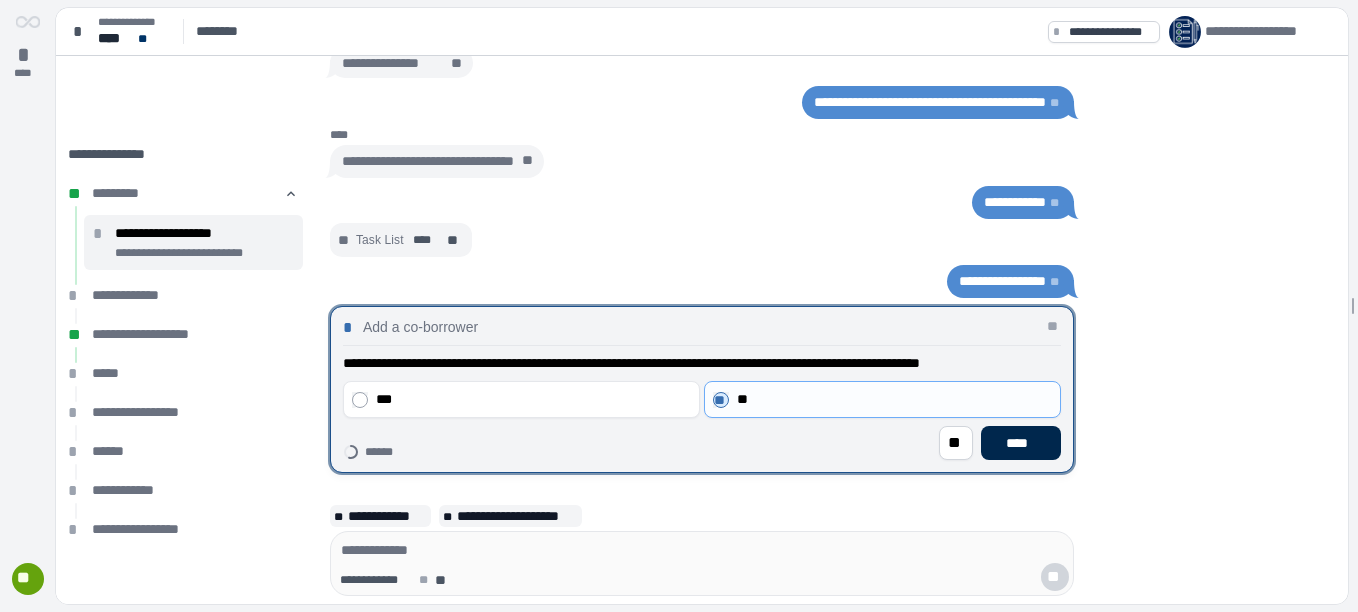 click on "****" at bounding box center (1021, 443) 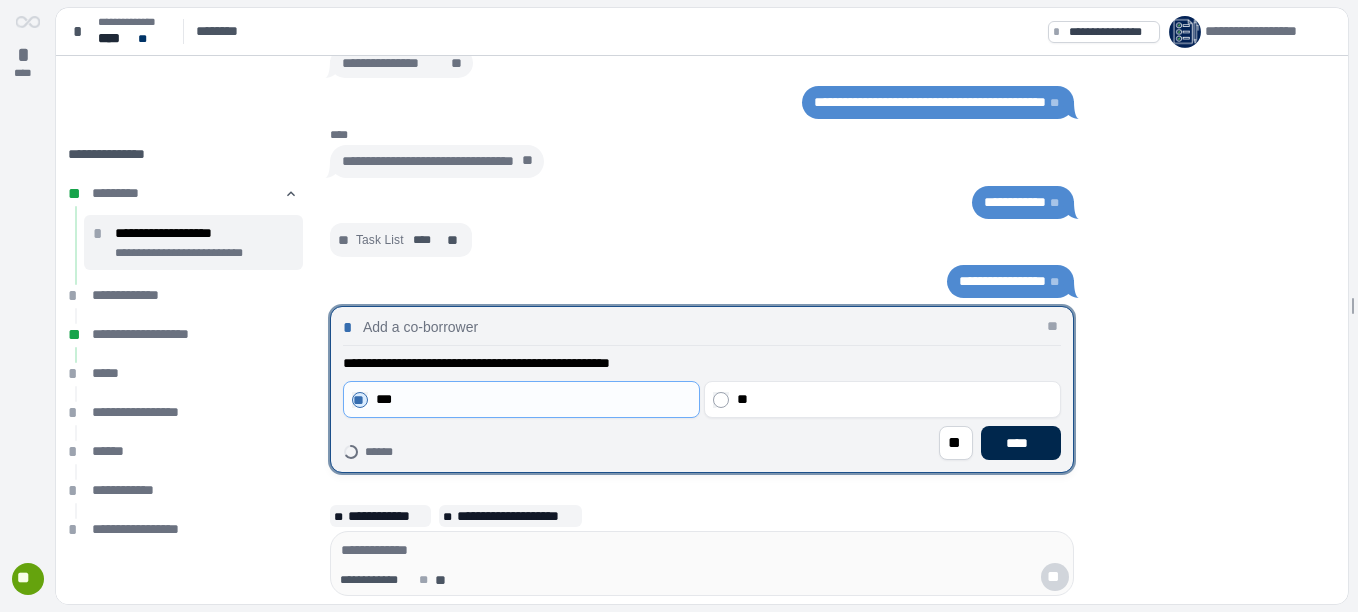click on "****" at bounding box center (1021, 443) 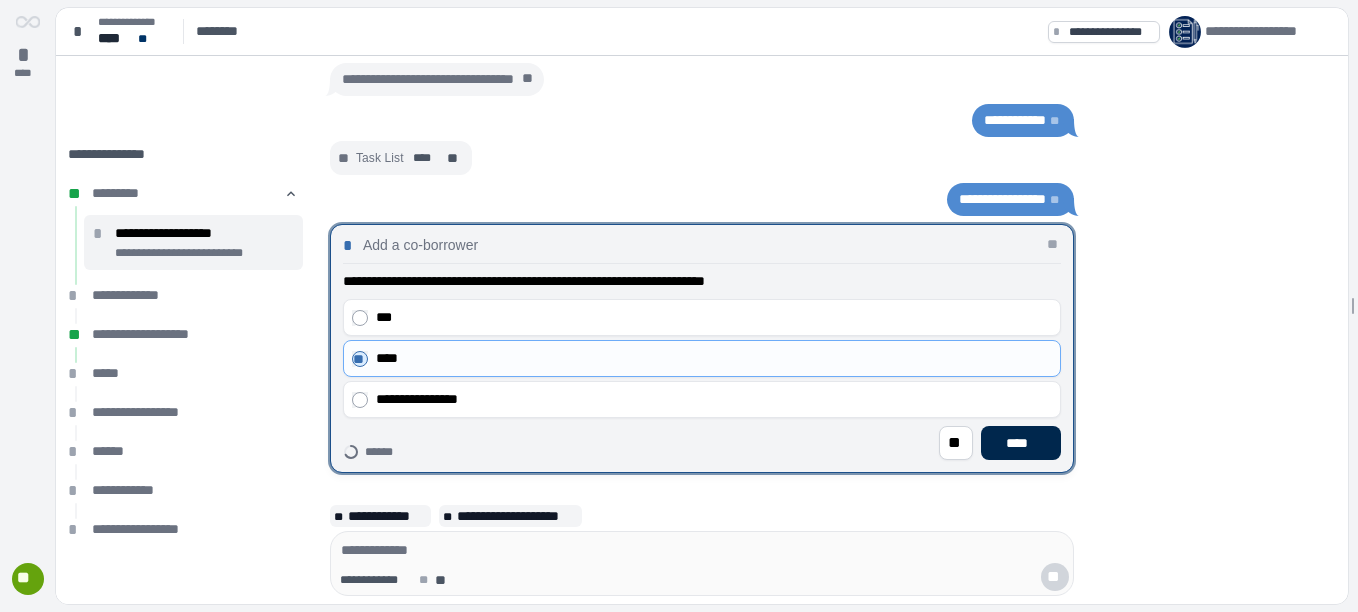 click on "****" at bounding box center (1021, 443) 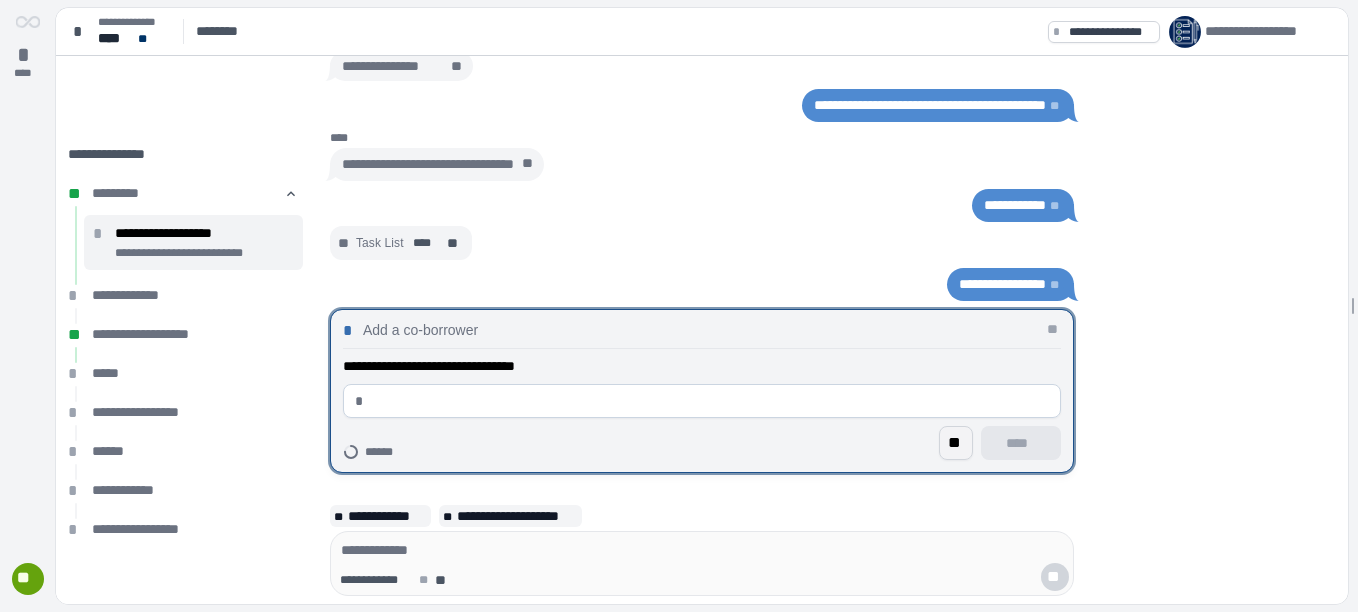 click on "**" at bounding box center [956, 443] 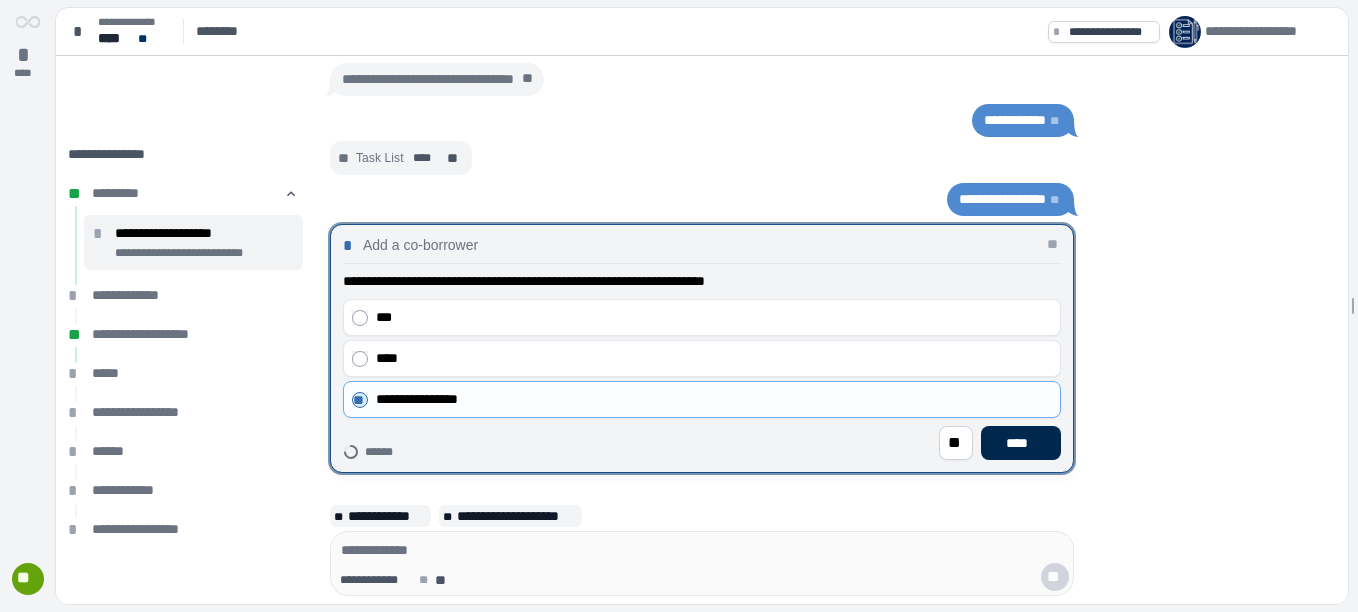click on "****" at bounding box center [1021, 443] 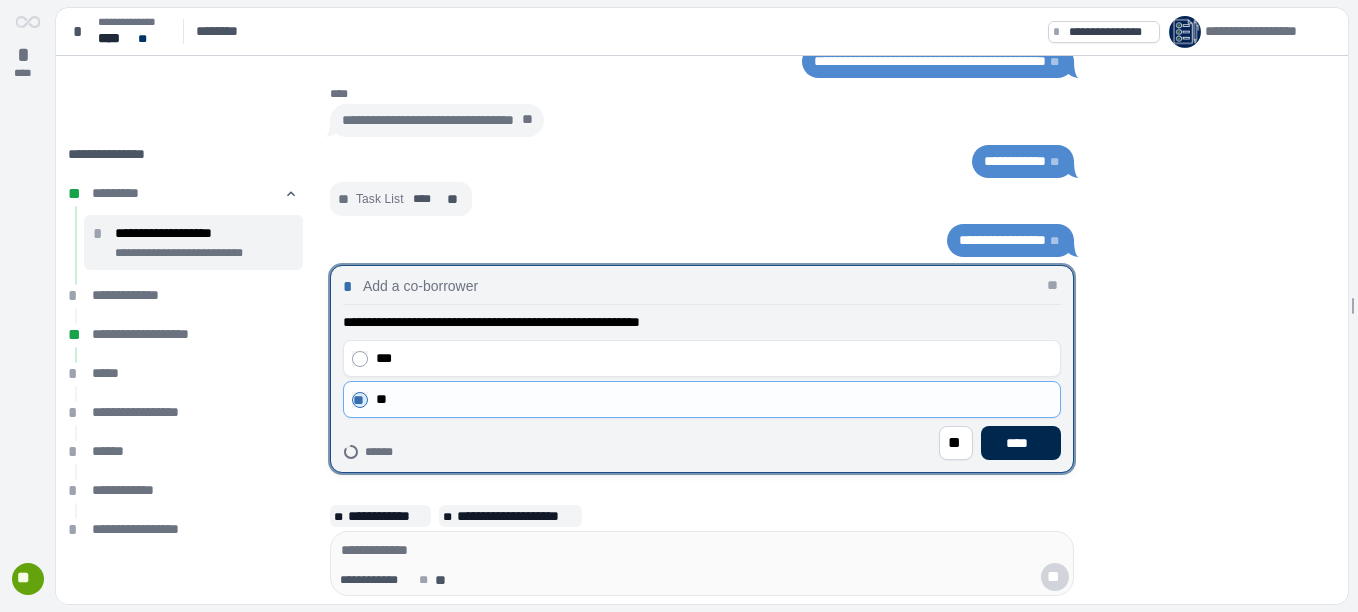 click on "****" at bounding box center [1021, 443] 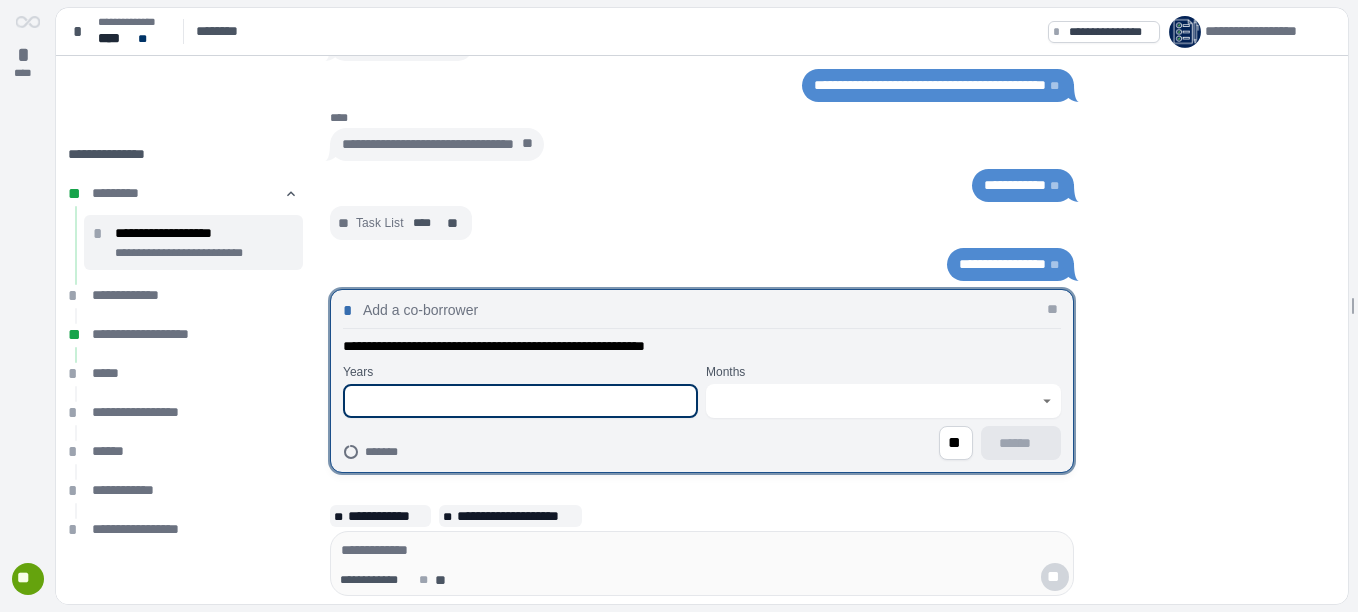 click at bounding box center [520, 401] 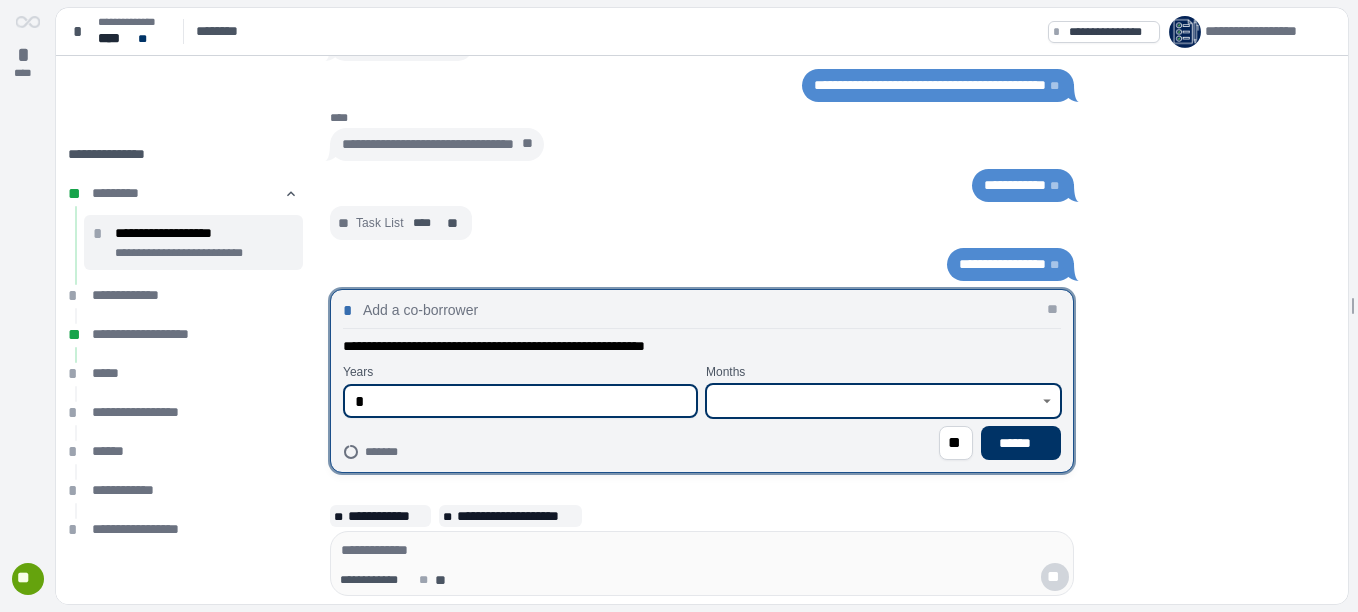 click at bounding box center (872, 401) 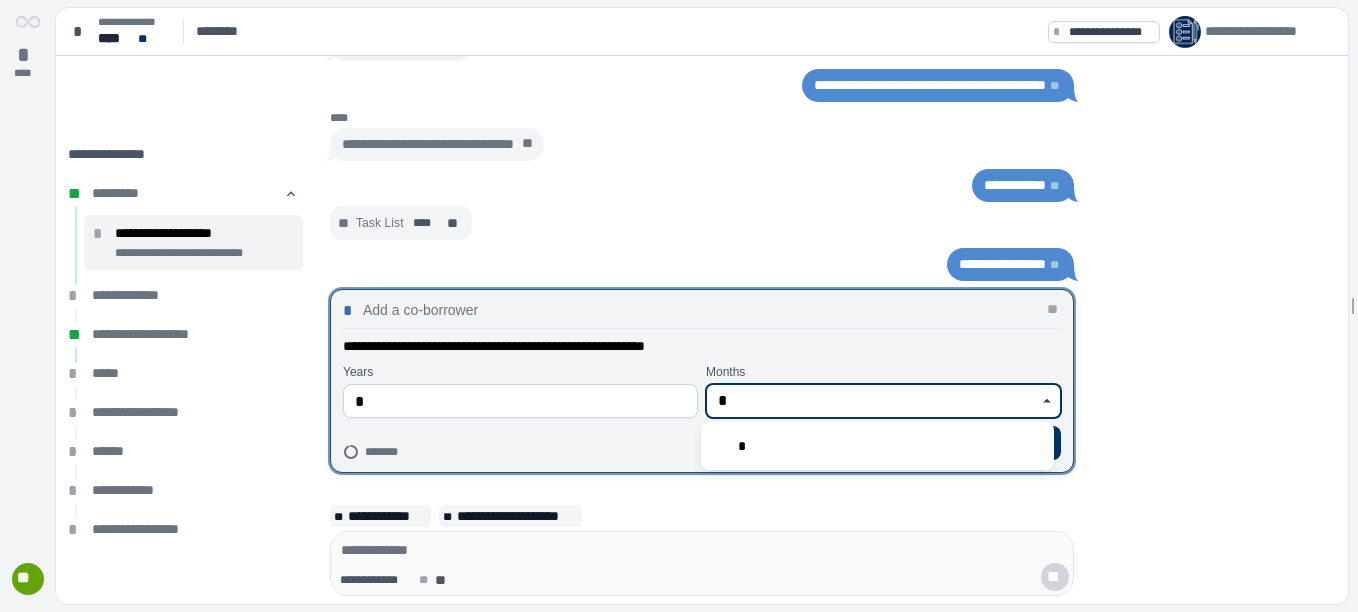 type on "*" 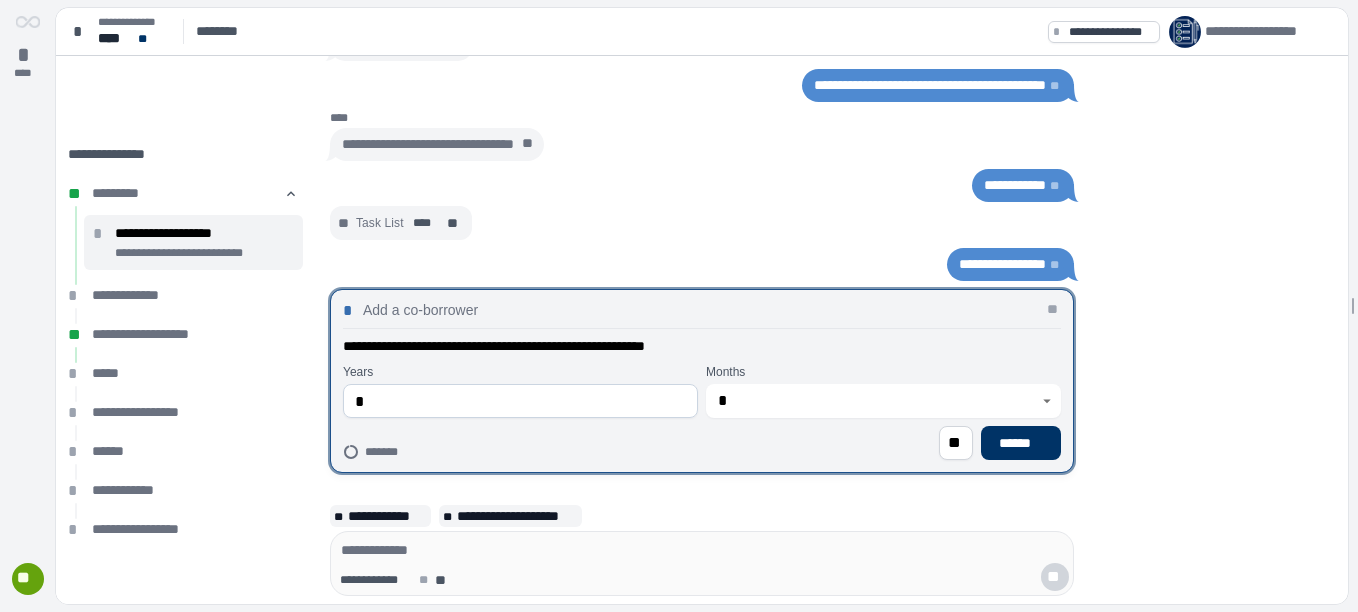 click on "**********" at bounding box center (702, 381) 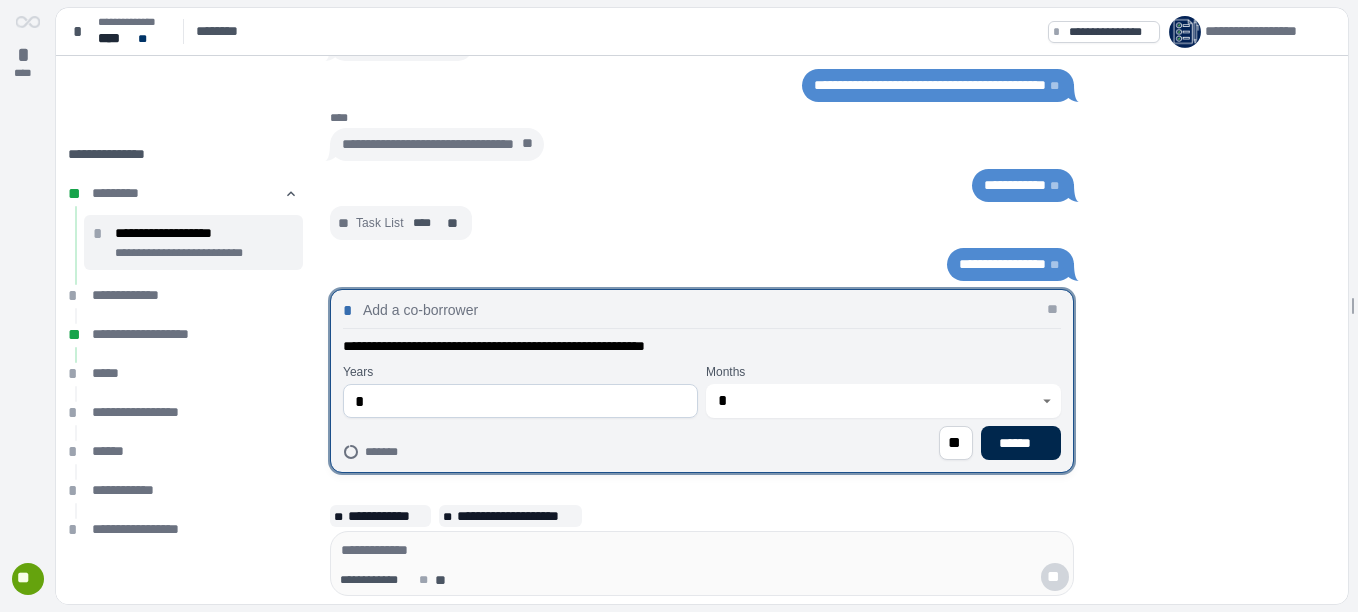 click on "******" at bounding box center (1021, 443) 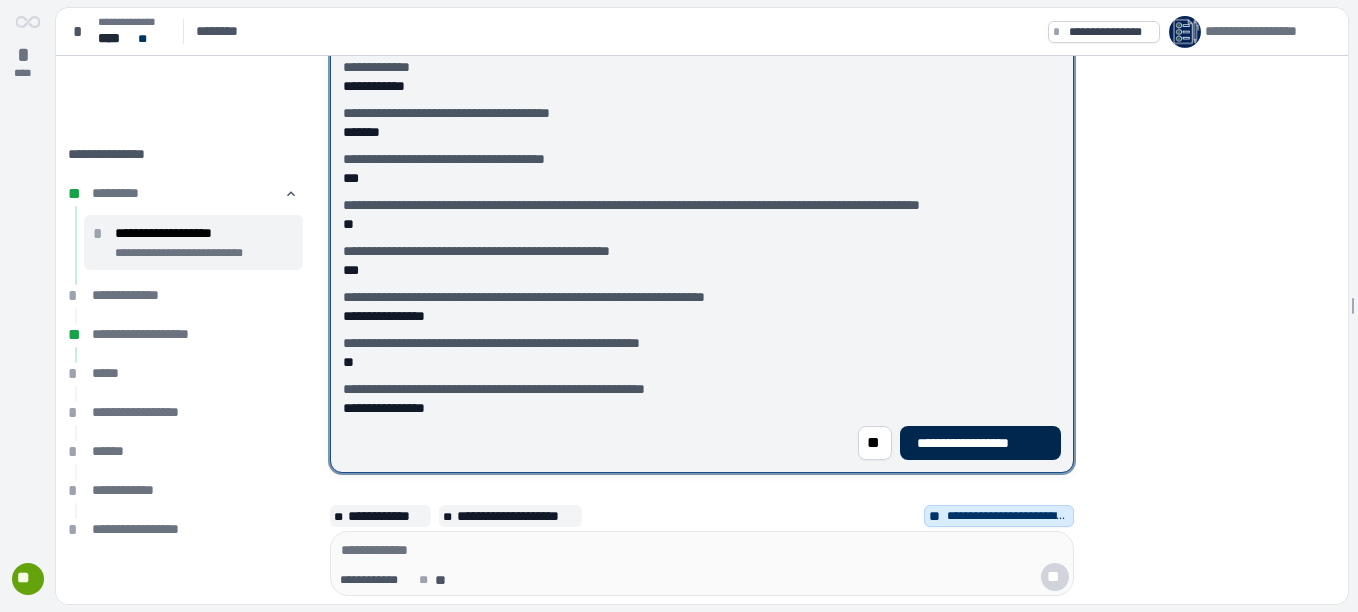 click on "**********" at bounding box center (980, 443) 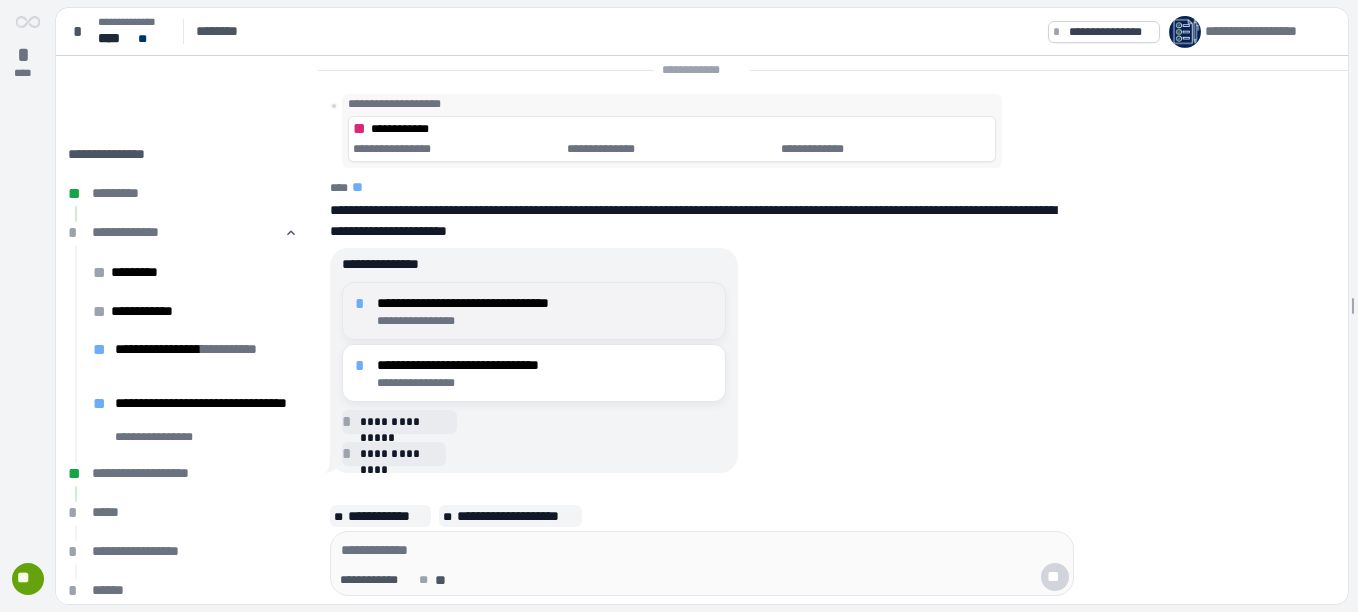 click on "*" at bounding box center [363, 304] 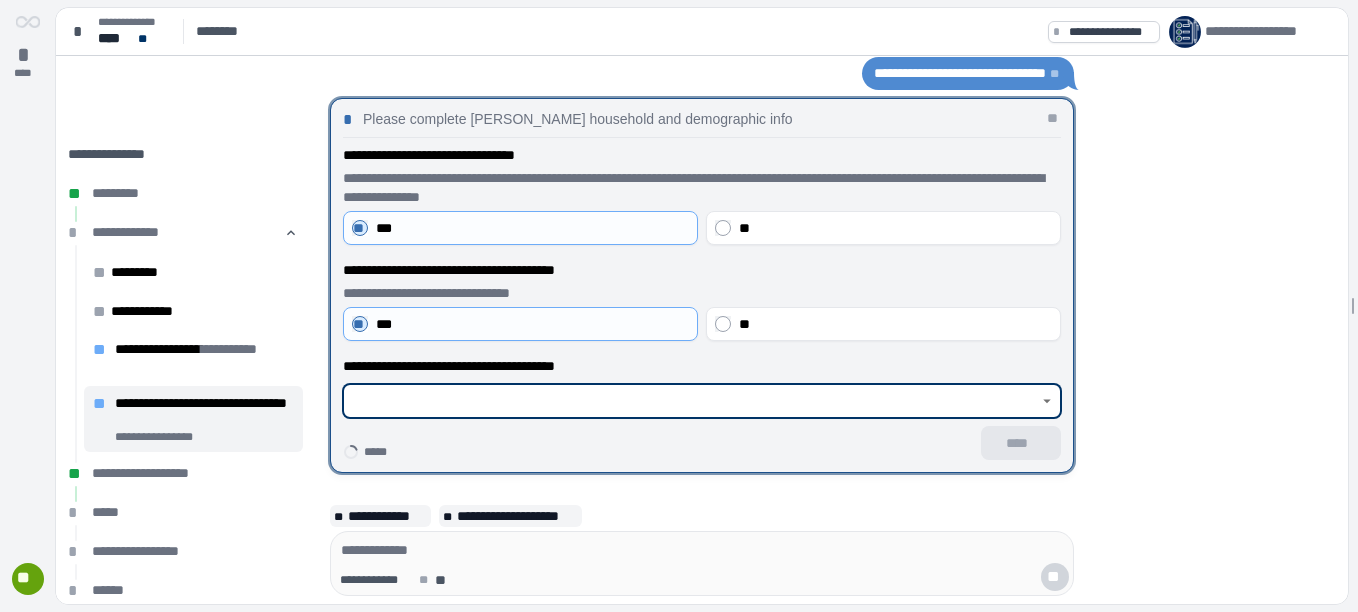 click at bounding box center [691, 401] 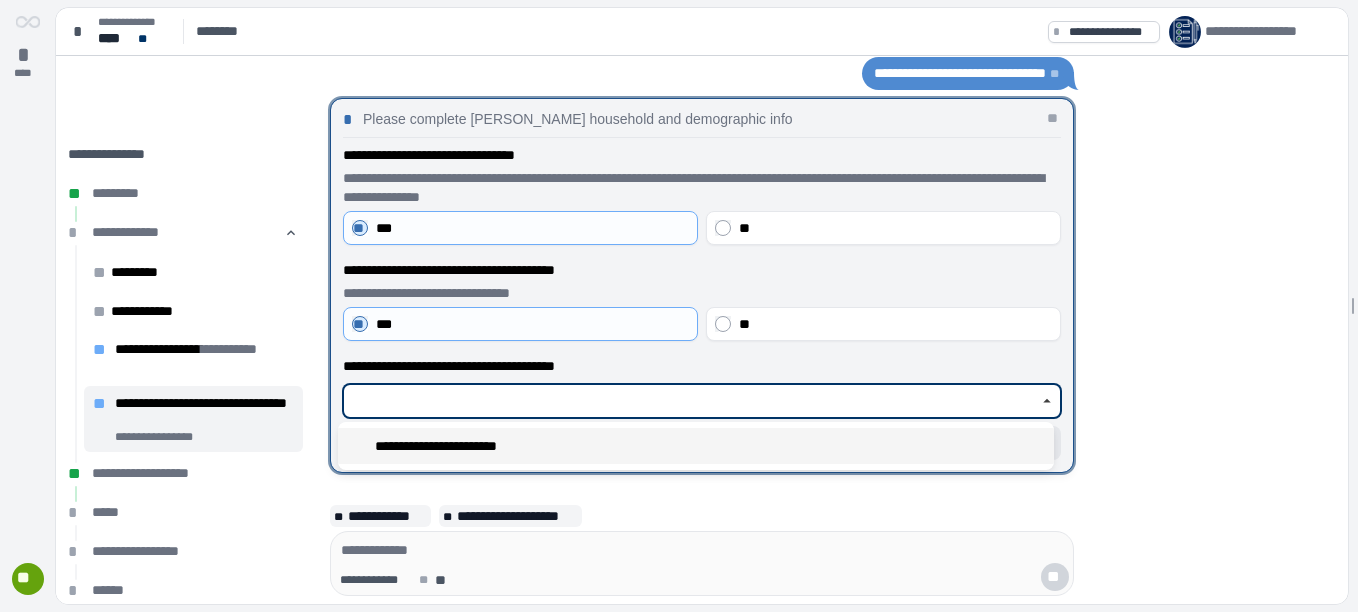 click on "**********" at bounding box center [696, 446] 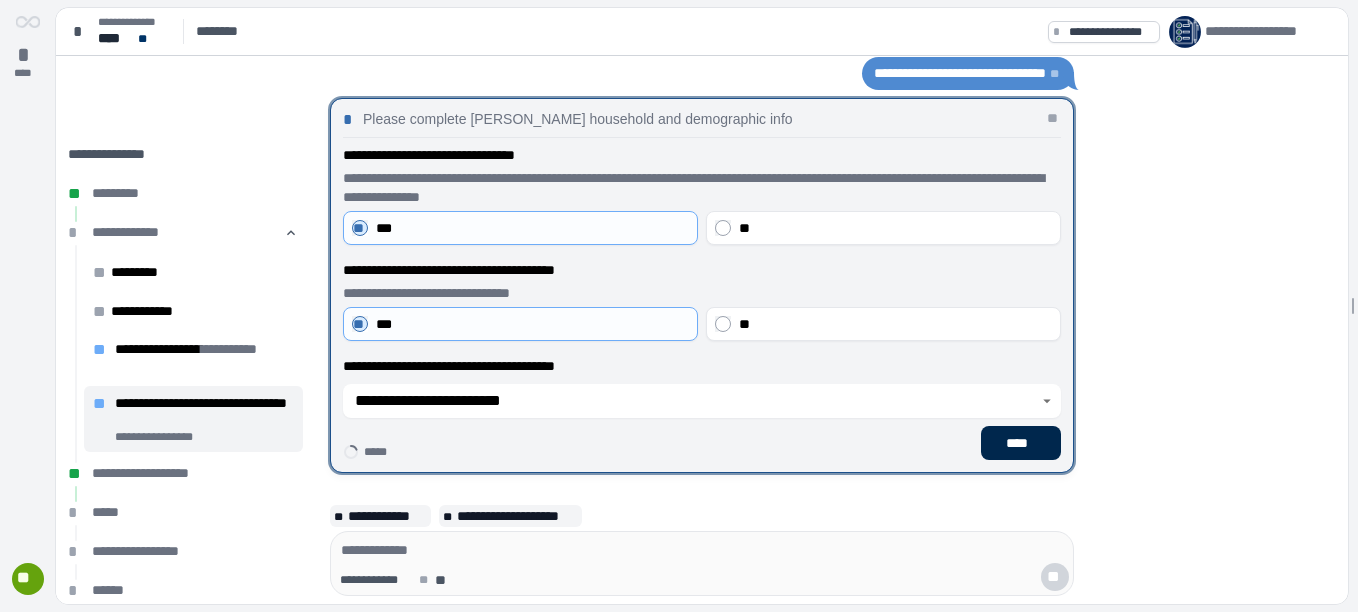 click on "****" at bounding box center [1021, 443] 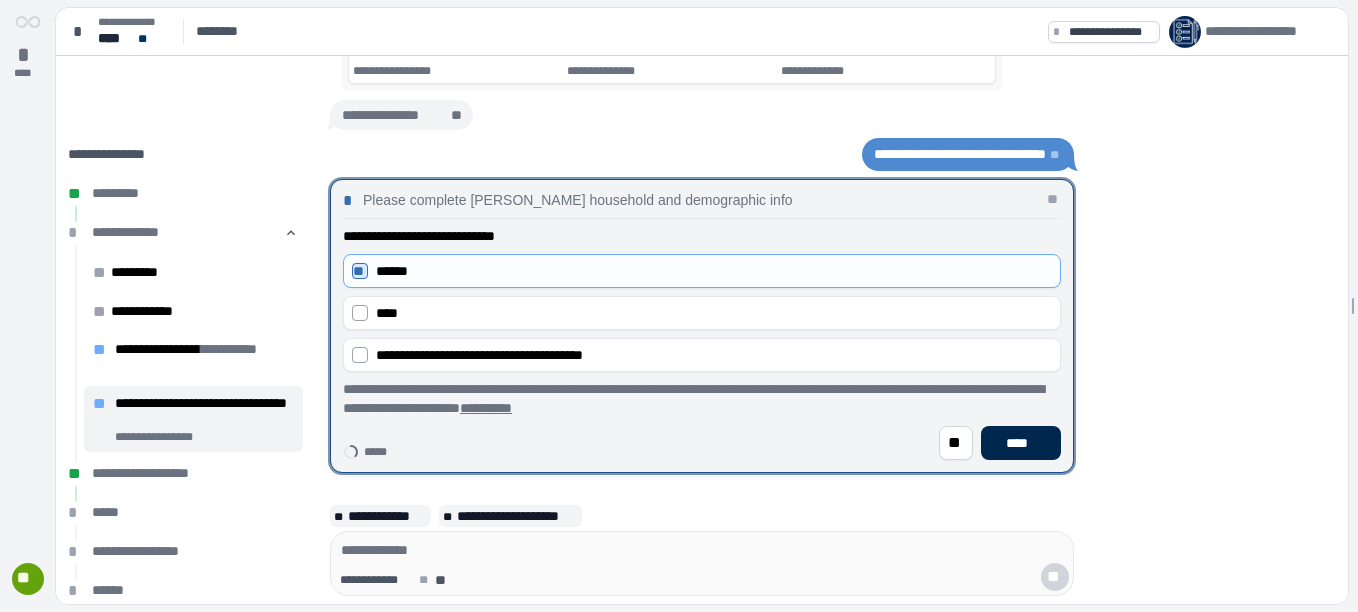 click on "****" at bounding box center (1021, 443) 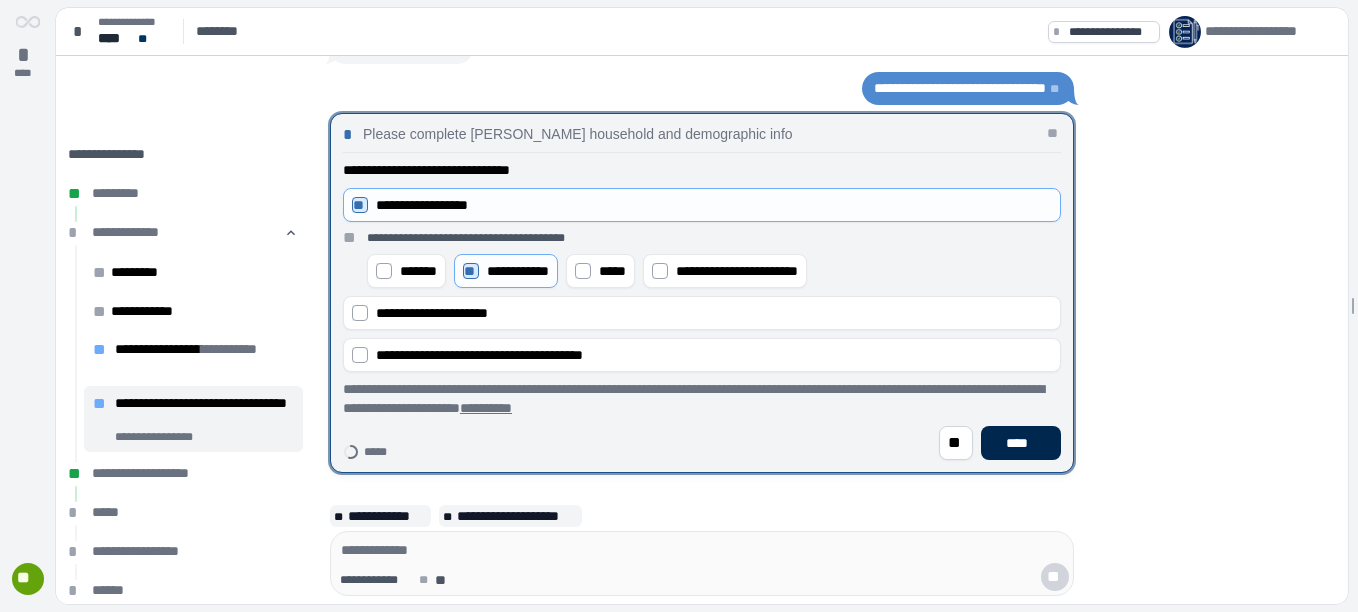 click on "****" at bounding box center [1021, 443] 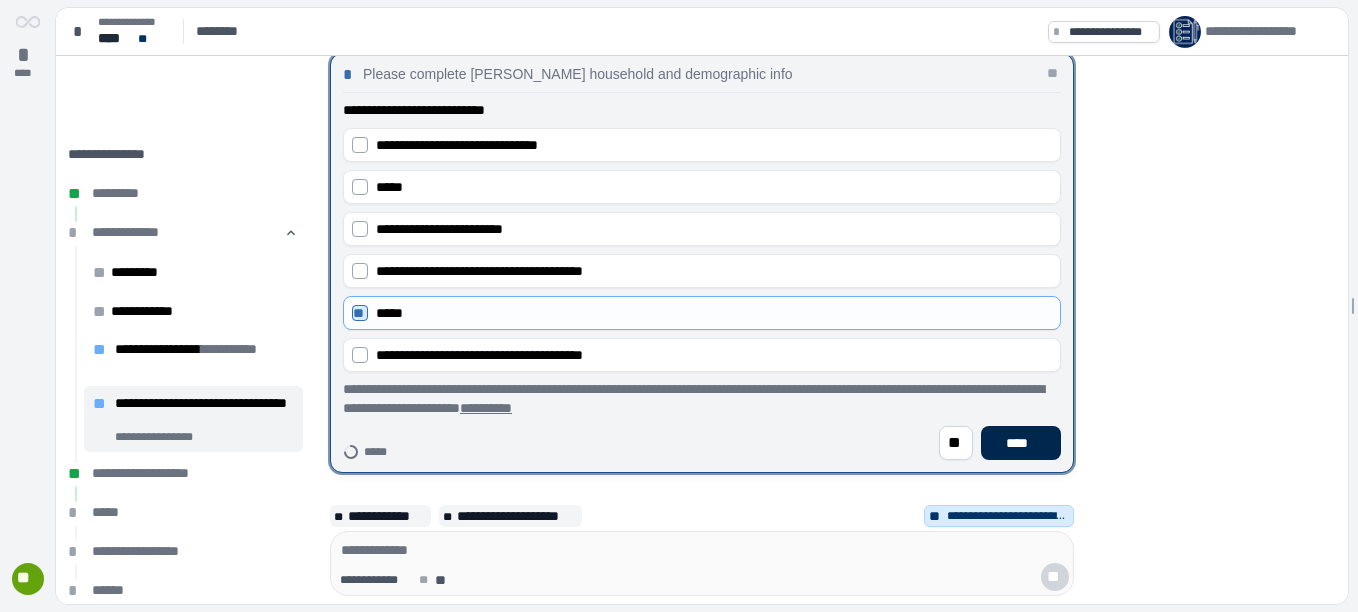 click on "****" at bounding box center (1021, 443) 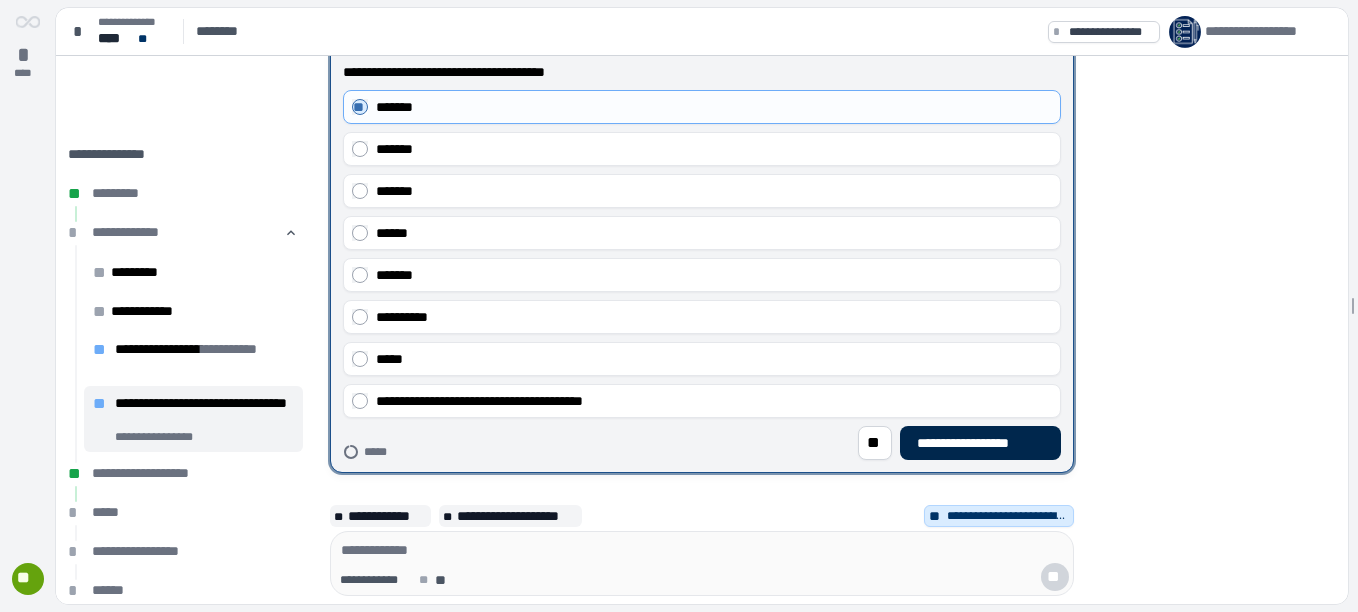 click on "**********" at bounding box center [980, 443] 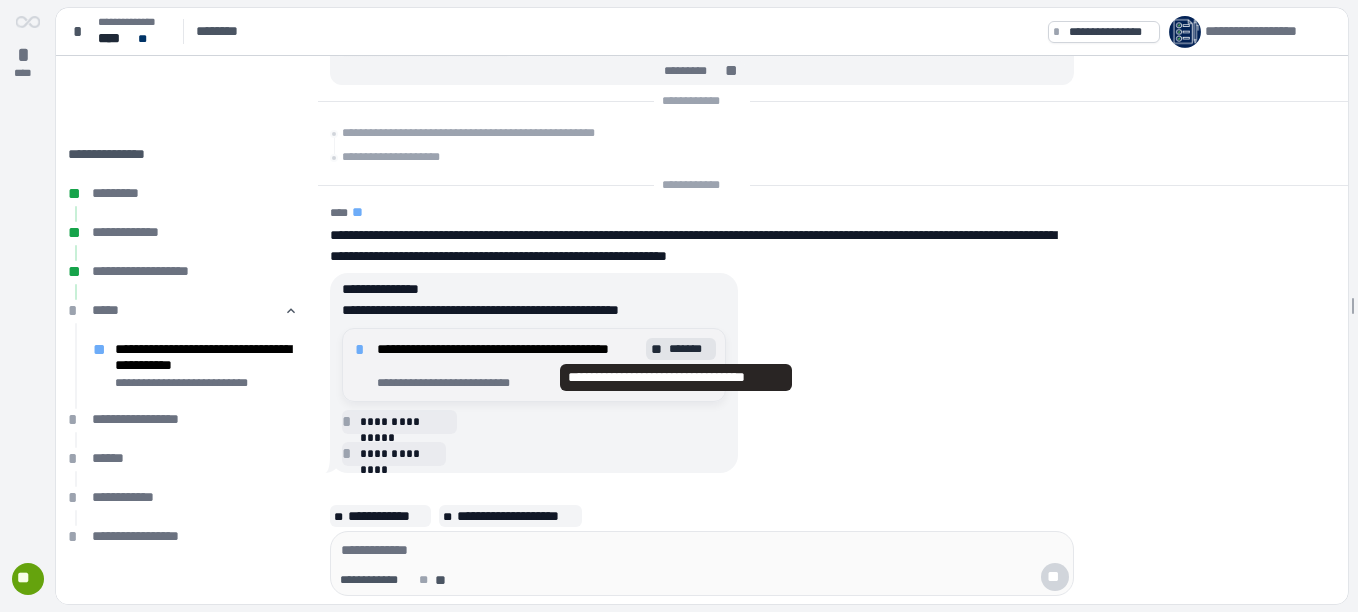click on "**" at bounding box center [658, 349] 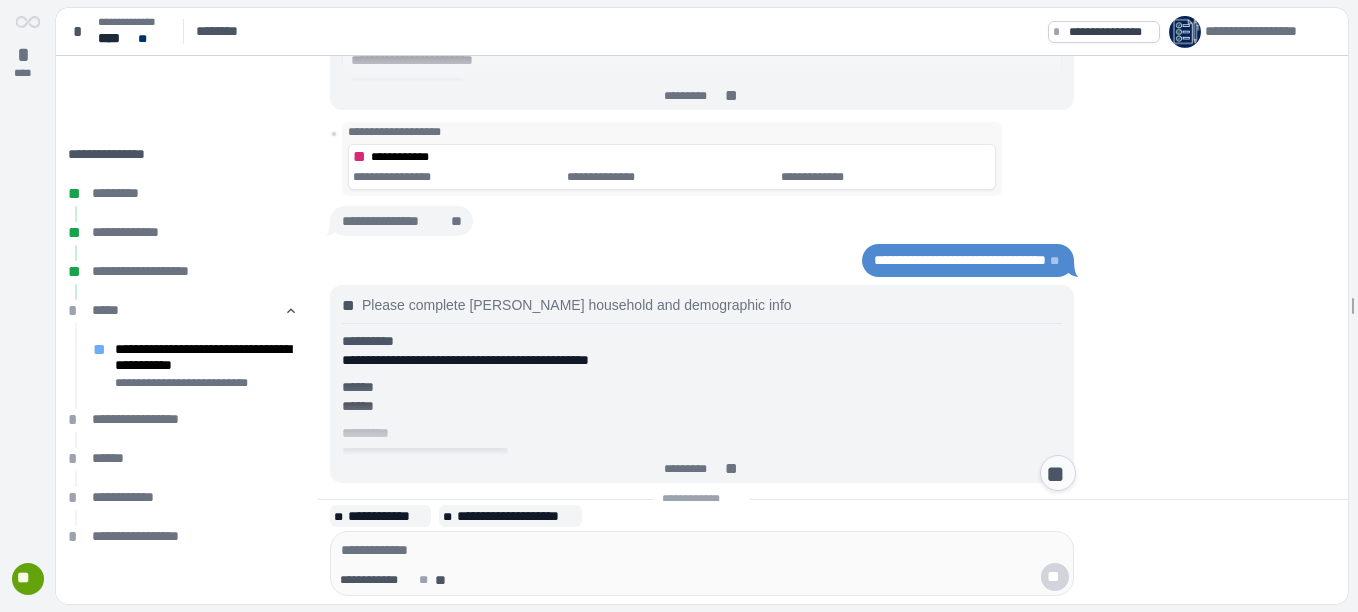 scroll, scrollTop: 415, scrollLeft: 0, axis: vertical 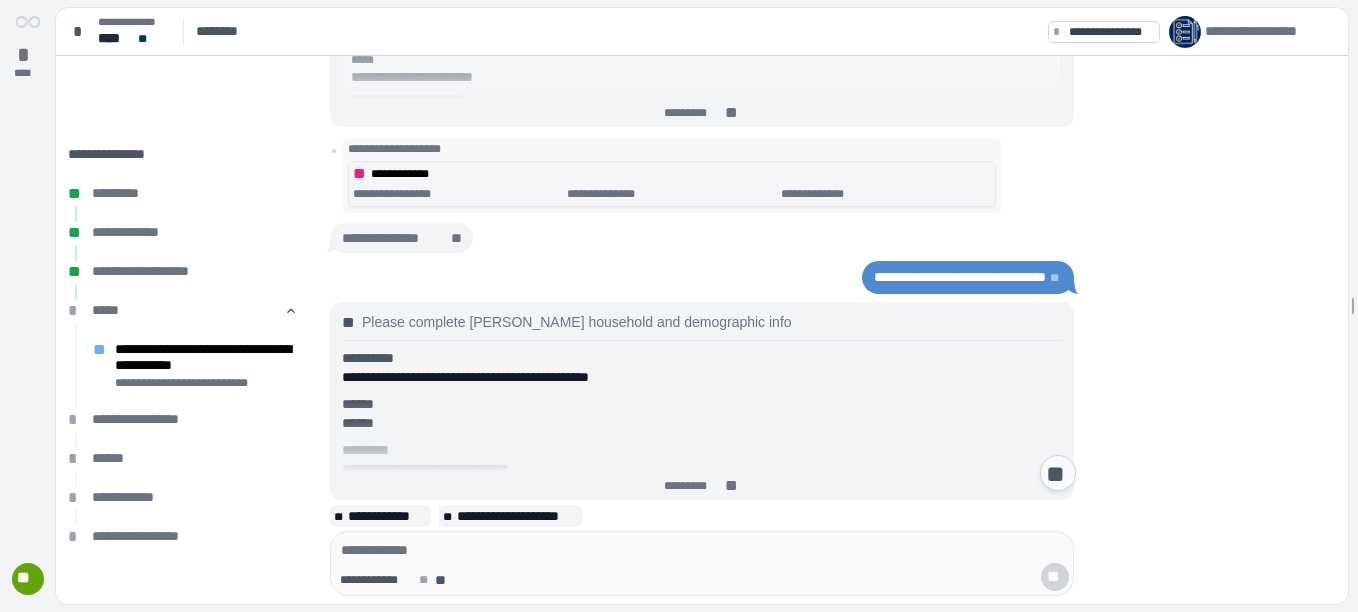 click on "**********" at bounding box center (672, 174) 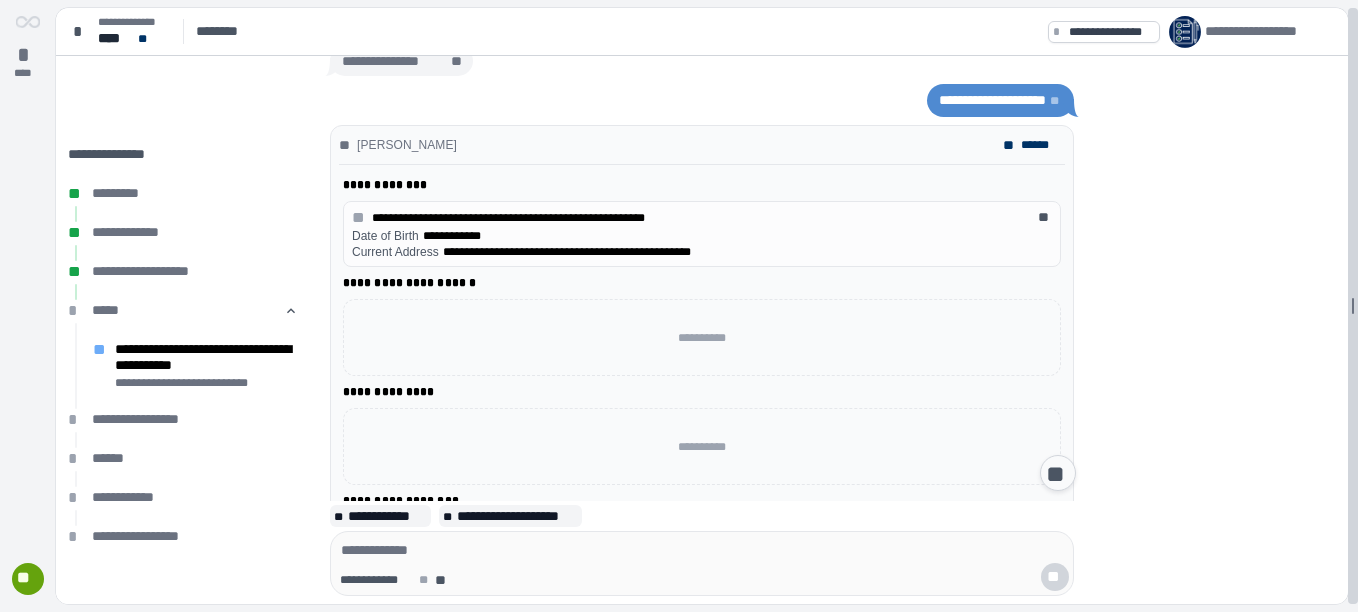 scroll, scrollTop: 330, scrollLeft: 0, axis: vertical 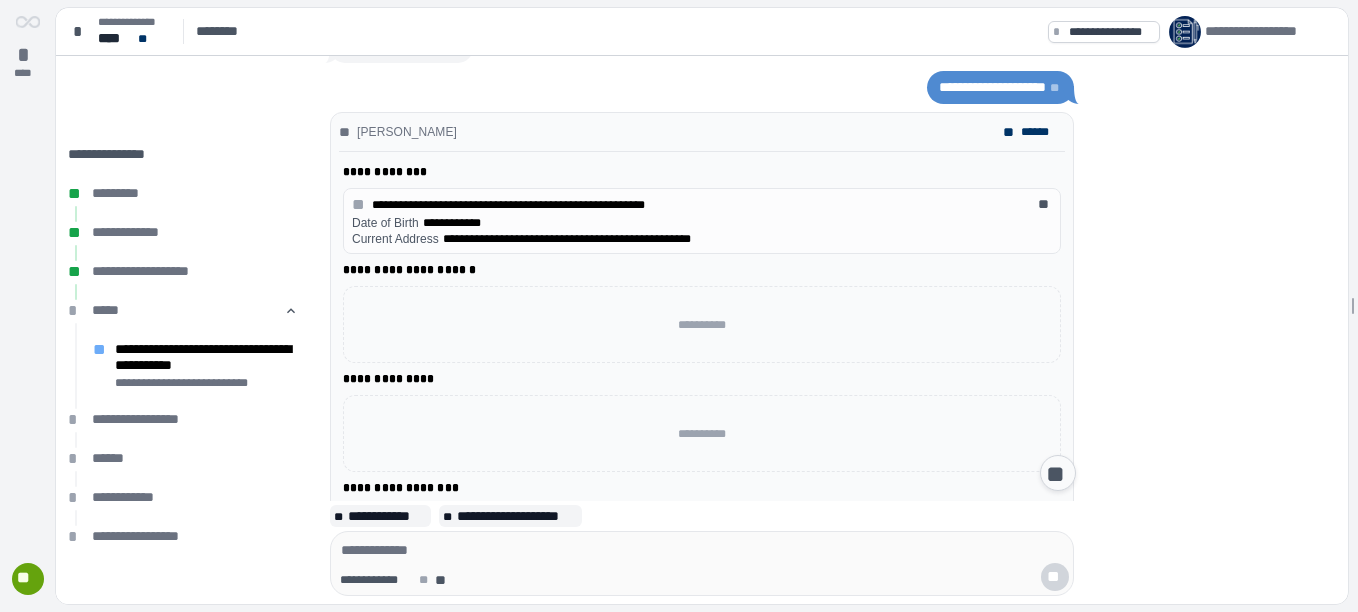 click on "**********" at bounding box center [702, 324] 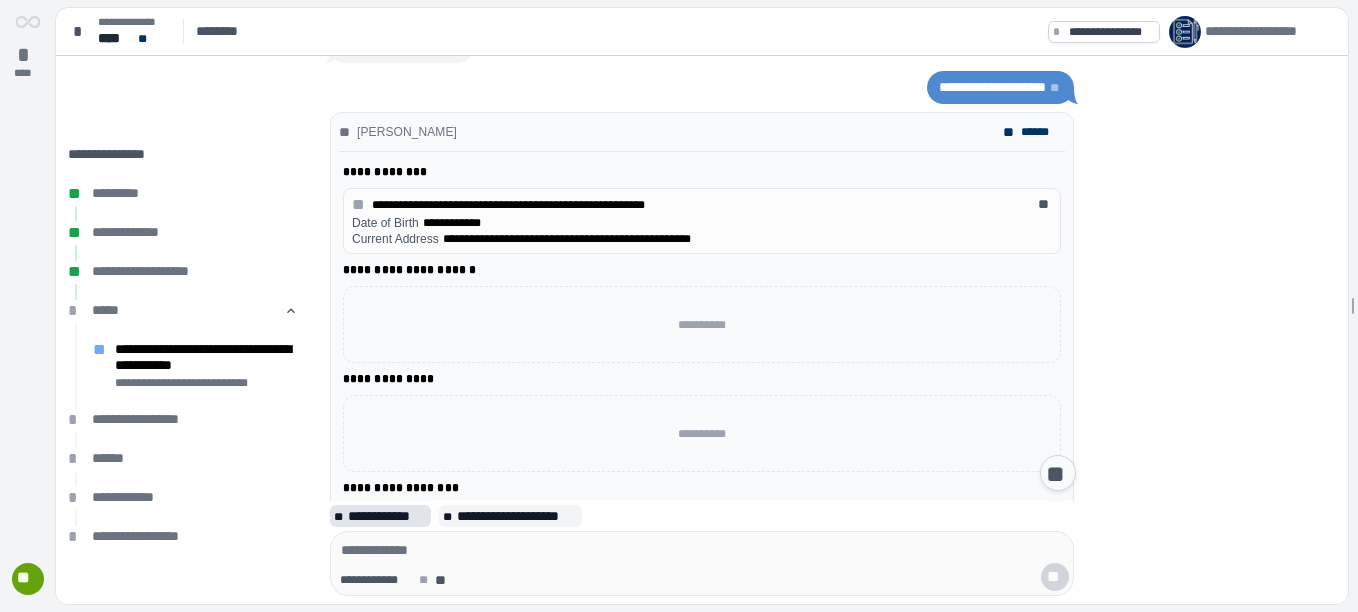 click on "**********" at bounding box center (387, 516) 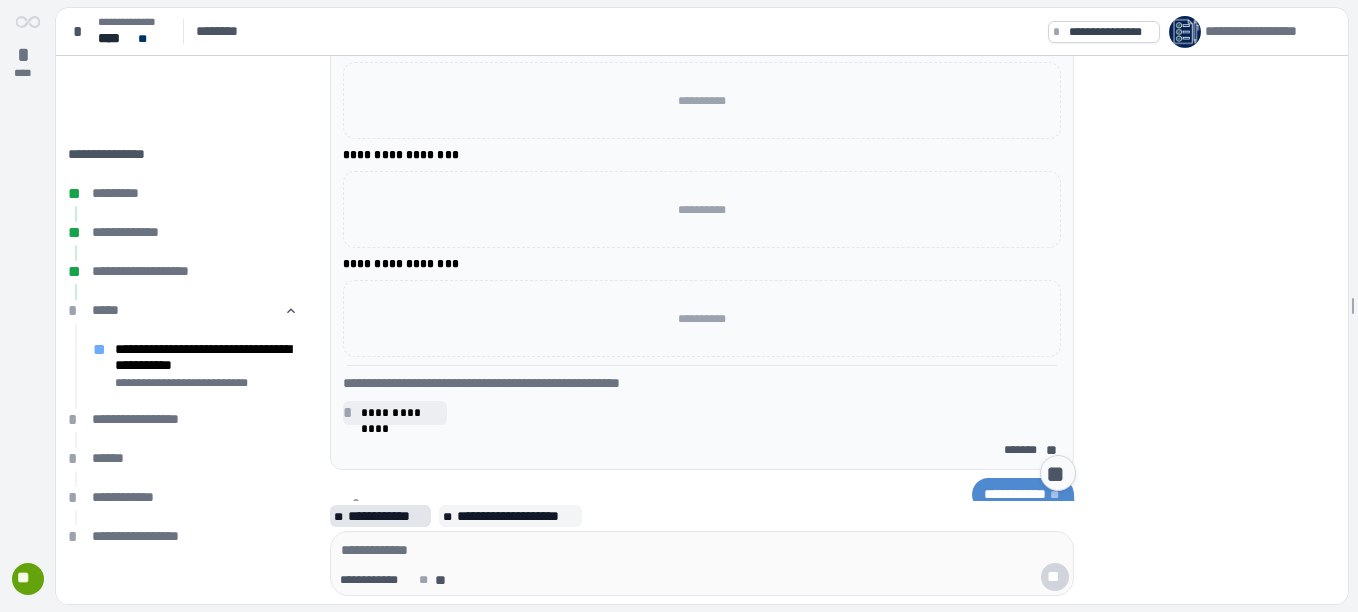 scroll, scrollTop: 0, scrollLeft: 0, axis: both 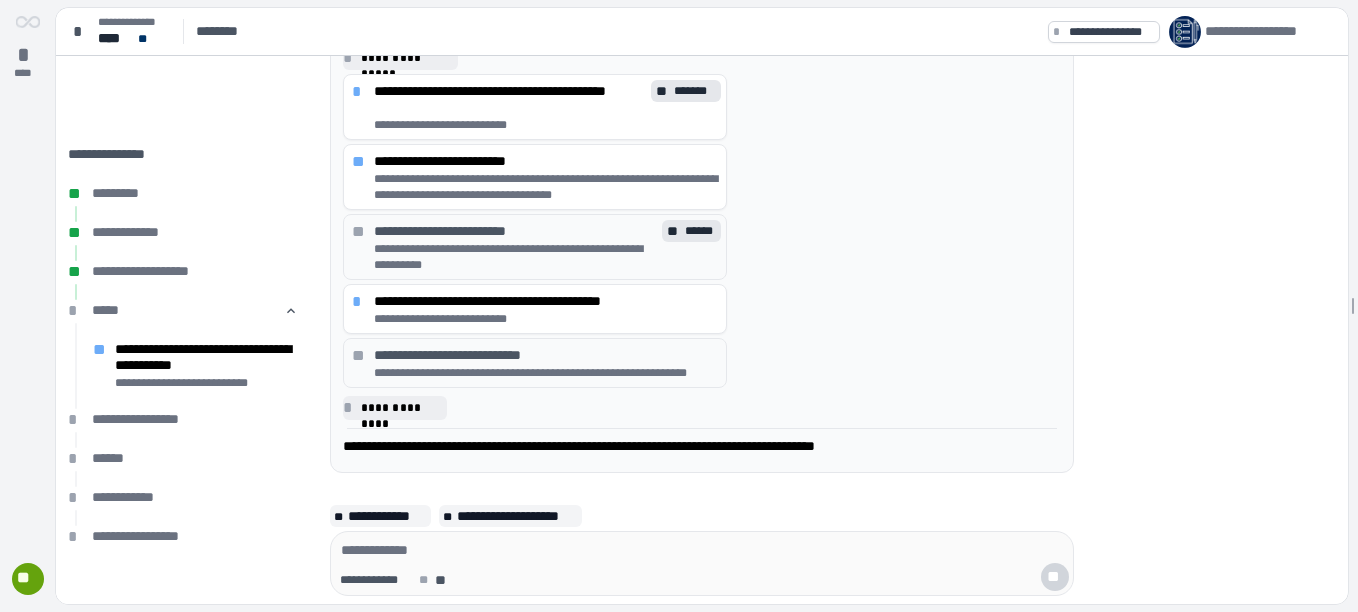 click on "******" at bounding box center (700, 231) 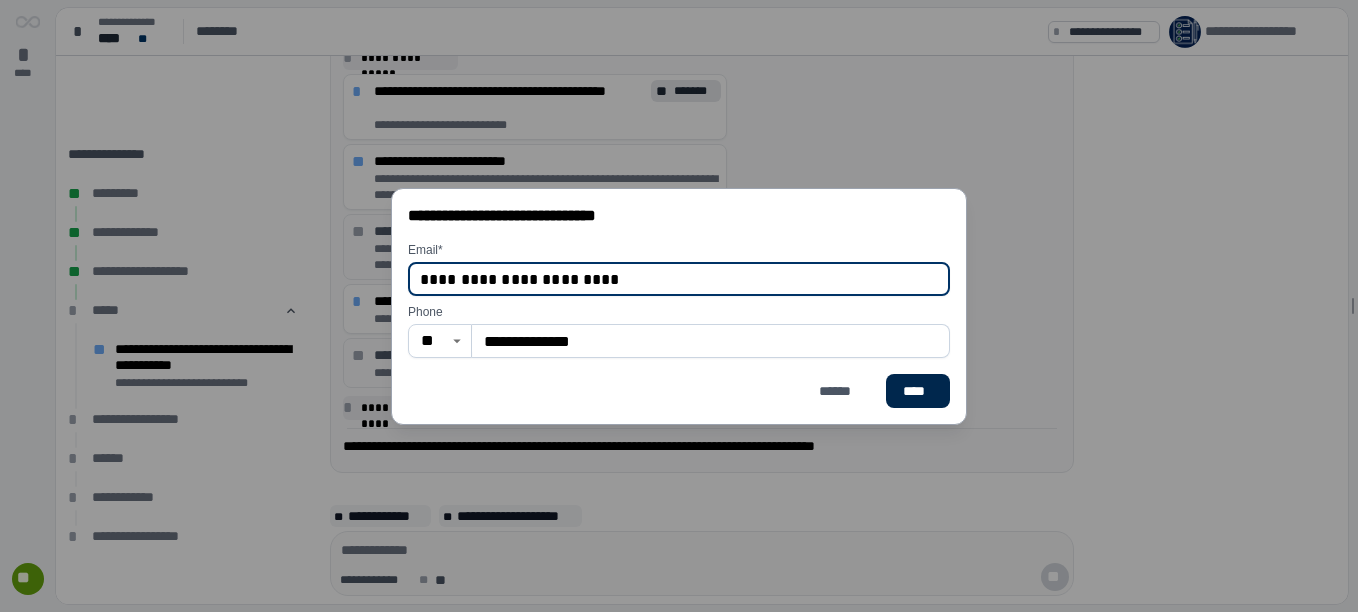 click on "****" at bounding box center (918, 390) 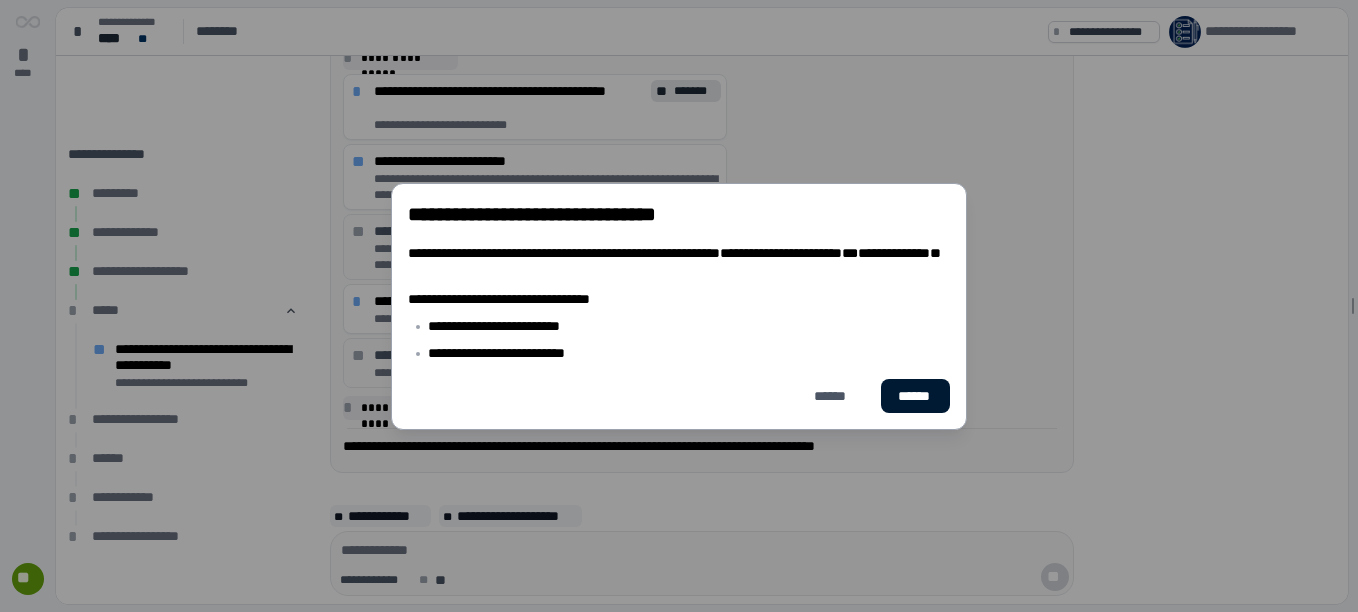 click on "******" at bounding box center [915, 395] 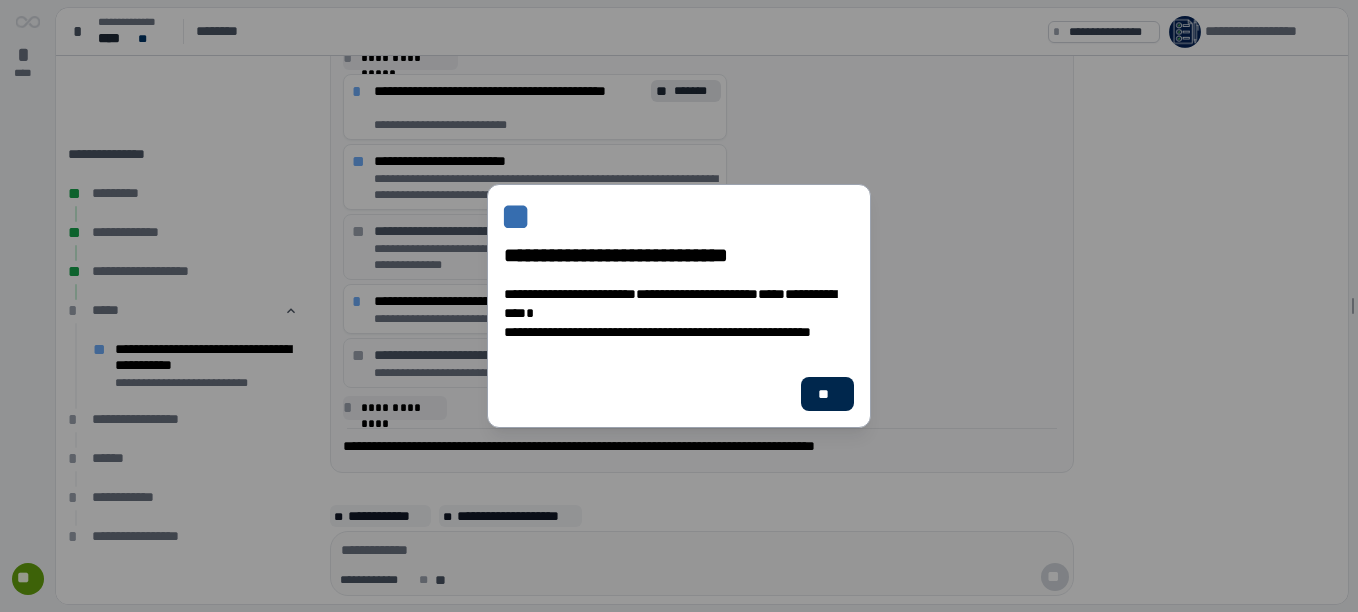 click on "**" at bounding box center [827, 394] 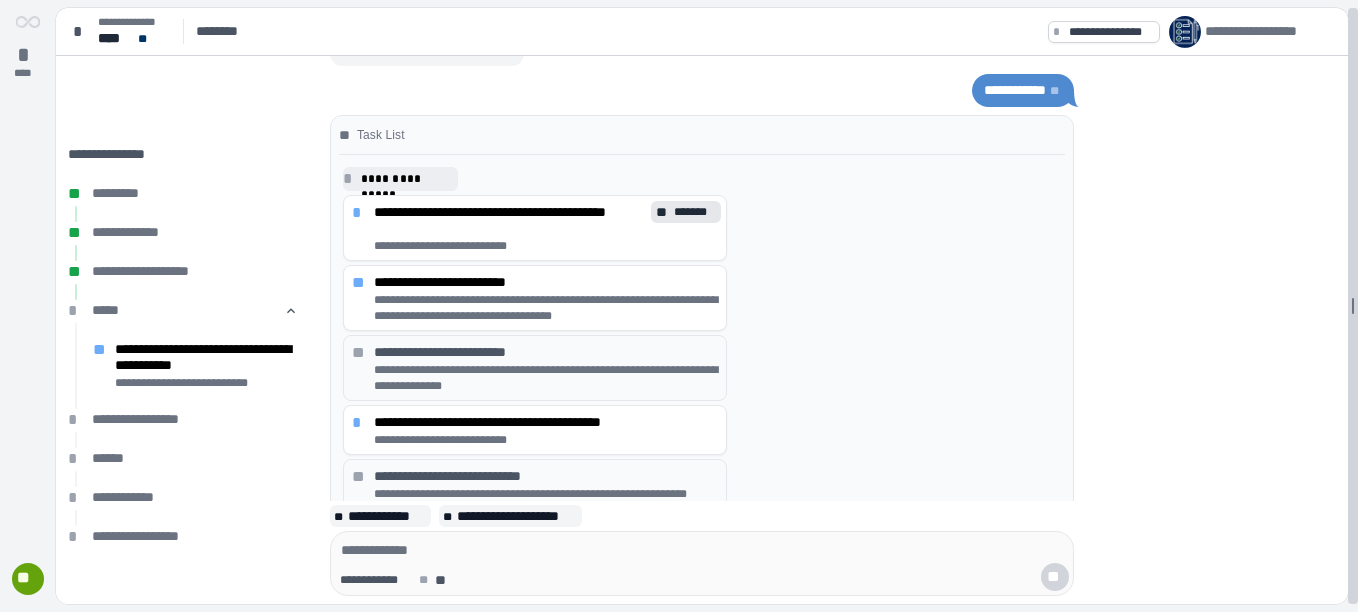 scroll, scrollTop: 0, scrollLeft: 0, axis: both 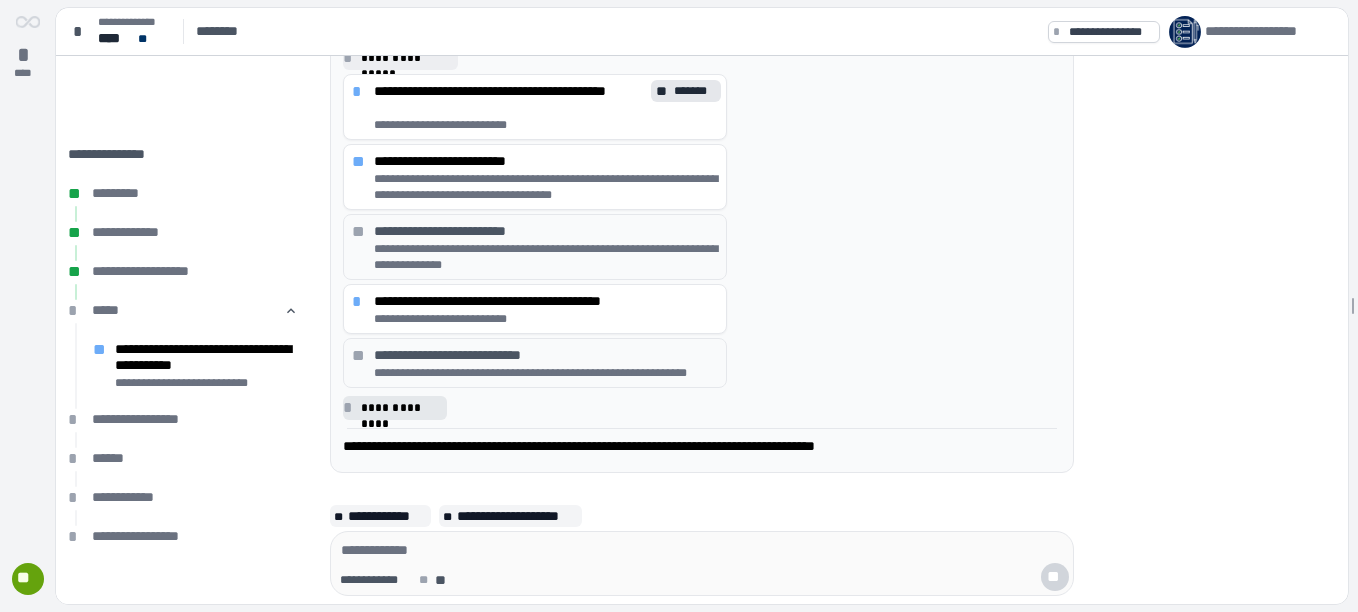 click on "**********" at bounding box center [401, 408] 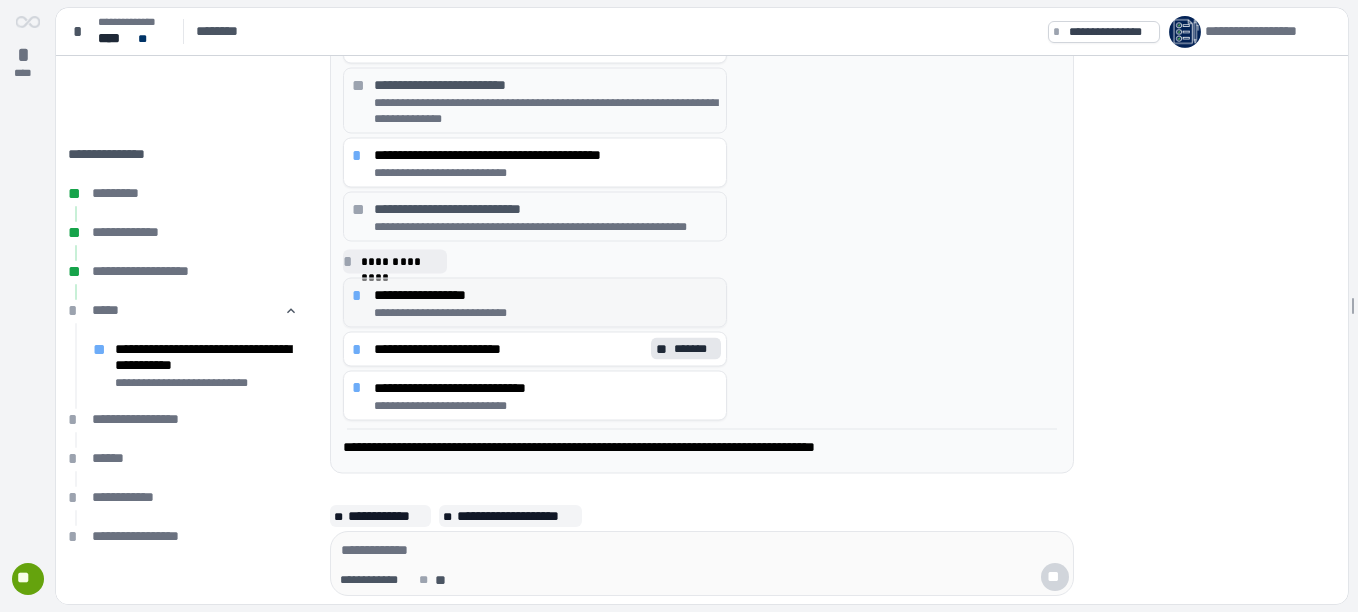 click on "**********" at bounding box center (546, 295) 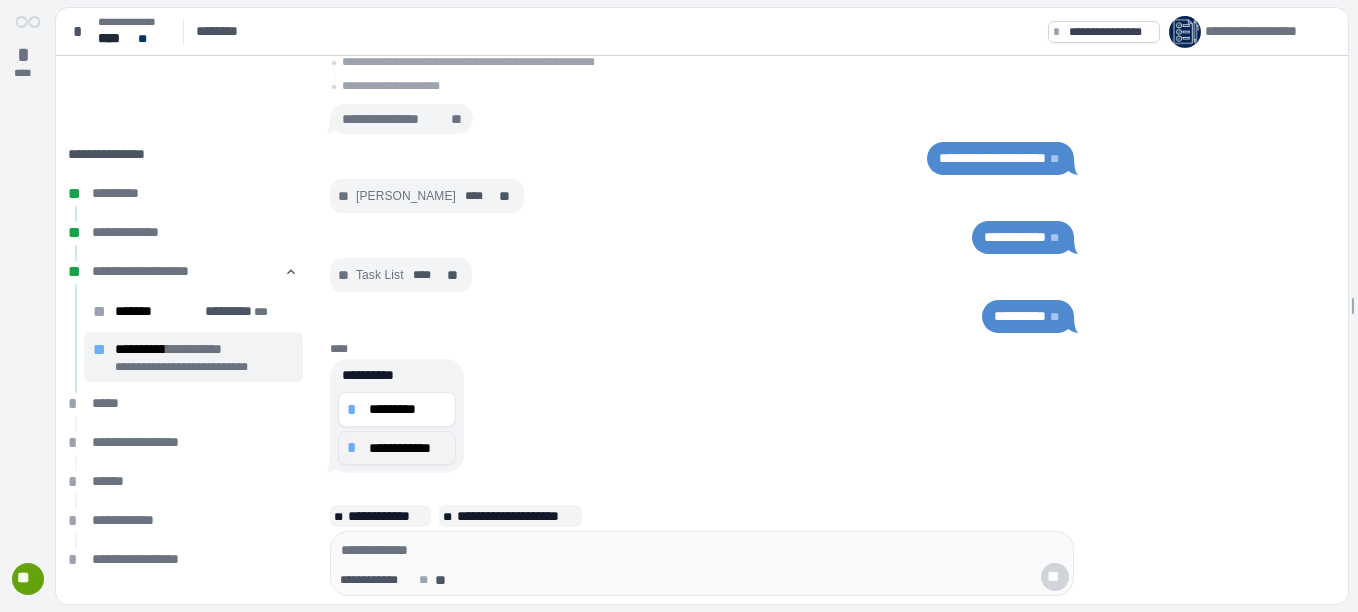 click on "**********" at bounding box center [397, 448] 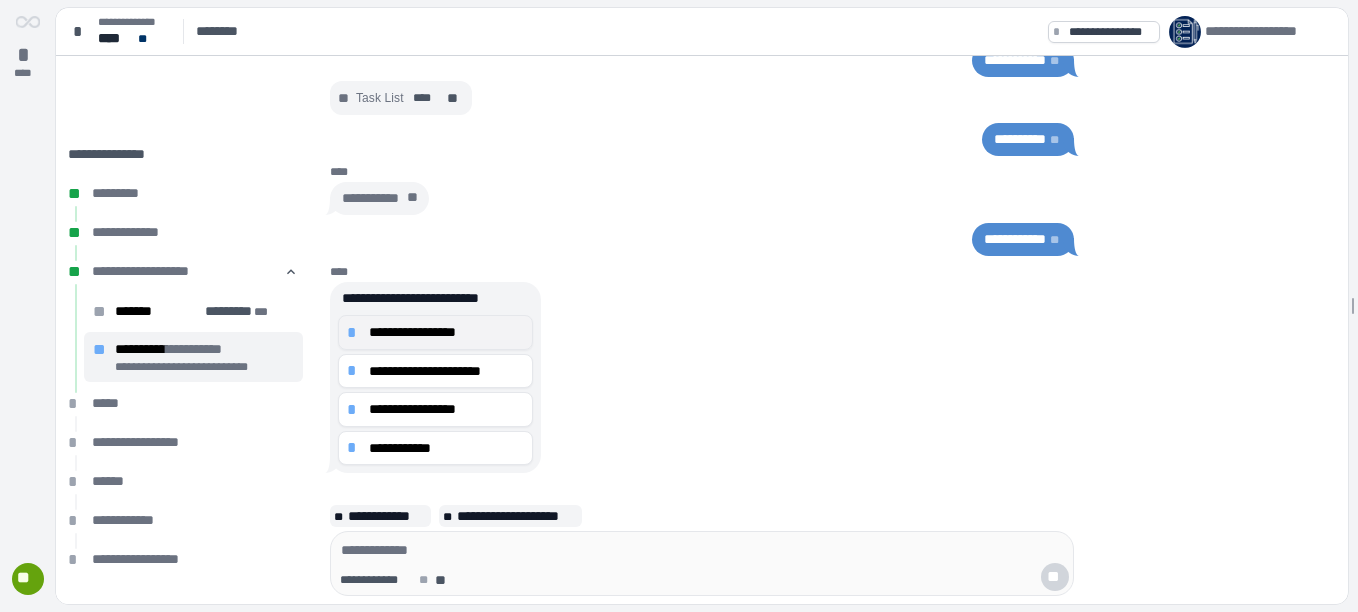 click on "*" at bounding box center [355, 333] 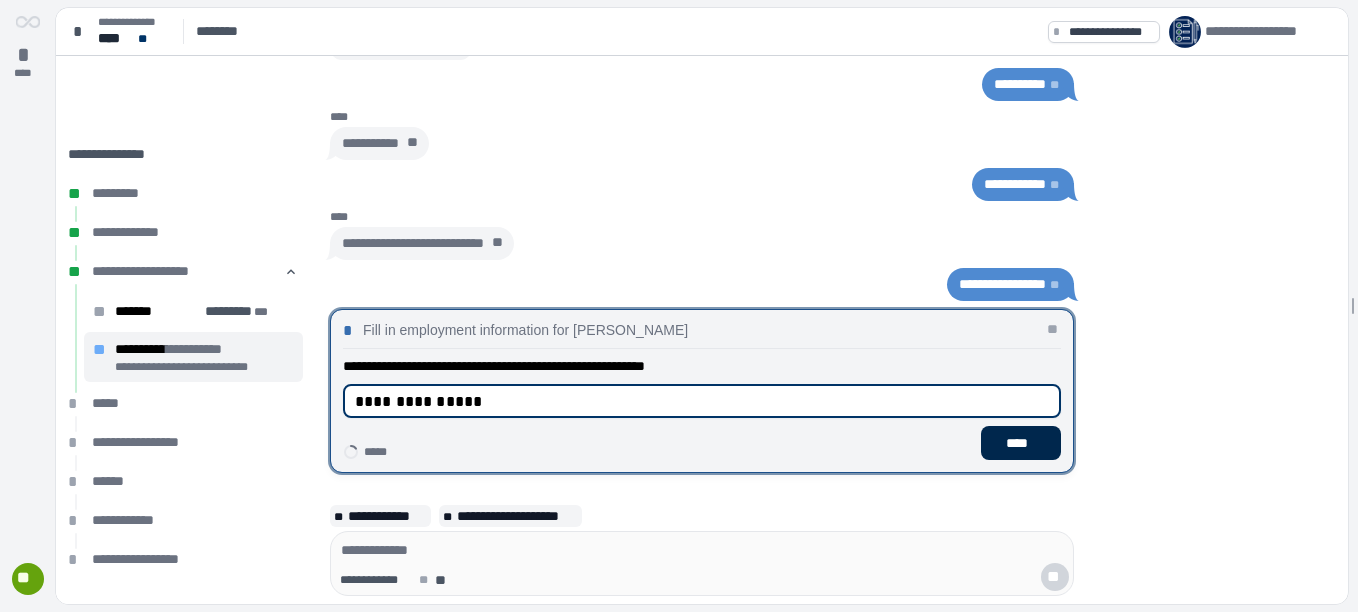 type on "**********" 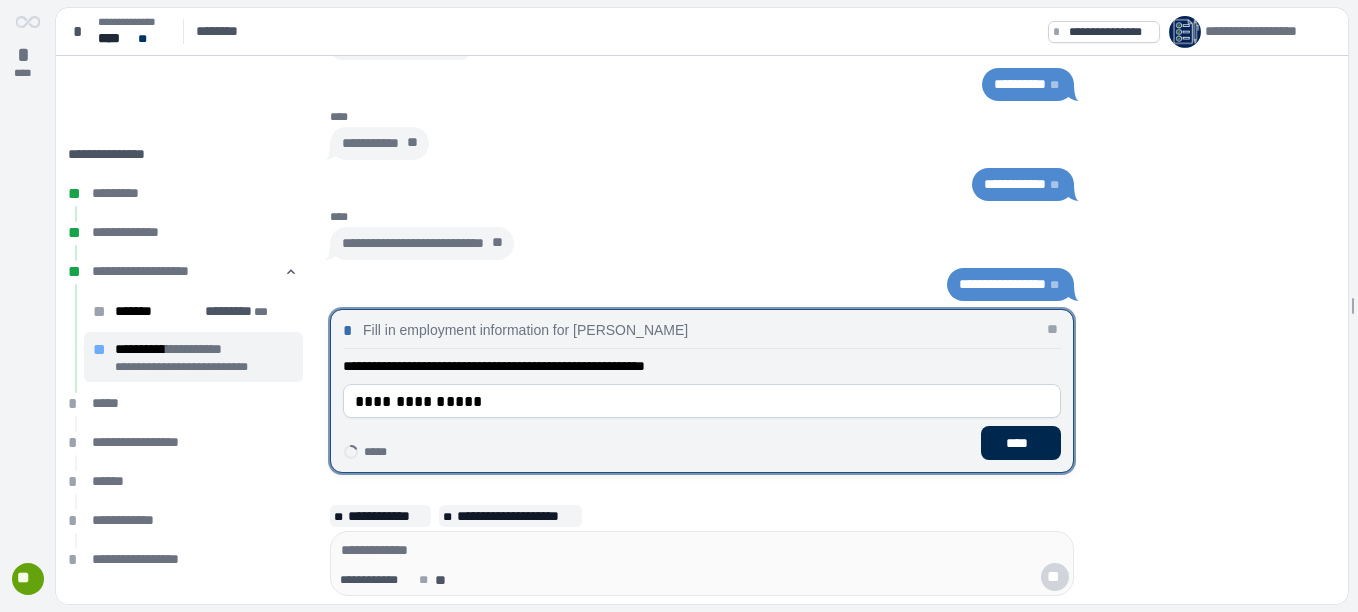 click on "****" at bounding box center [1021, 443] 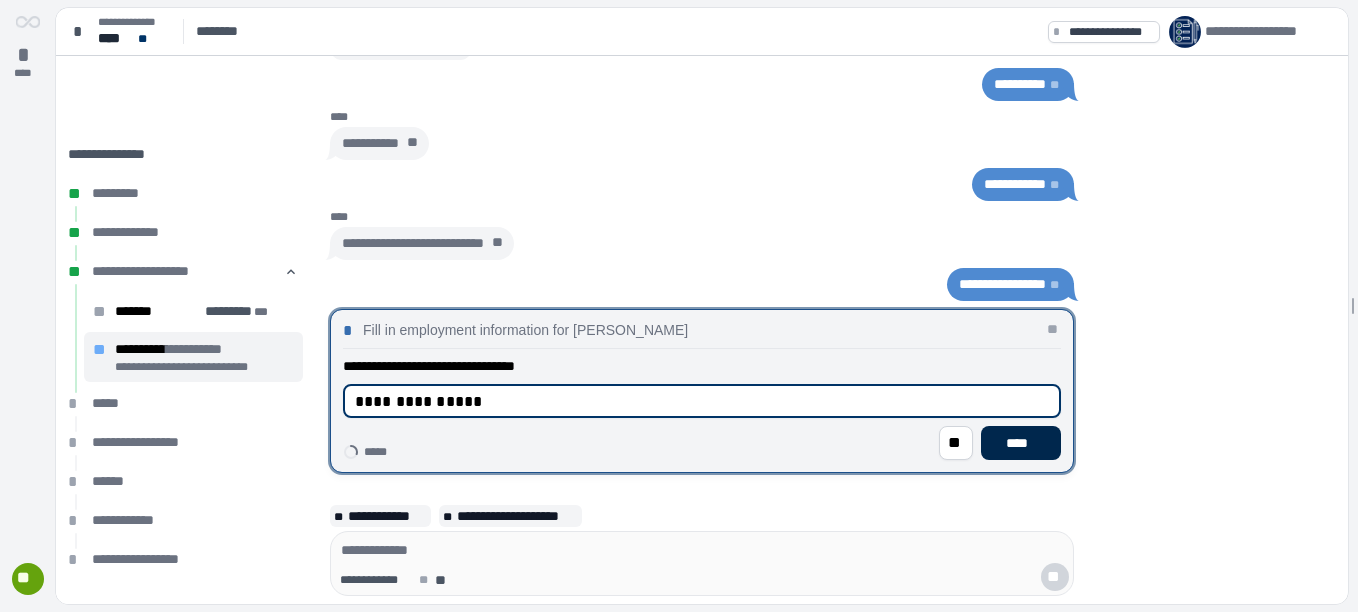 type on "**********" 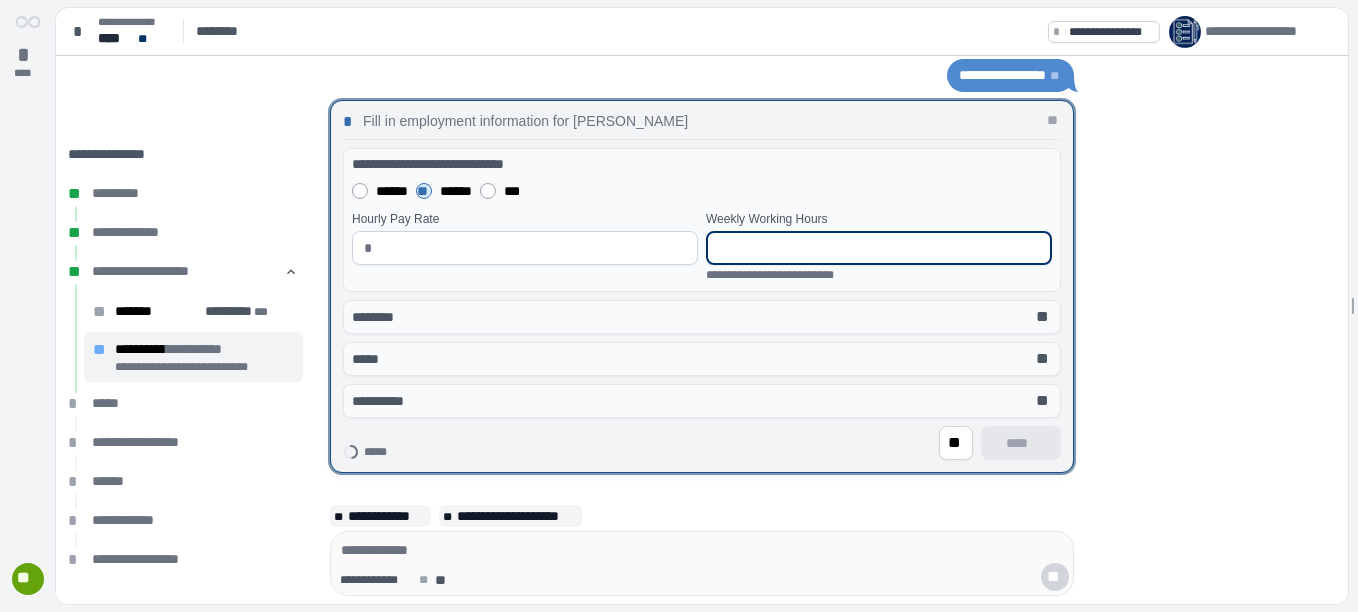 click at bounding box center [879, 248] 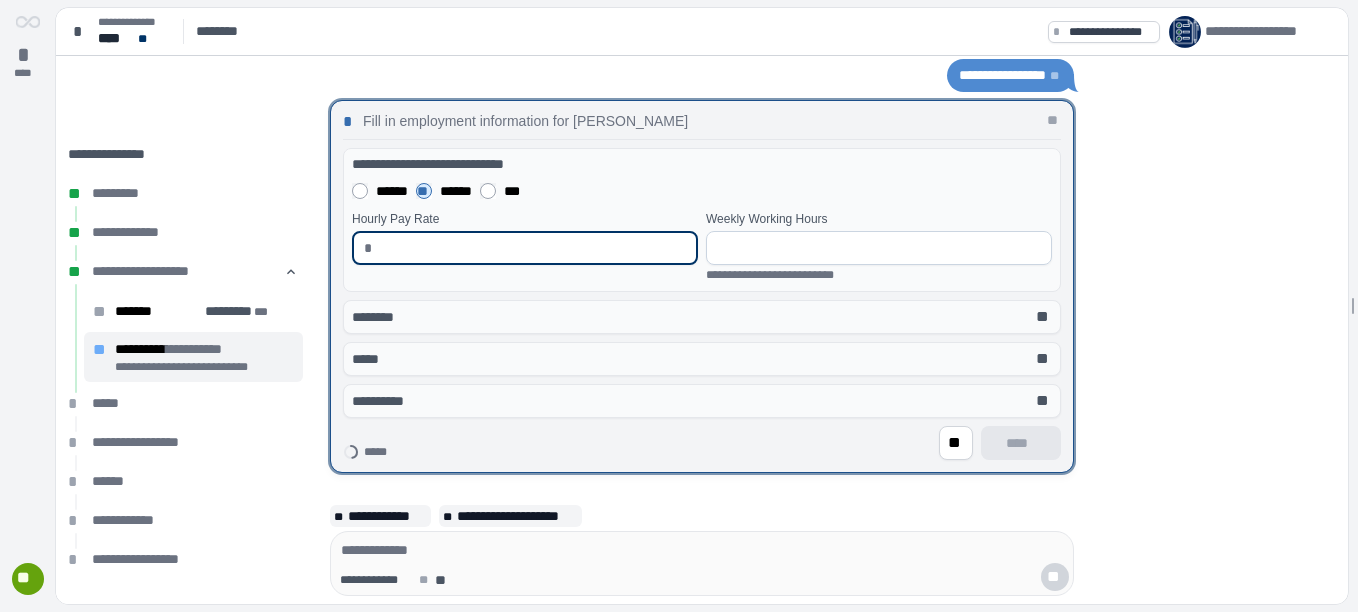 click at bounding box center (533, 248) 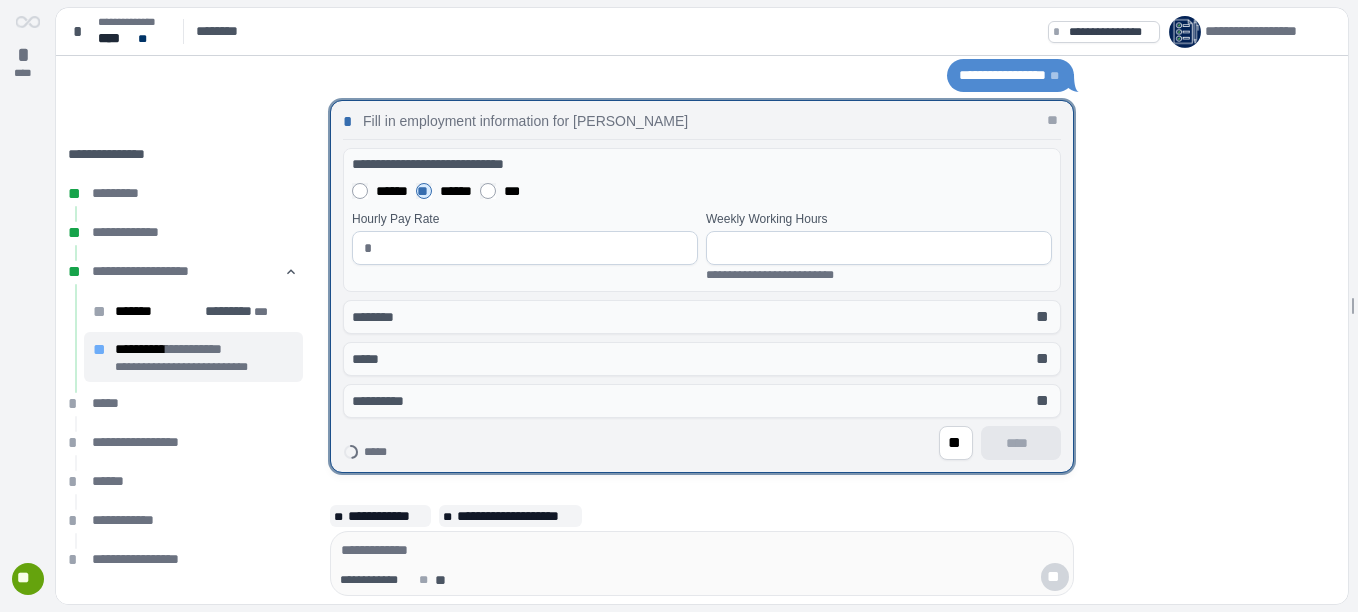 click at bounding box center (533, 248) 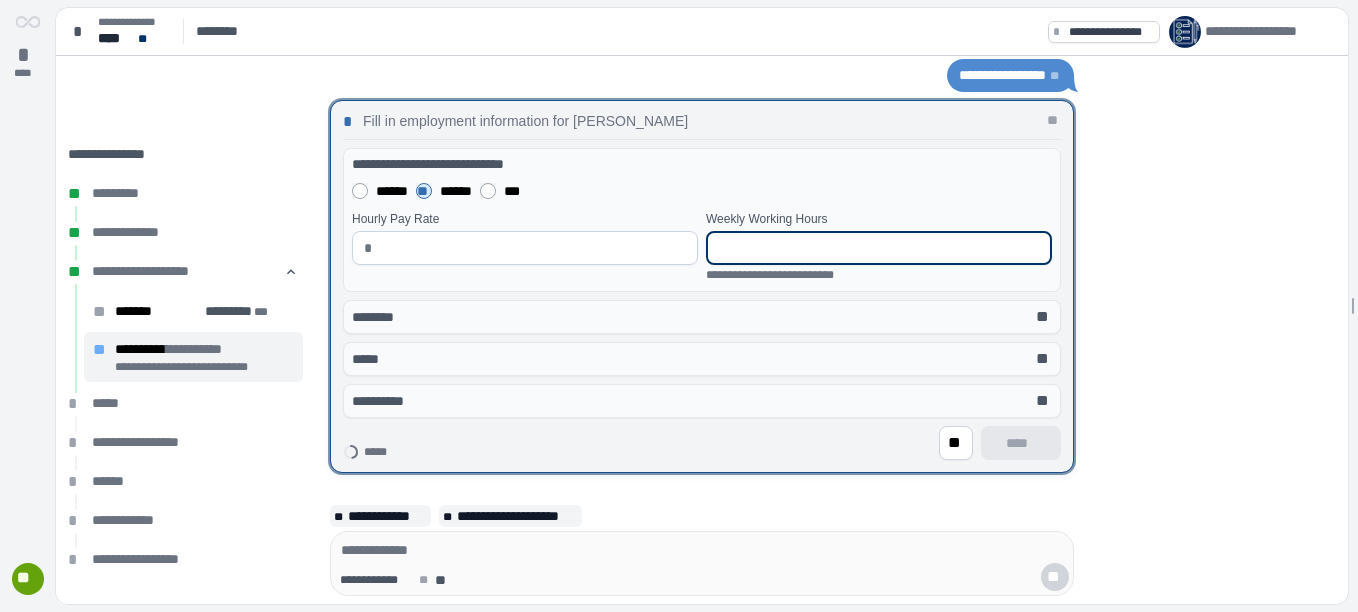 click at bounding box center (879, 248) 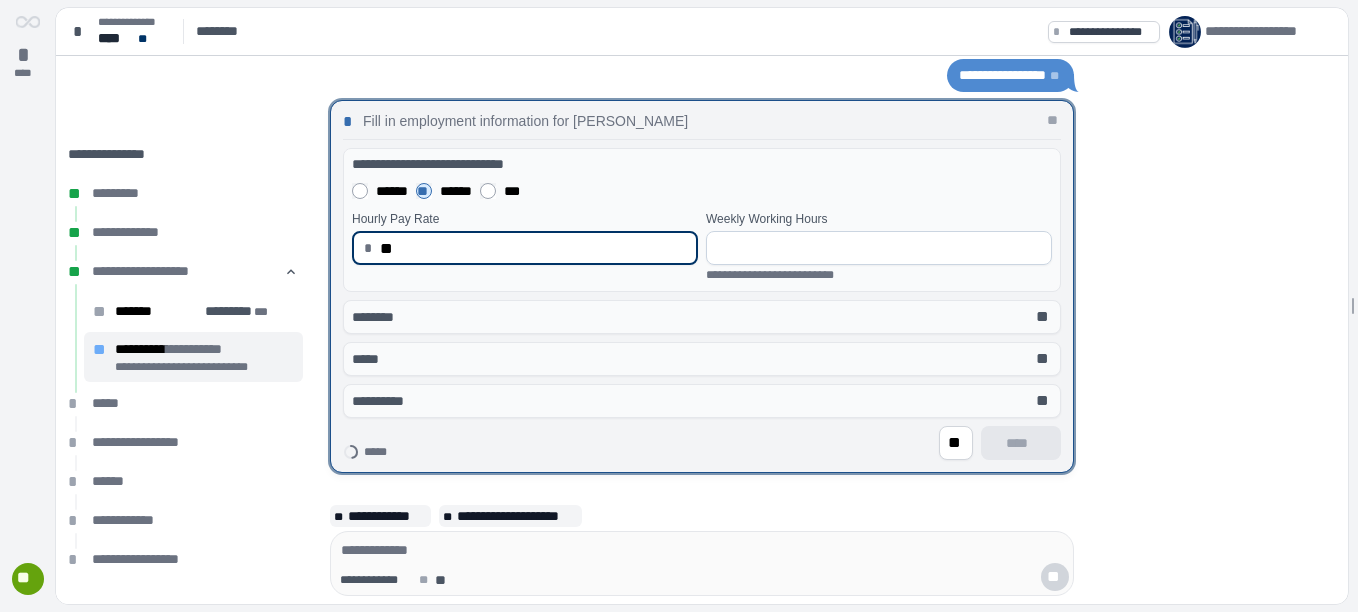 type on "*****" 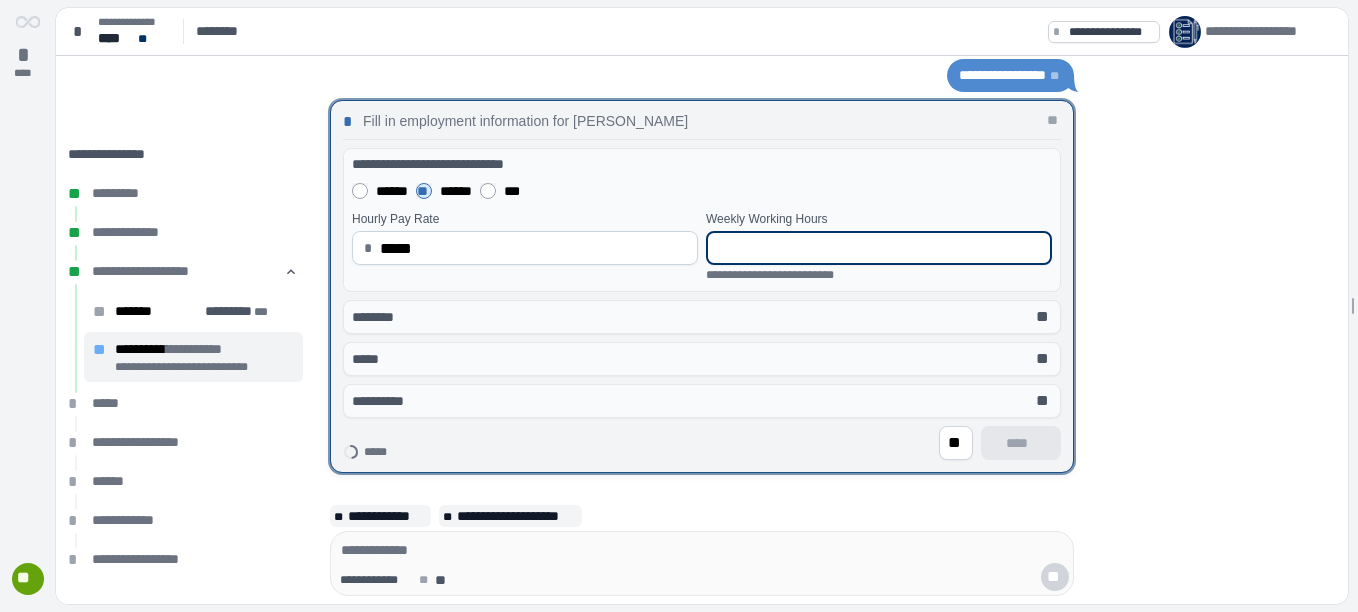 click at bounding box center [879, 248] 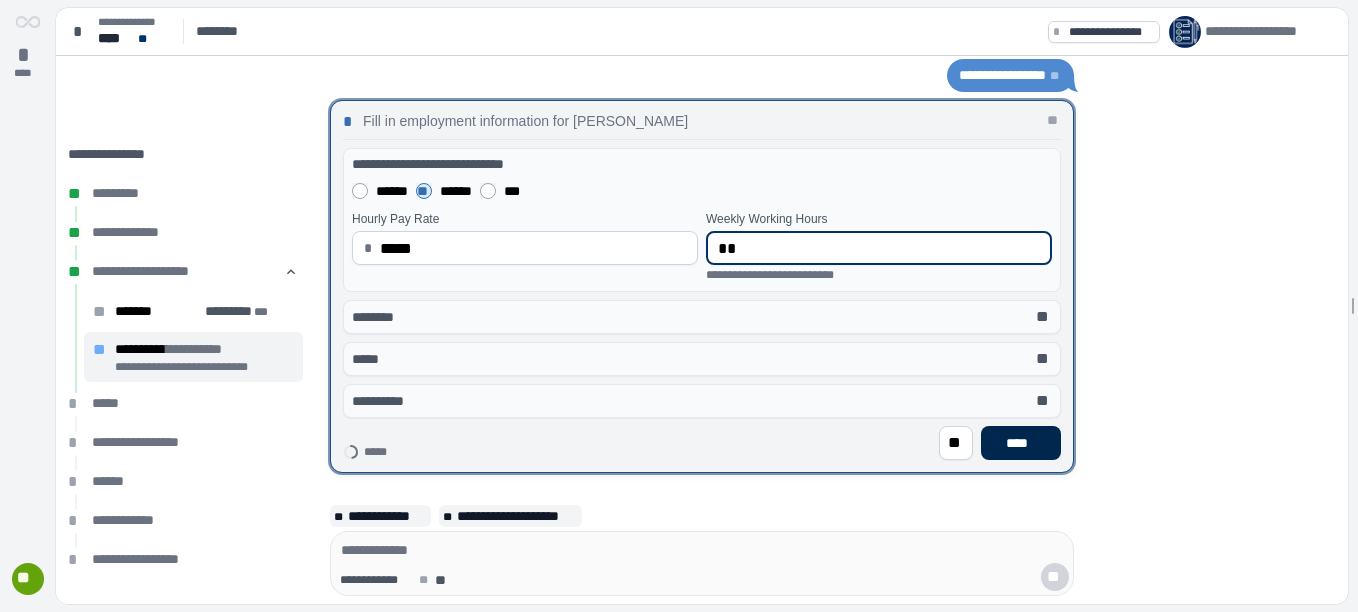 type on "**" 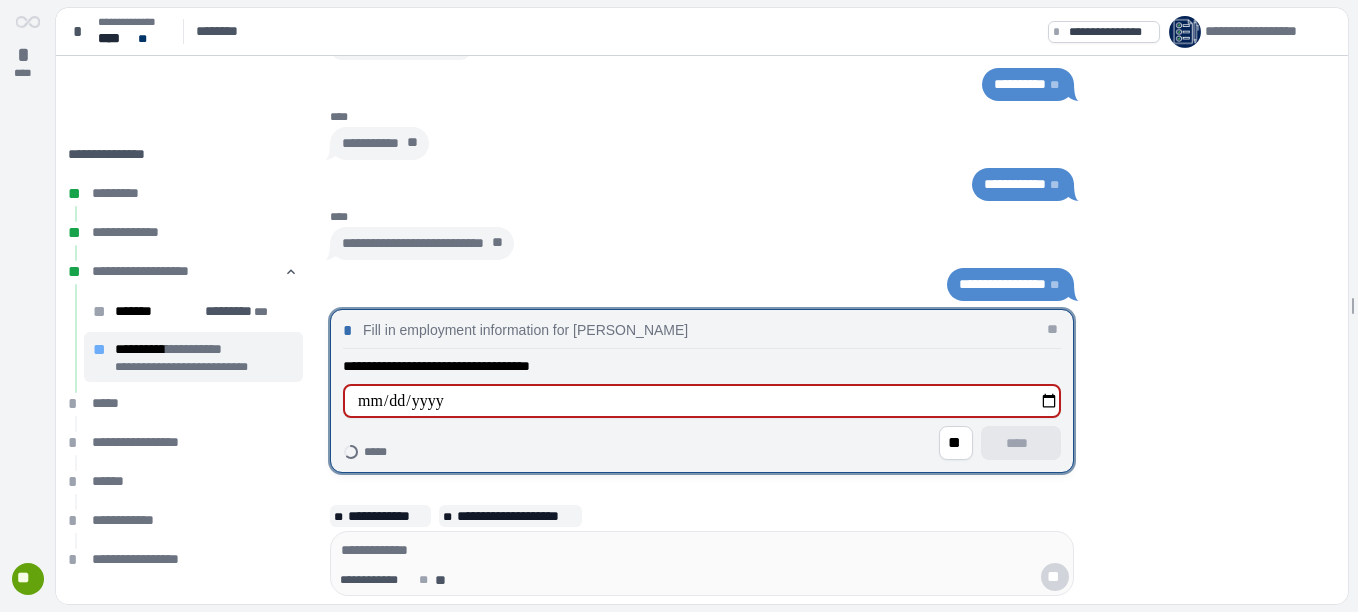 type on "**********" 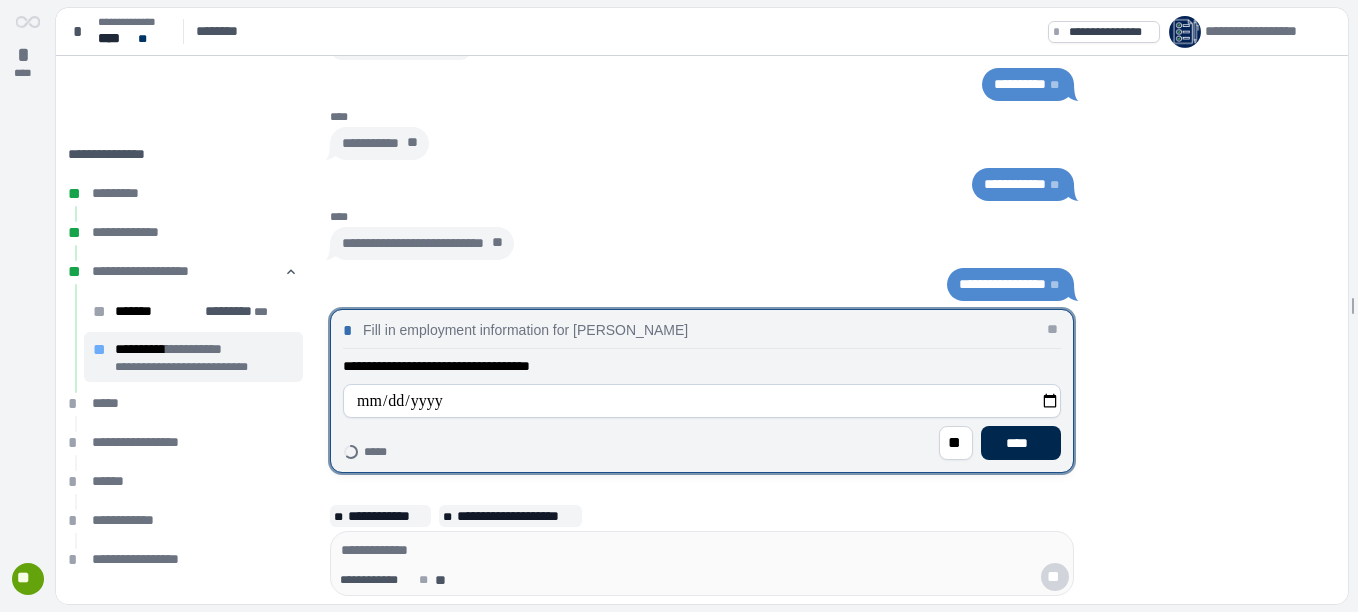 click on "****" at bounding box center (1021, 443) 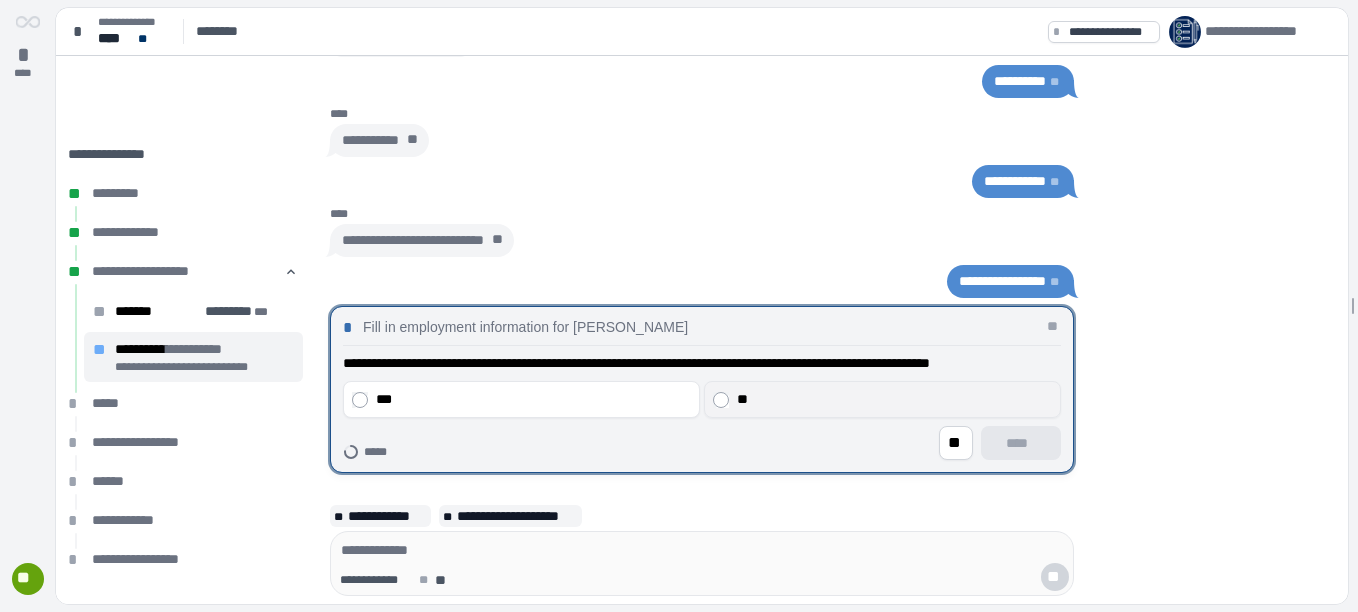click on "**" at bounding box center (882, 399) 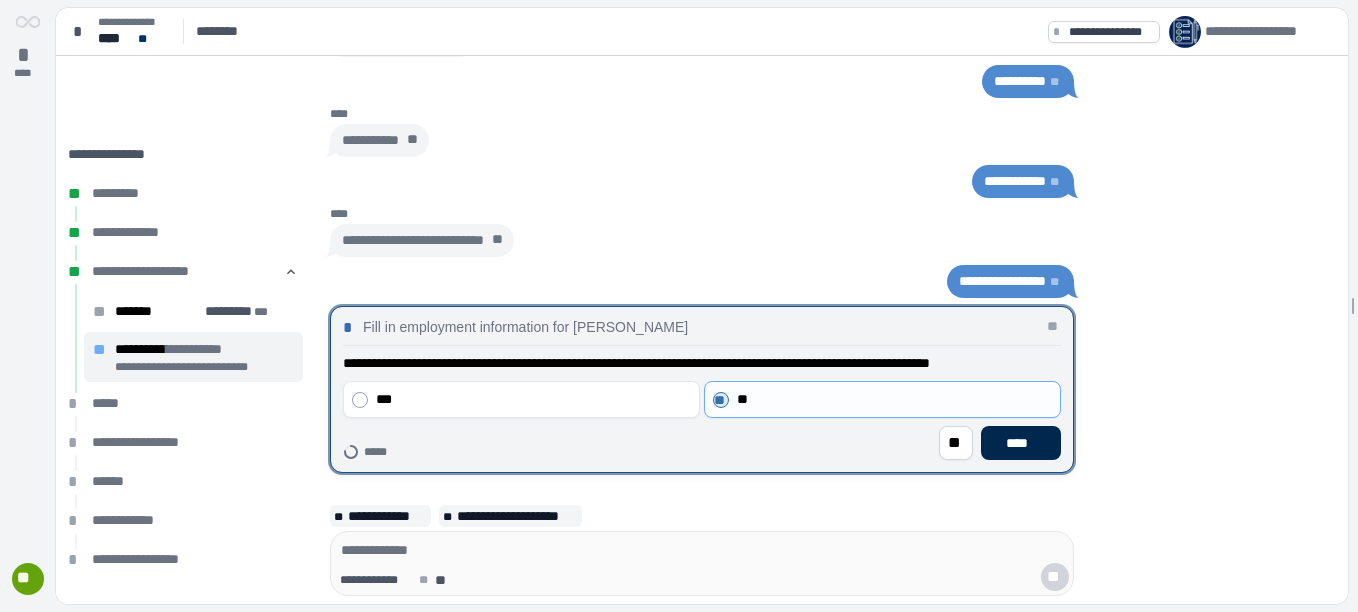 click on "****" at bounding box center [1021, 443] 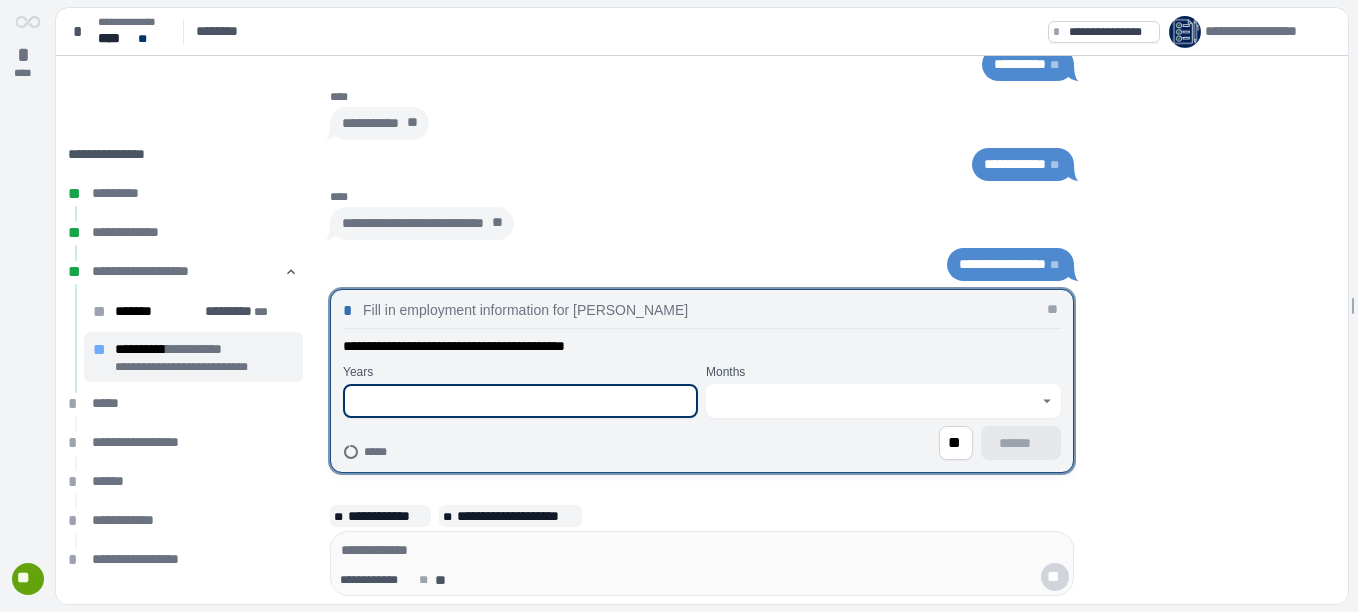type on "*" 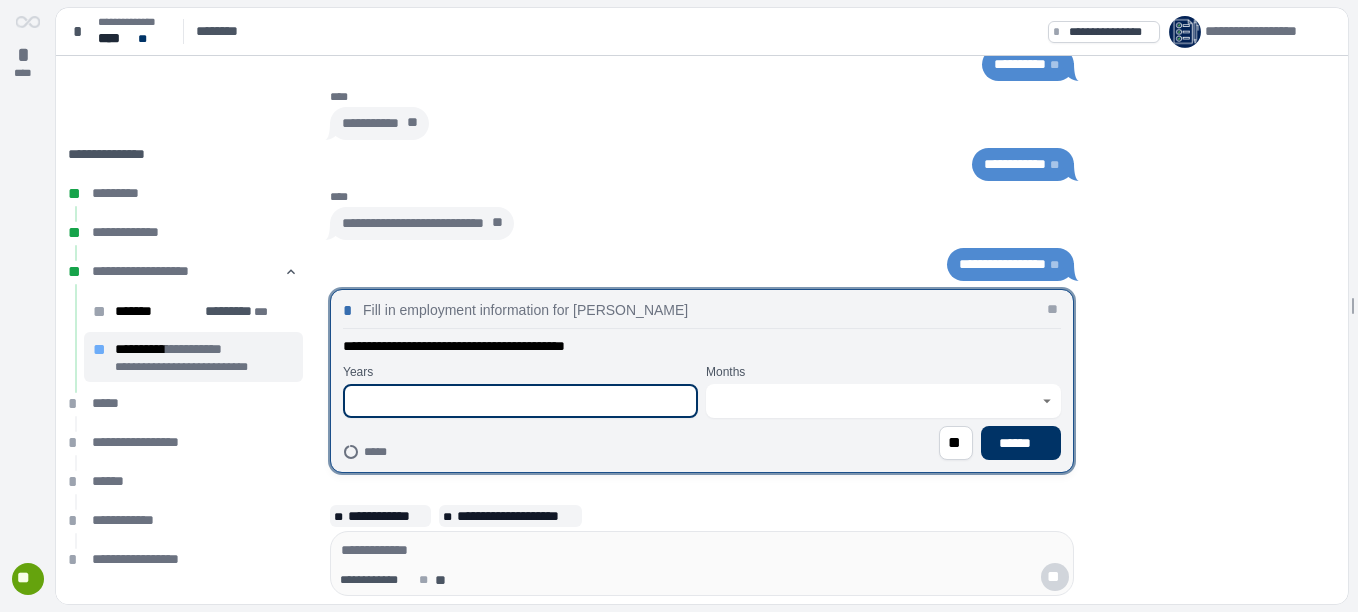 type on "*" 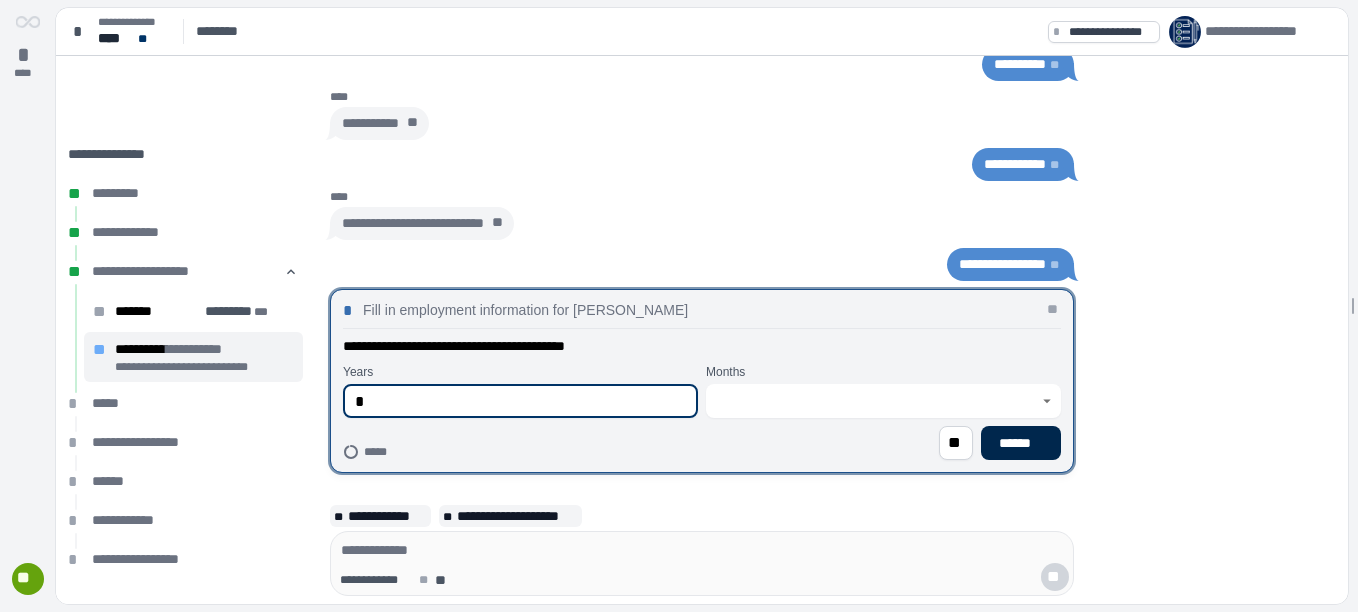 type on "*" 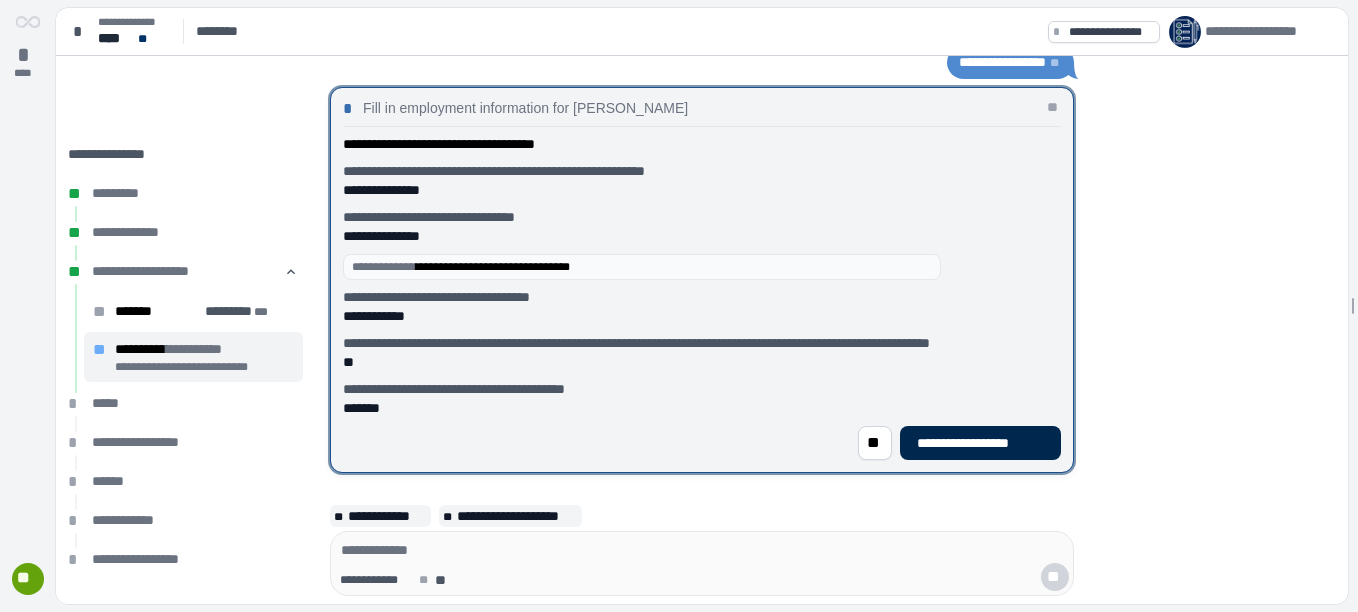 click on "**********" at bounding box center (980, 443) 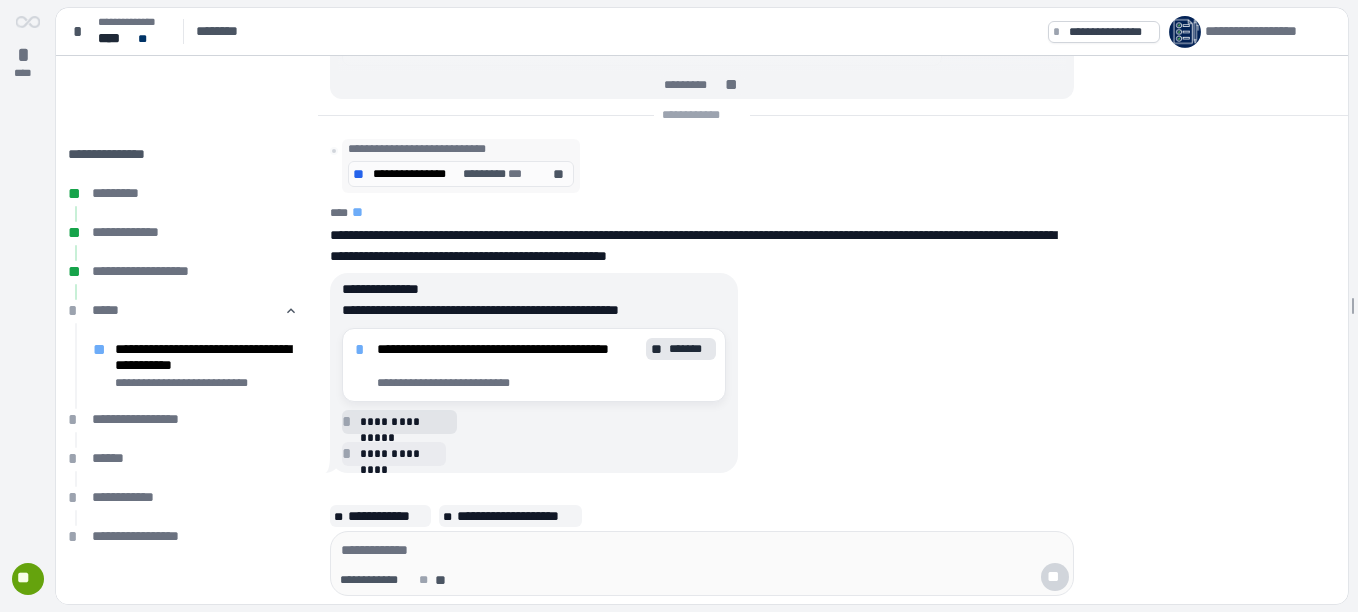 click on "*" at bounding box center (350, 422) 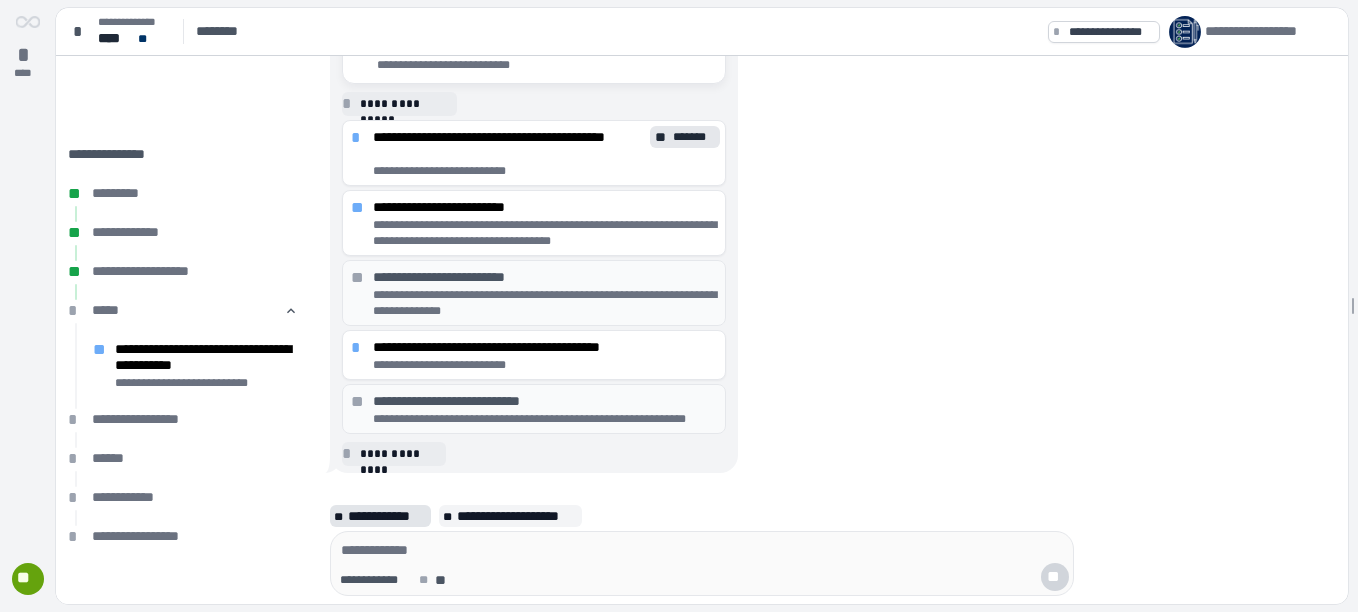 click on "**********" at bounding box center [387, 516] 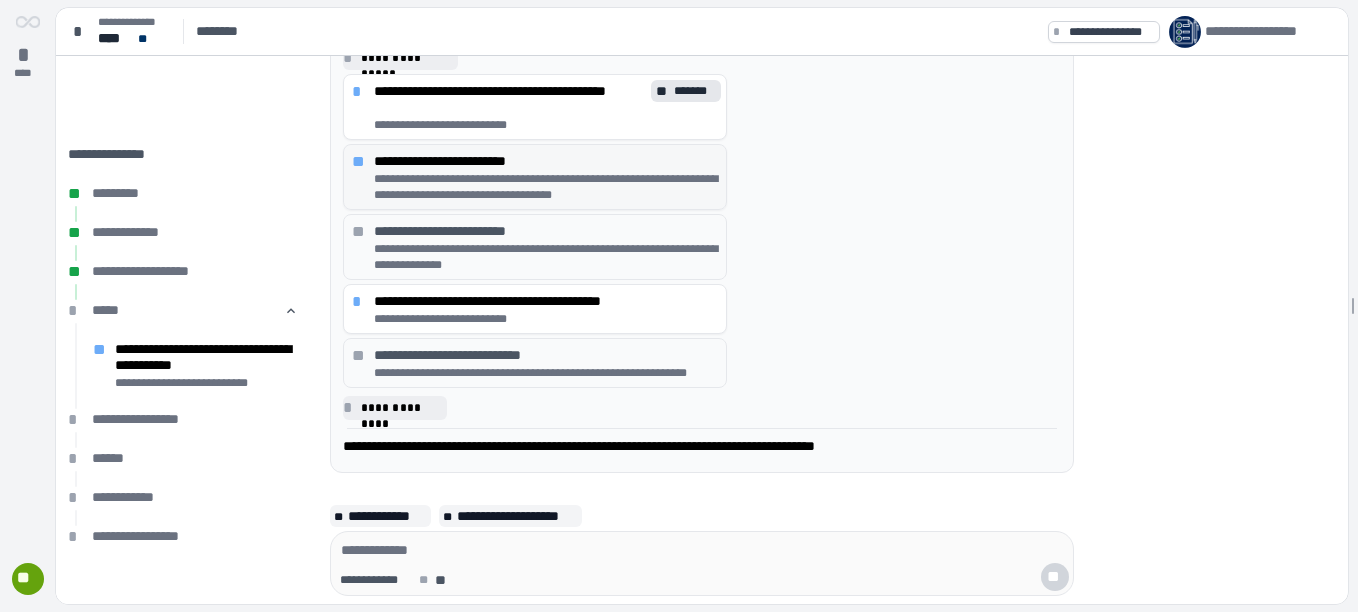 click on "**********" at bounding box center [546, 187] 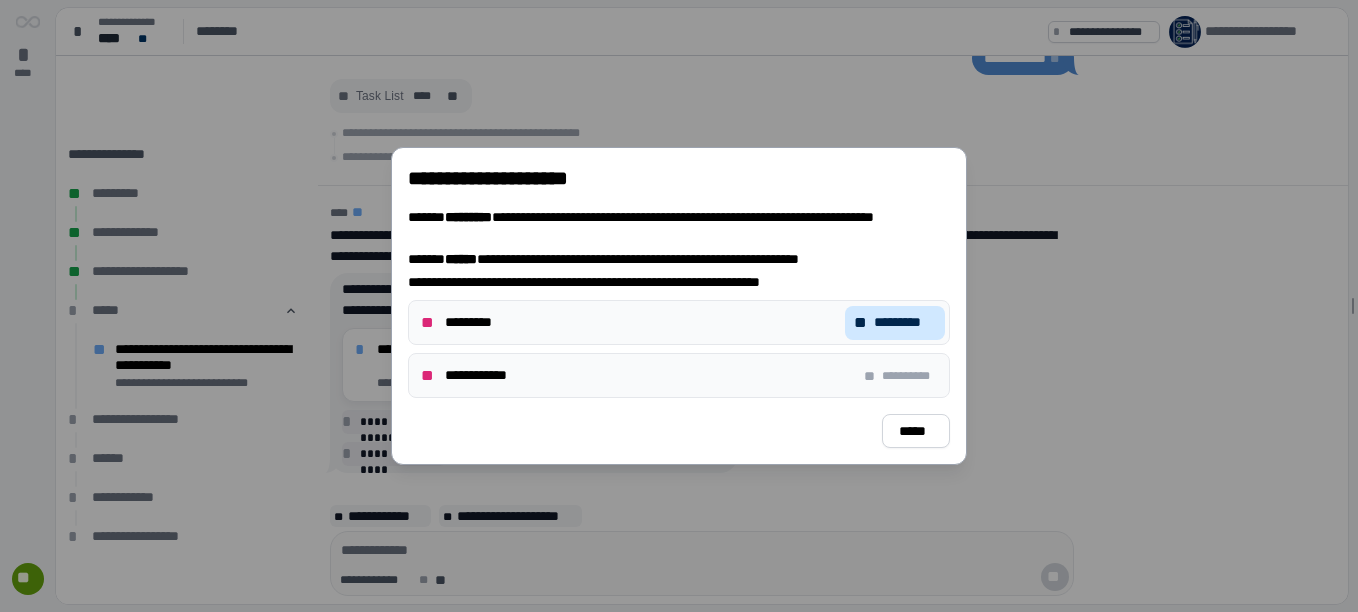click on "*********" at bounding box center [905, 322] 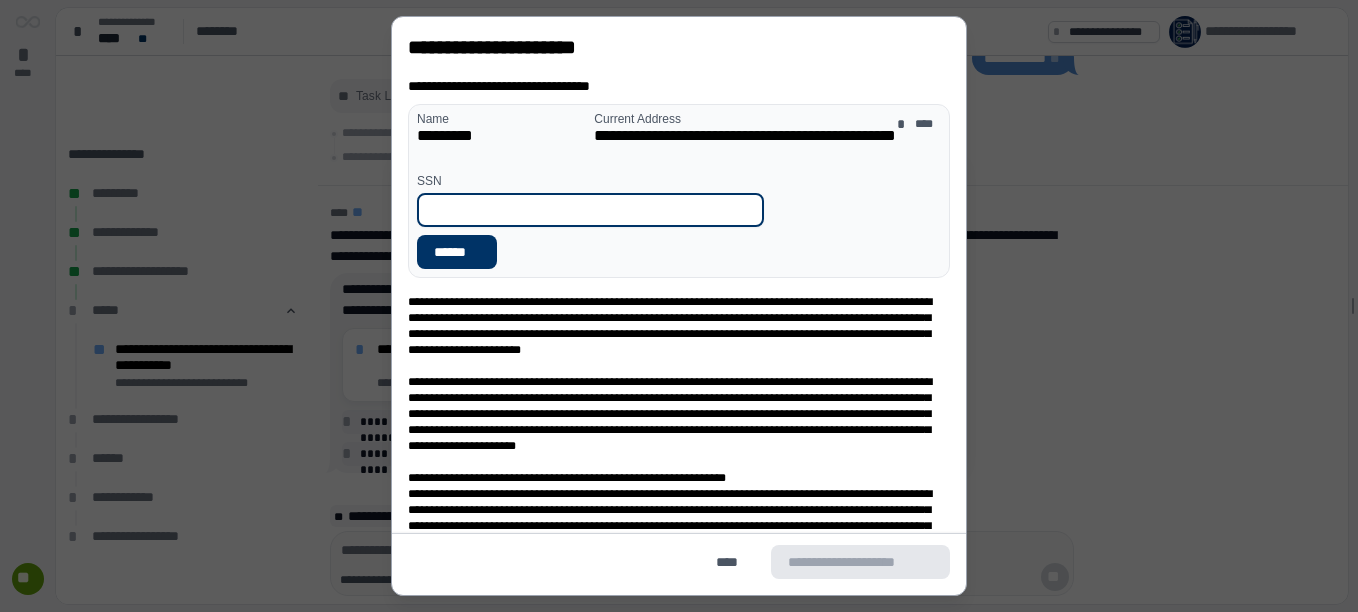 click at bounding box center (590, 210) 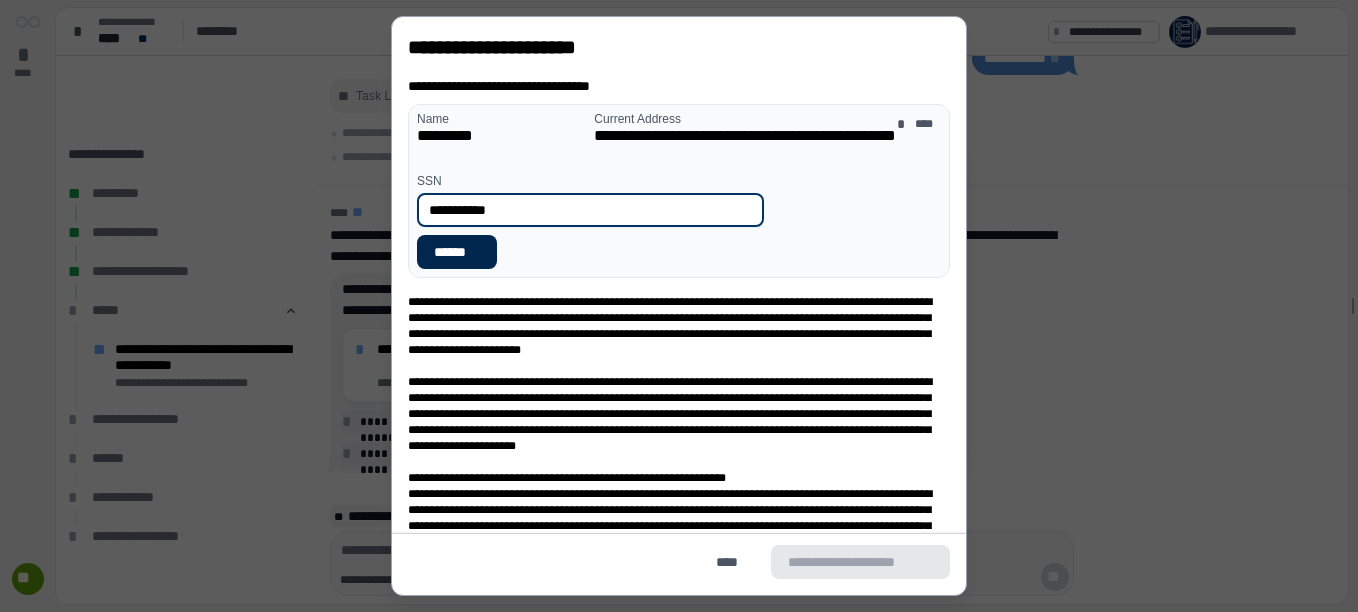 type on "**********" 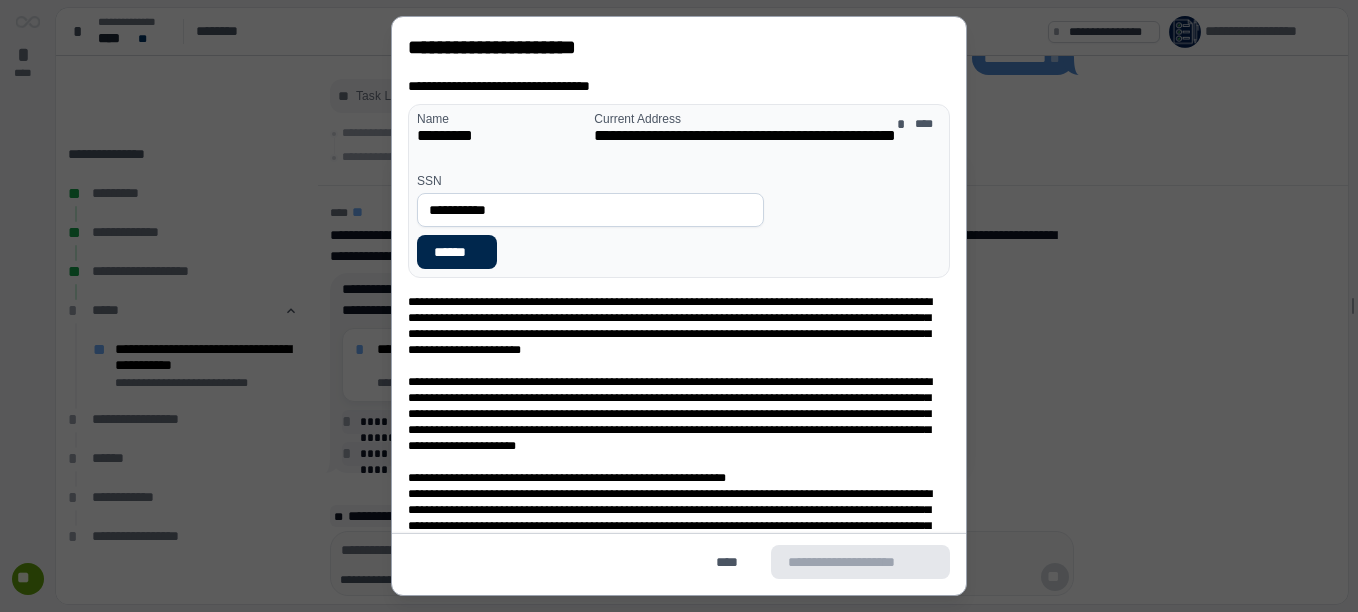 click on "******" at bounding box center (457, 252) 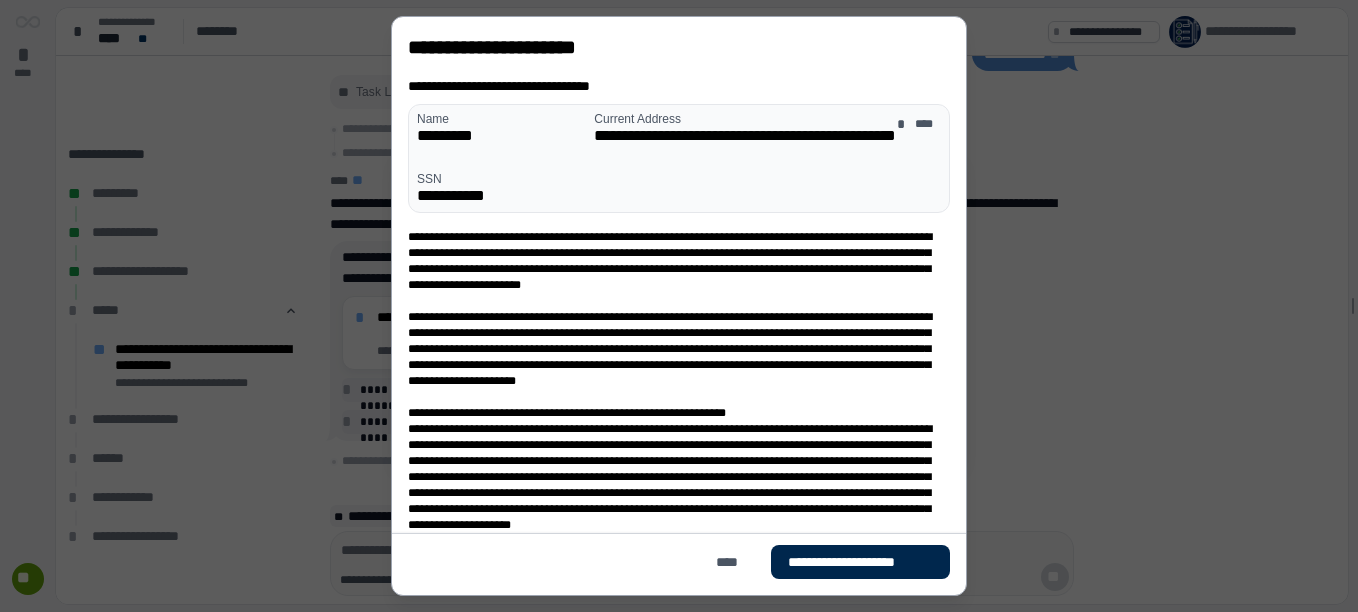 click on "**********" at bounding box center [860, 562] 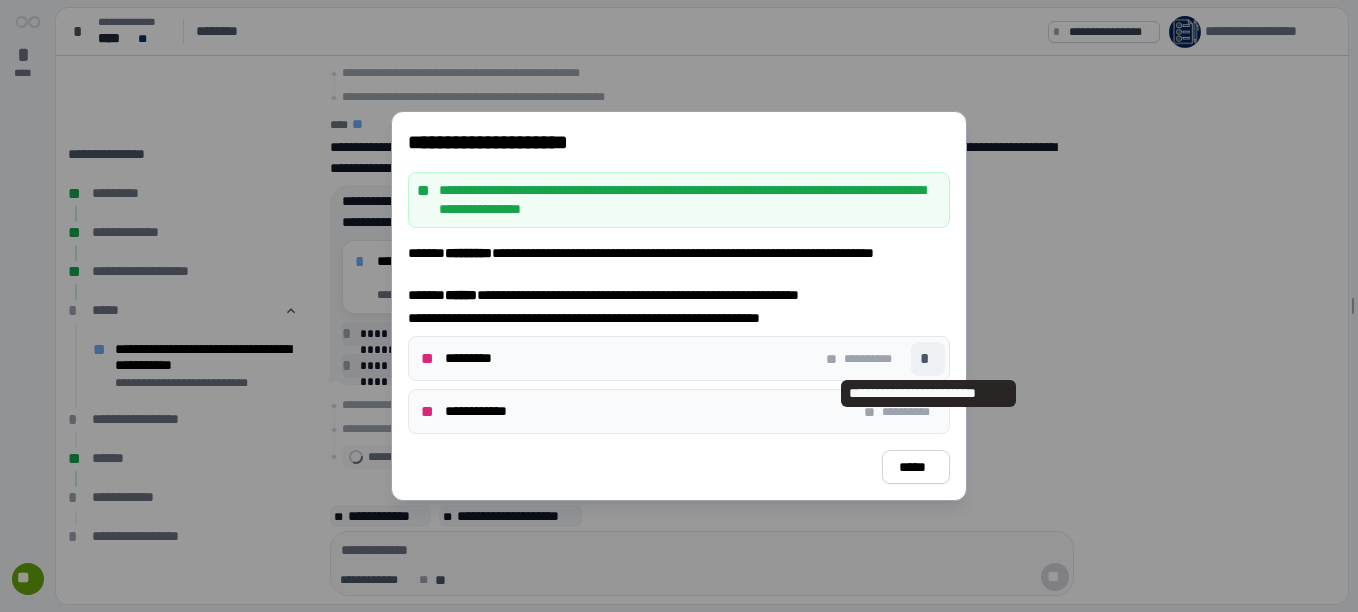 click on "*" at bounding box center (928, 359) 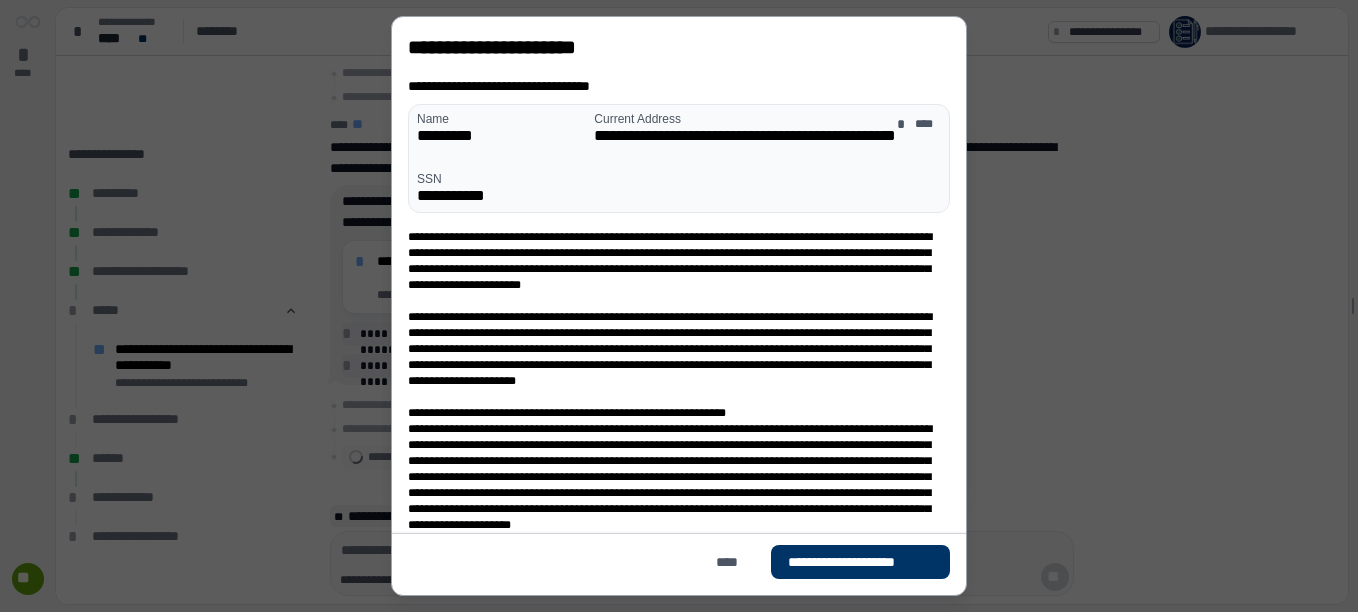 click on "**********" at bounding box center (464, 195) 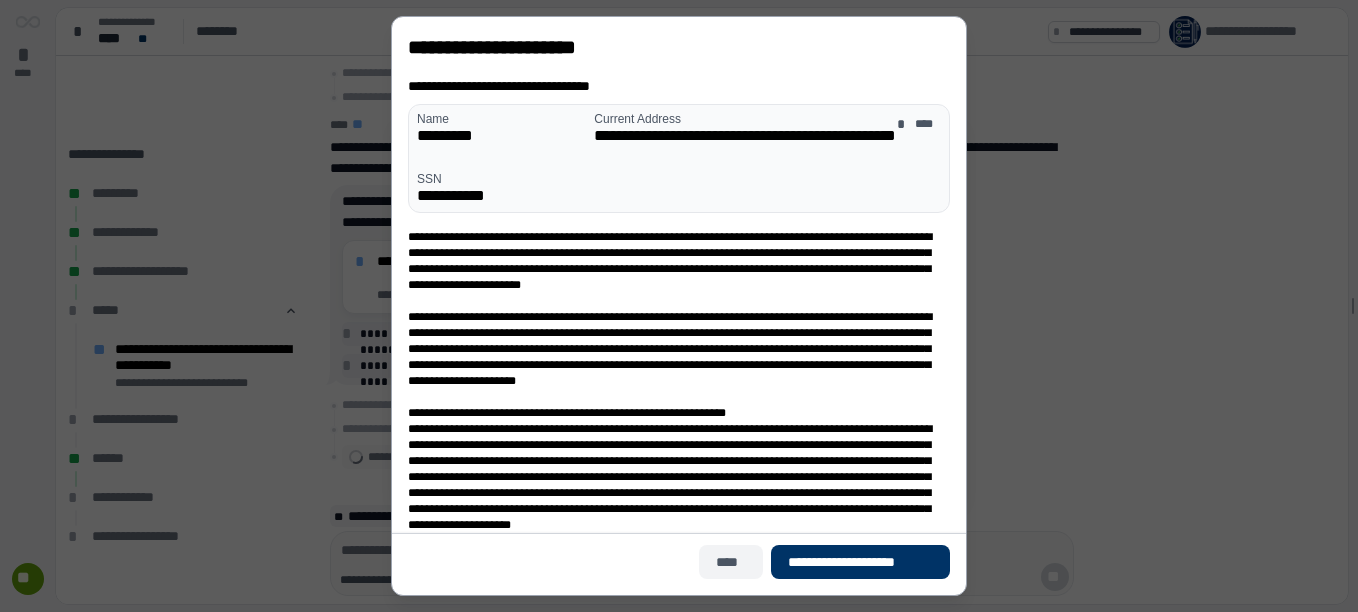 click on "****" at bounding box center [731, 562] 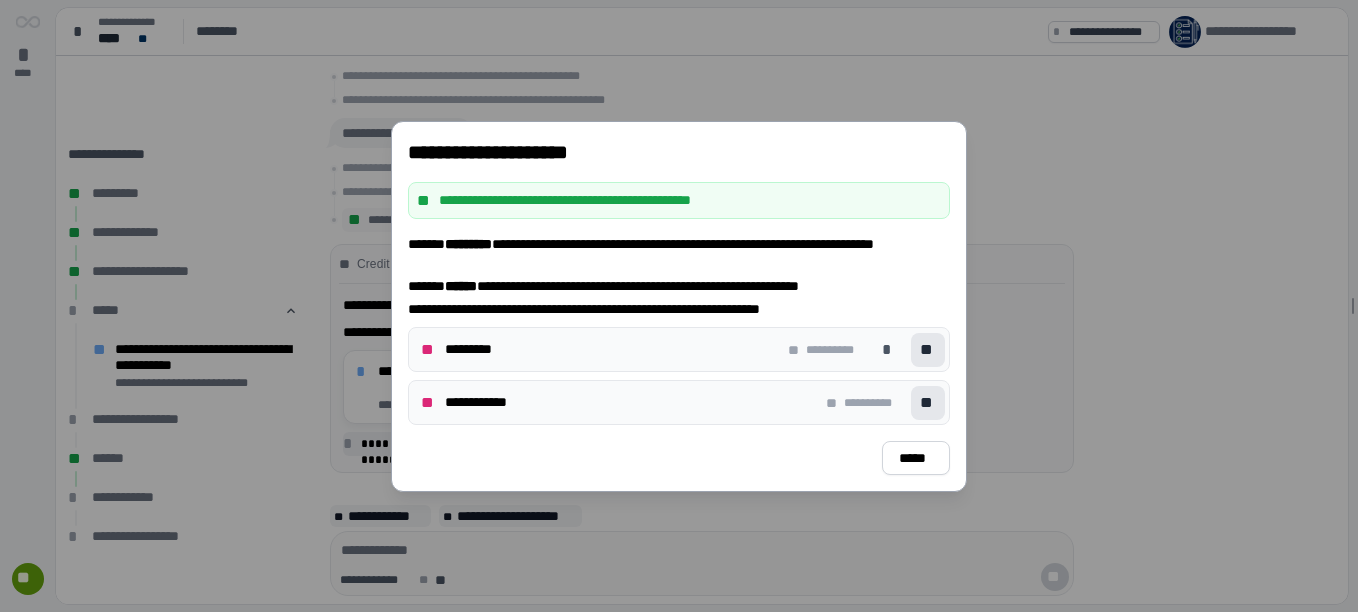 click on "**********" at bounding box center [679, 349] 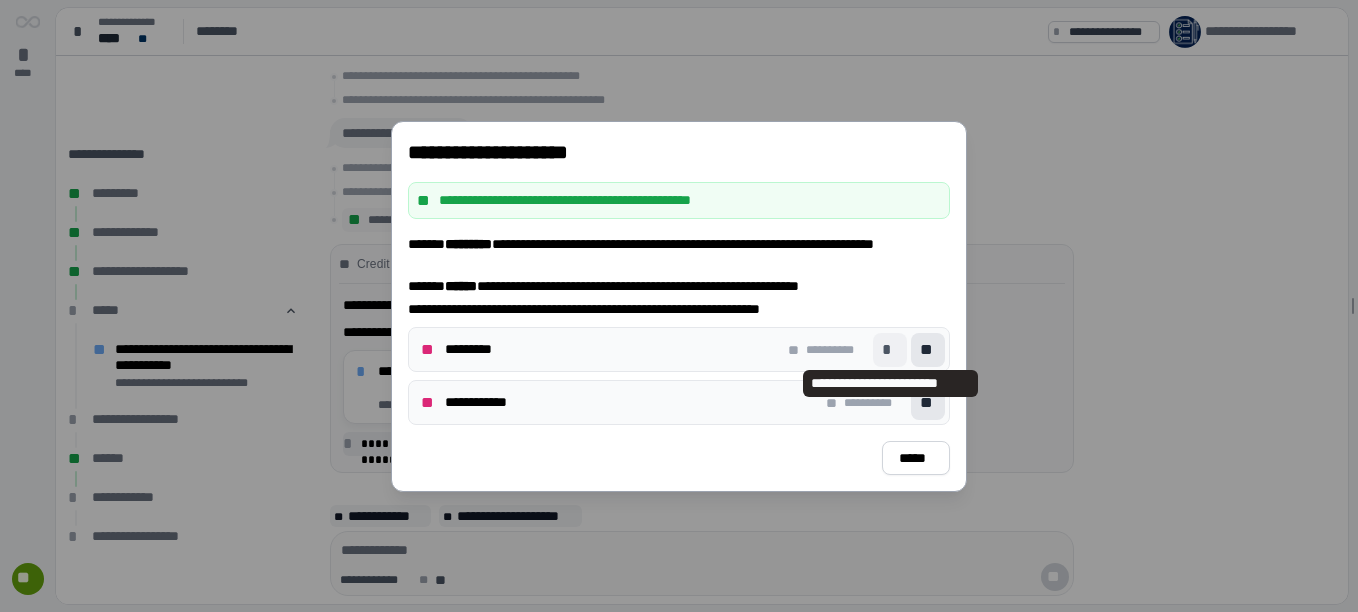 click on "*" at bounding box center [890, 349] 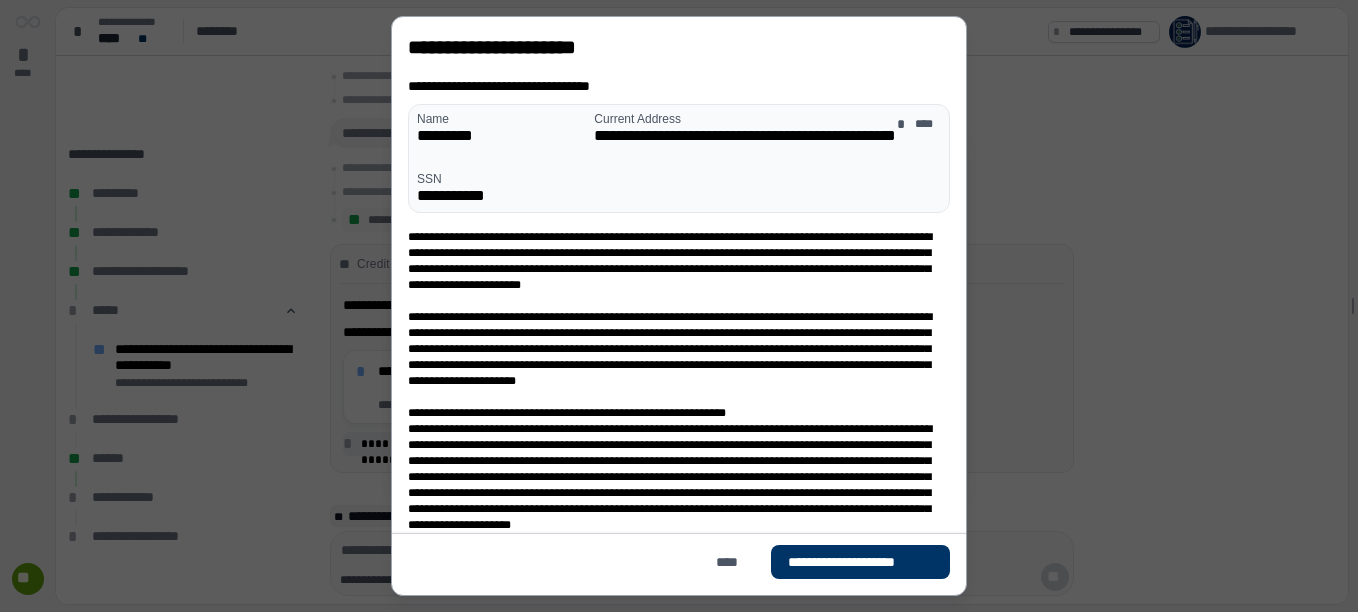 click on "**********" at bounding box center [464, 195] 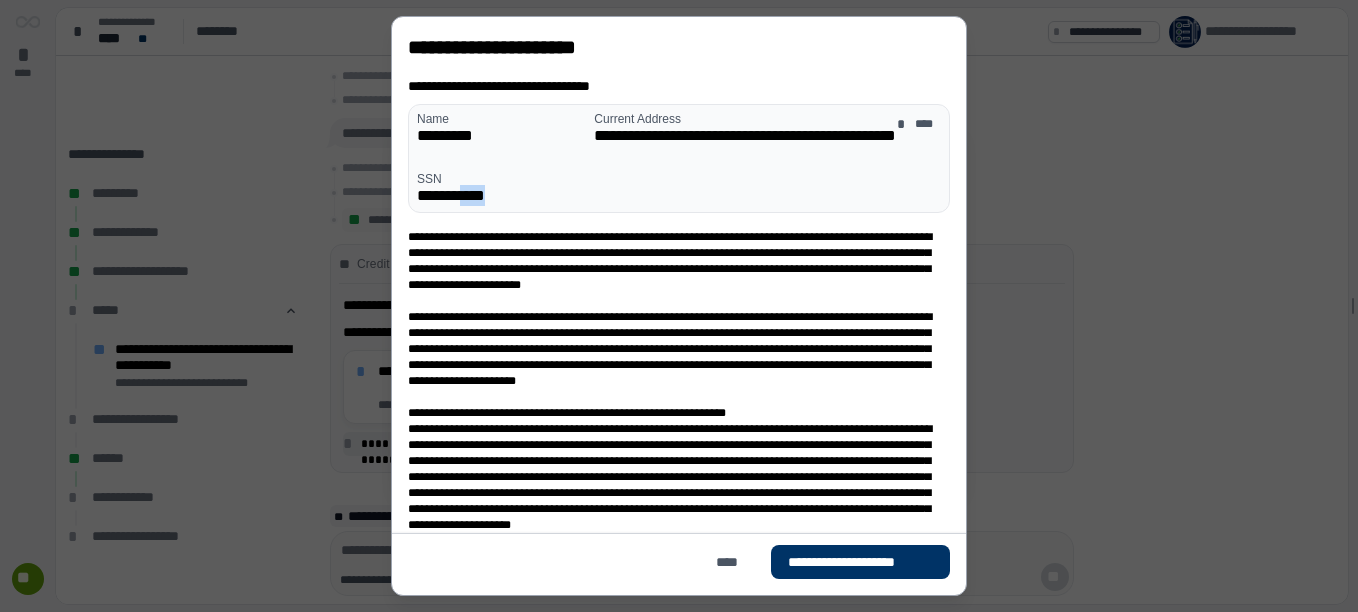 click on "**********" at bounding box center (464, 195) 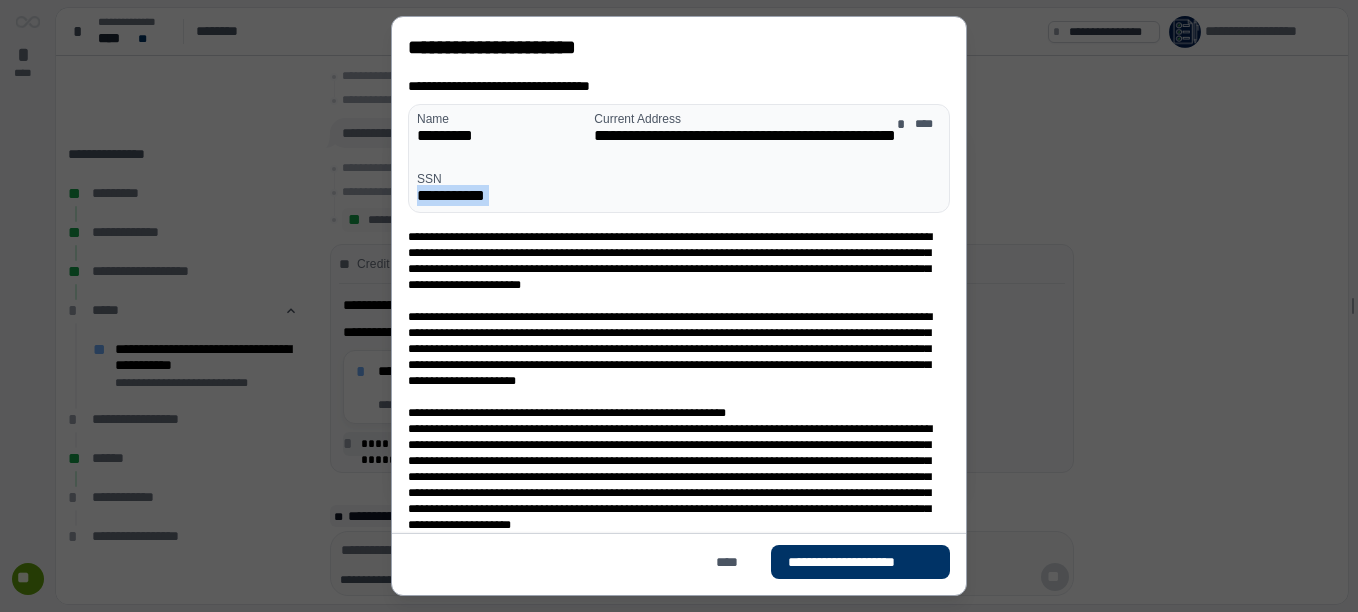 drag, startPoint x: 491, startPoint y: 194, endPoint x: 696, endPoint y: 175, distance: 205.8786 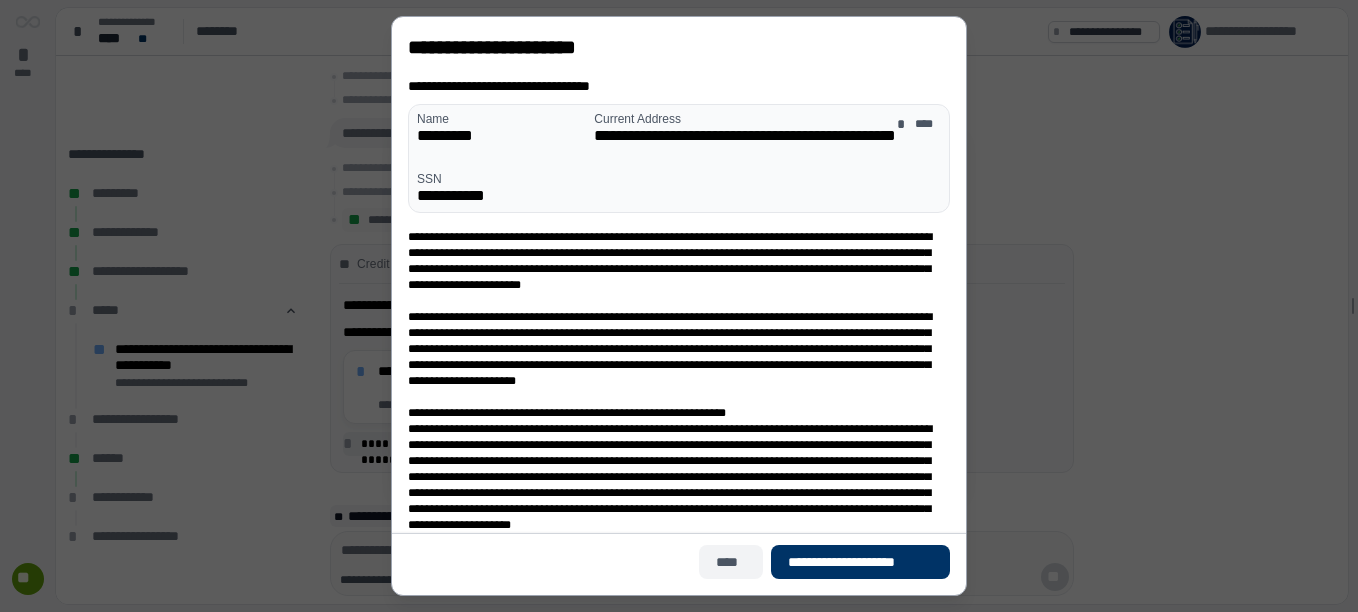 click on "****" at bounding box center [731, 562] 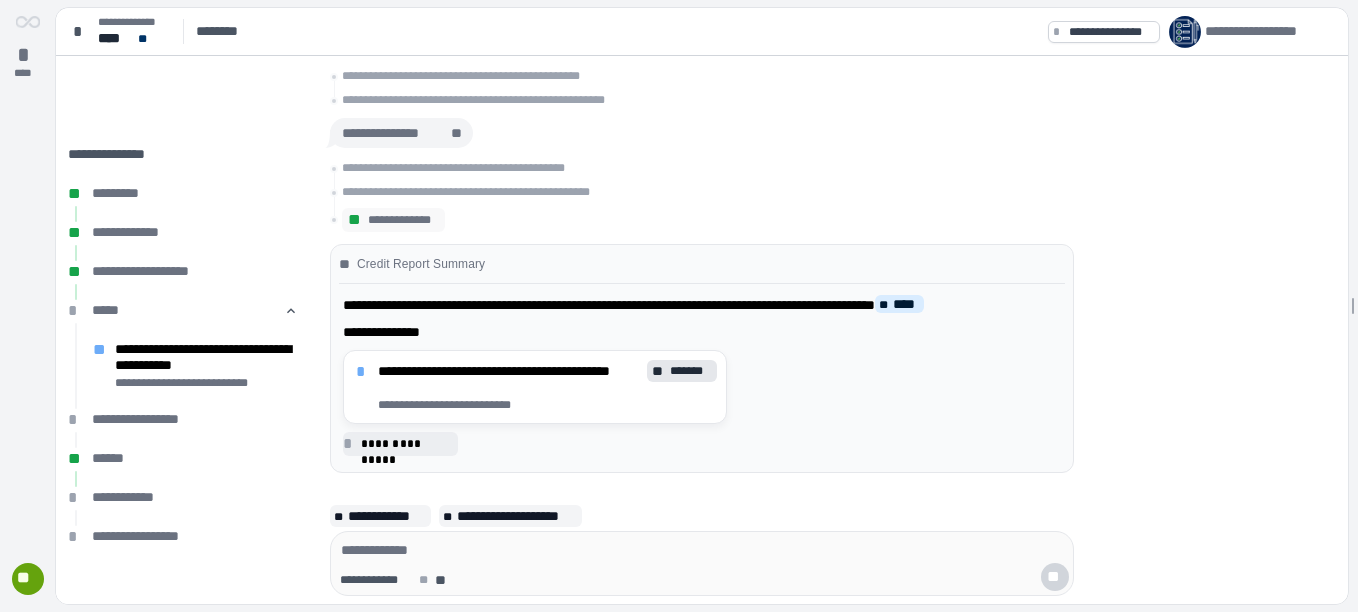 click at bounding box center (702, 550) 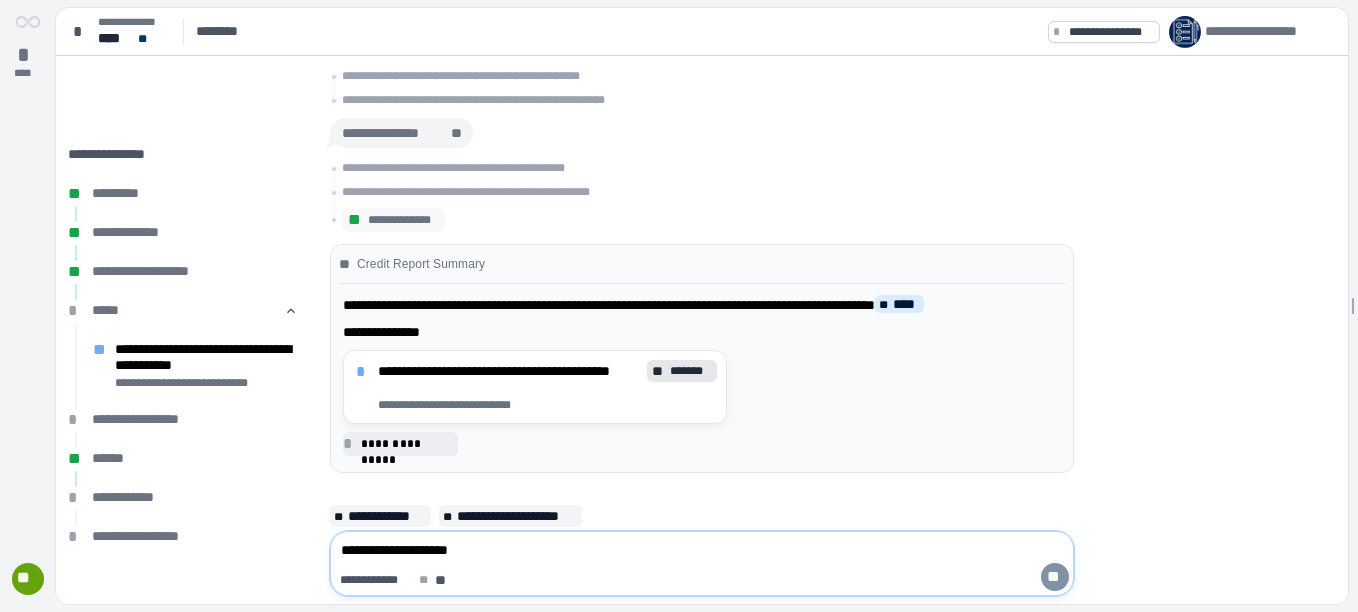 type on "**********" 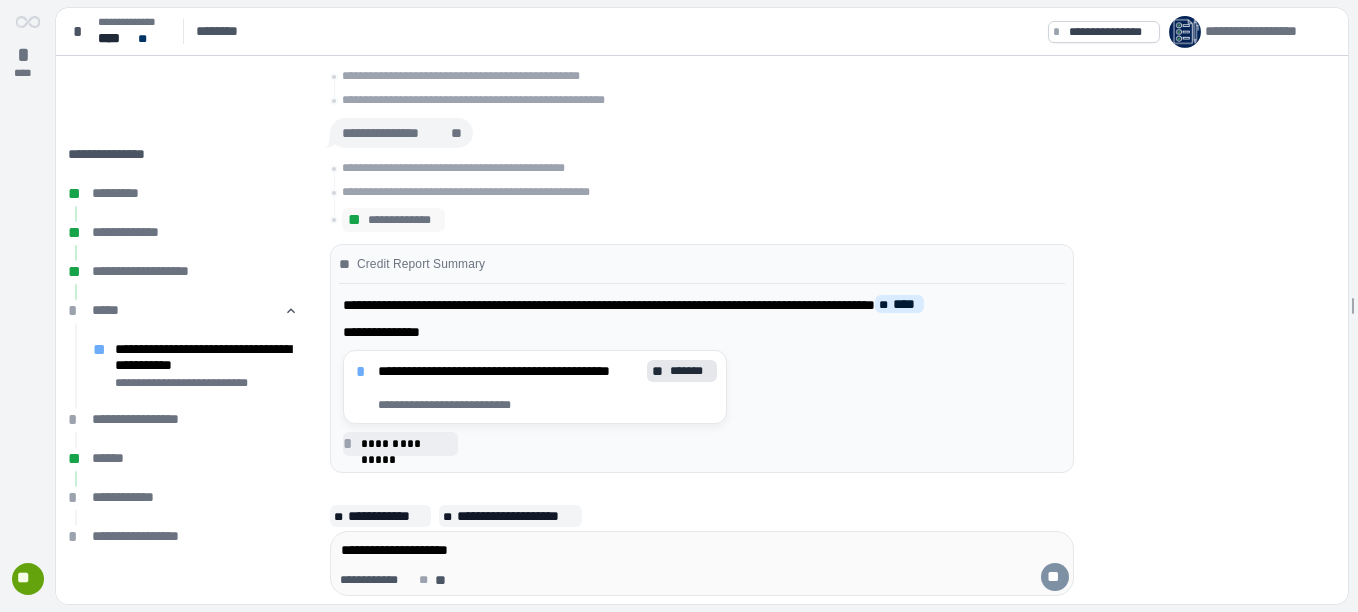 click on "**" at bounding box center [1055, 577] 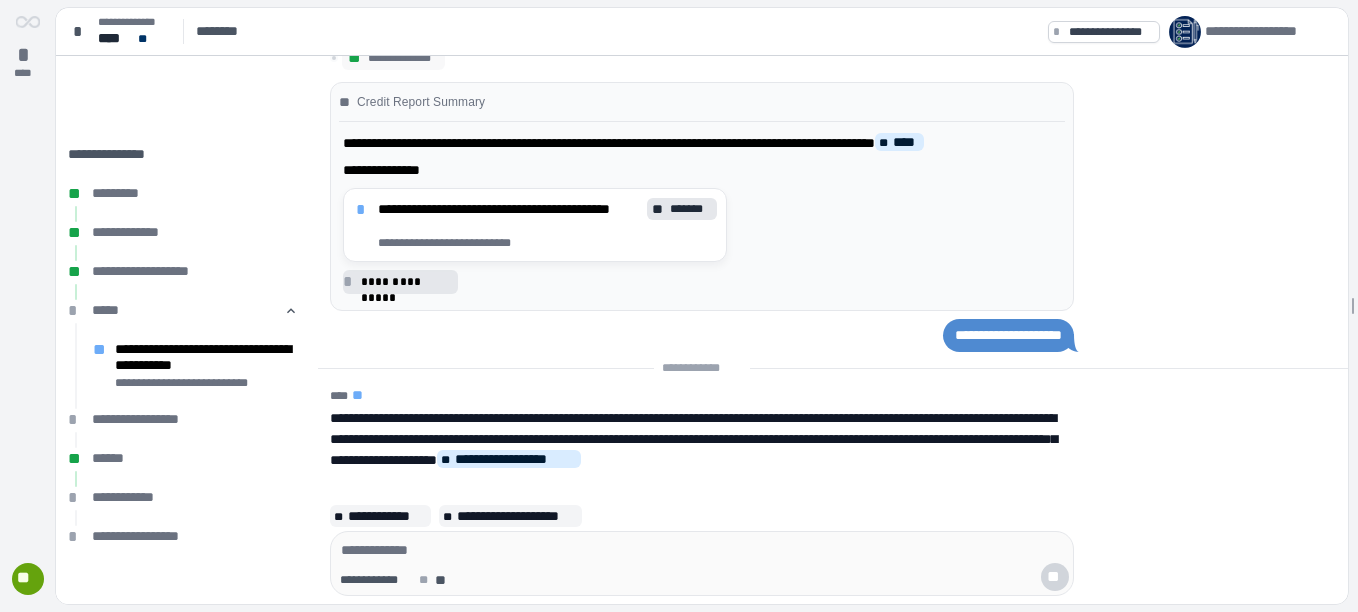 click on "**********" at bounding box center [406, 282] 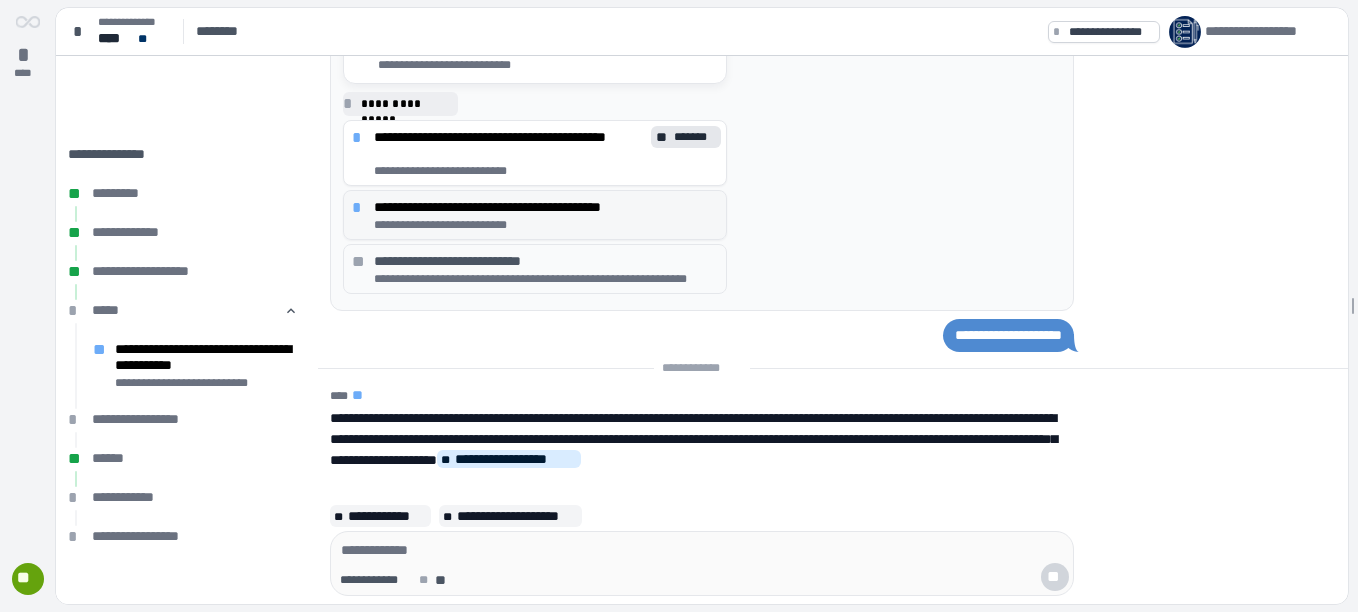 click on "**********" at bounding box center (546, 207) 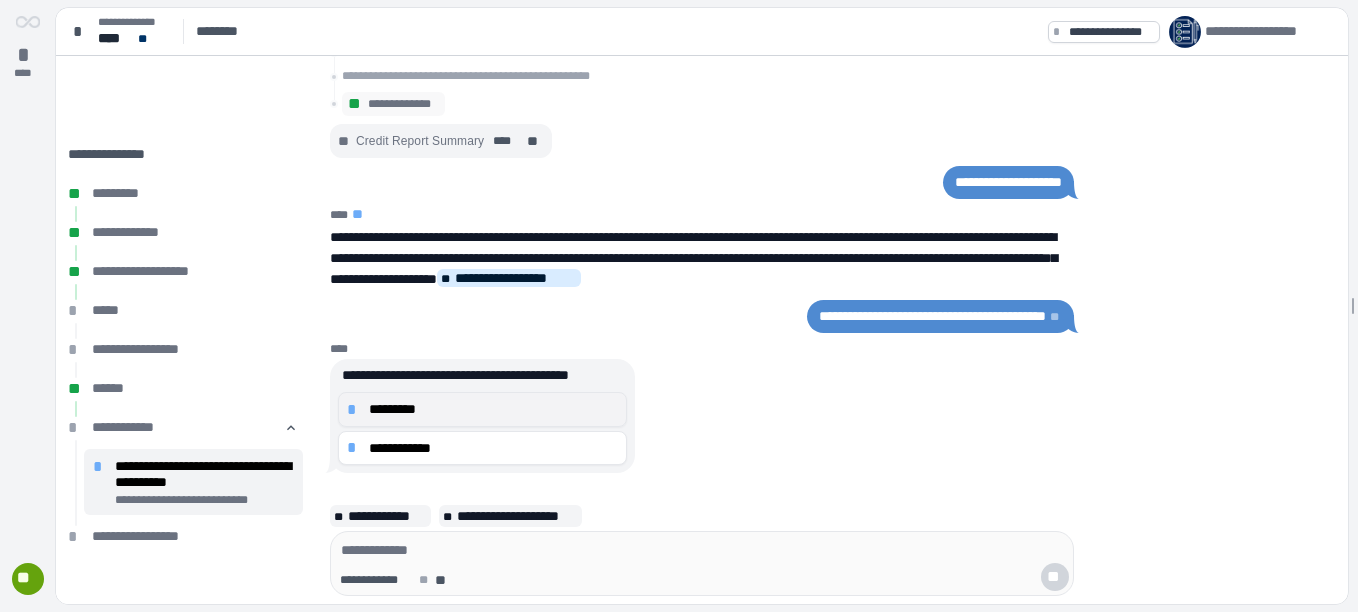 click on "*" at bounding box center (355, 410) 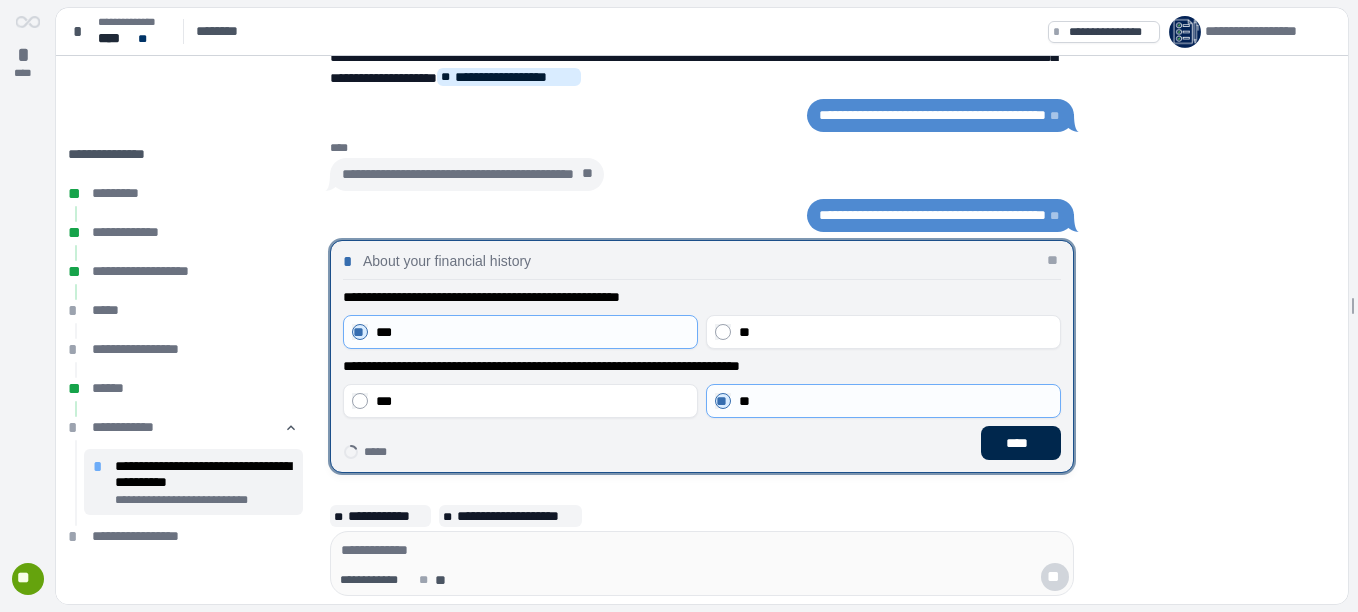 click on "****" at bounding box center [1021, 443] 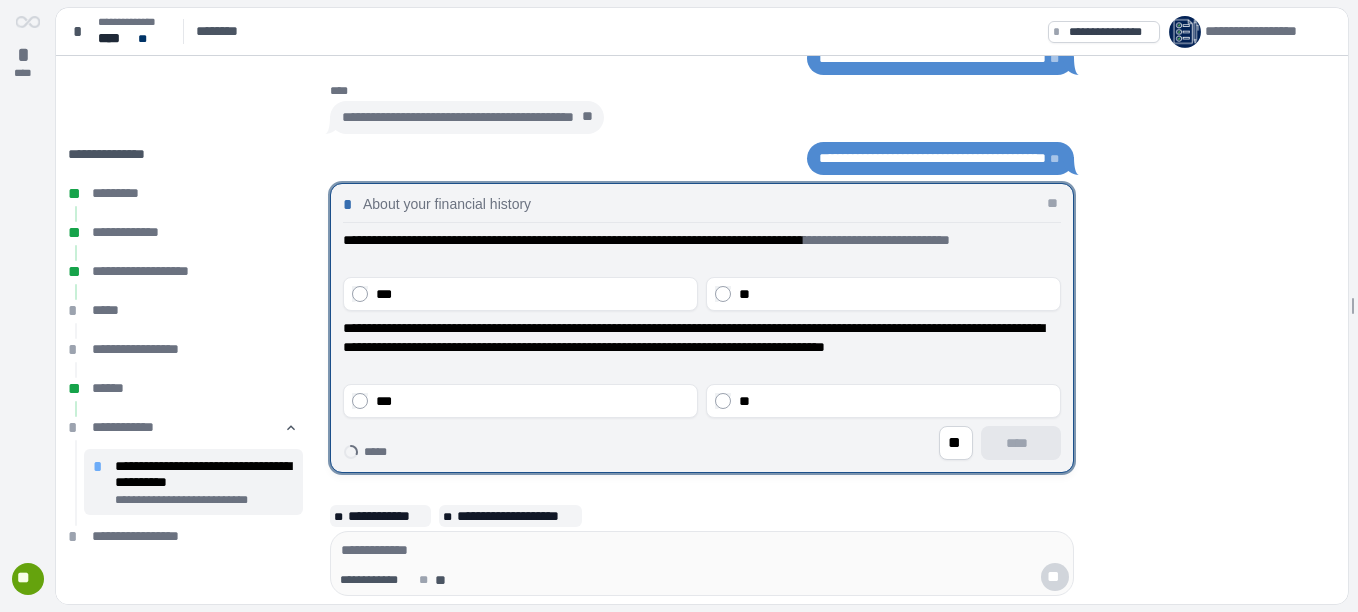 click on "** ****" at bounding box center [702, 443] 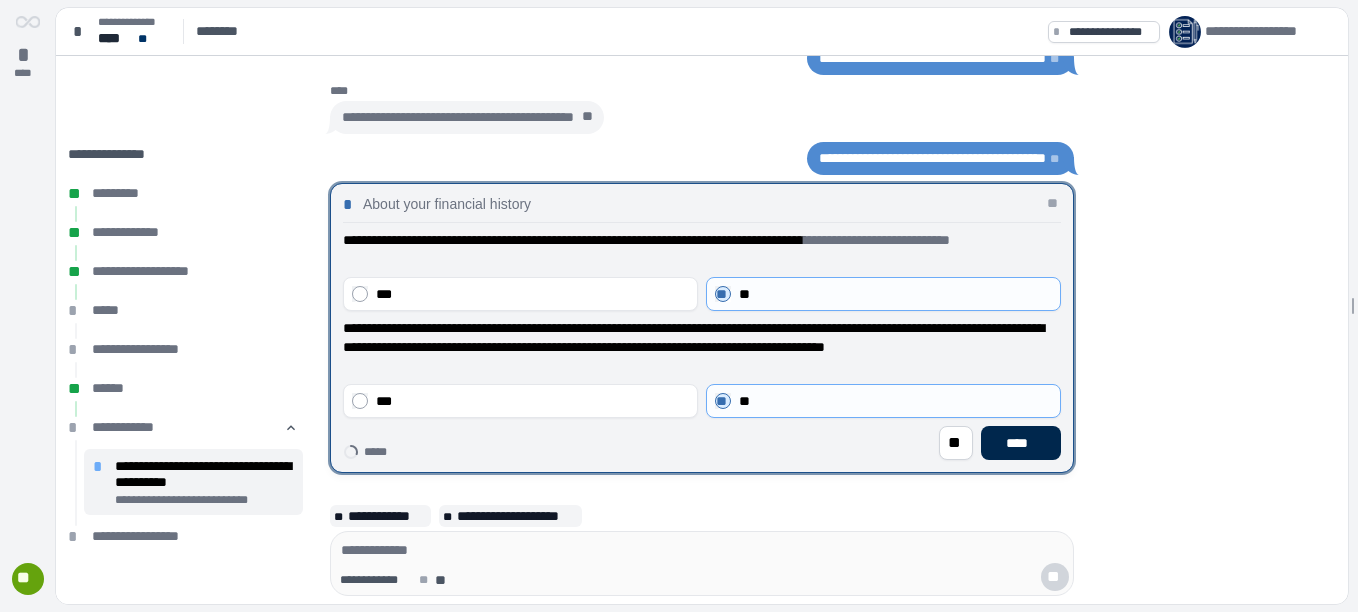 click on "****" at bounding box center [1021, 443] 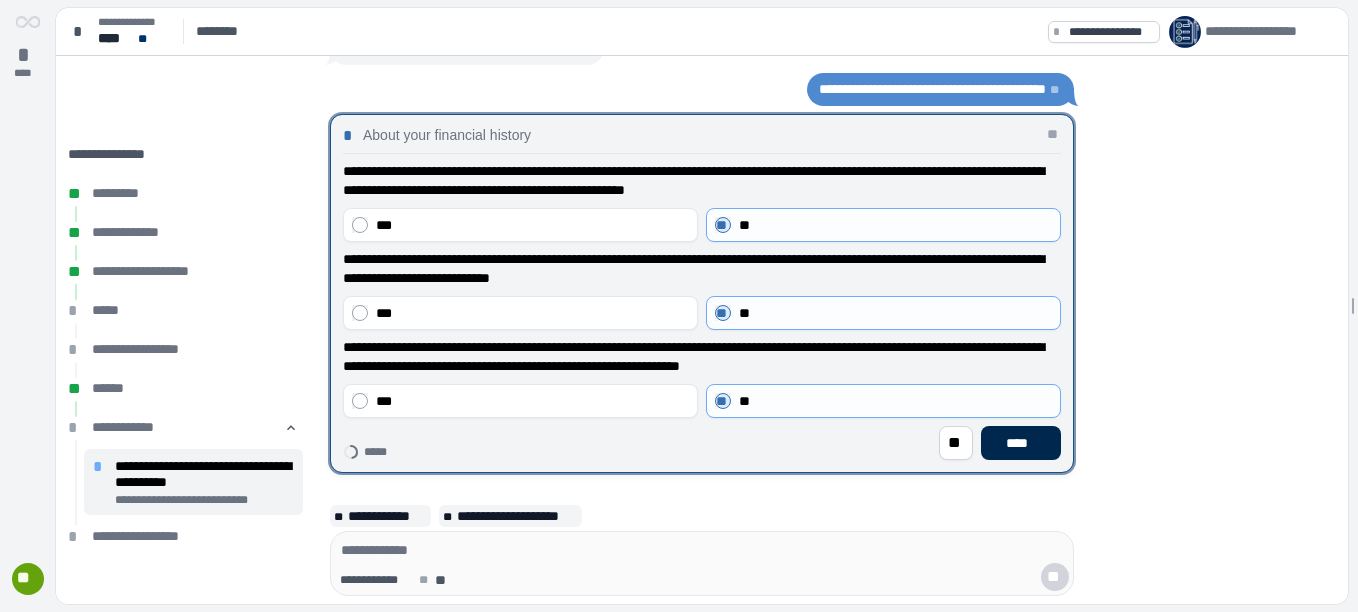click on "****" at bounding box center (1021, 443) 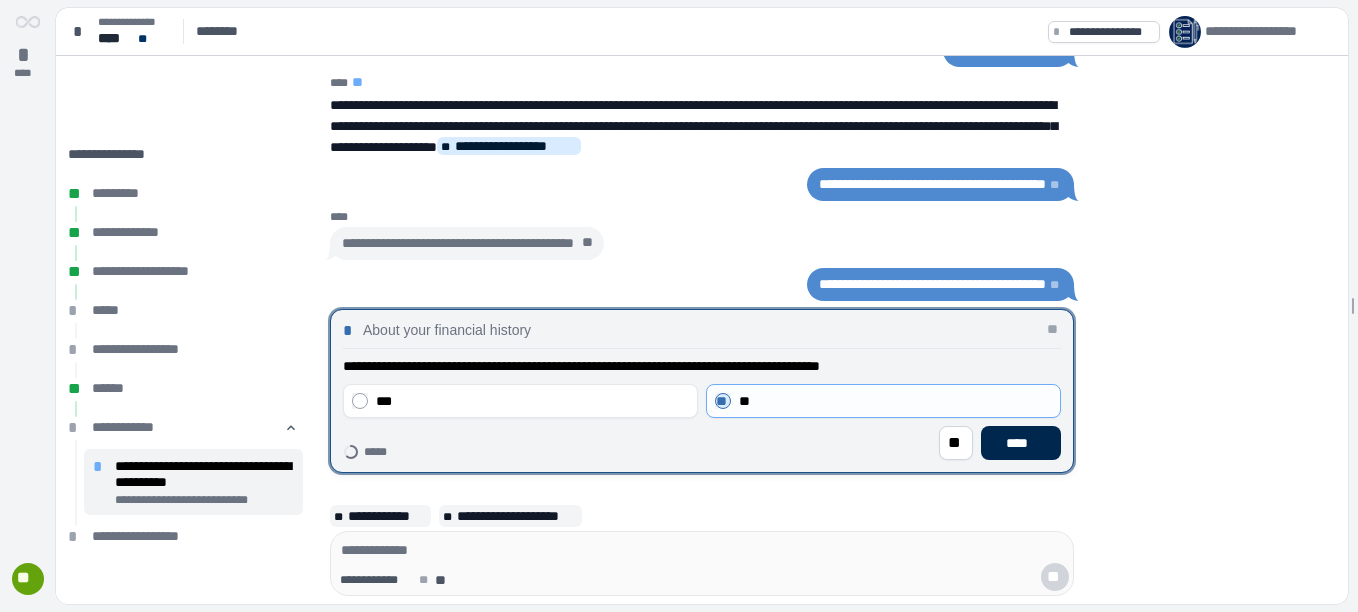 click on "****" at bounding box center (1021, 443) 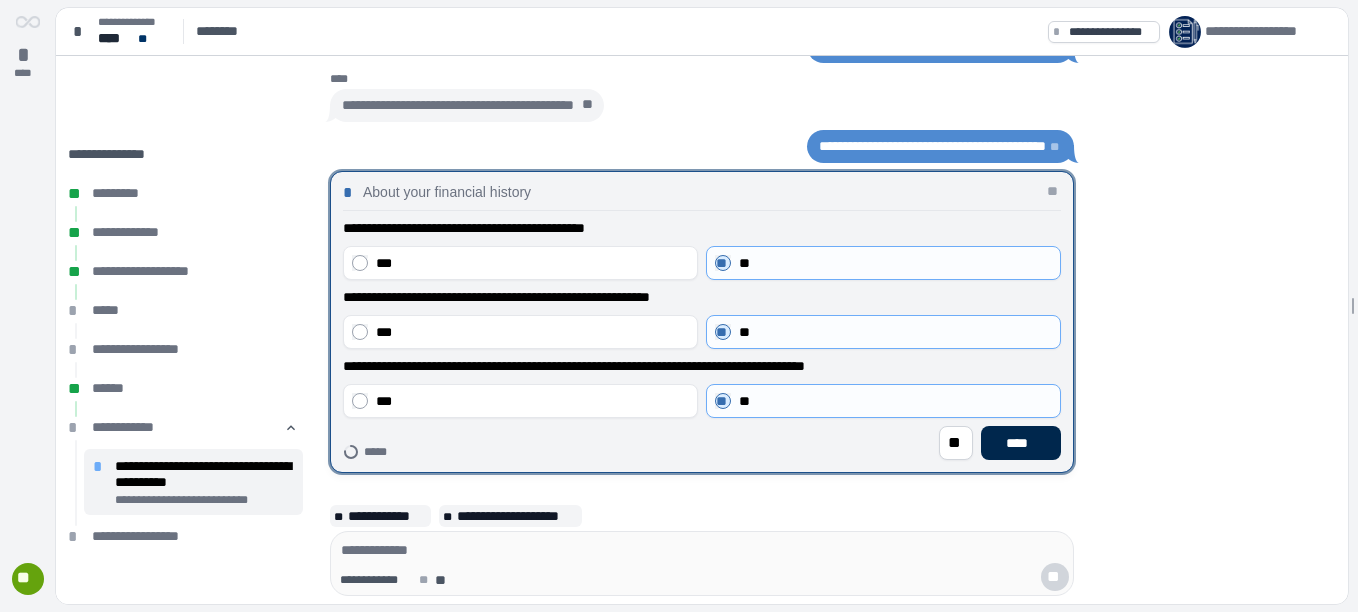 click on "****" at bounding box center (1021, 443) 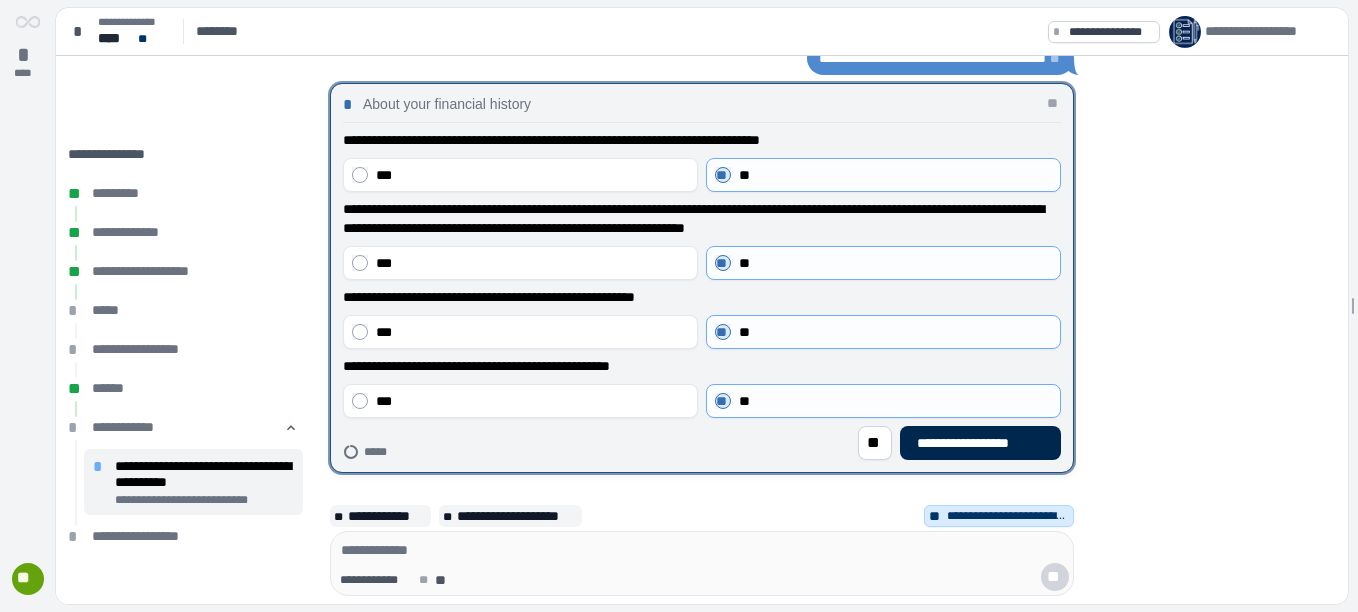 click on "**********" at bounding box center [980, 443] 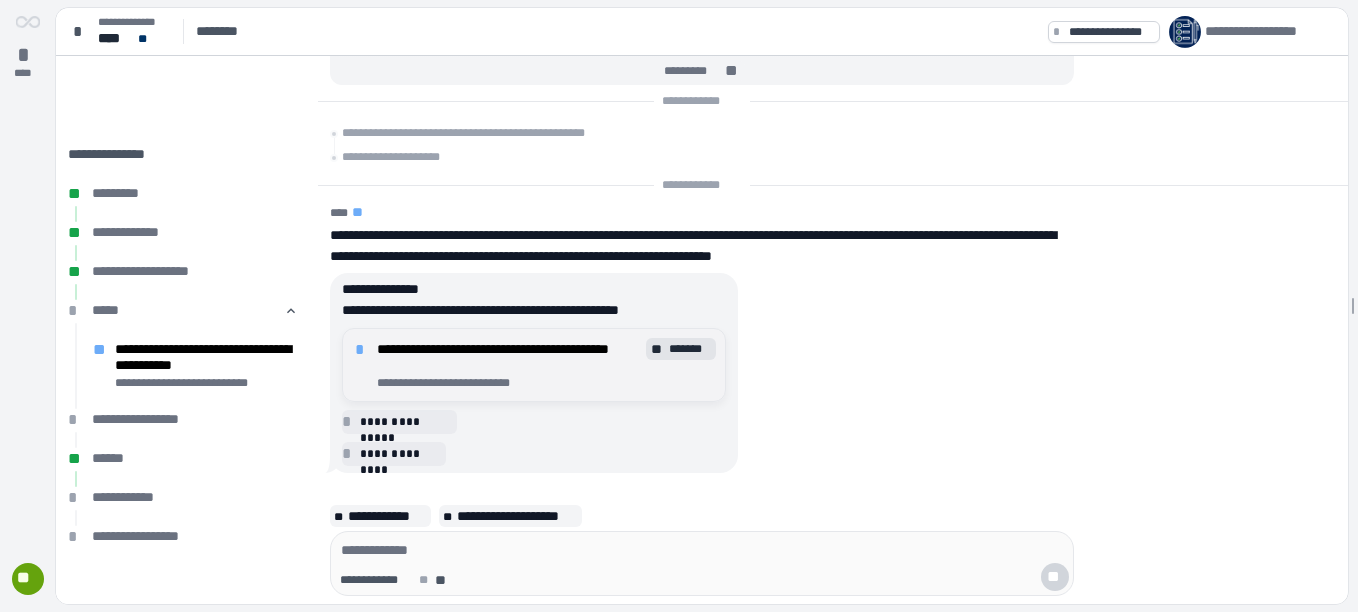 click on "**" at bounding box center [658, 349] 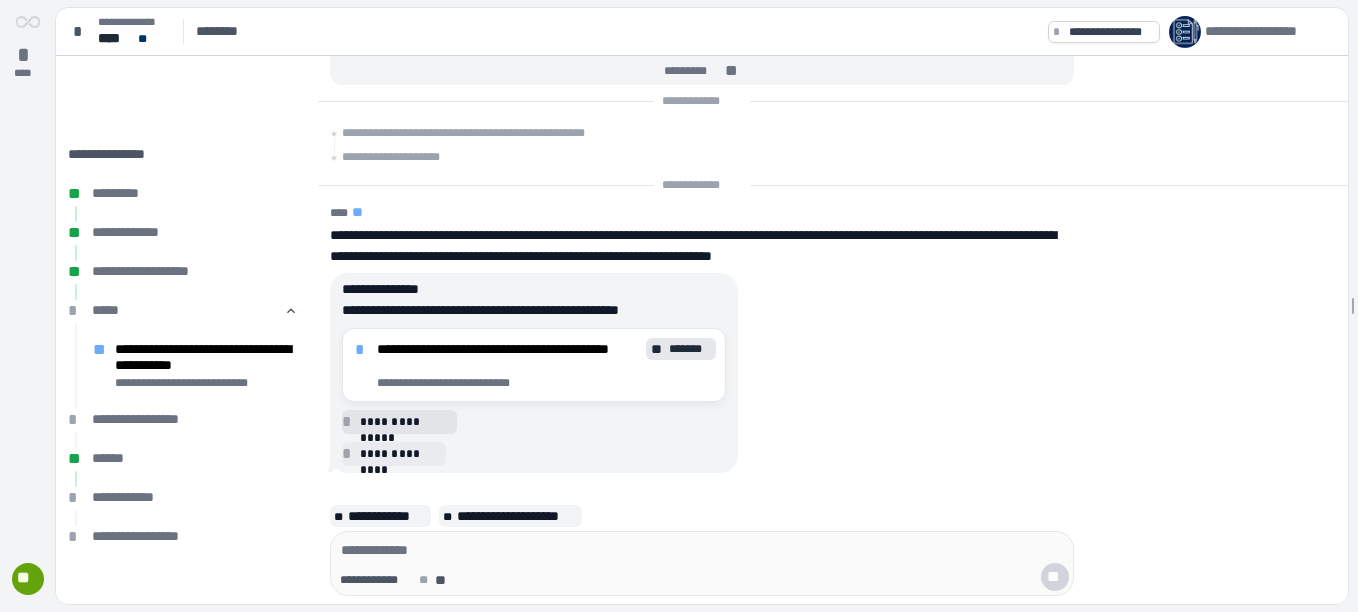 click on "**********" at bounding box center [405, 422] 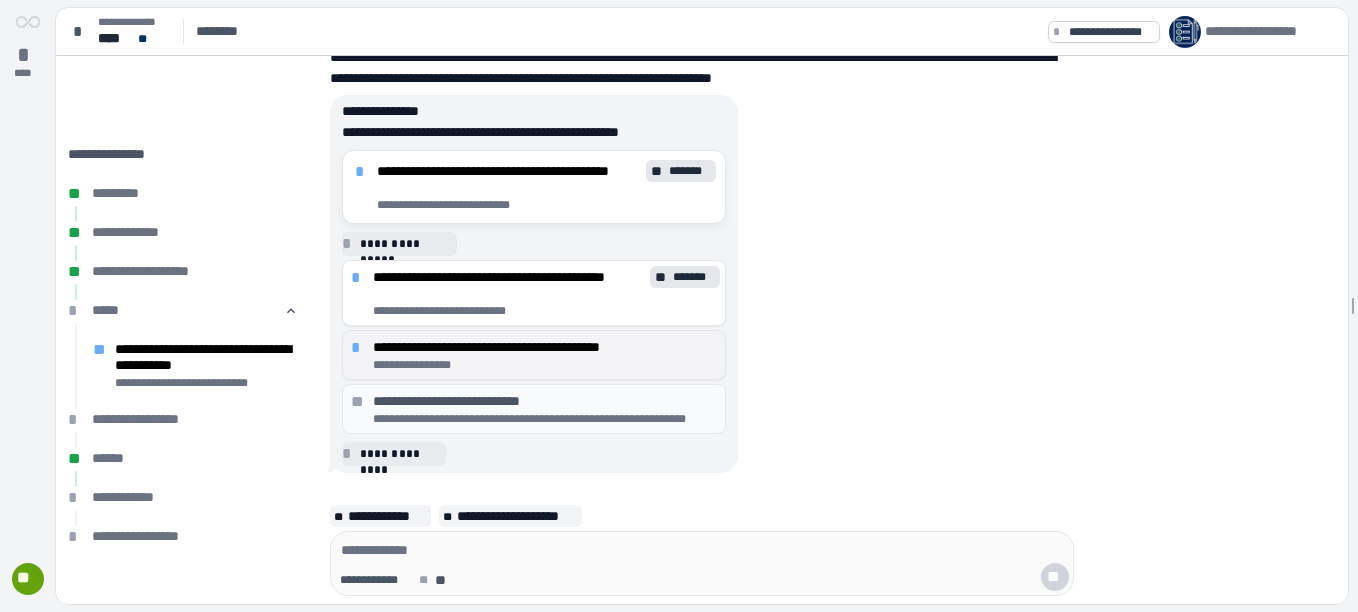 click on "**********" at bounding box center [545, 347] 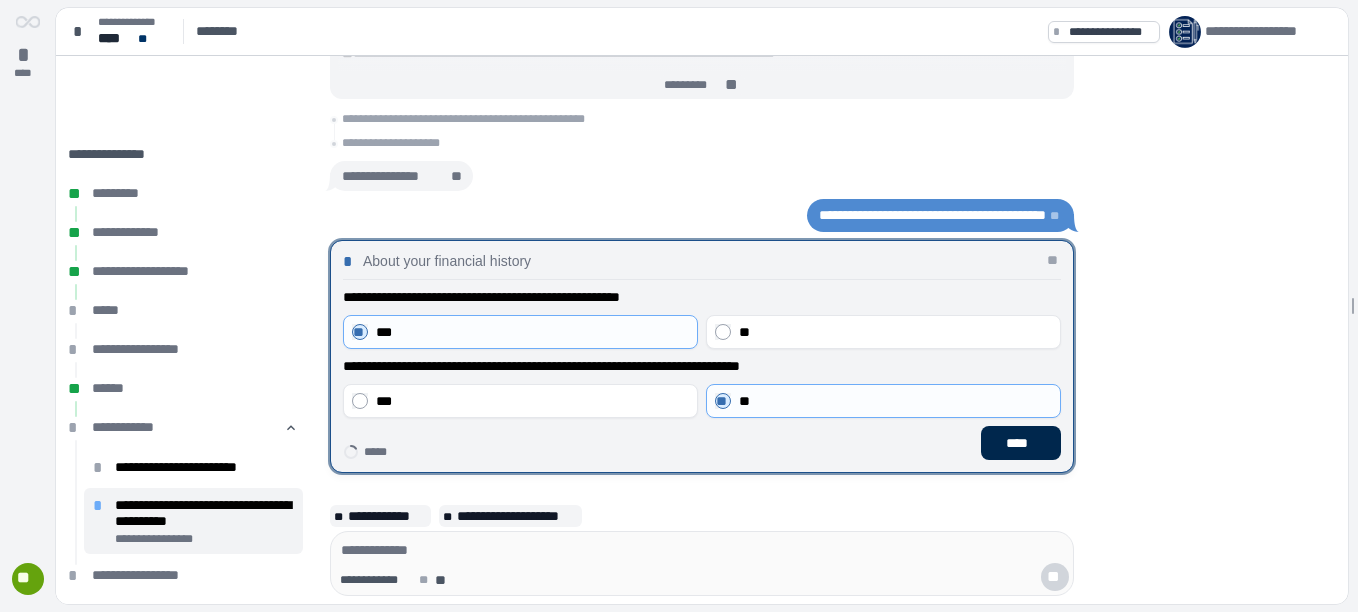 click on "****" at bounding box center [1021, 443] 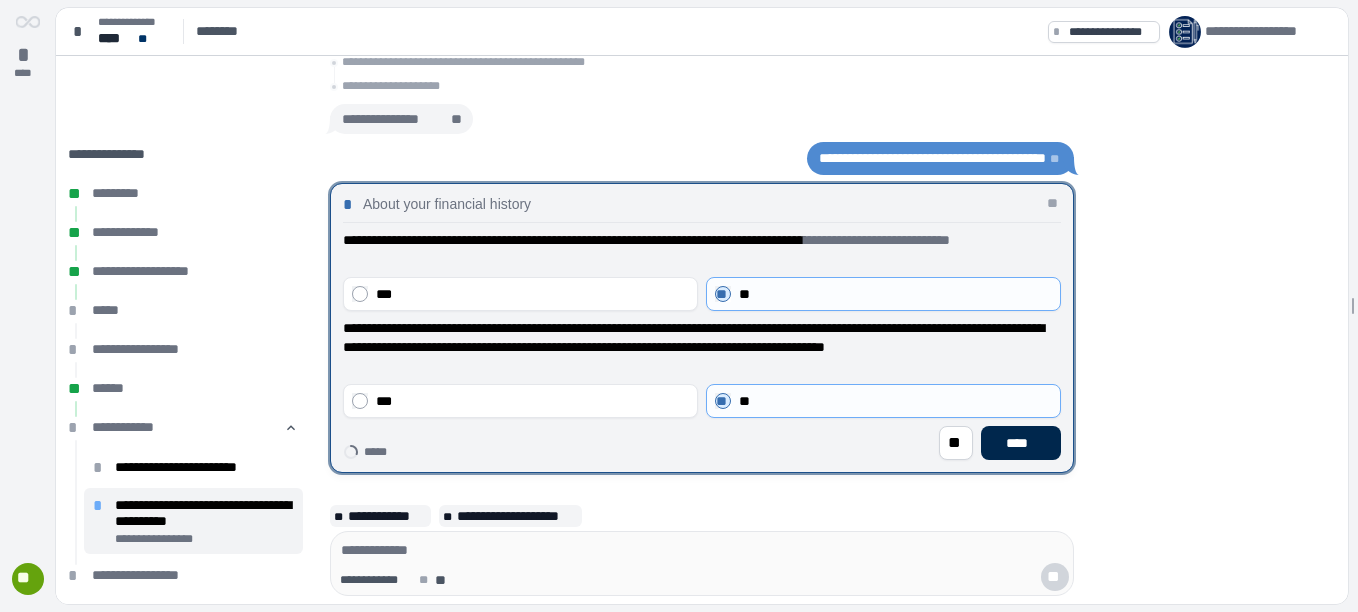 click on "****" at bounding box center [1021, 443] 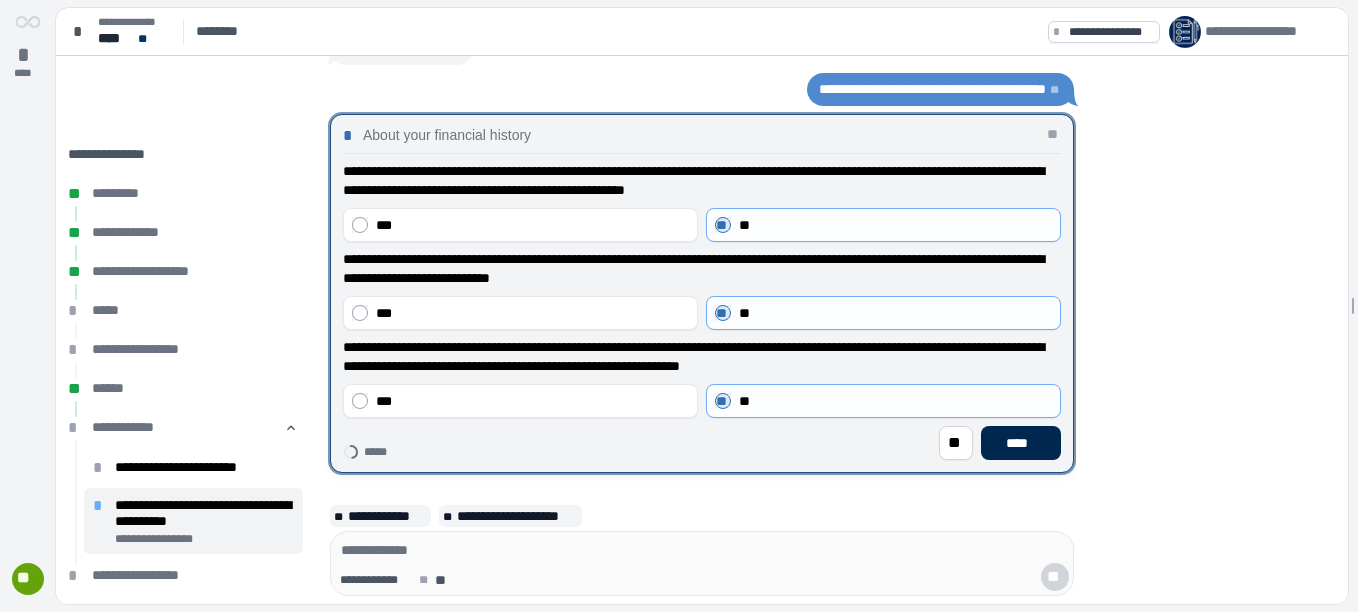 click on "****" at bounding box center [1021, 443] 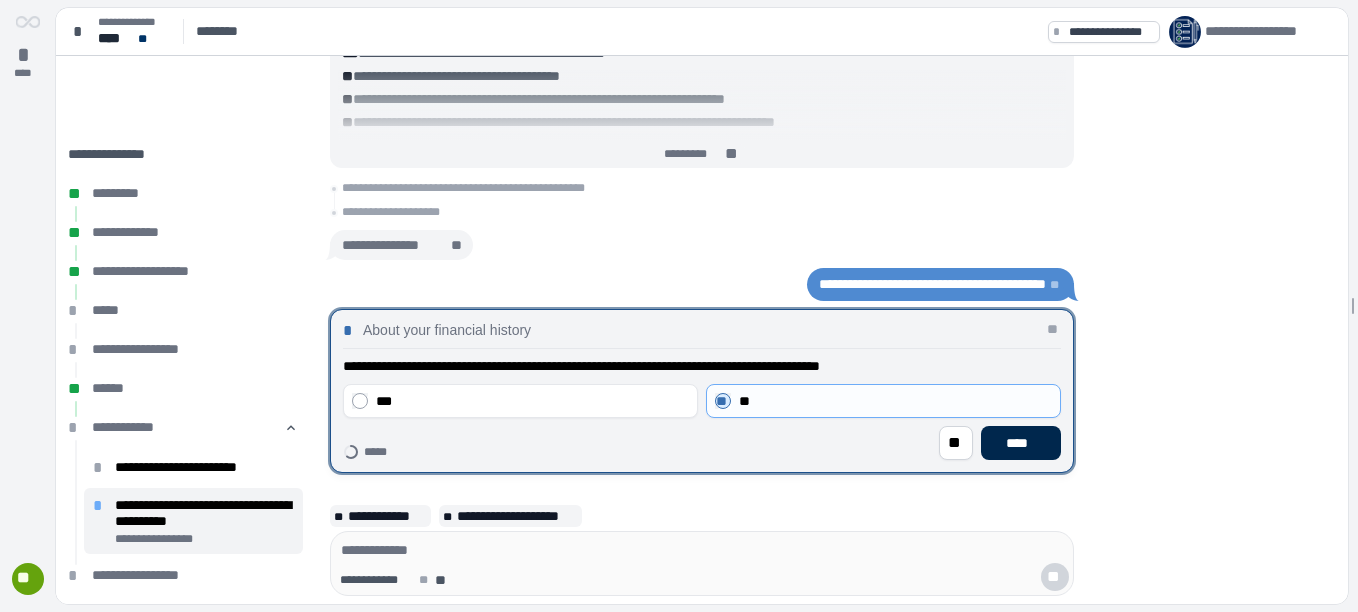 click on "****" at bounding box center (1021, 443) 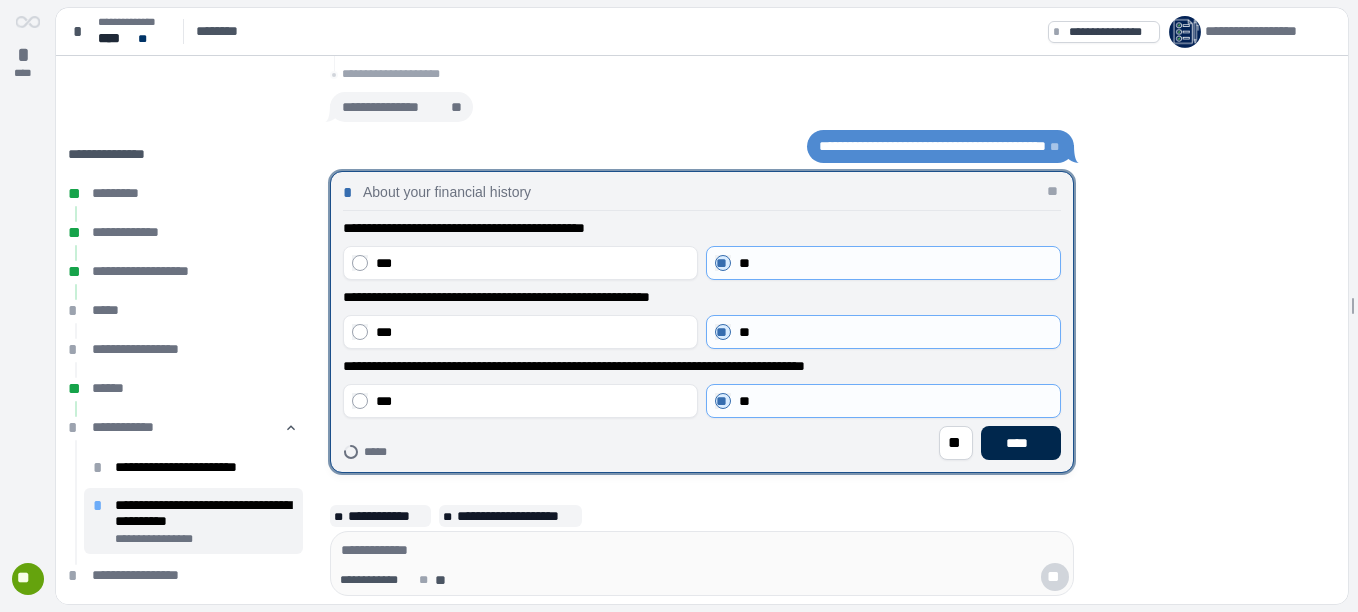 click on "****" at bounding box center [1021, 443] 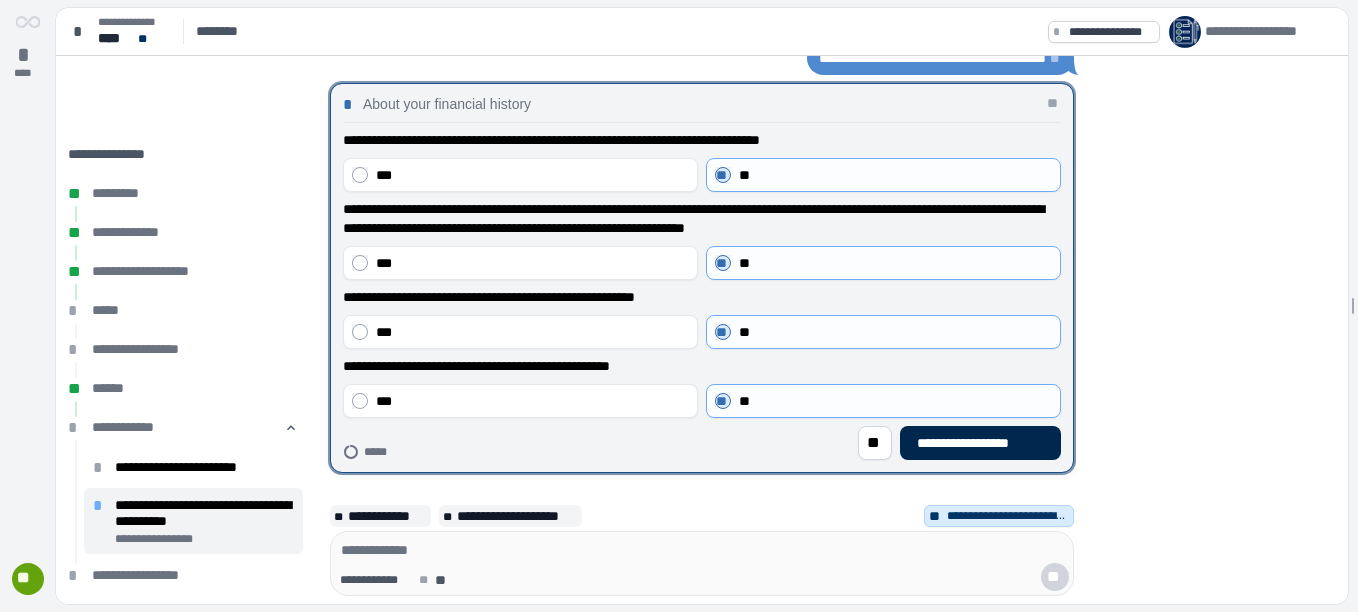 click on "**********" at bounding box center (980, 443) 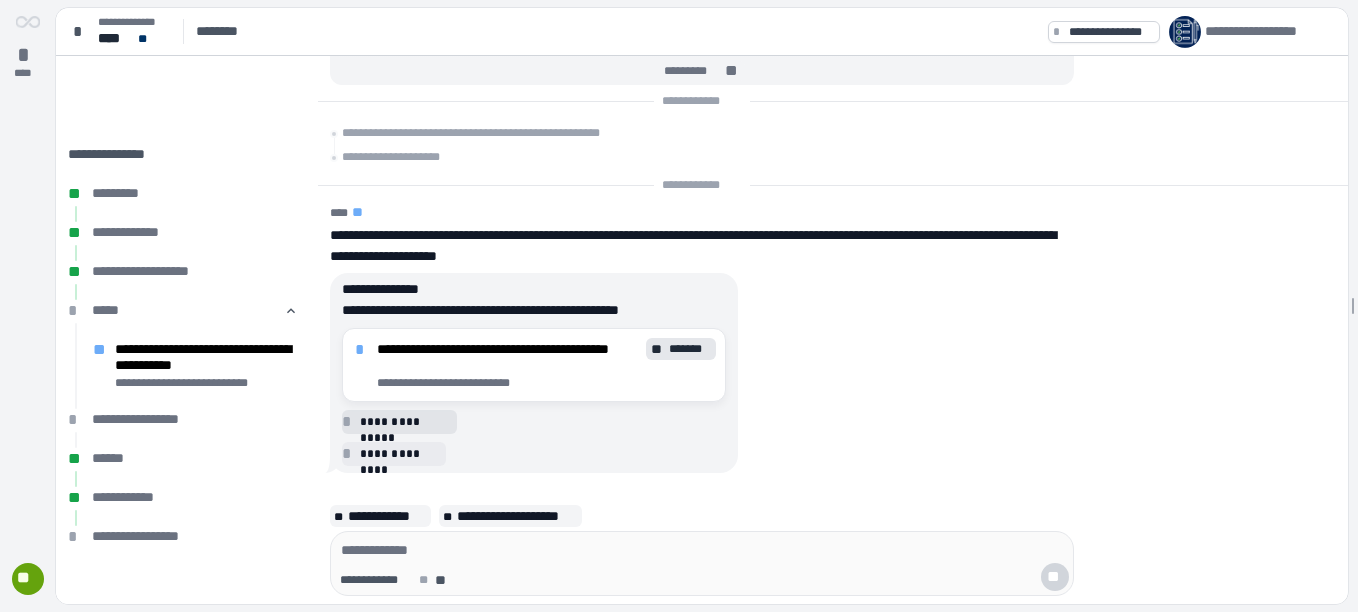 click on "**********" at bounding box center (405, 422) 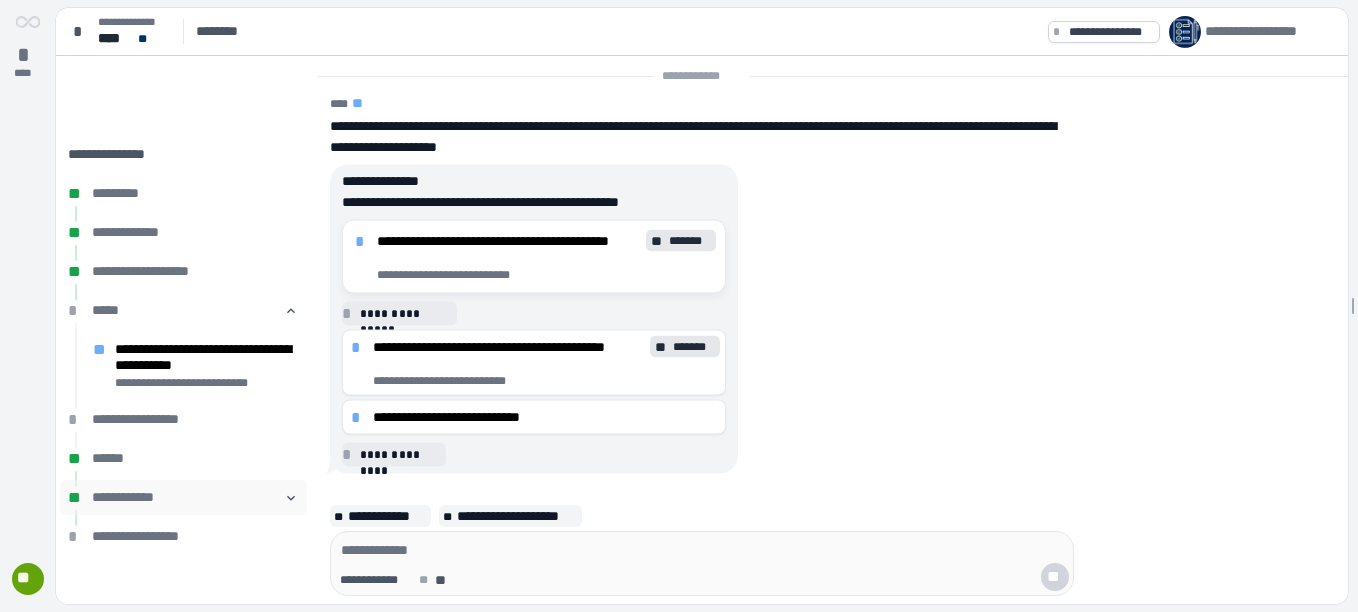 click on "**********" at bounding box center (183, 497) 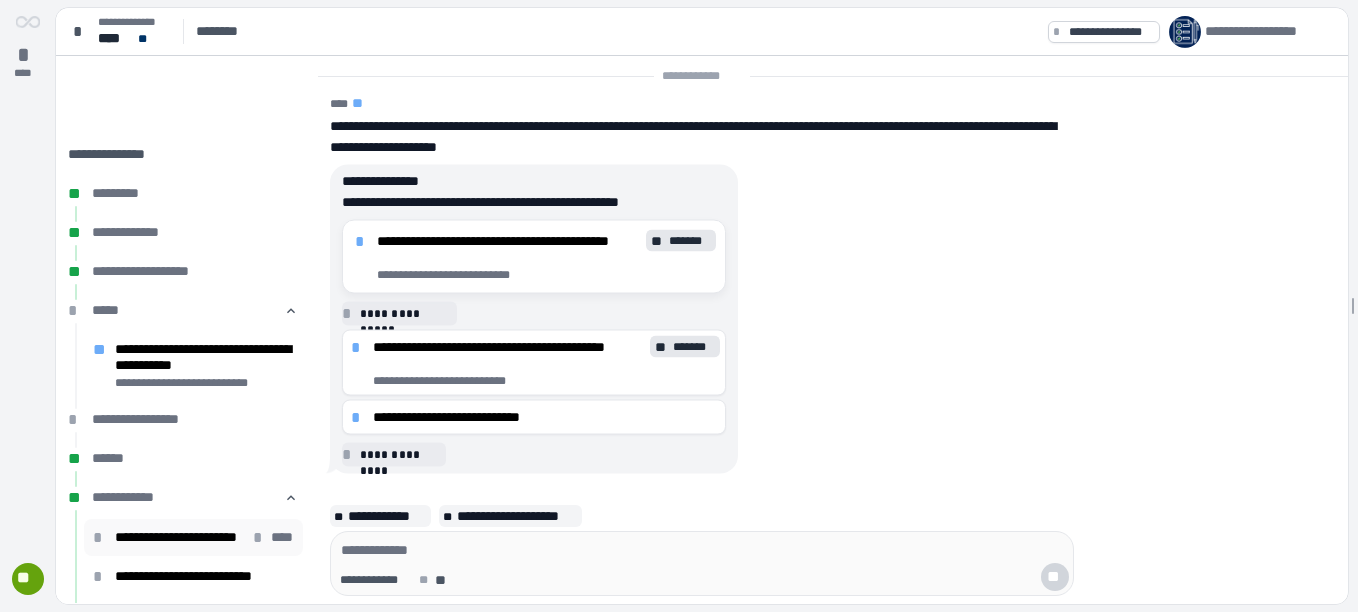 click on "**********" at bounding box center [179, 537] 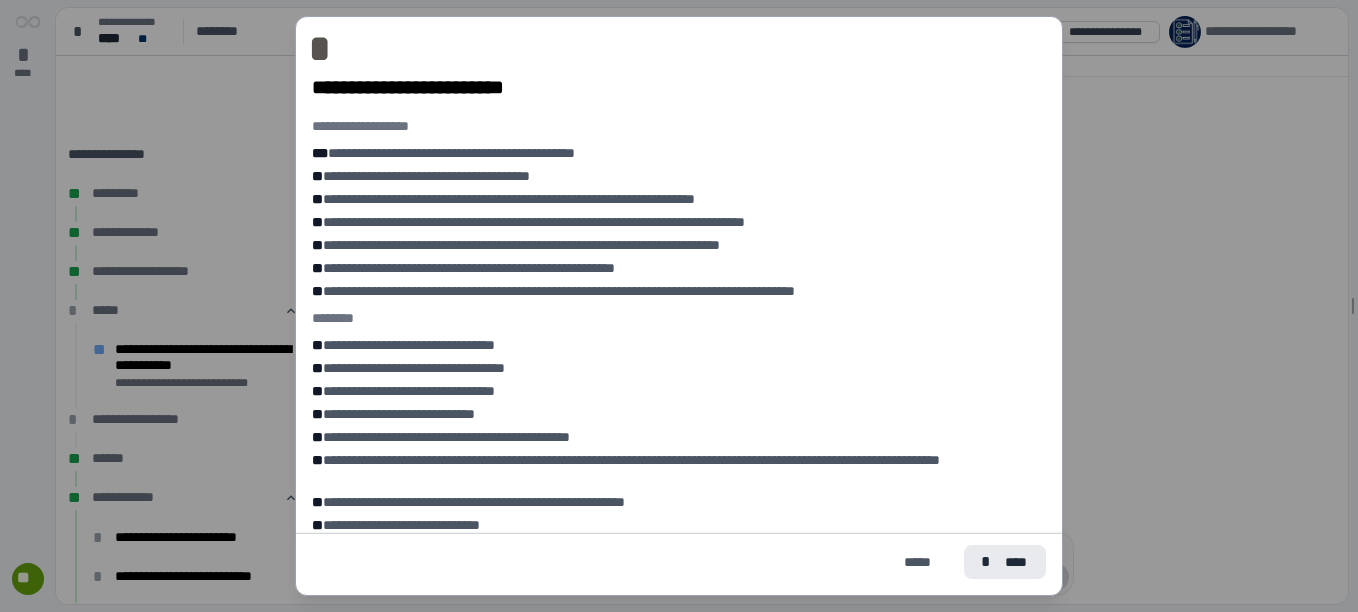 click on "* ****" at bounding box center [1005, 562] 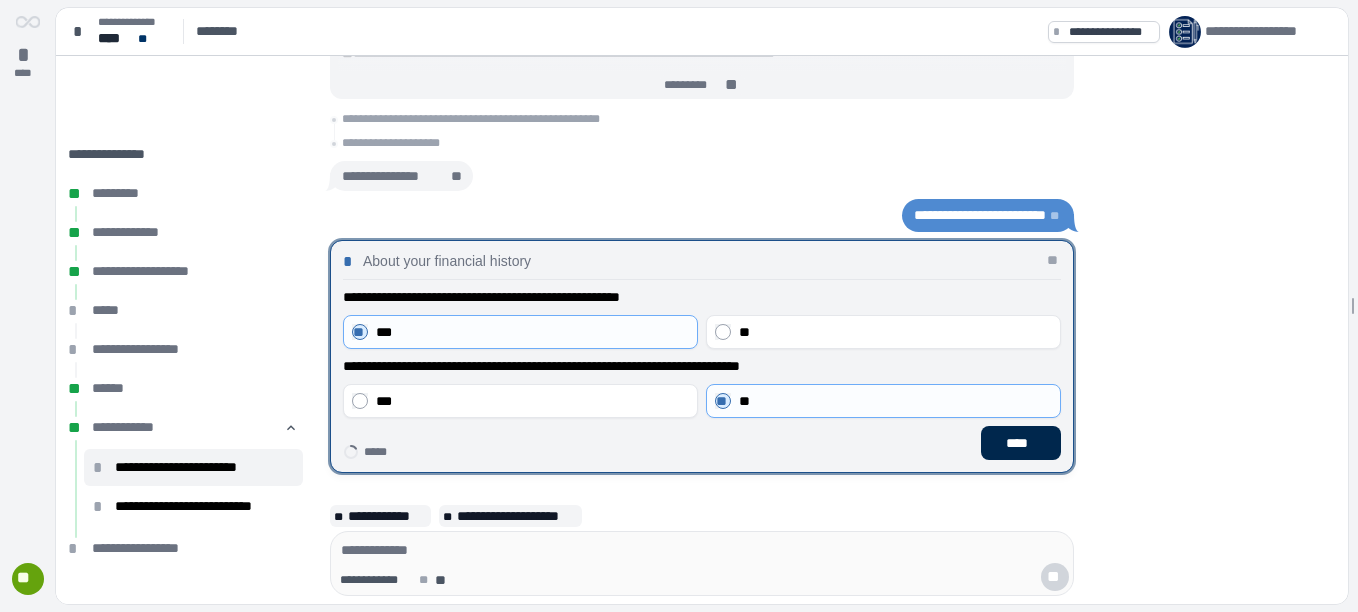 click on "****" at bounding box center [1021, 443] 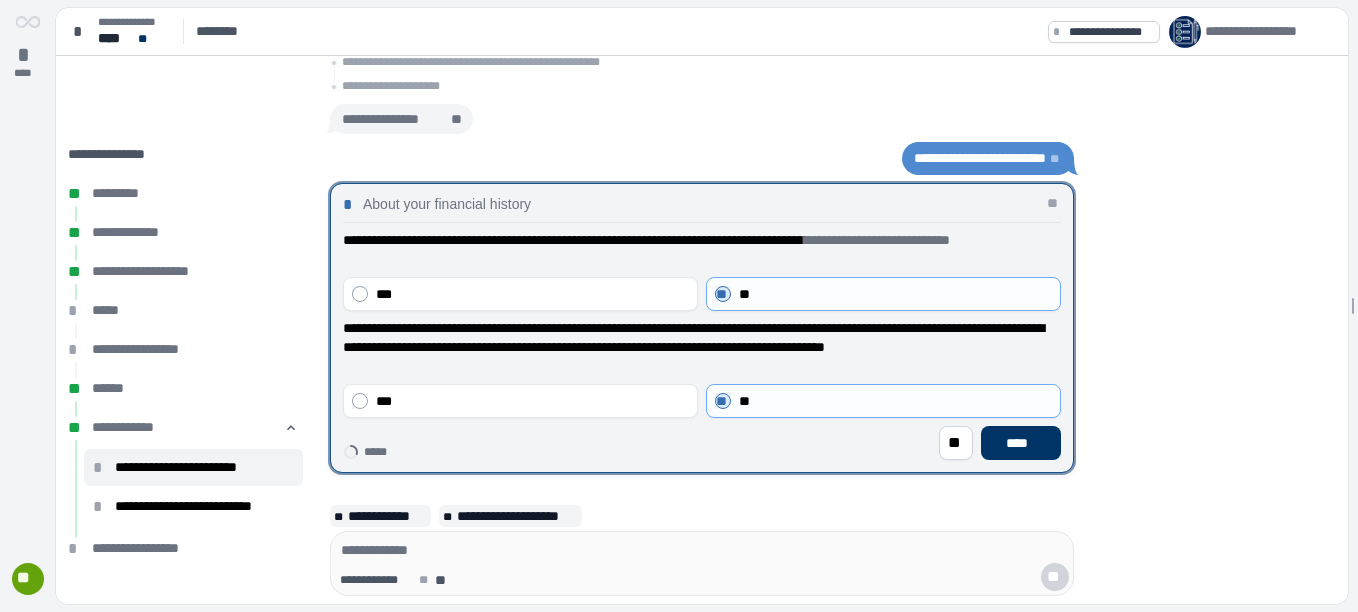 click on "****" at bounding box center [1021, 443] 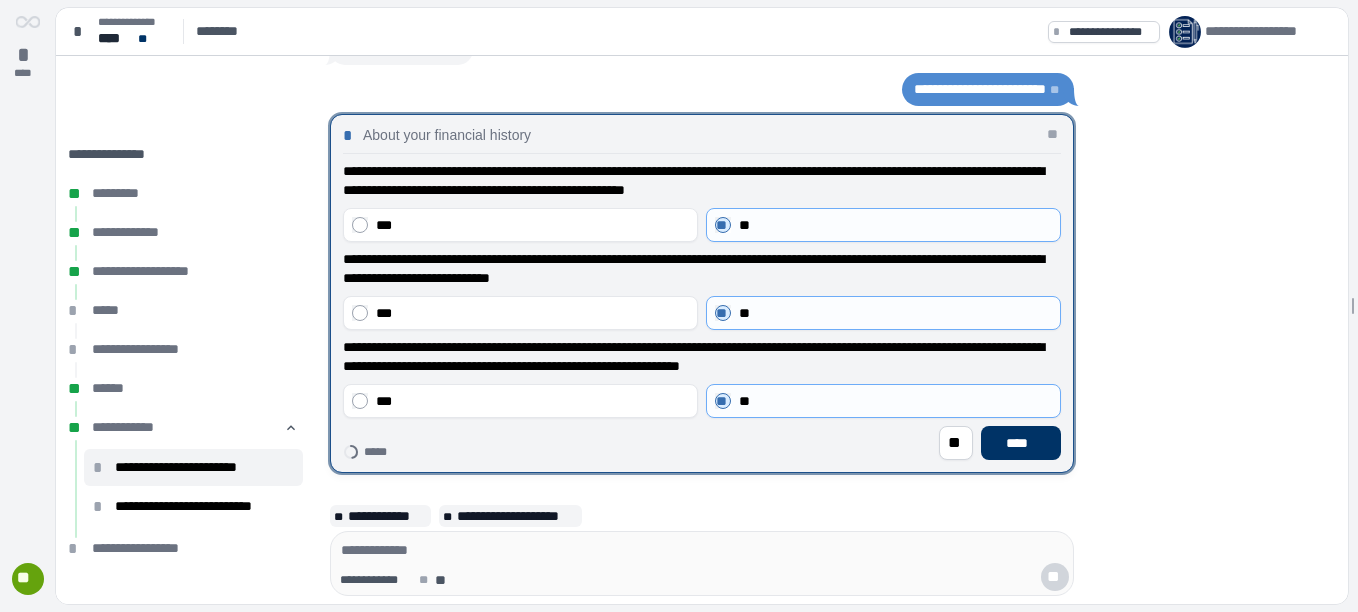 click on "****" at bounding box center [1021, 443] 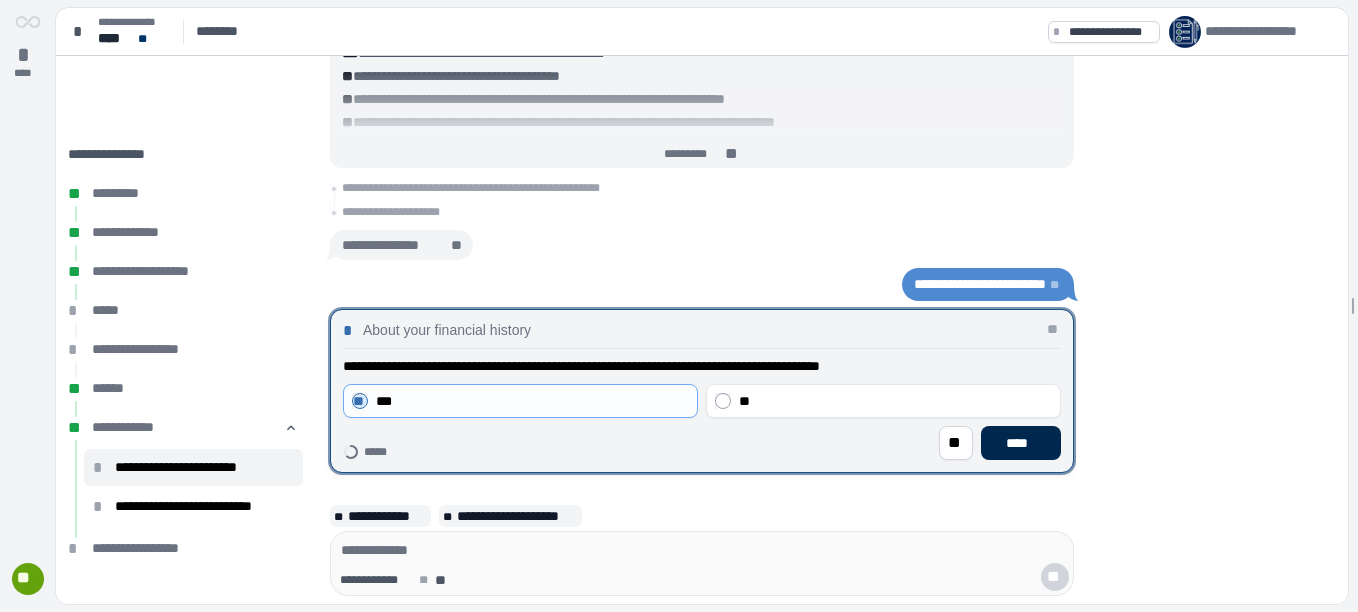 click on "****" at bounding box center [1021, 443] 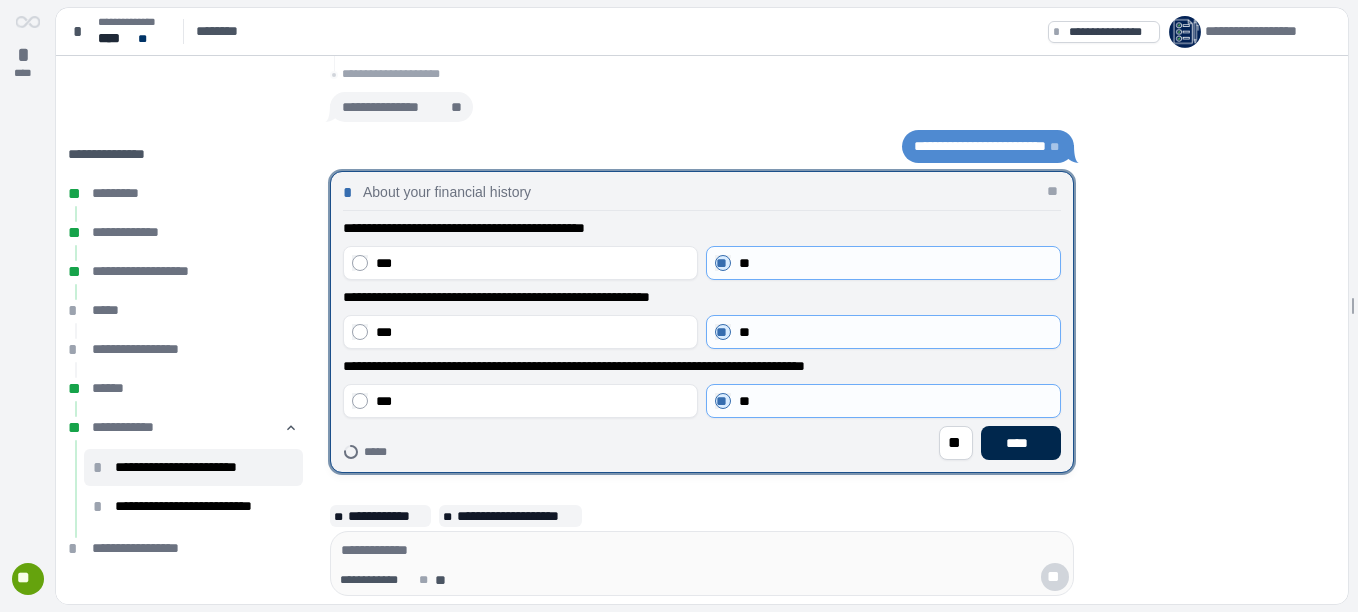 click on "****" at bounding box center (1021, 443) 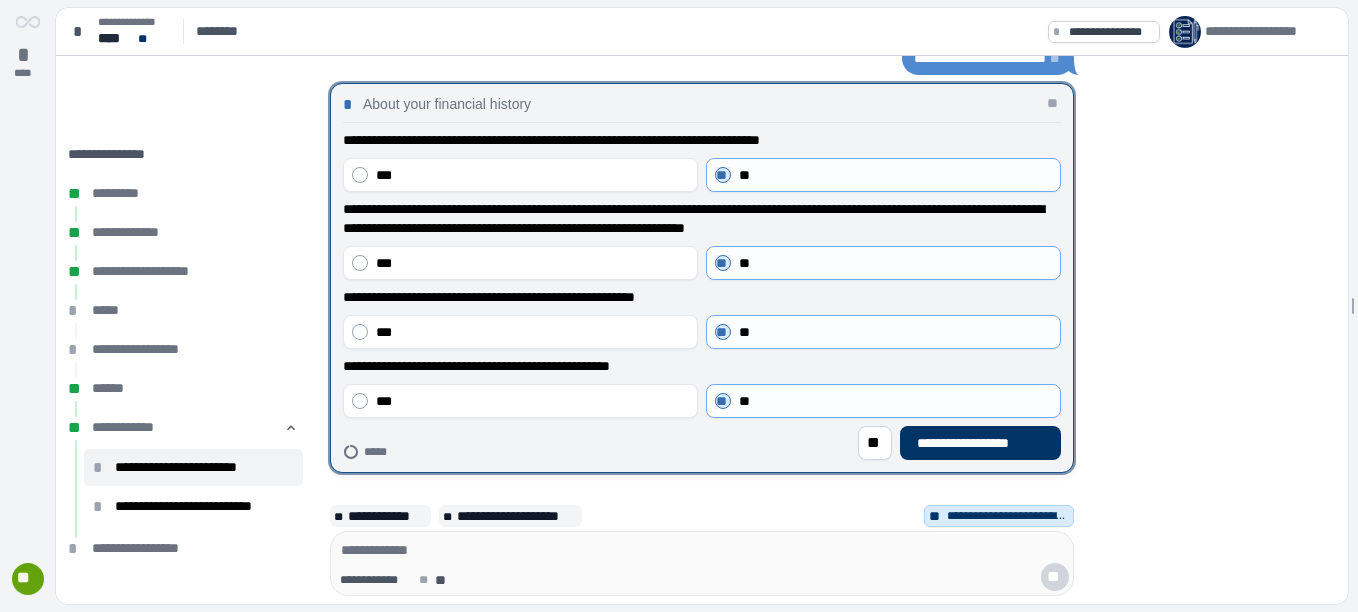 click on "**********" at bounding box center (980, 443) 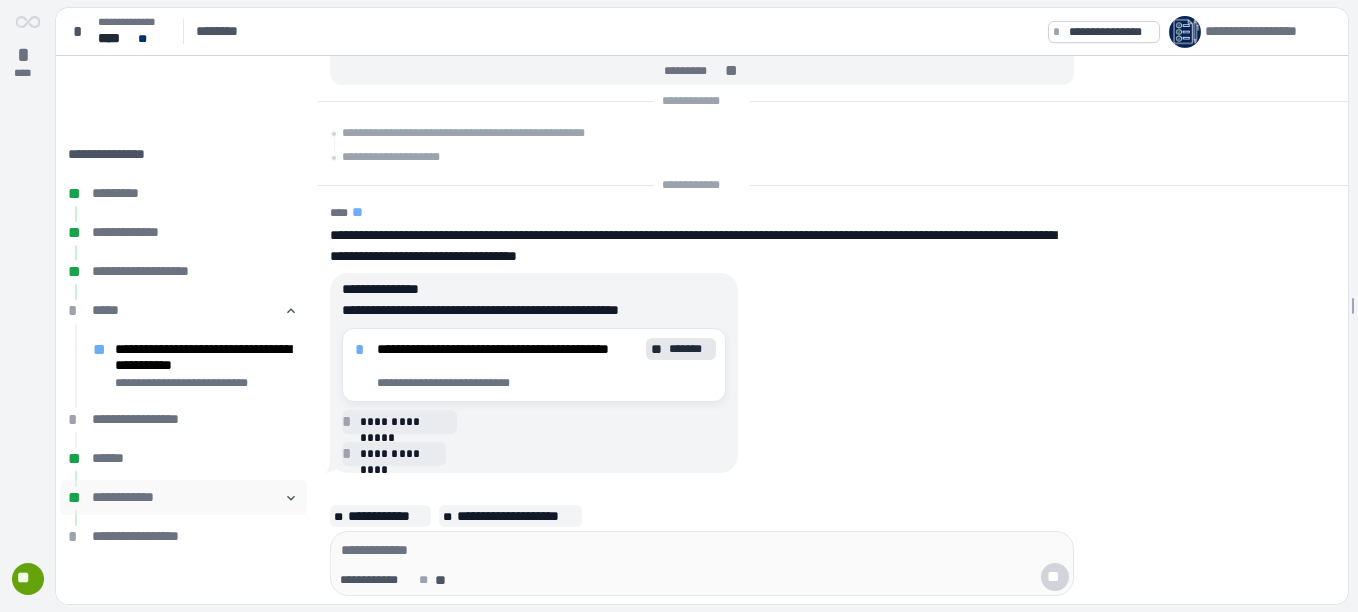 click on "**********" at bounding box center (183, 497) 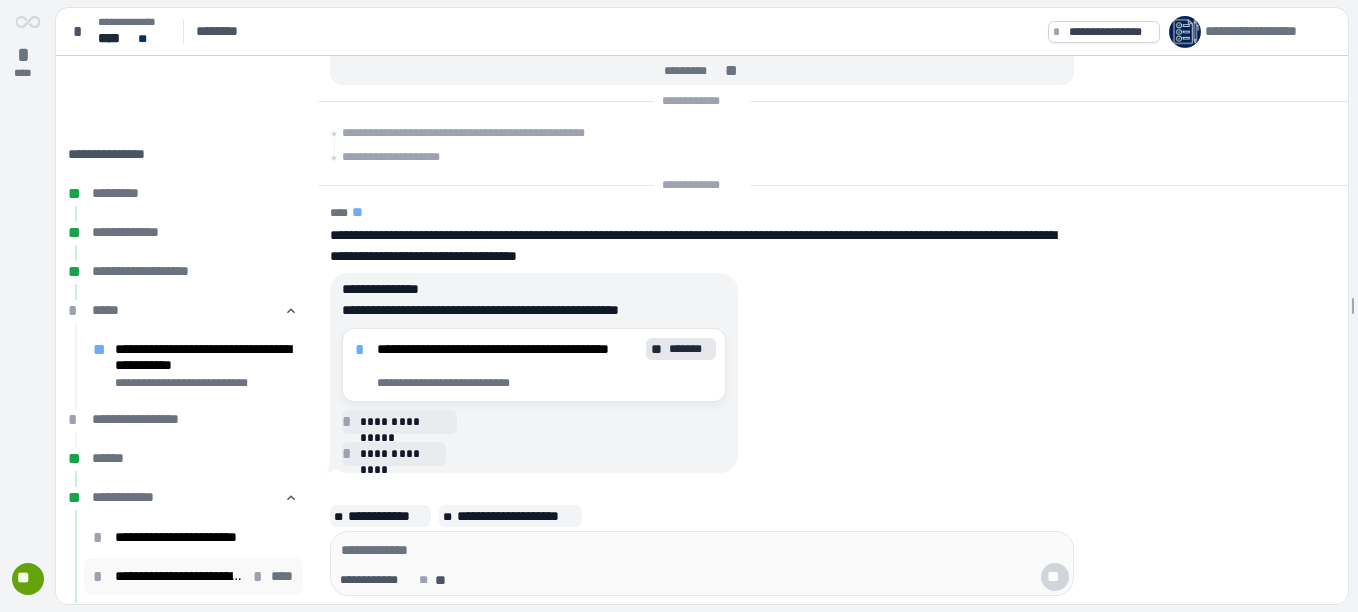click on "**********" at bounding box center (179, 576) 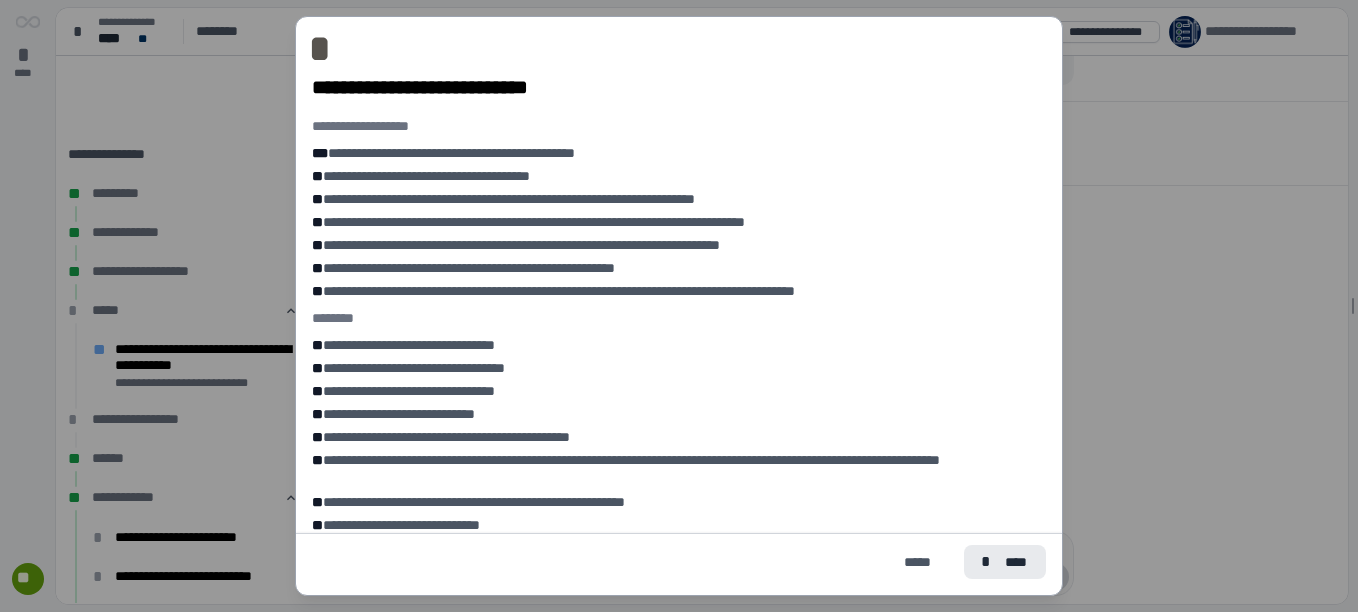 click on "****" at bounding box center [1017, 562] 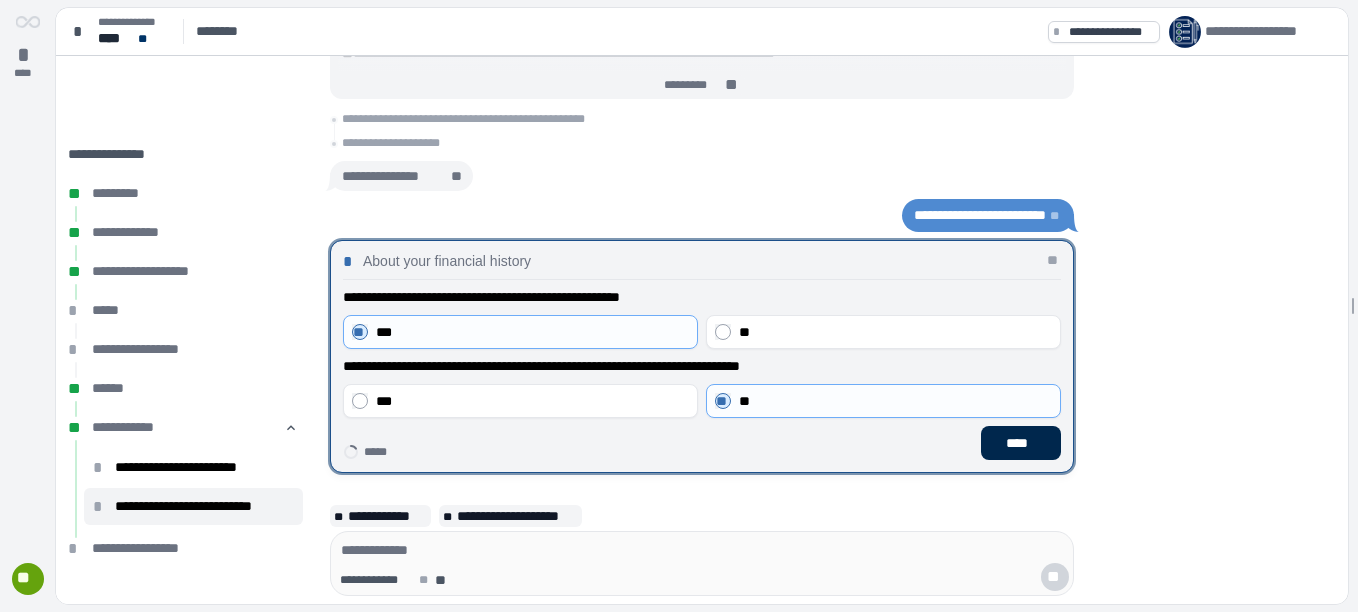 click on "****" at bounding box center (1021, 443) 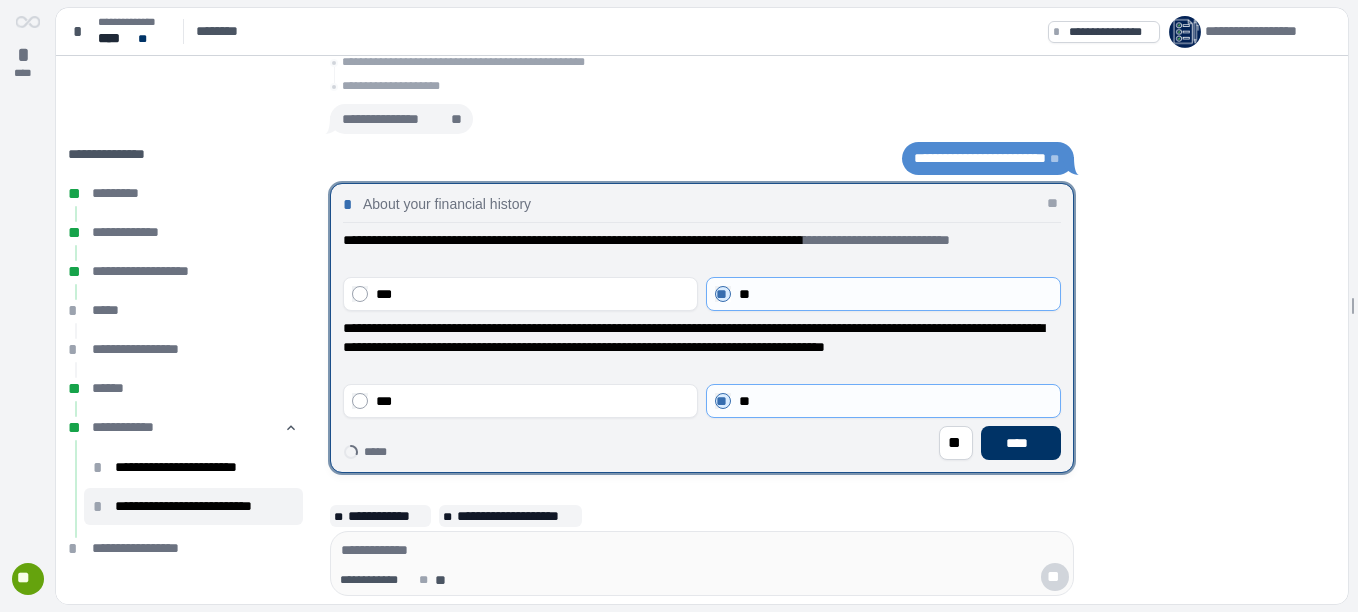 click on "****" at bounding box center (1021, 443) 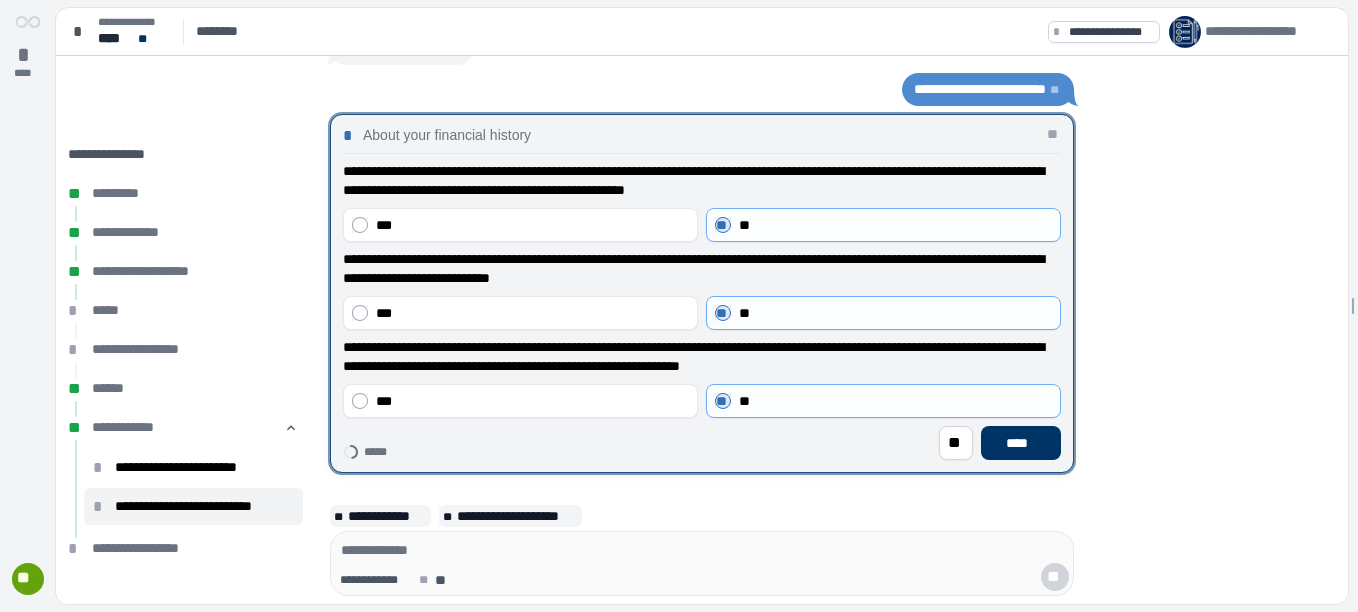 click on "****" at bounding box center (1021, 443) 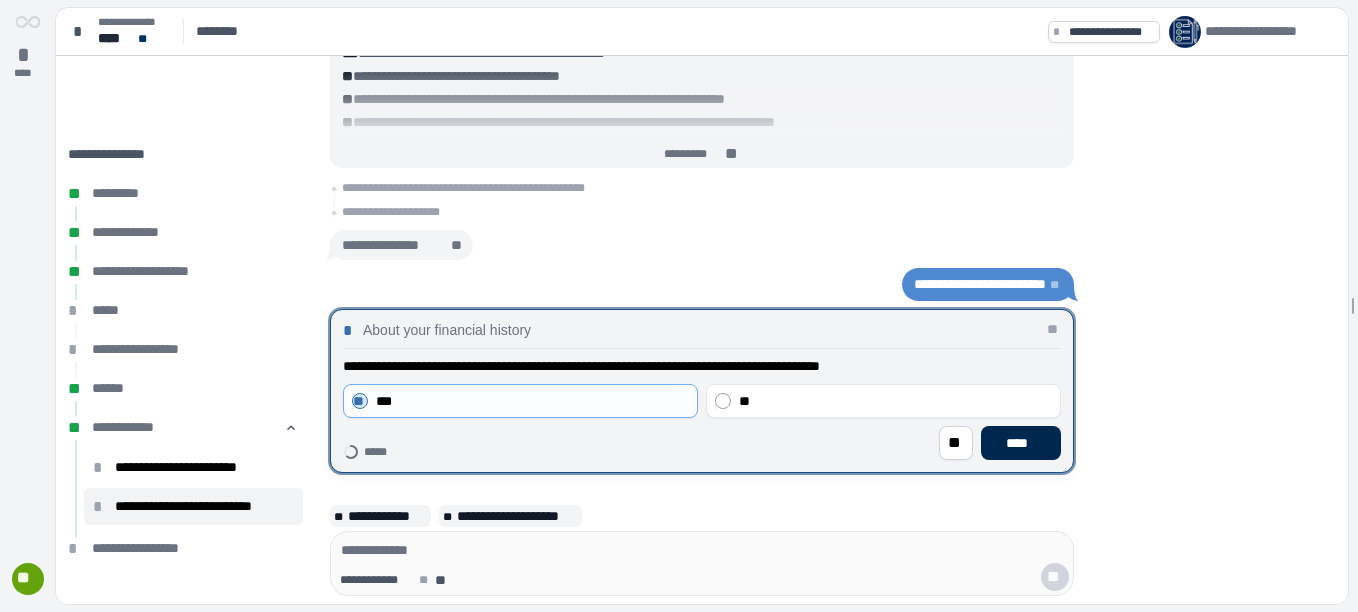 click on "****" at bounding box center (1021, 443) 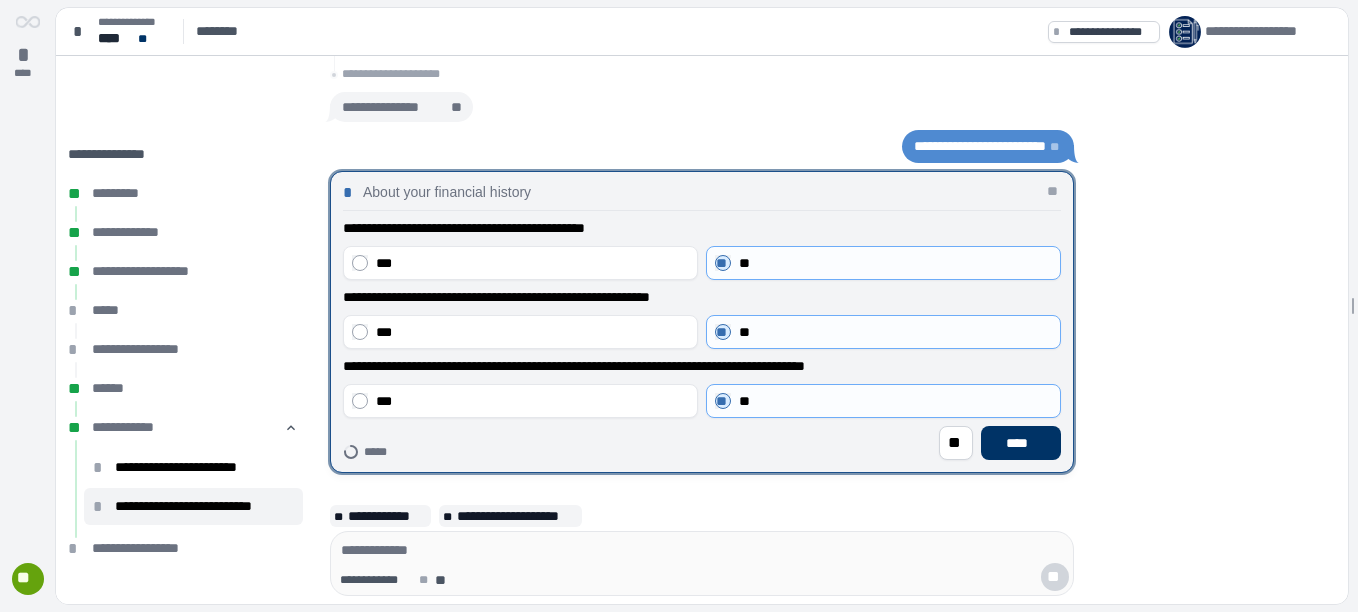 click on "****" at bounding box center (1021, 443) 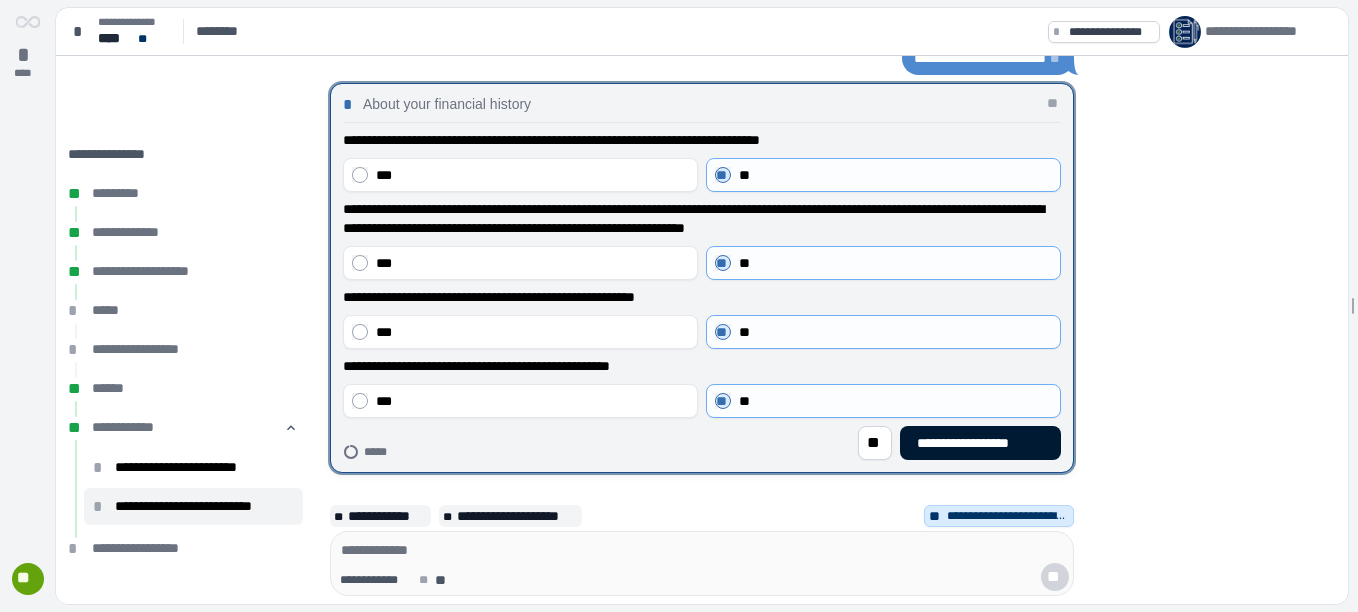click on "**********" at bounding box center [980, 443] 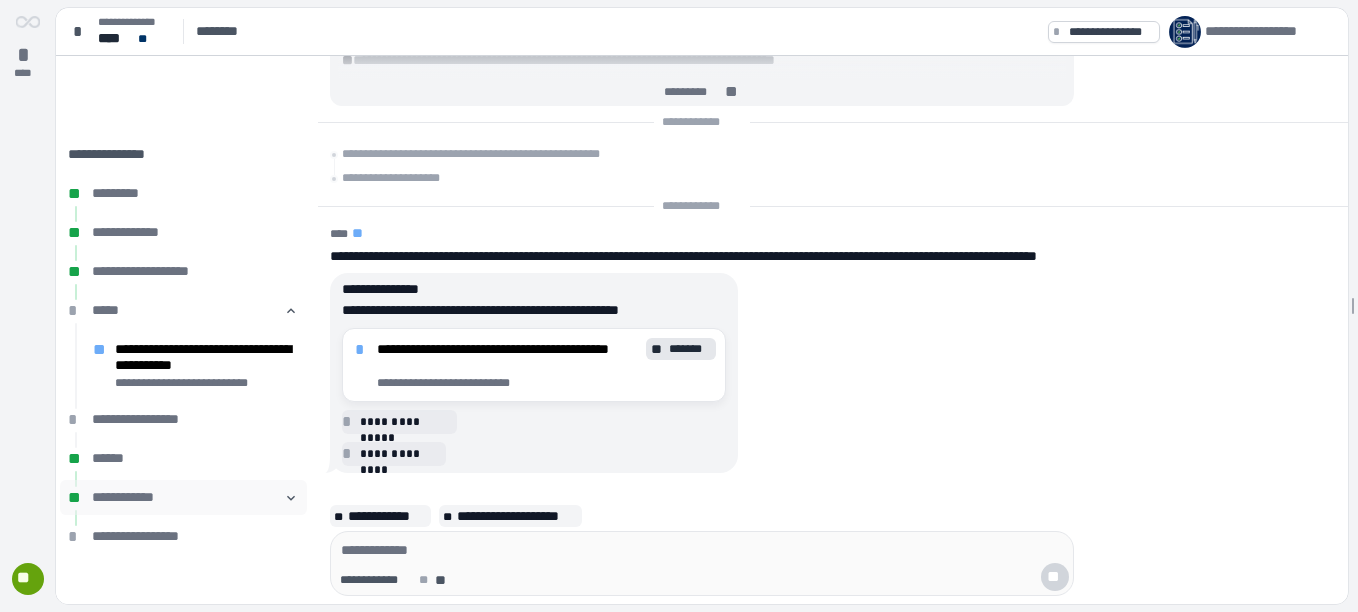 click on "󰅀" at bounding box center [291, 498] 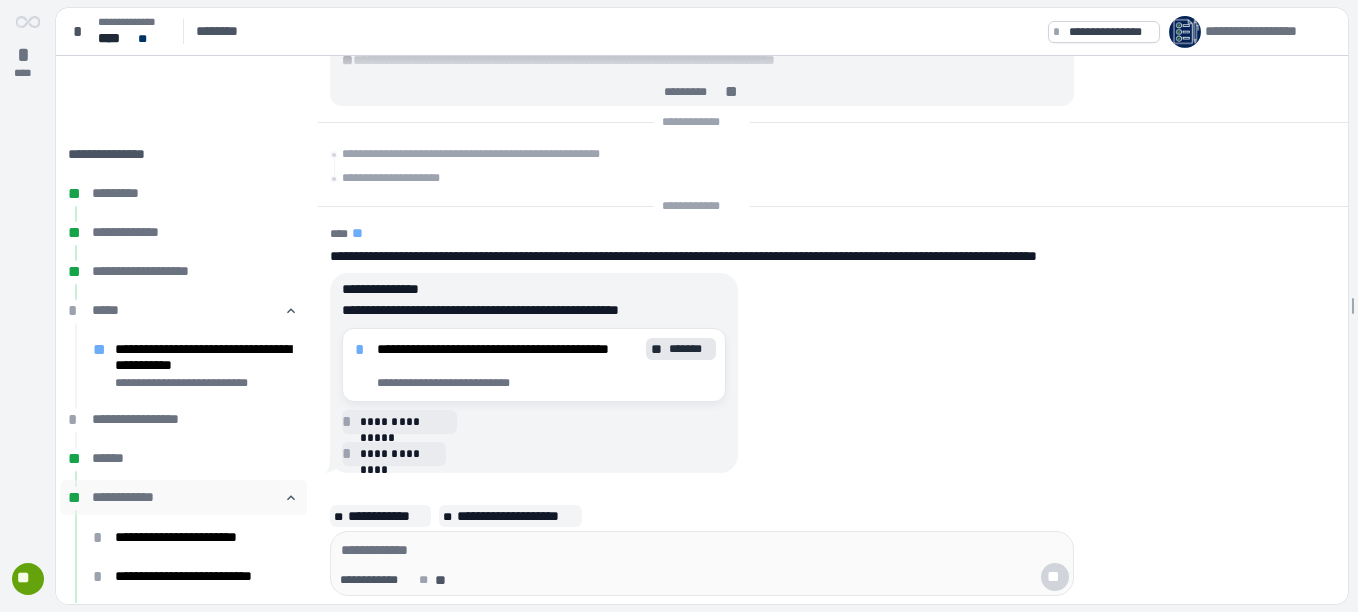 click on "󰅃" at bounding box center (291, 498) 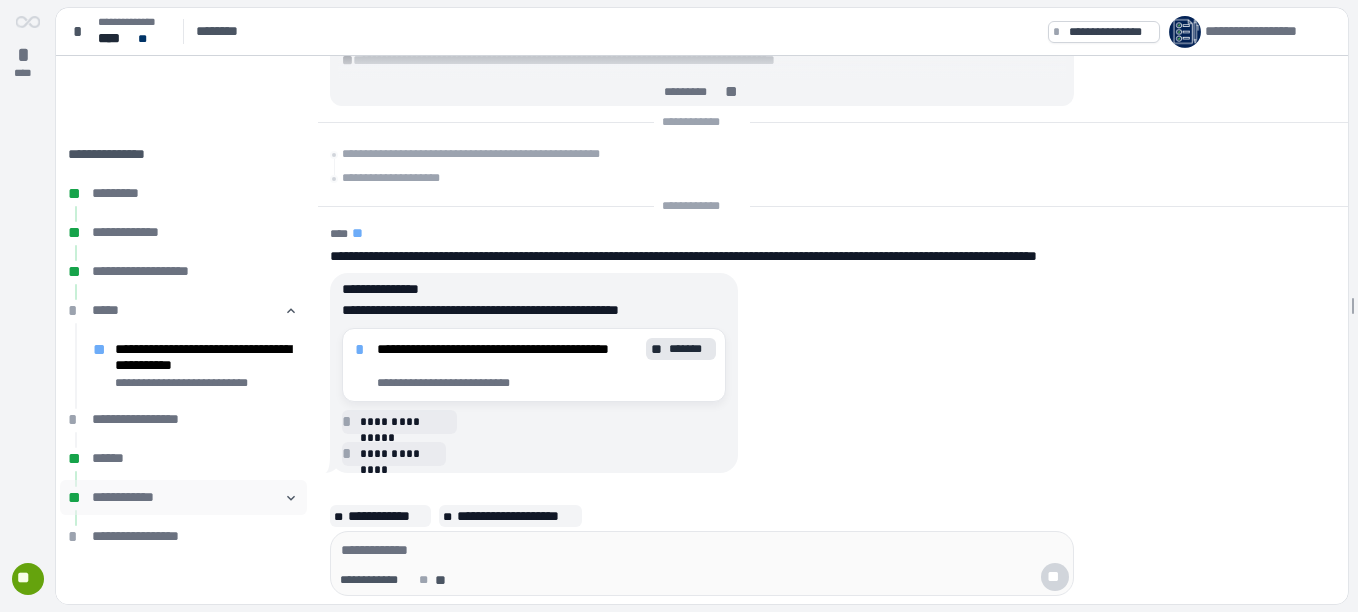 click on "󰅀" at bounding box center (291, 498) 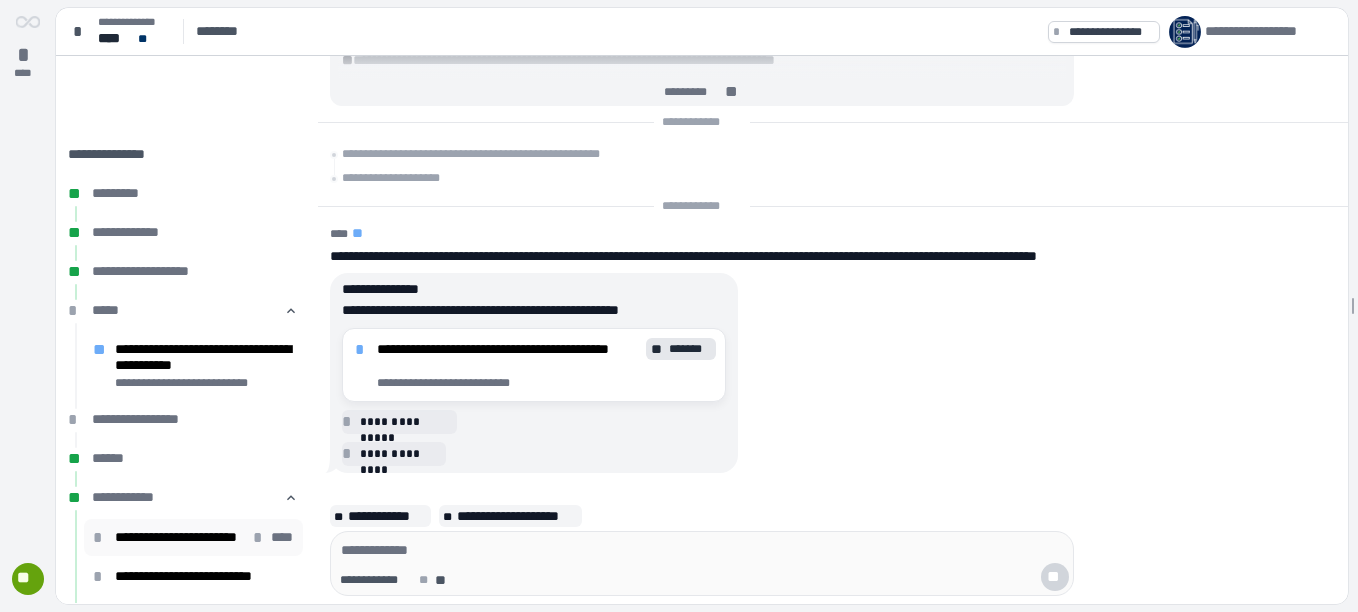 click on "**********" at bounding box center [179, 537] 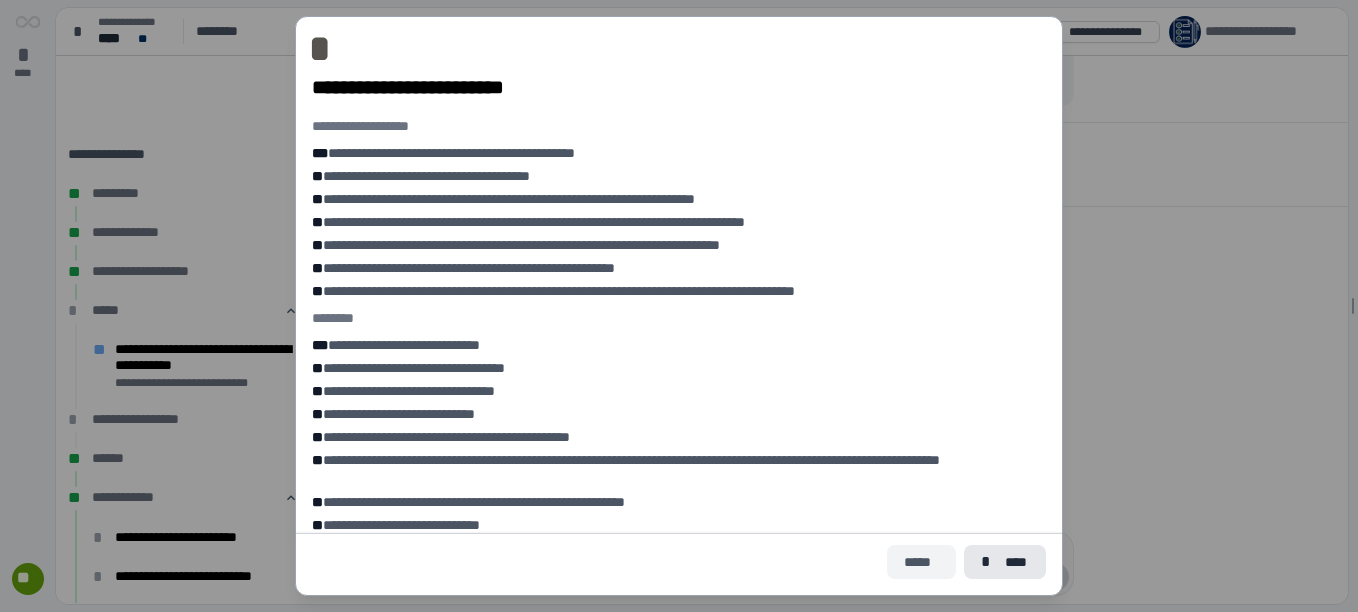 click on "*****" at bounding box center (921, 562) 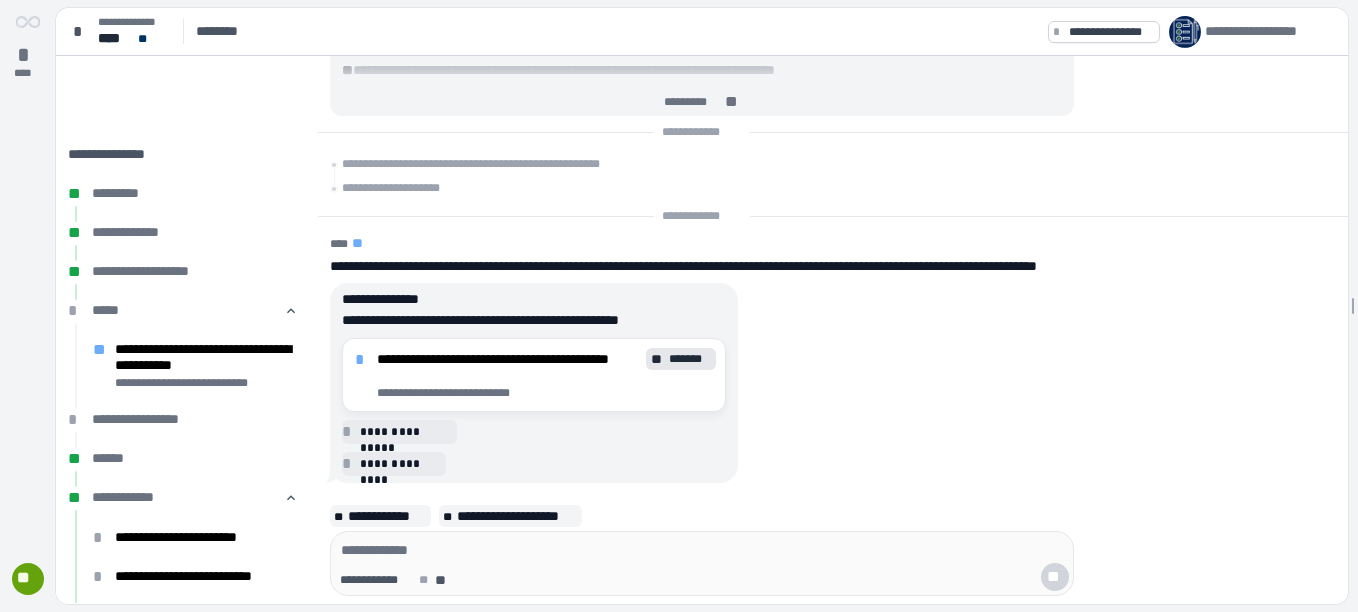 scroll, scrollTop: 0, scrollLeft: 0, axis: both 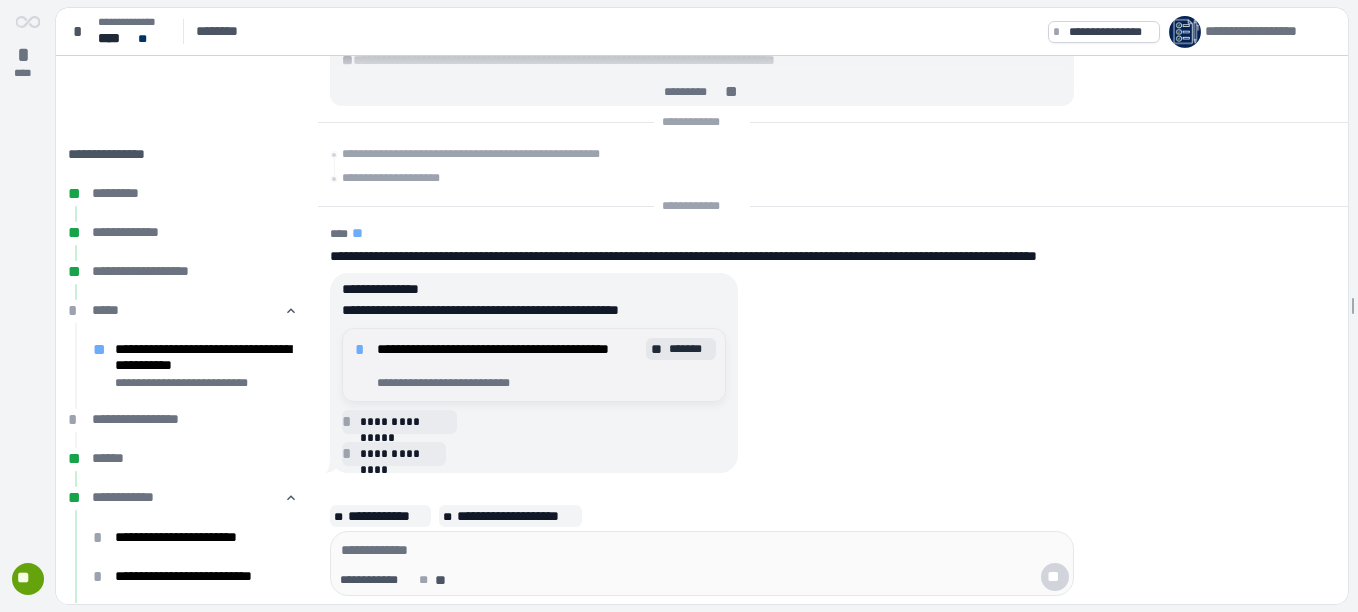 click on "*" at bounding box center [363, 350] 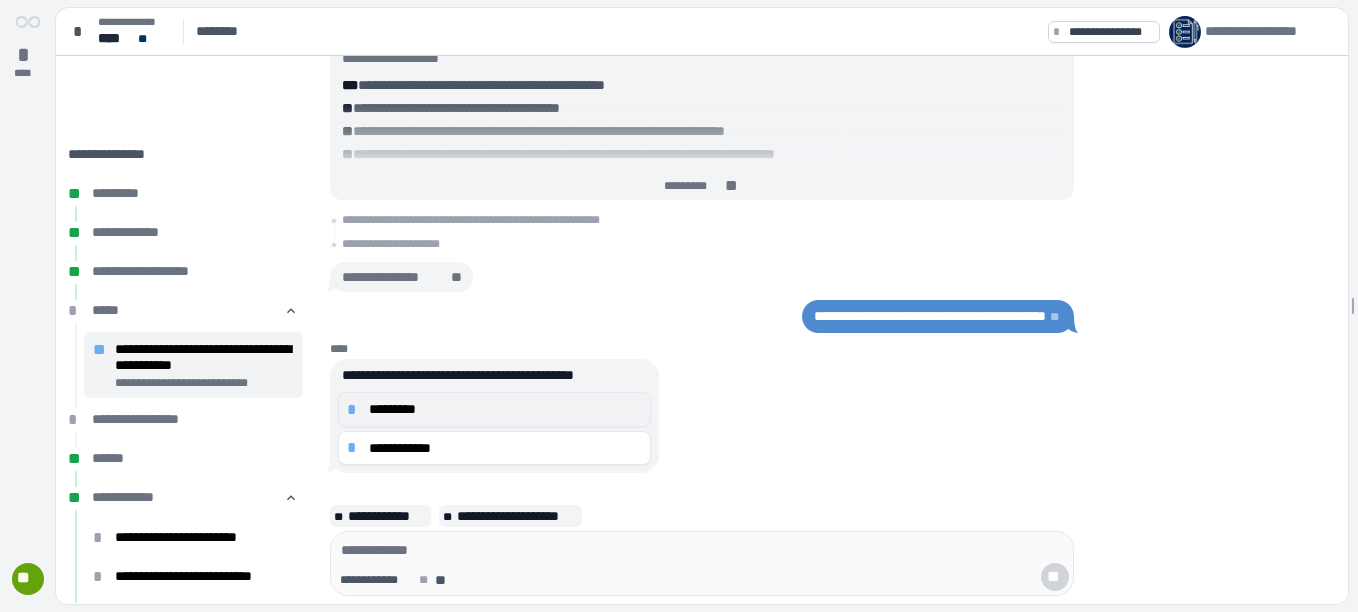 click on "*" at bounding box center (355, 410) 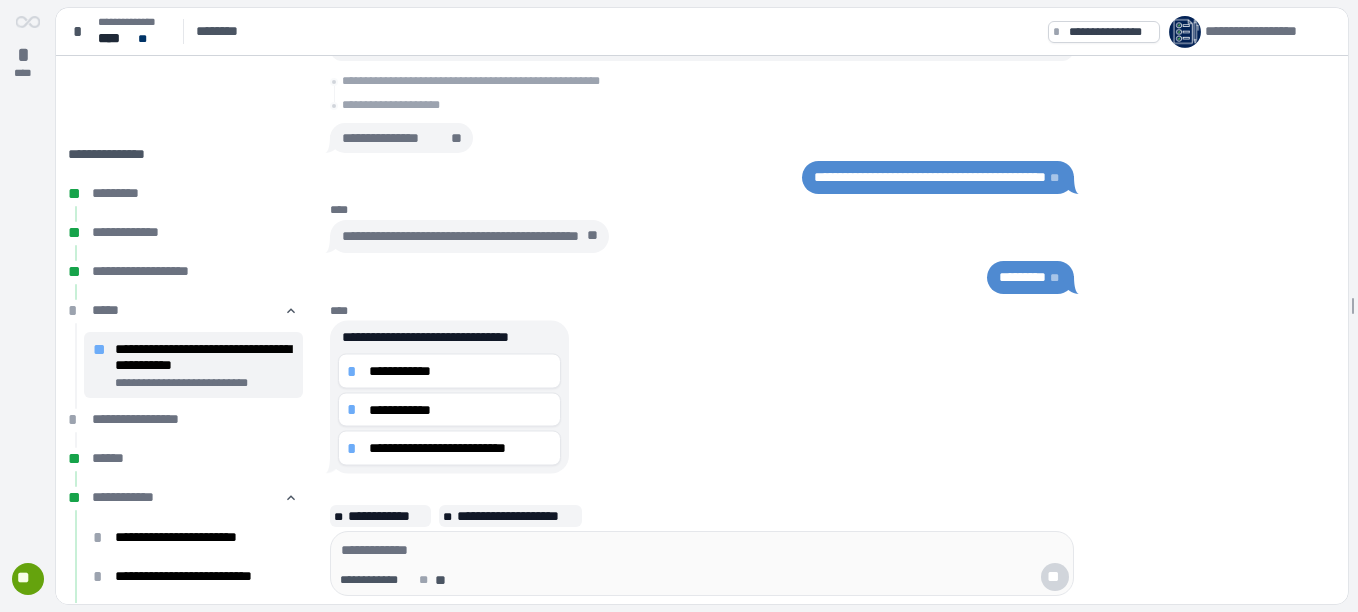 click at bounding box center (702, 550) 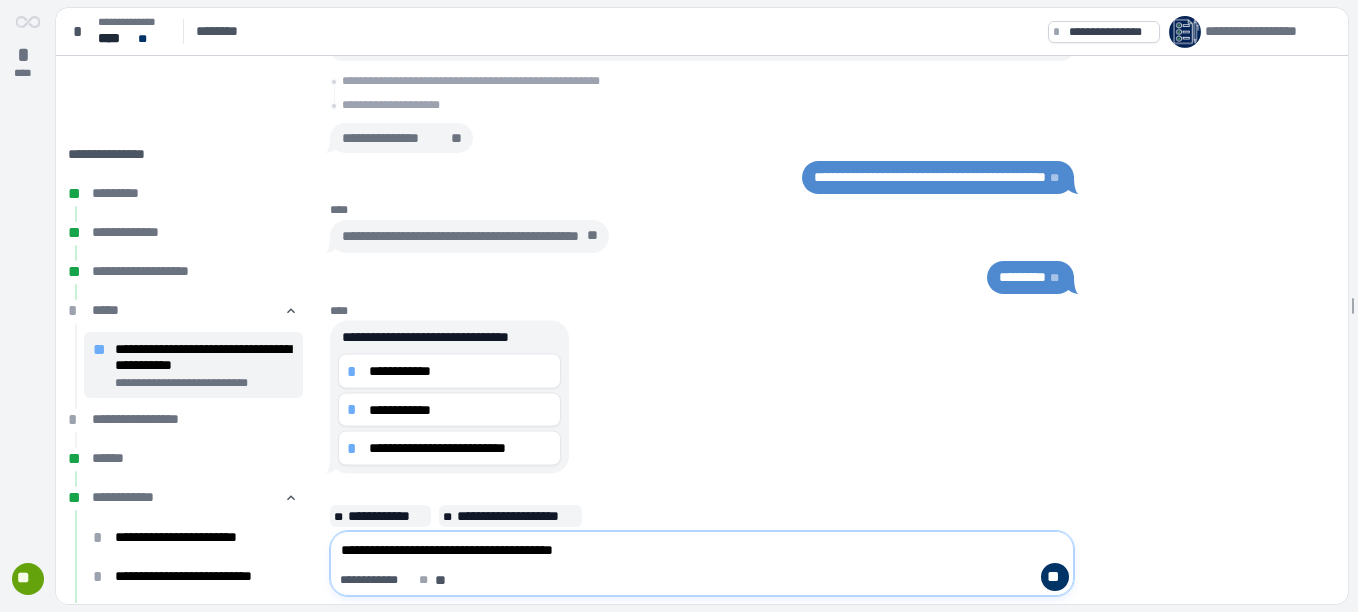 type on "**********" 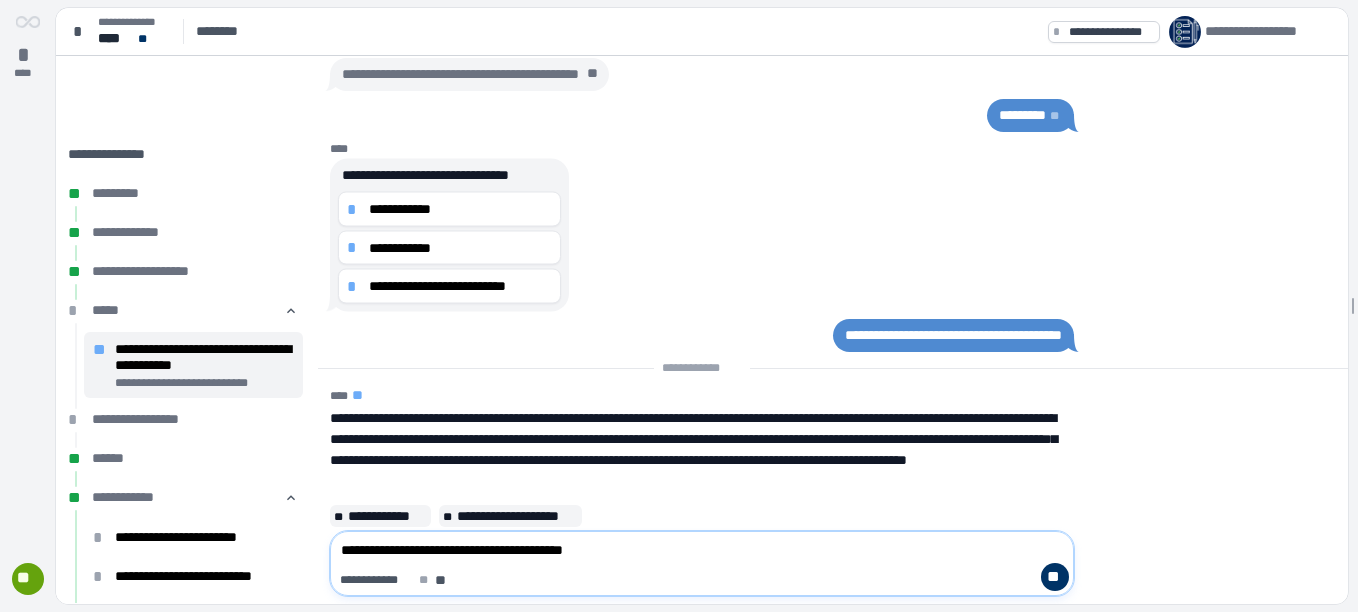 type on "**********" 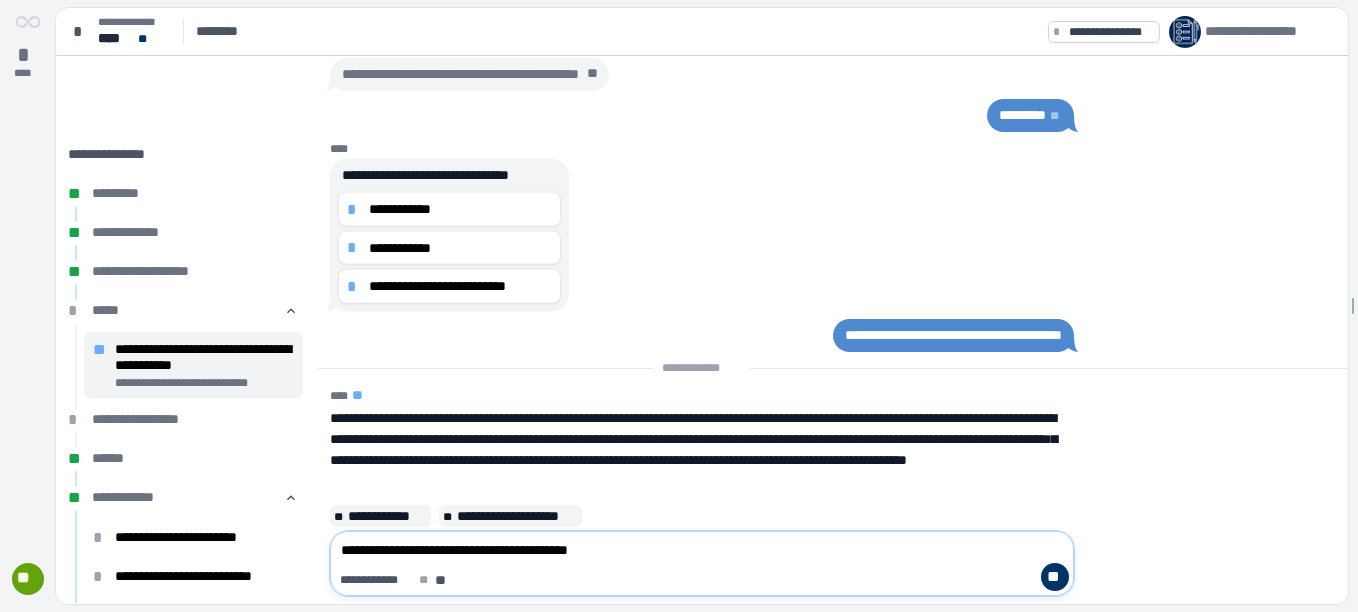 type 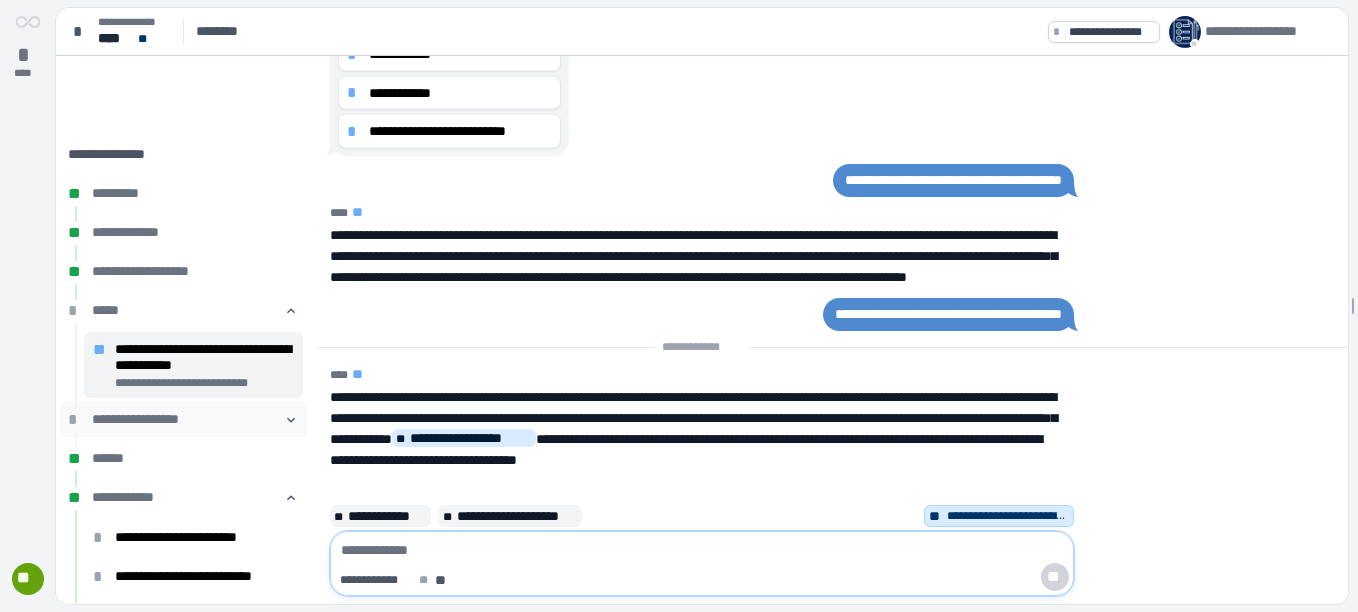 click on "*" at bounding box center (76, 420) 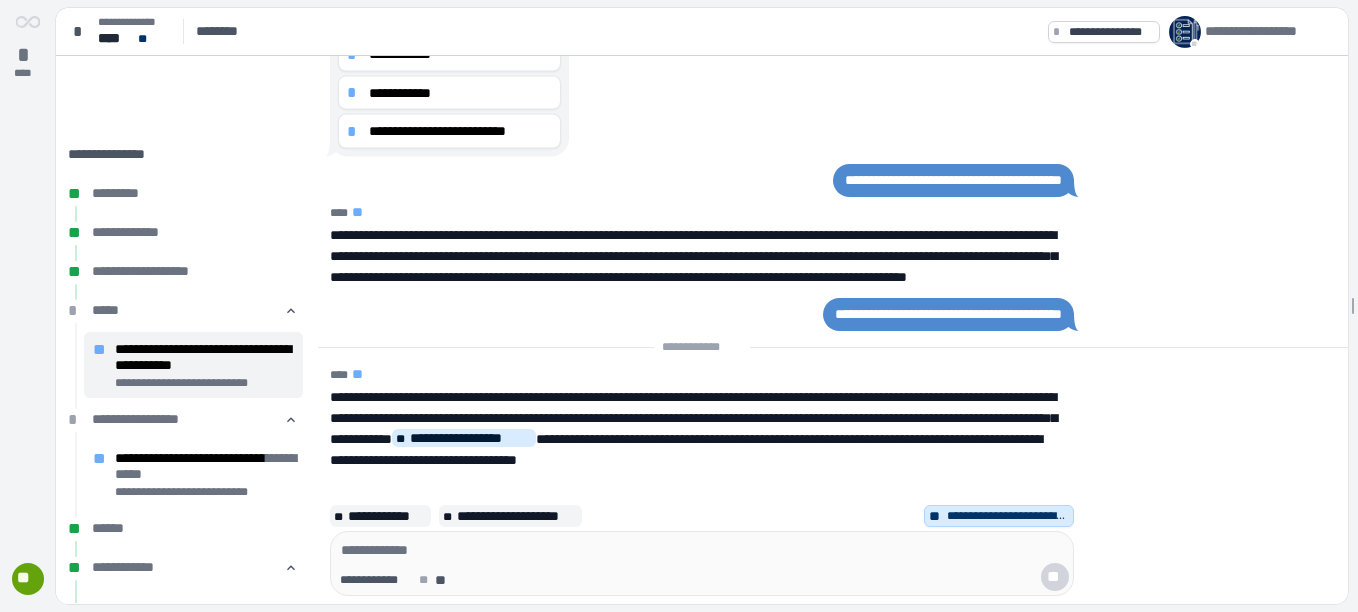 click on "**********" at bounding box center [204, 357] 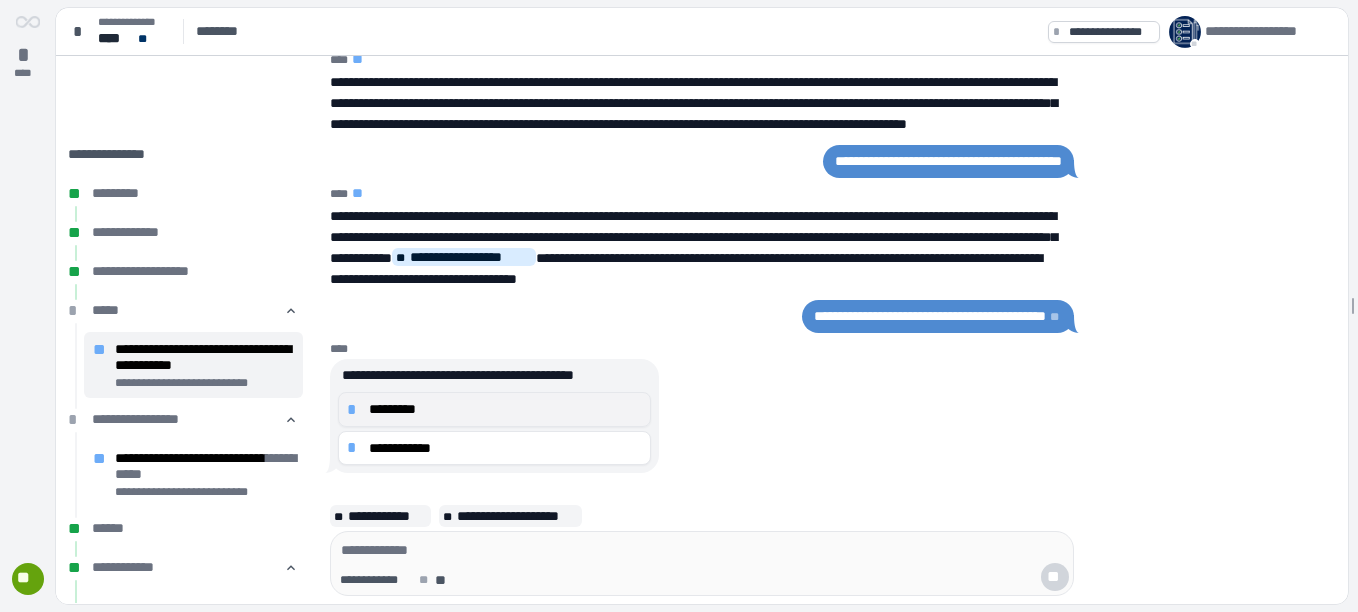 click on "*********" at bounding box center (505, 409) 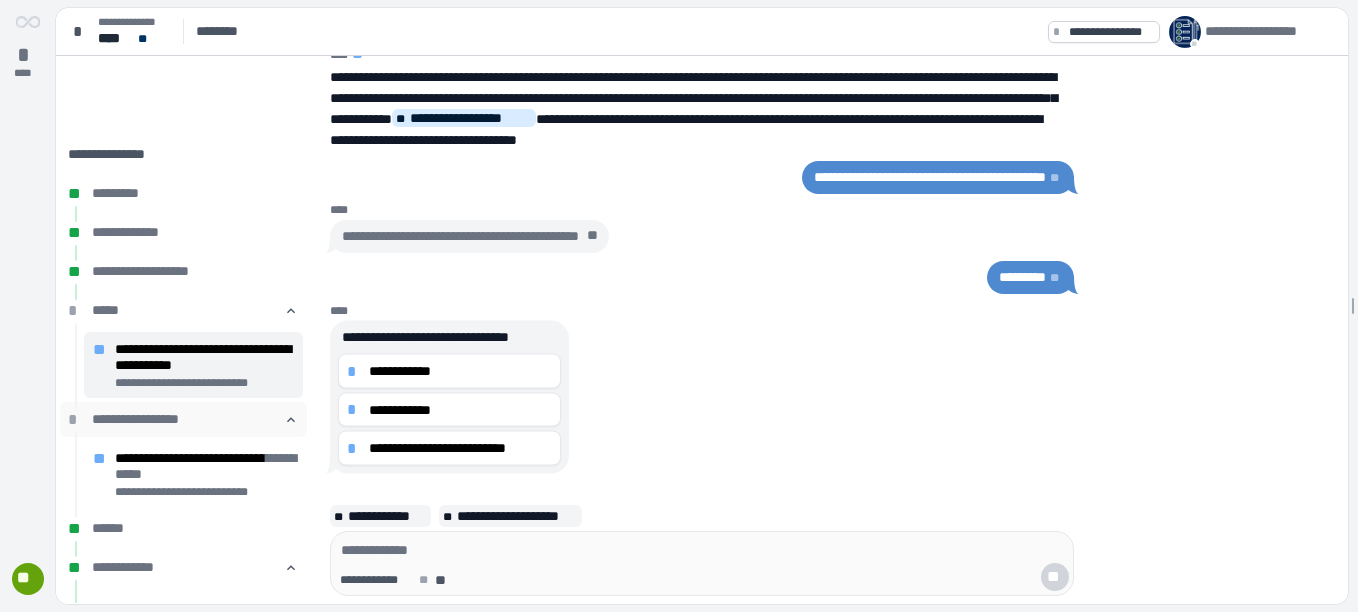 click on "*" at bounding box center [76, 420] 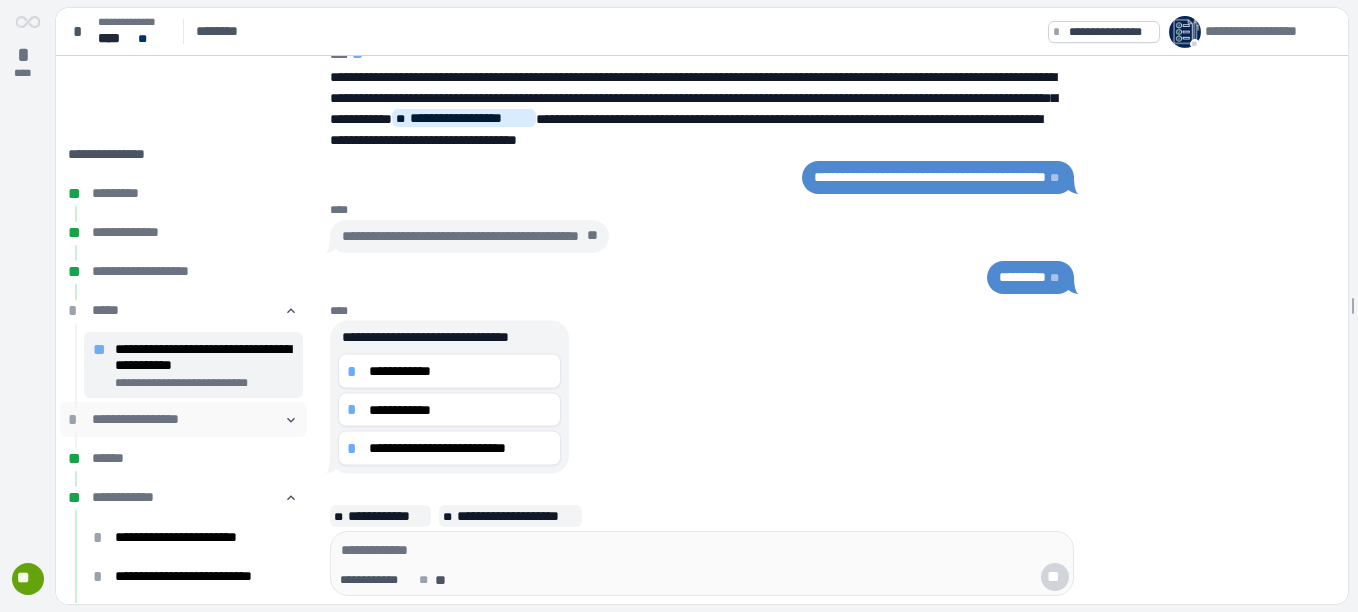 click on "**********" at bounding box center [183, 419] 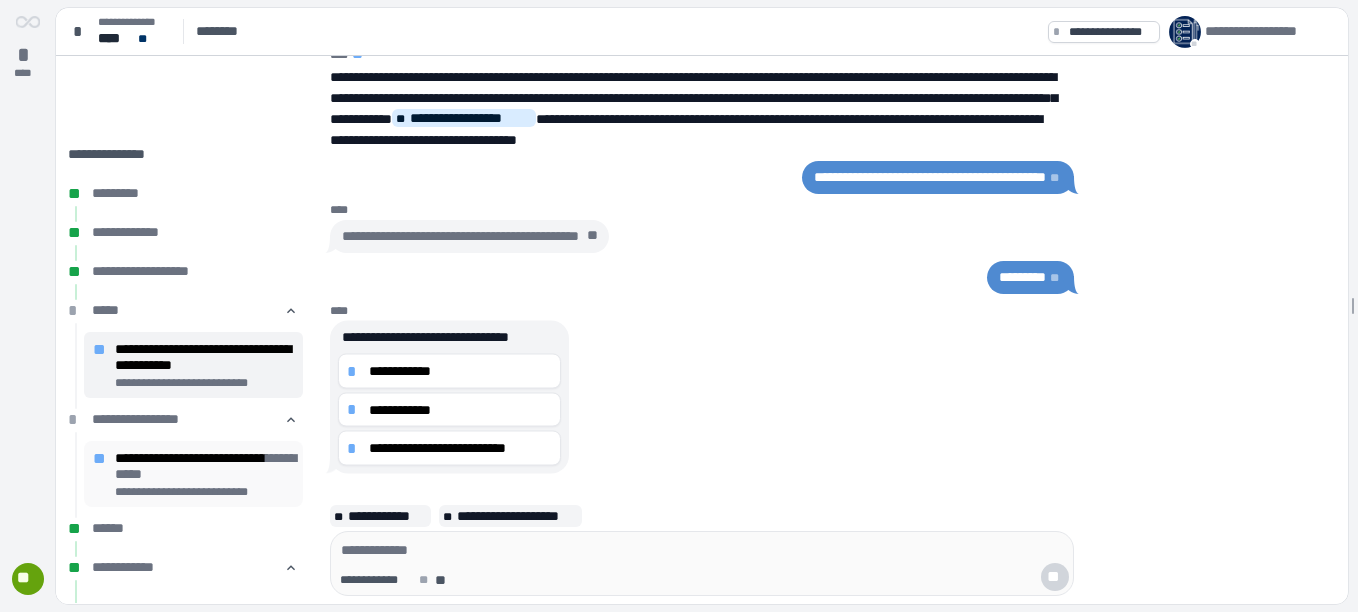 click on "**********" at bounding box center (204, 466) 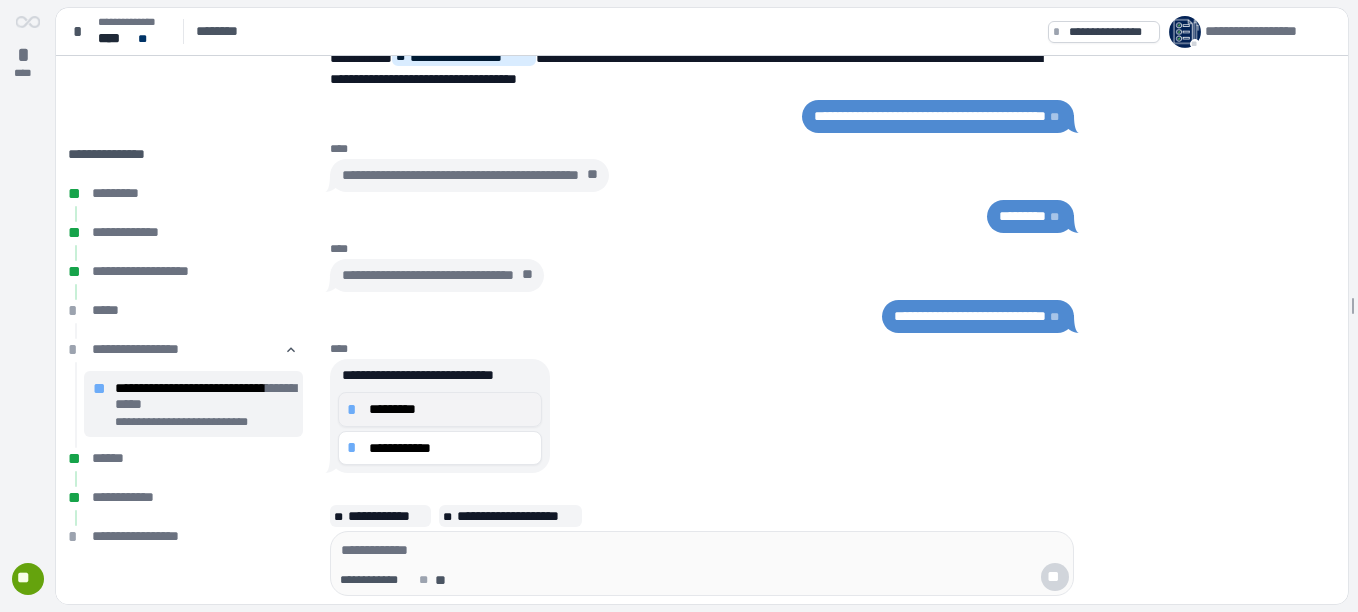 click on "* *********" at bounding box center [440, 409] 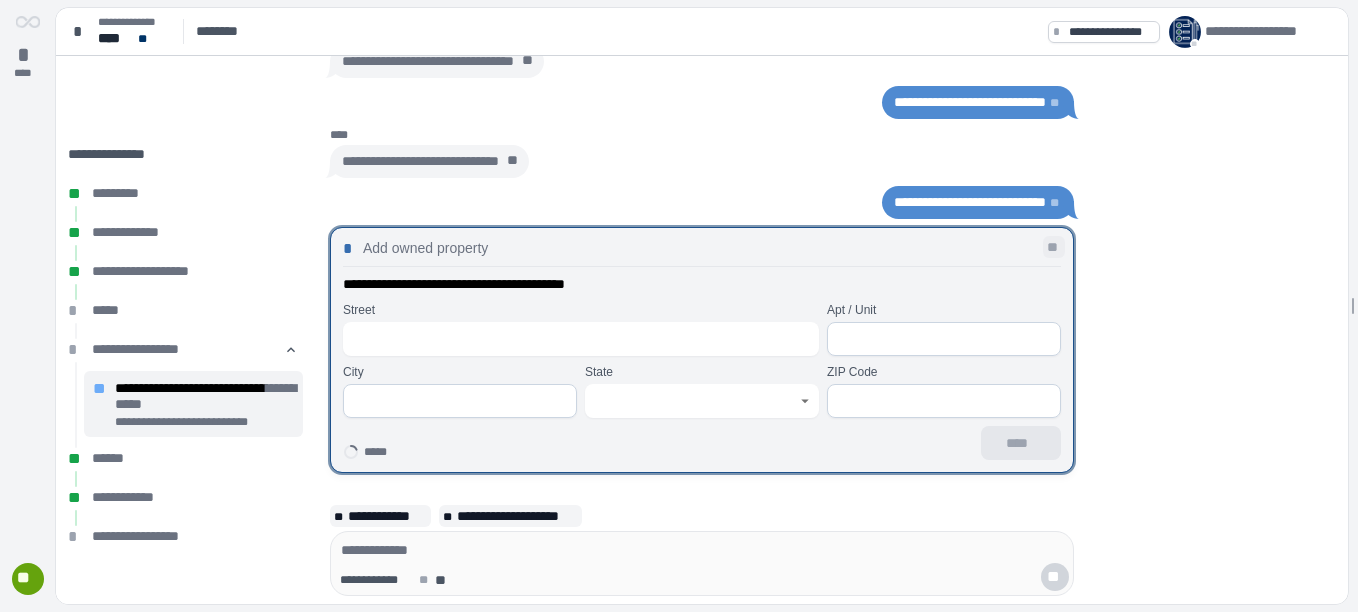 click on "**" at bounding box center [1054, 247] 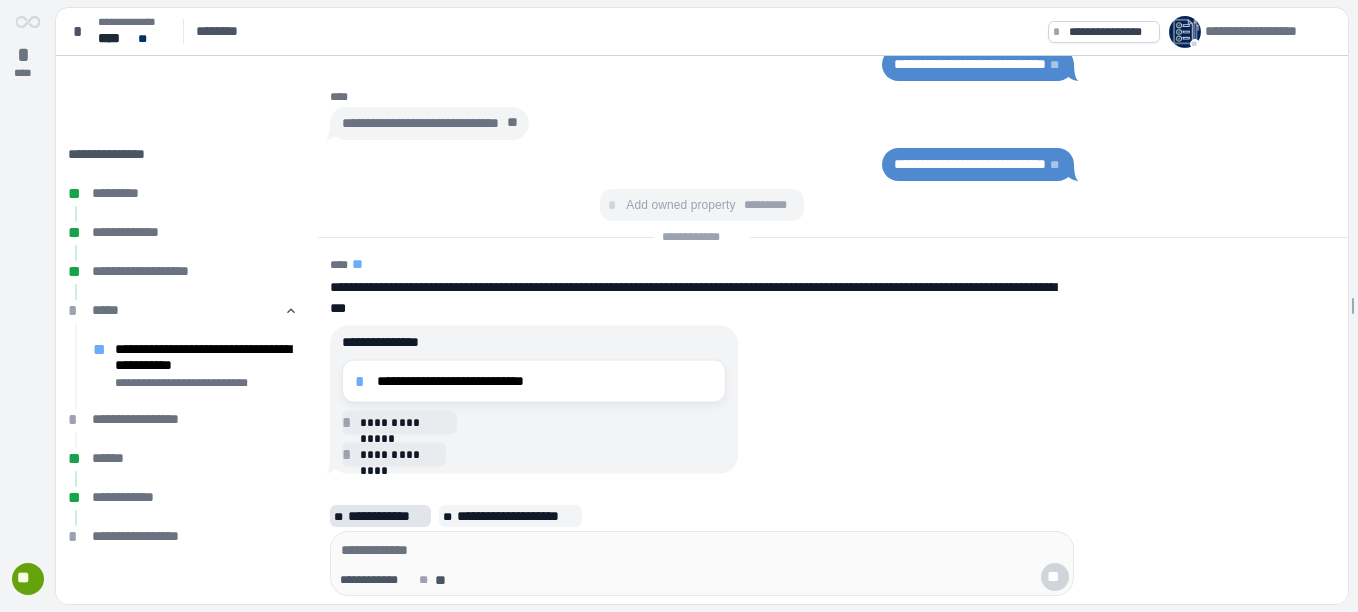 click on "**********" at bounding box center [387, 516] 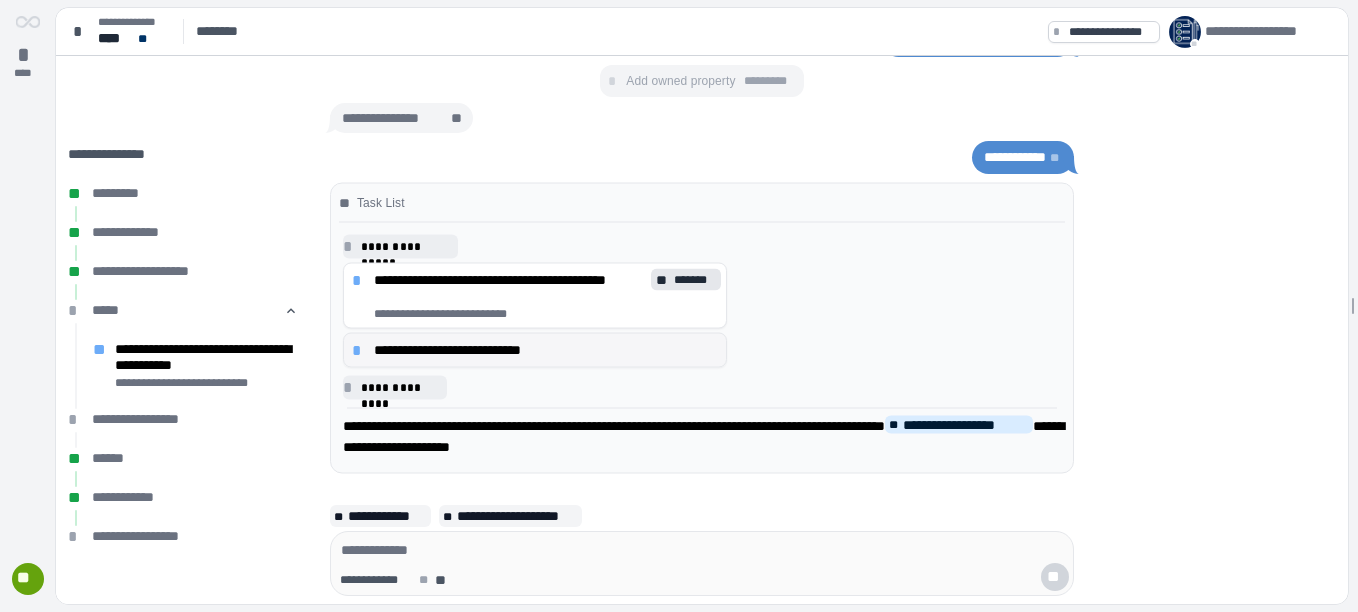 click on "**********" at bounding box center [546, 350] 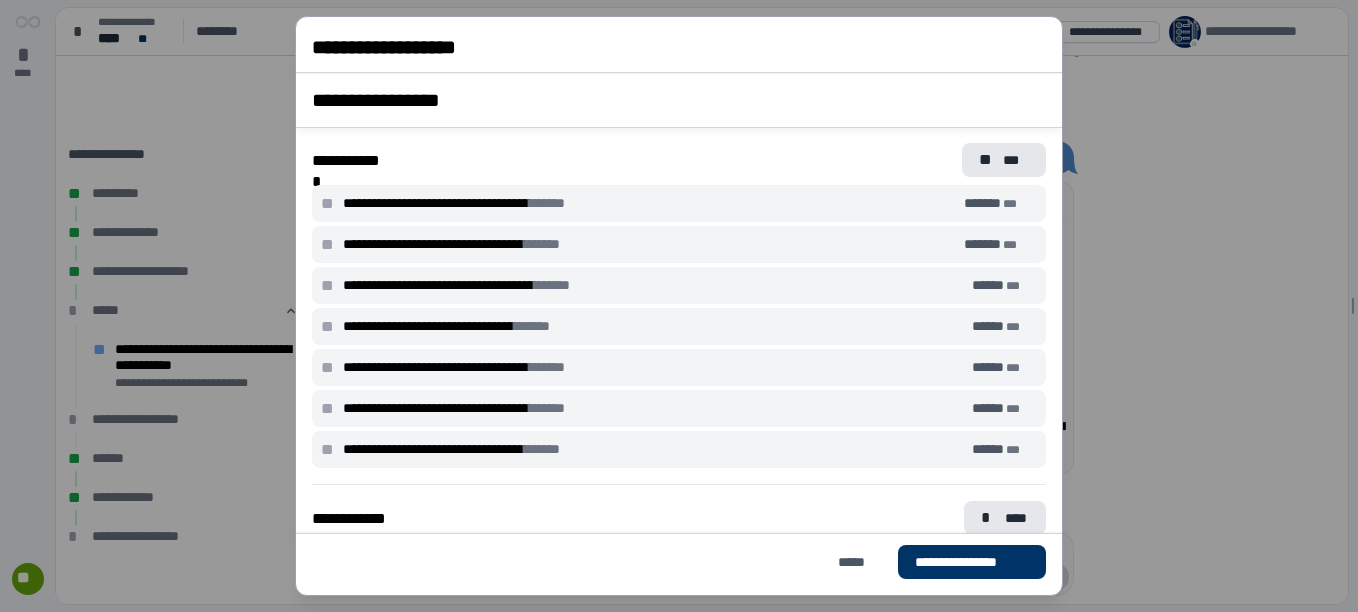 scroll, scrollTop: 501, scrollLeft: 0, axis: vertical 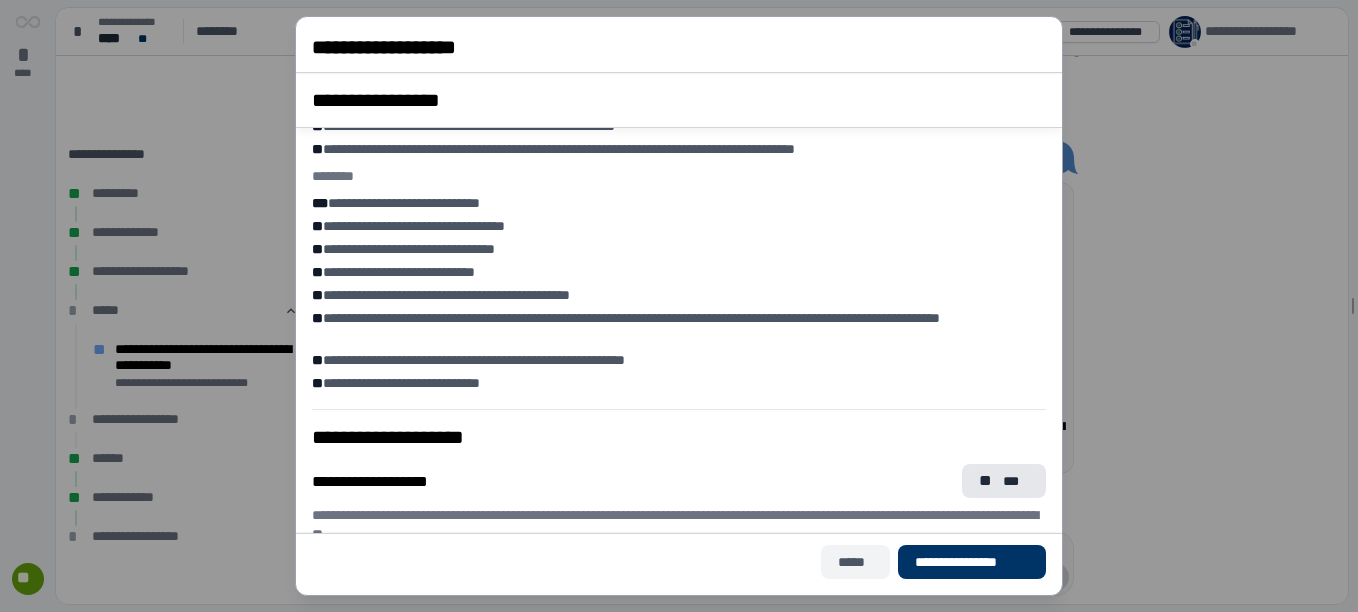 click on "*****" at bounding box center (855, 562) 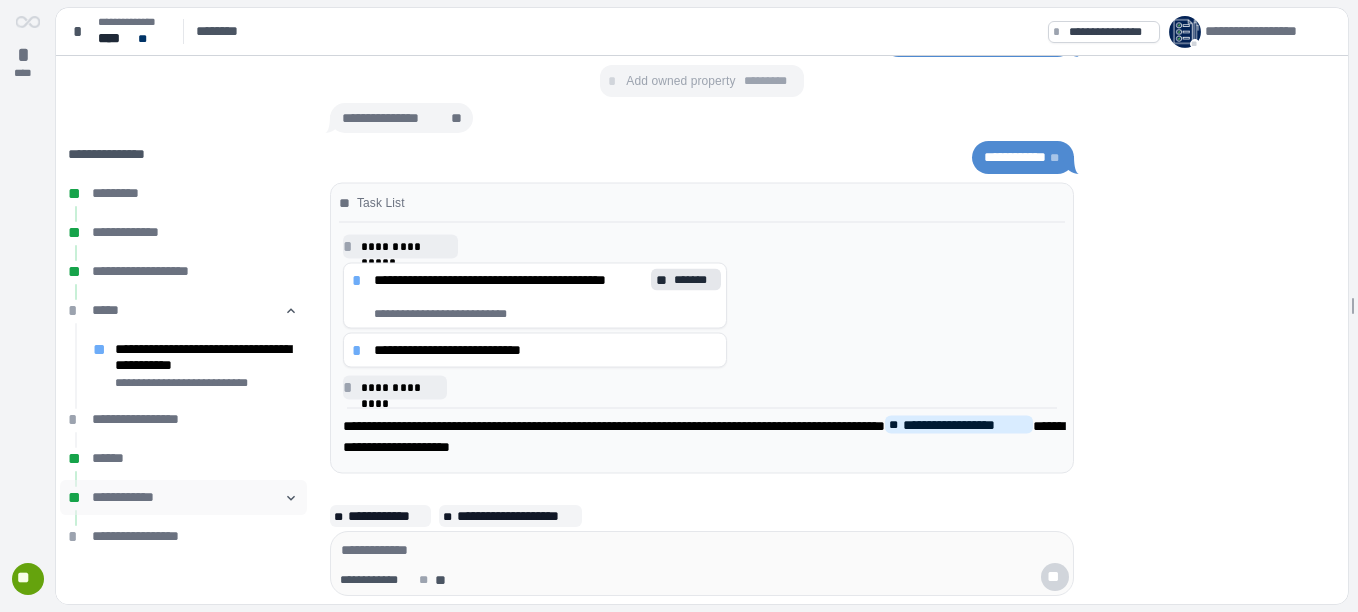 click on "**********" at bounding box center (183, 497) 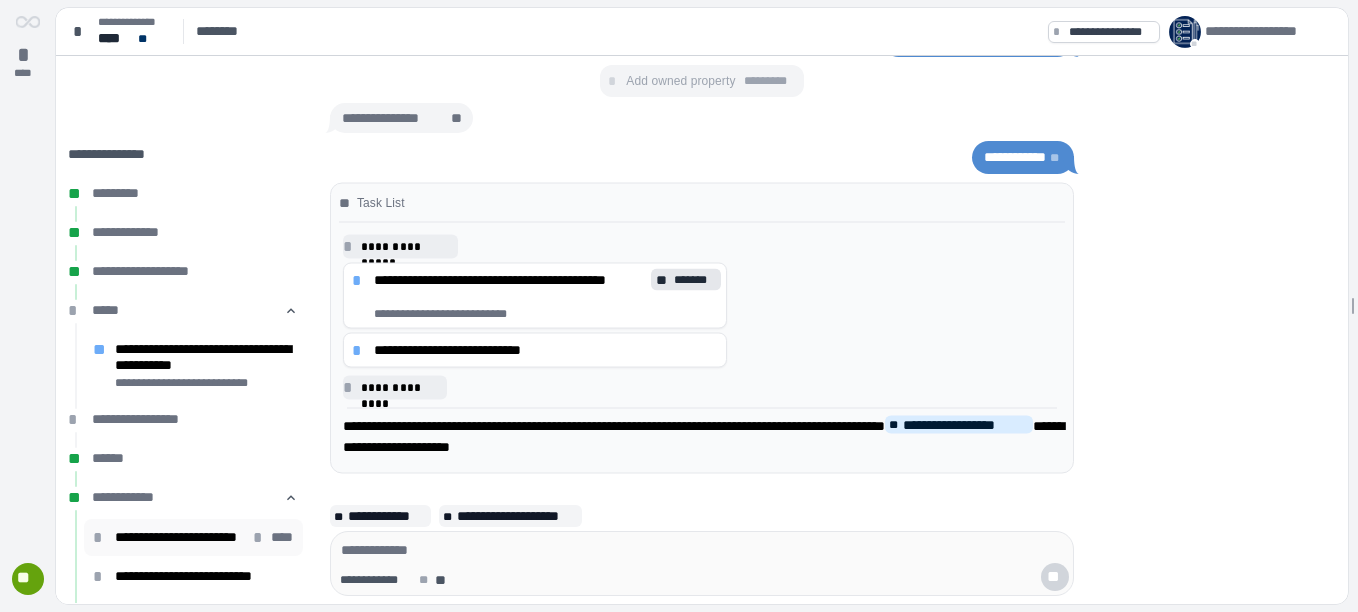 click on "**********" at bounding box center [179, 537] 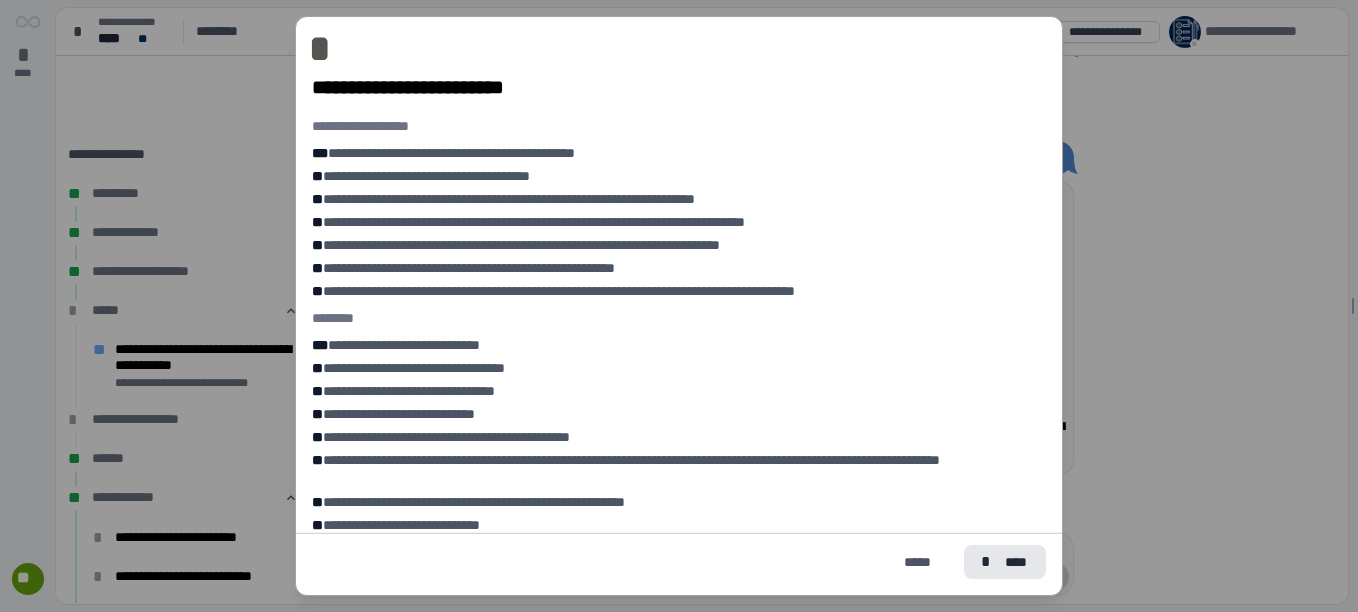click on "**********" at bounding box center (679, 326) 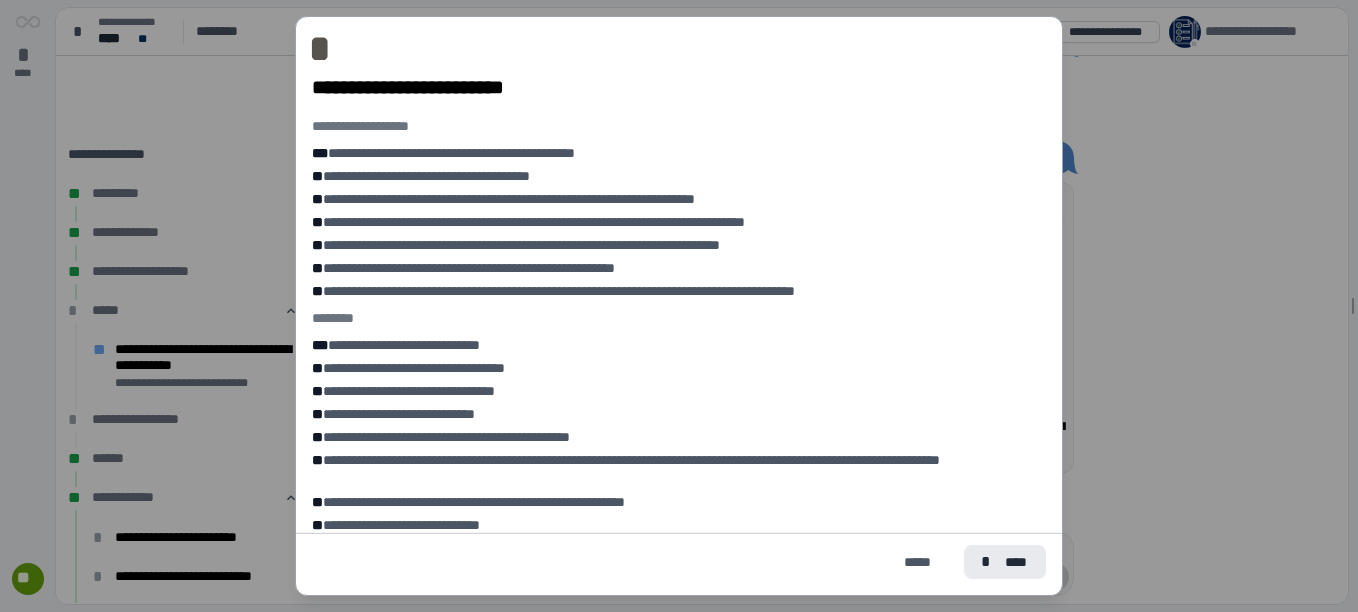 click on "* ****" at bounding box center [1005, 562] 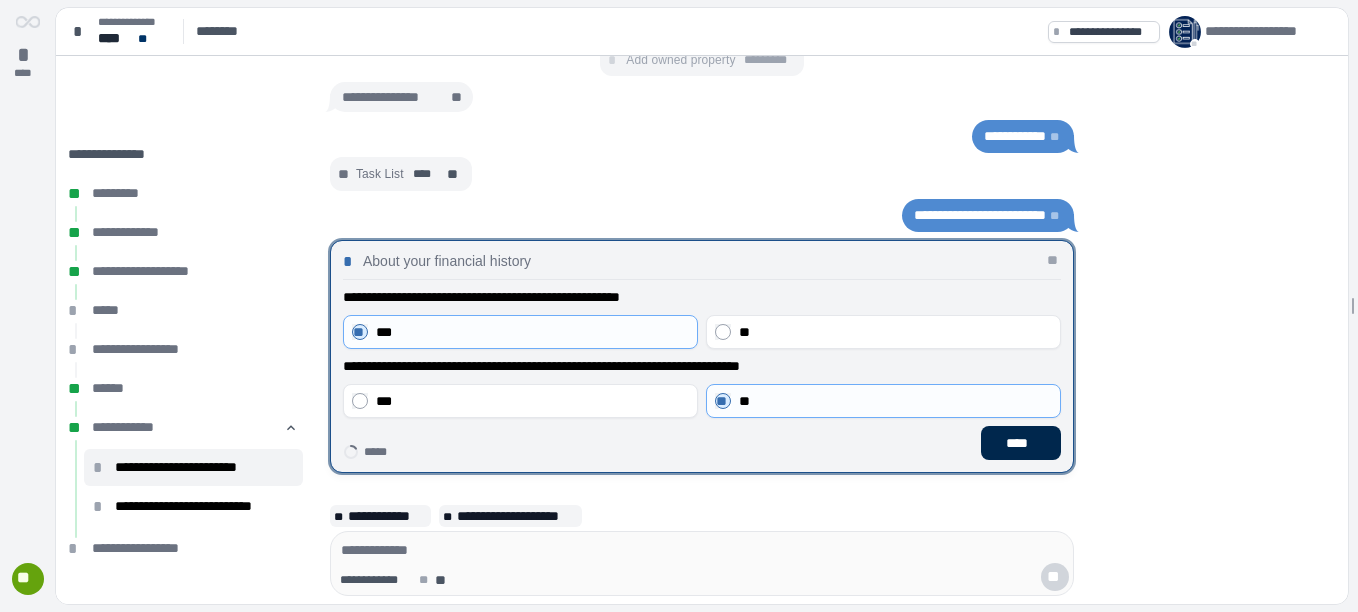 click on "****" at bounding box center (1021, 443) 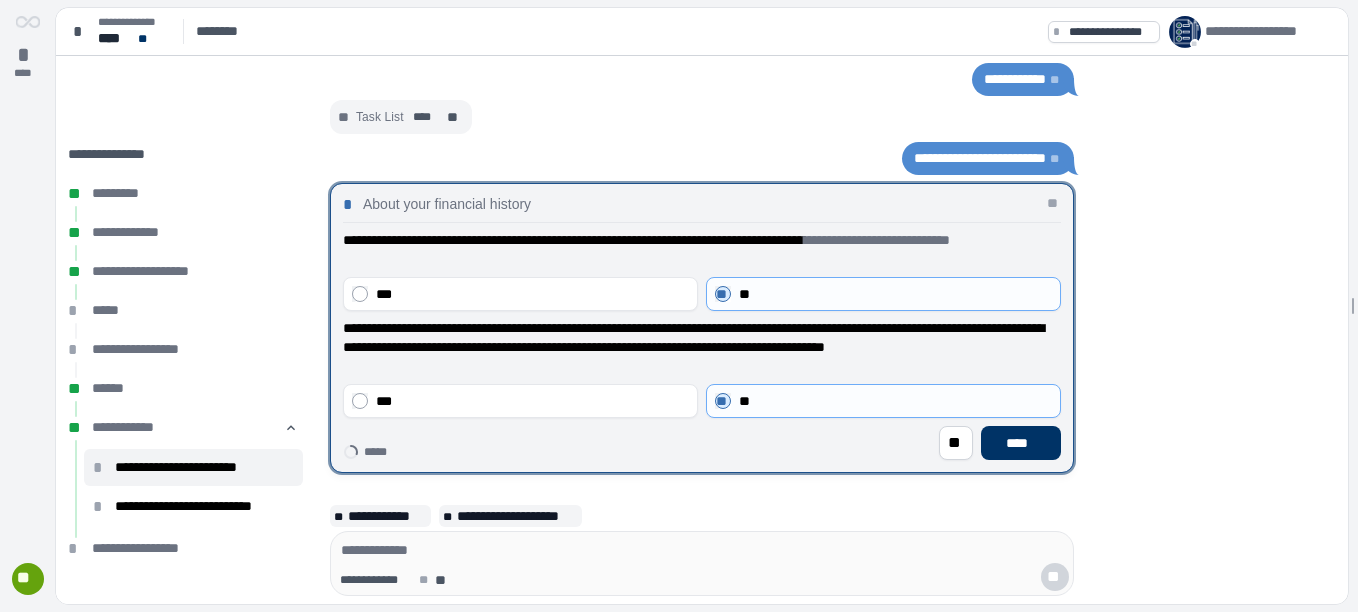click on "****" at bounding box center (1021, 443) 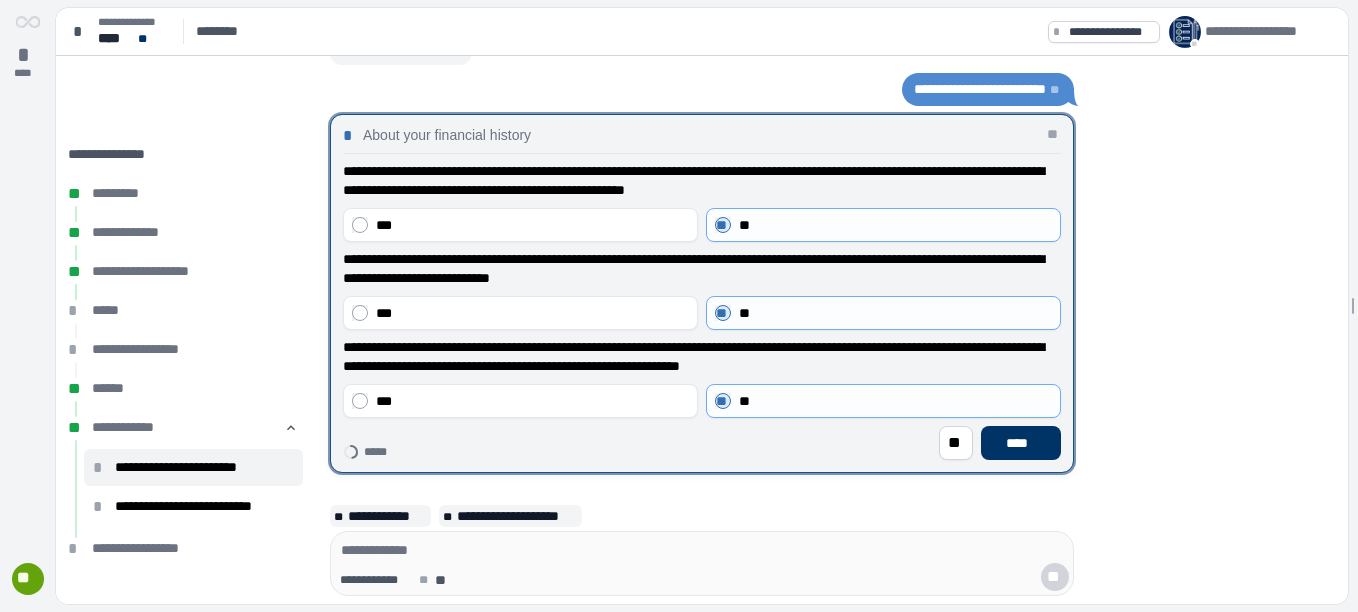 click on "****" at bounding box center (1021, 443) 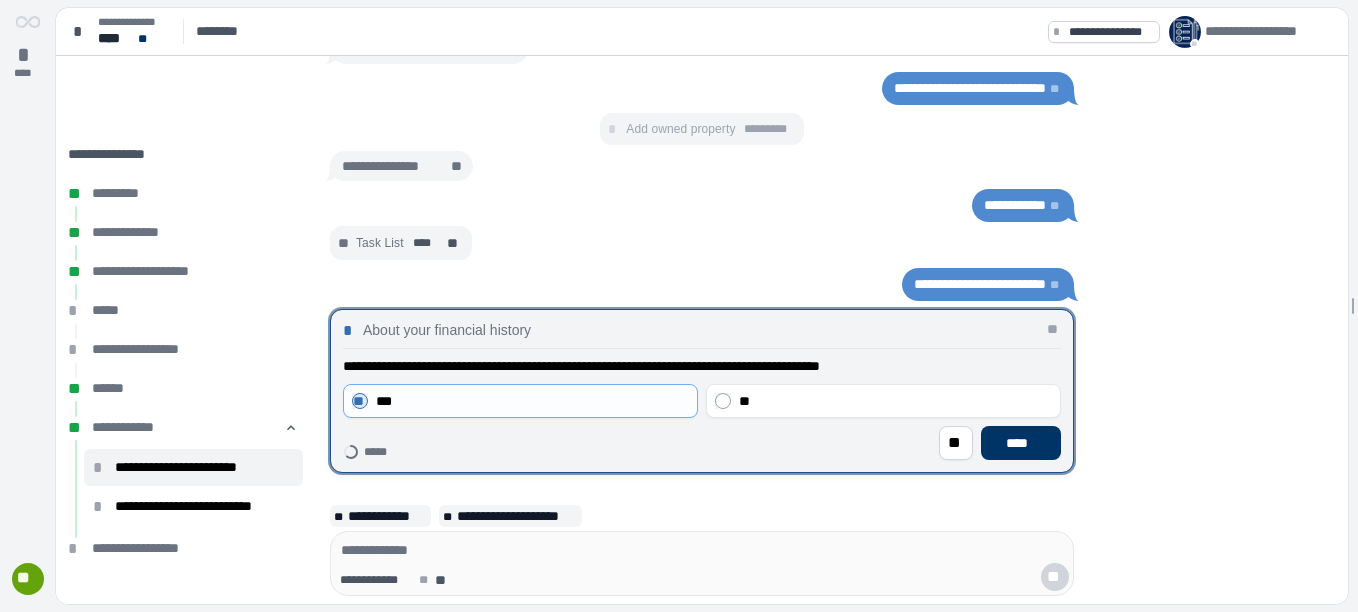click on "****" at bounding box center (1021, 443) 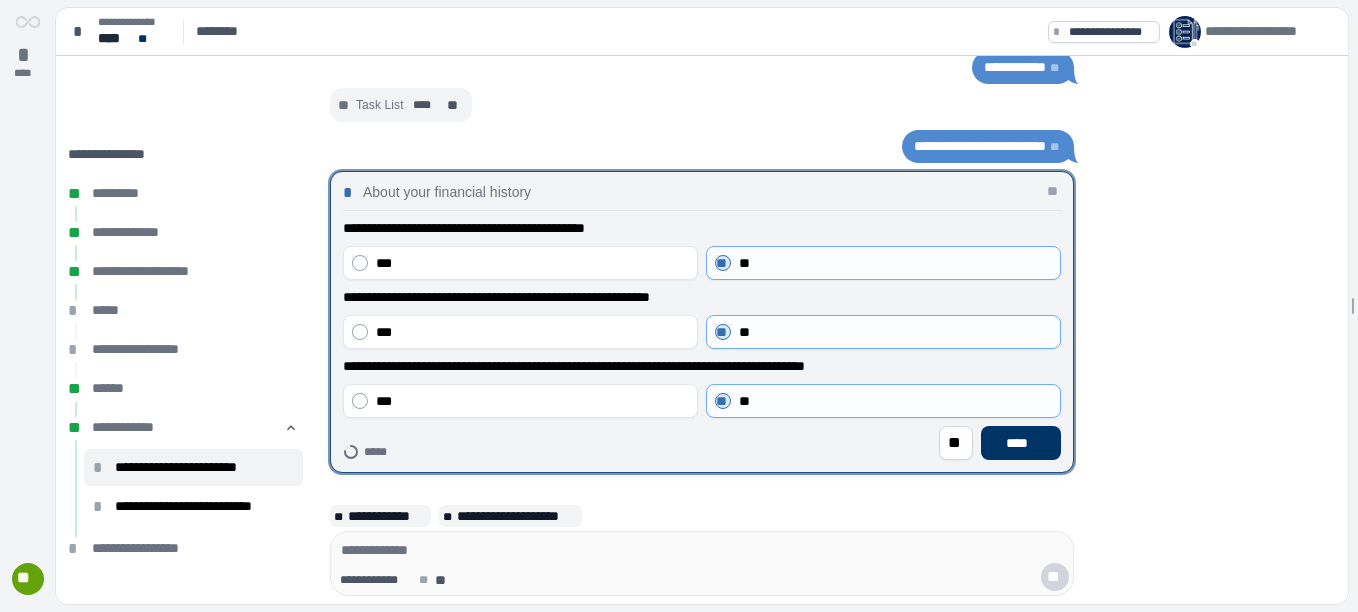 click on "****" at bounding box center [1021, 443] 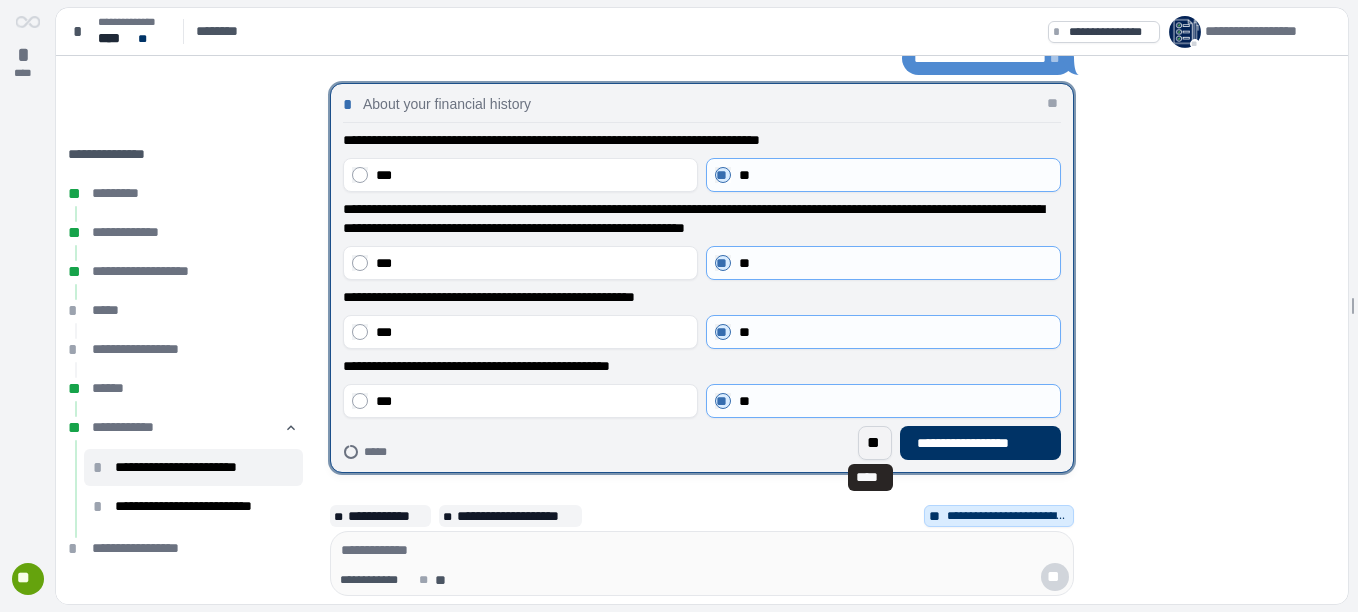 click on "**" at bounding box center [875, 443] 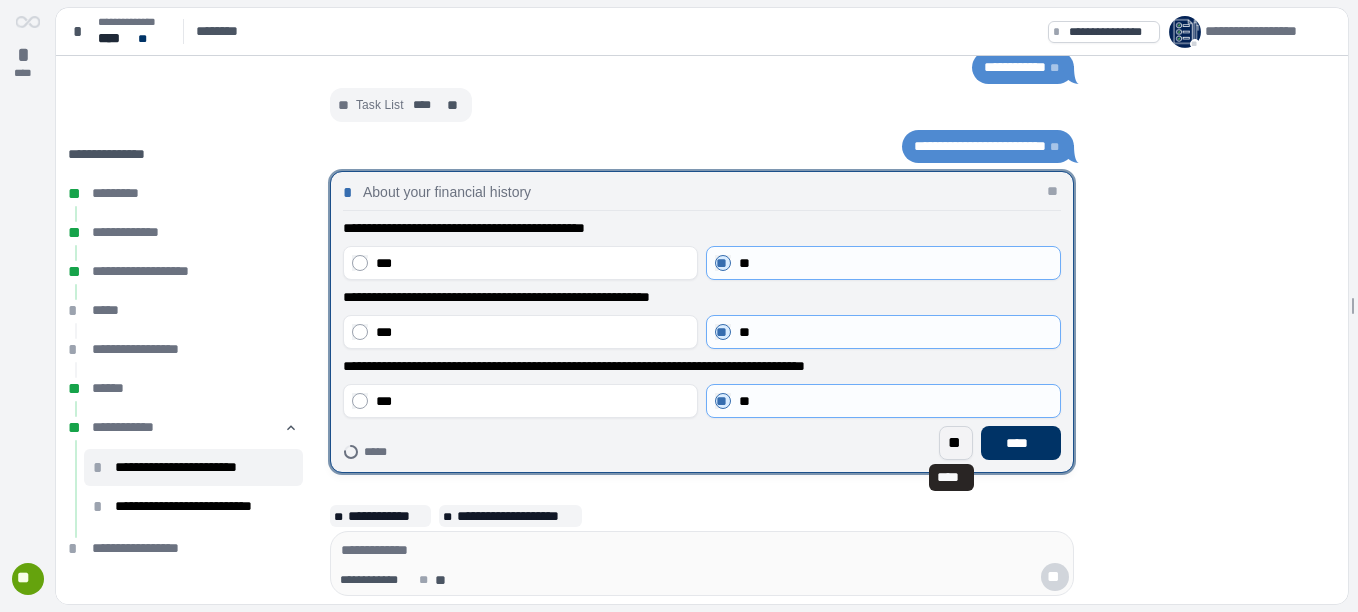 click on "**" at bounding box center (956, 443) 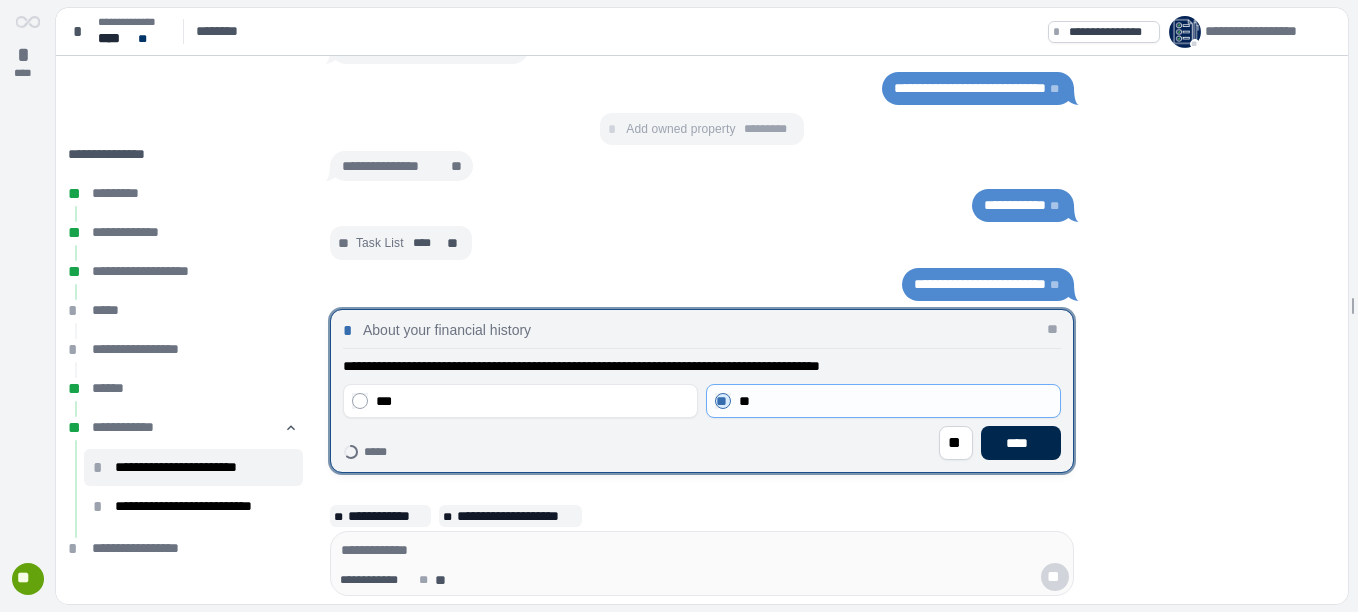 click on "****" at bounding box center (1021, 443) 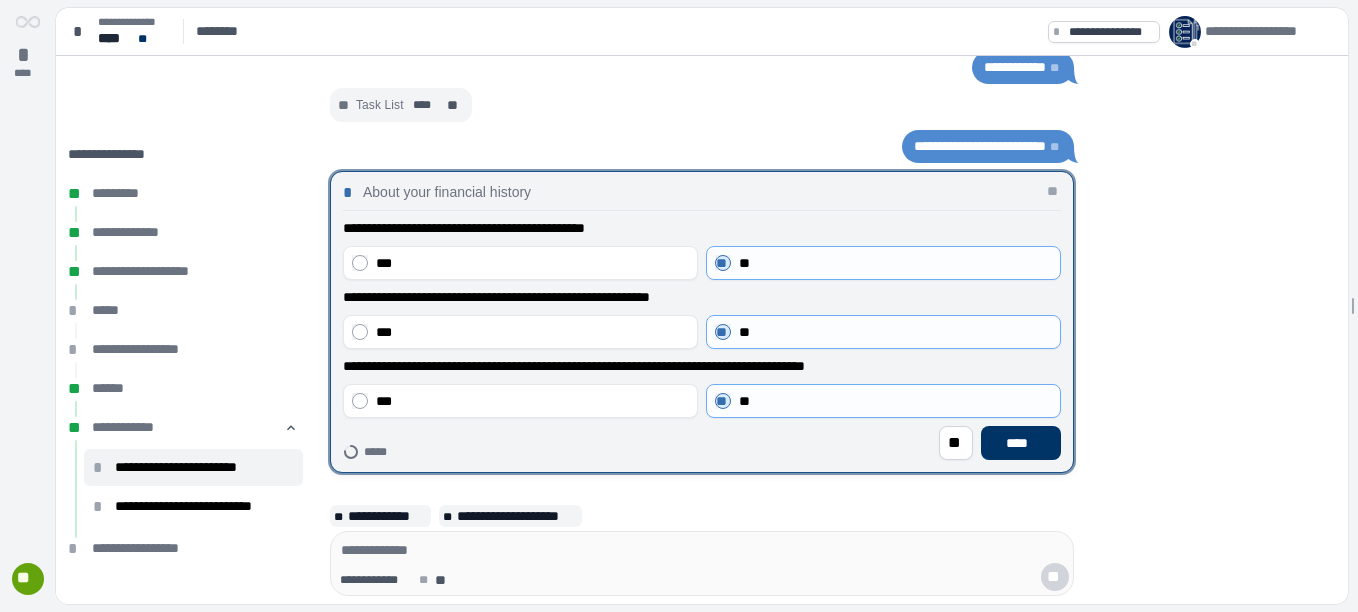 click on "****" at bounding box center [1021, 443] 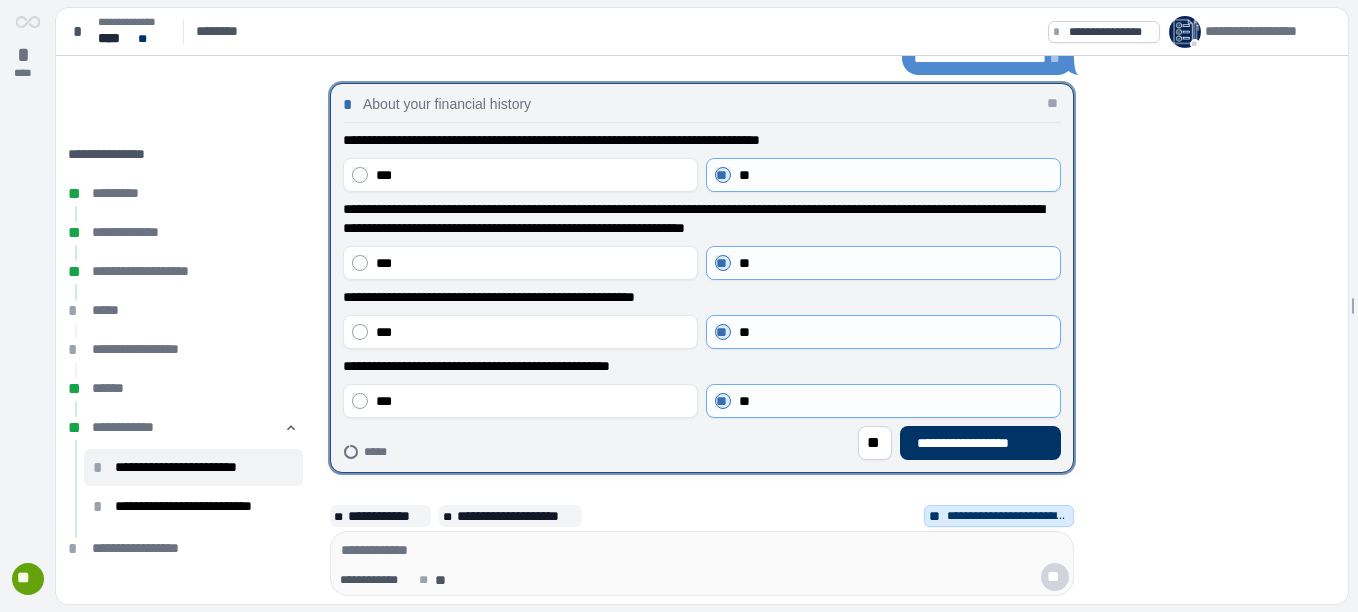 click on "**********" at bounding box center (980, 443) 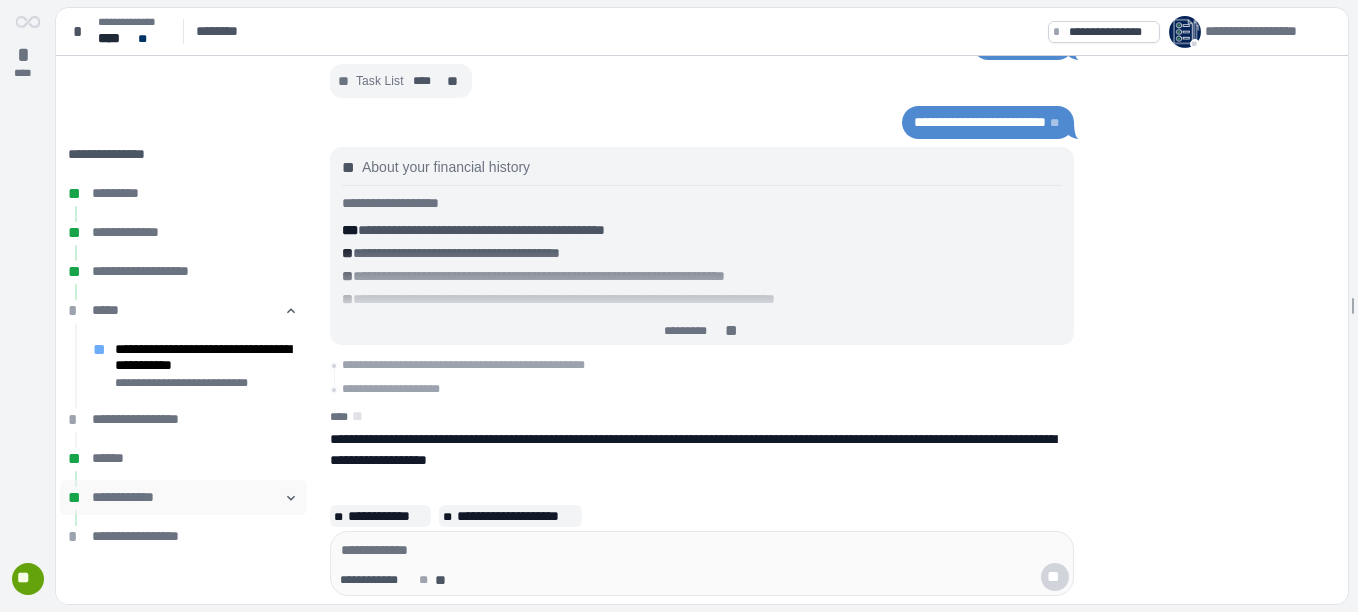 click on "**********" at bounding box center (183, 497) 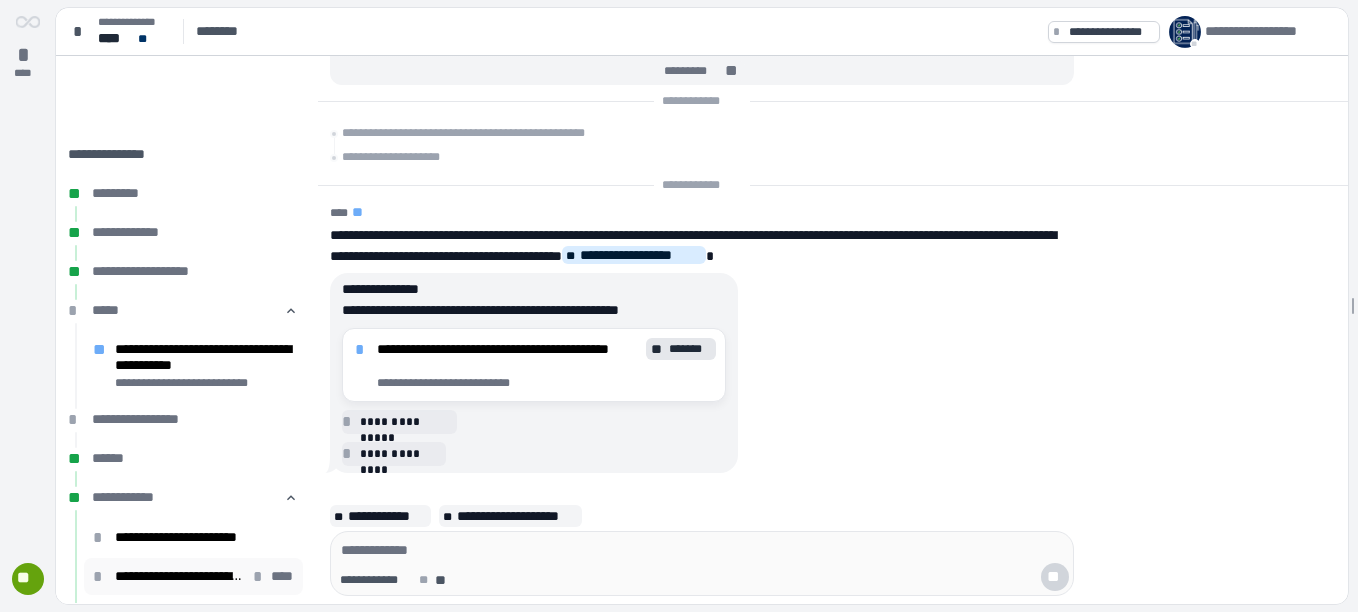 click on "**********" at bounding box center (179, 576) 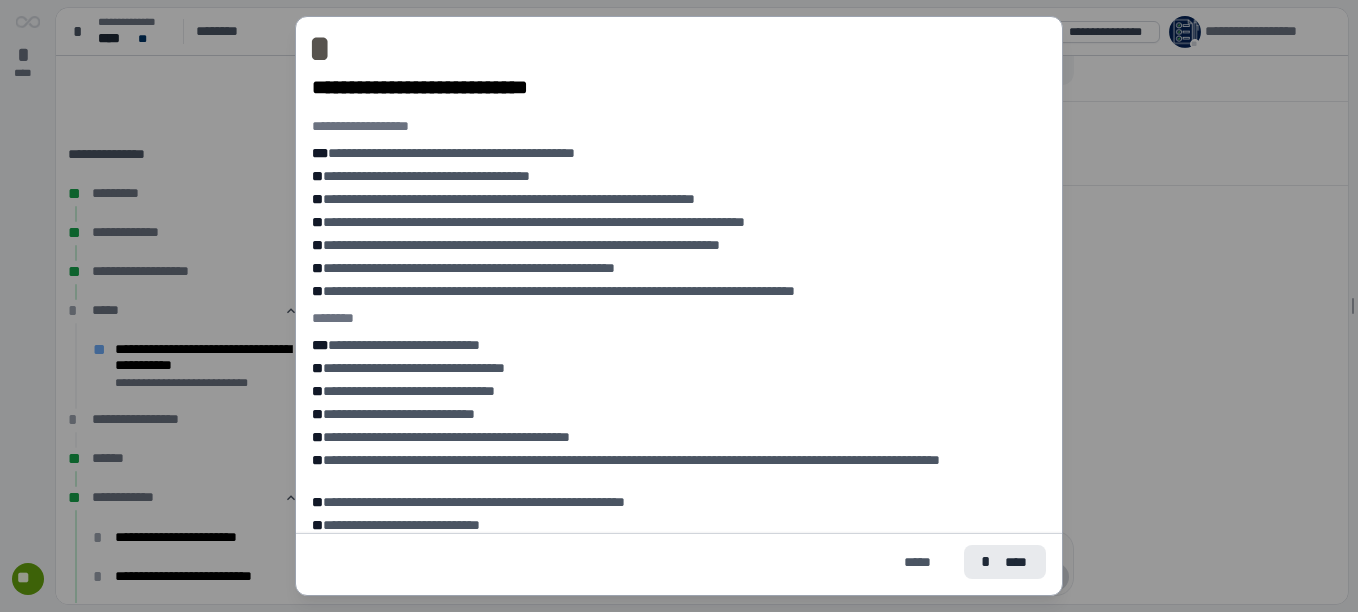click on "* ****" at bounding box center (1005, 562) 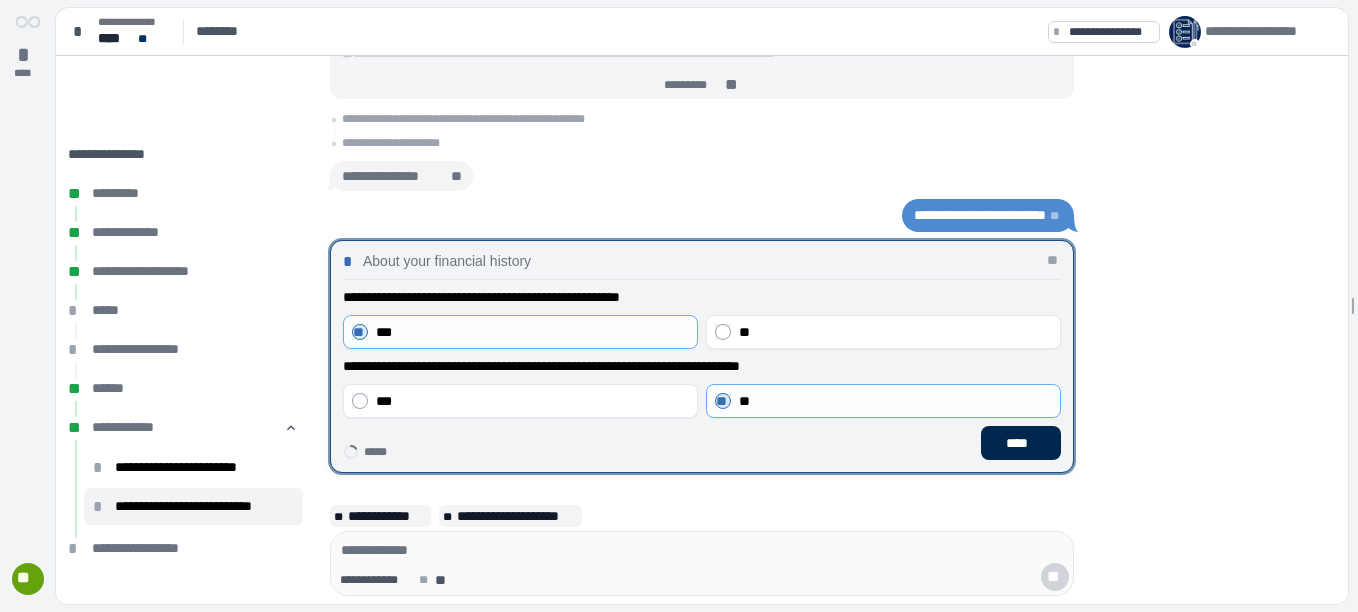 click on "****" at bounding box center [1021, 443] 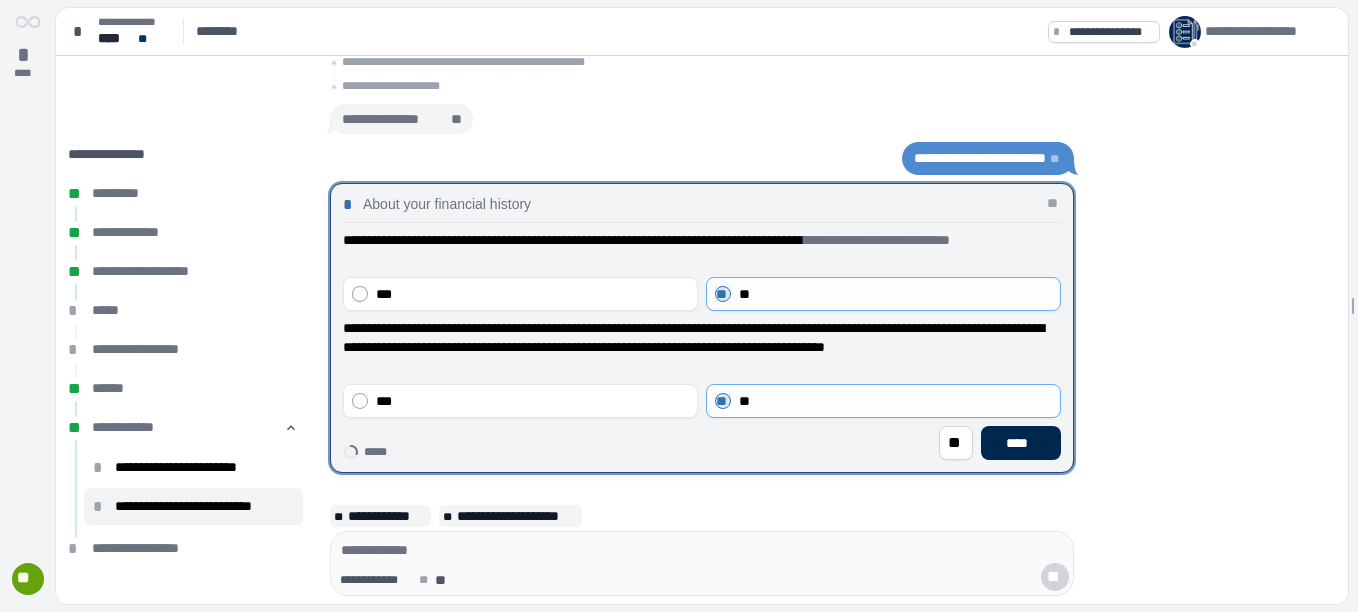 click on "****" at bounding box center [1021, 443] 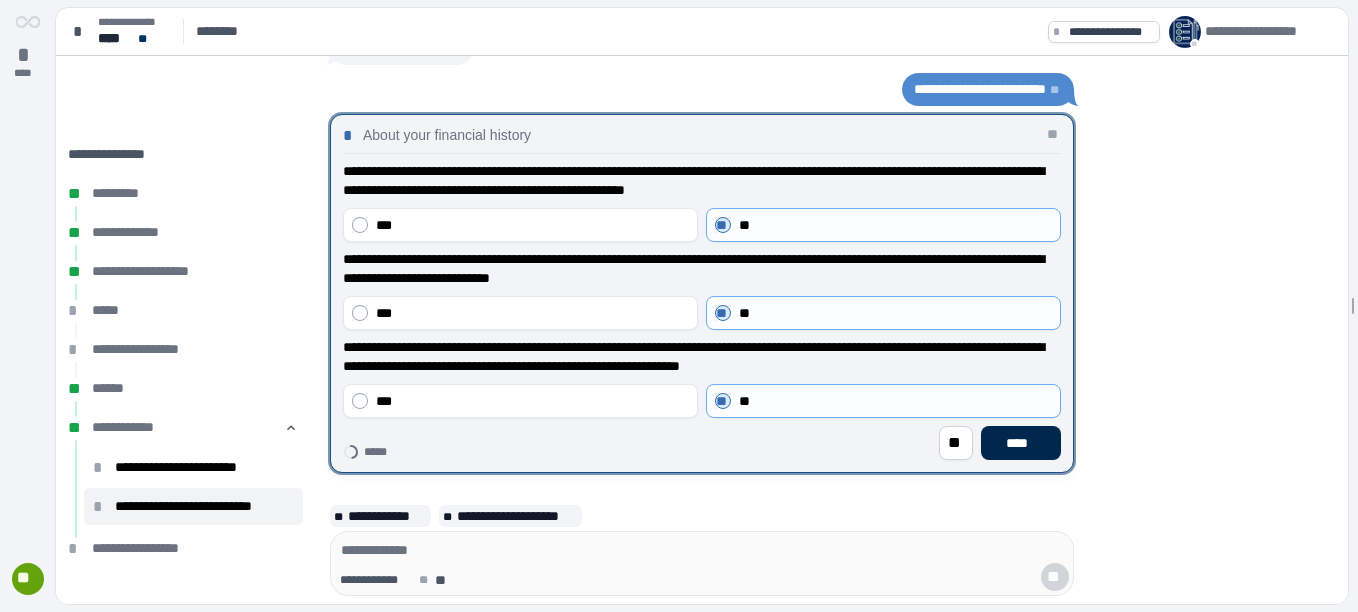 click on "****" at bounding box center (1021, 443) 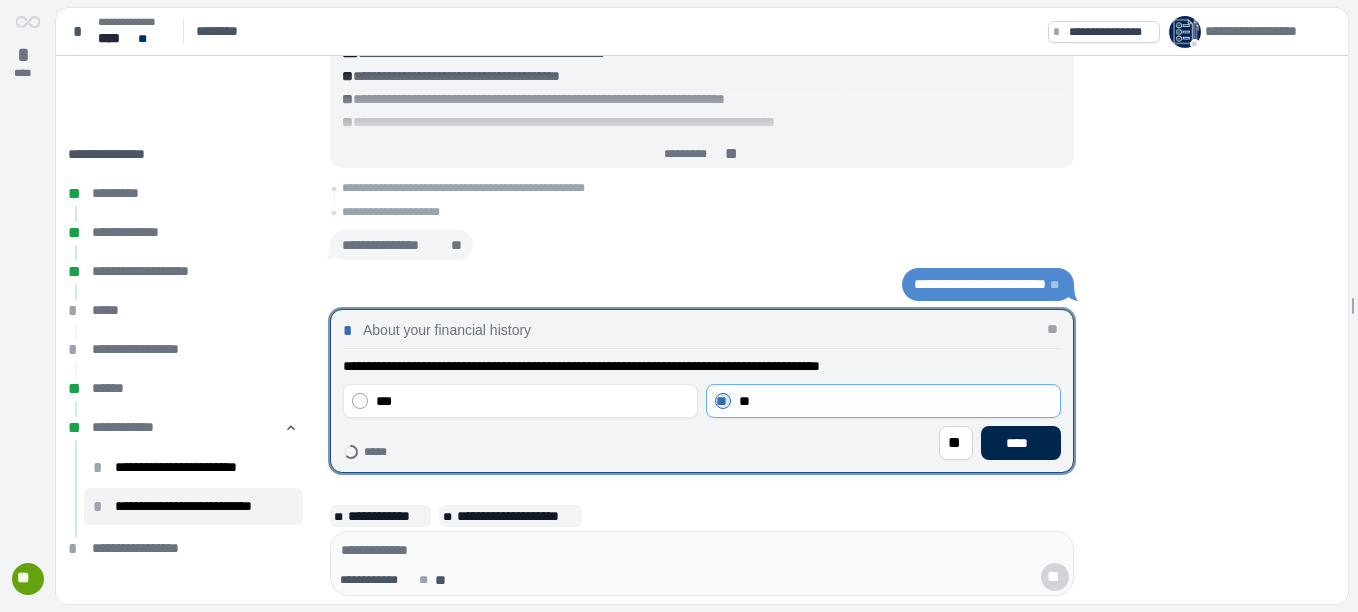 click on "****" at bounding box center [1021, 443] 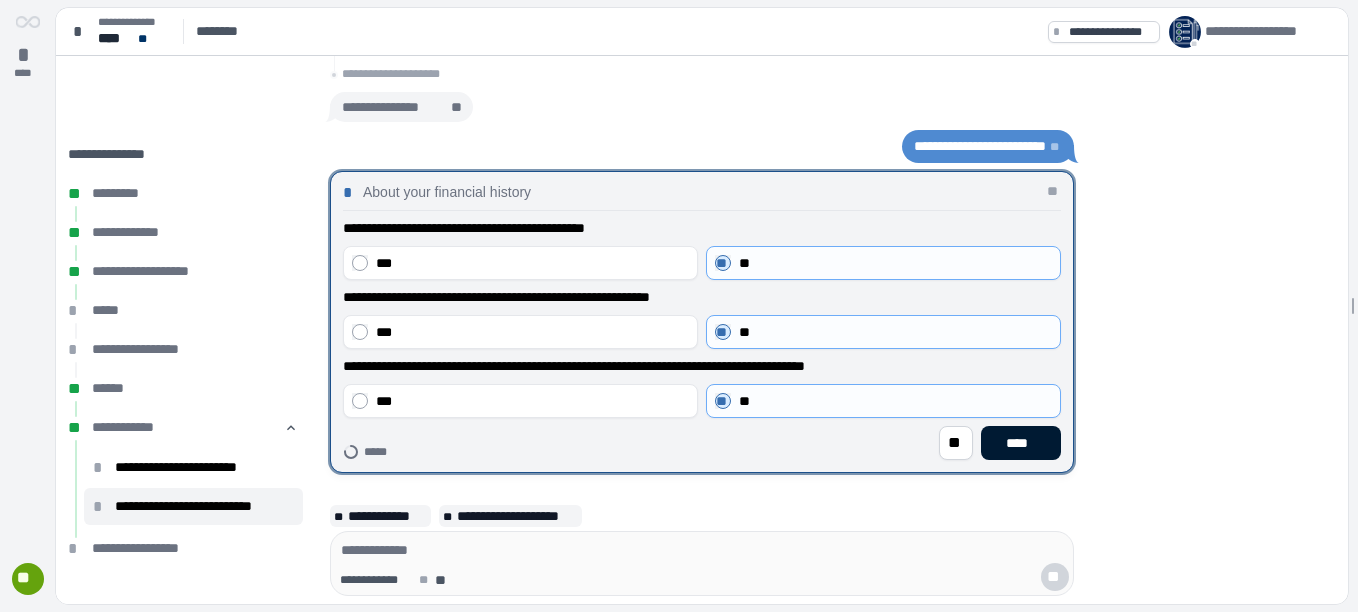 click on "****" at bounding box center (1021, 443) 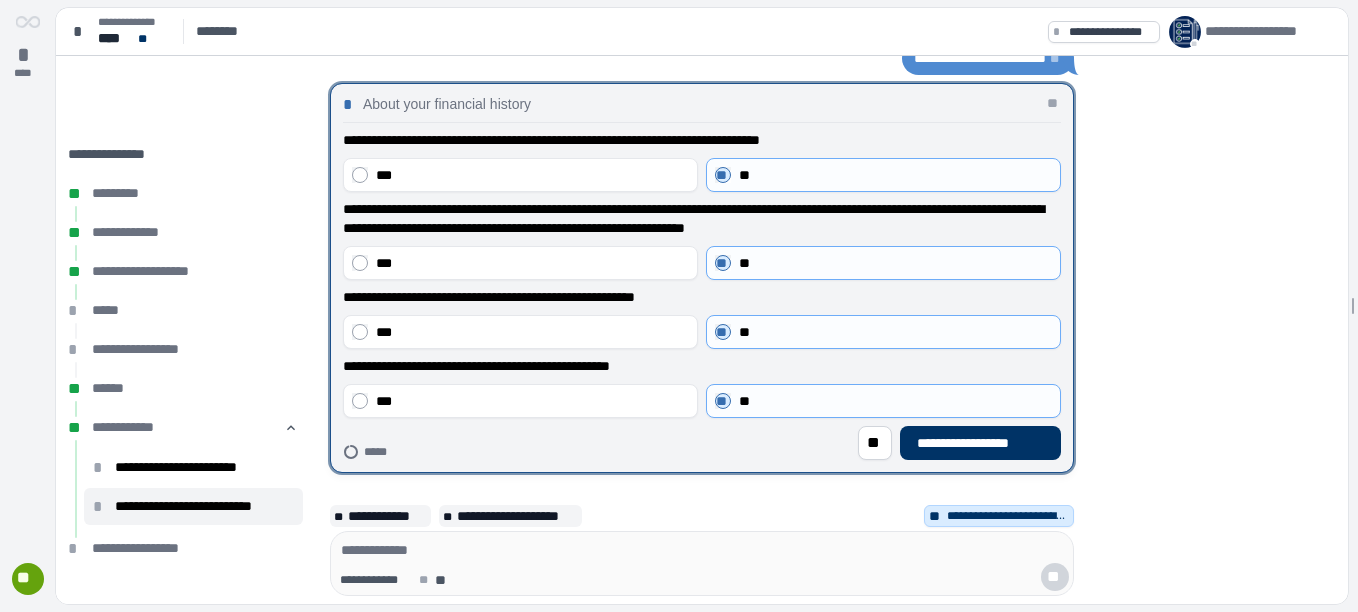click on "**********" at bounding box center [980, 443] 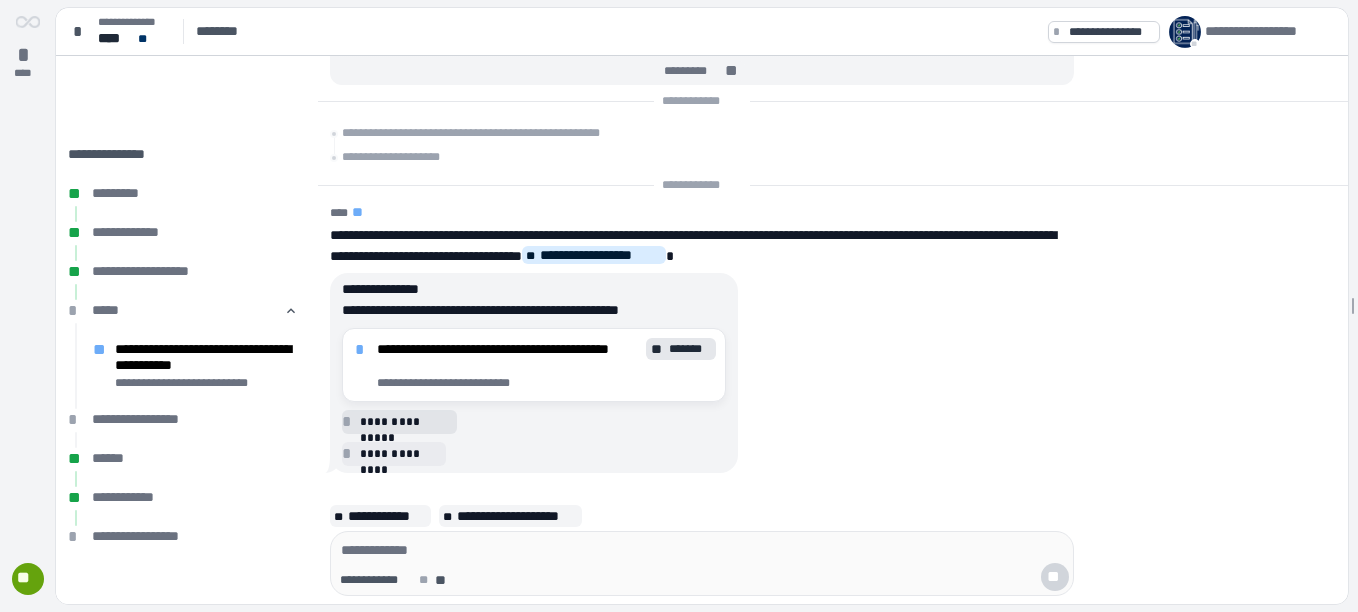 click on "**********" at bounding box center [405, 422] 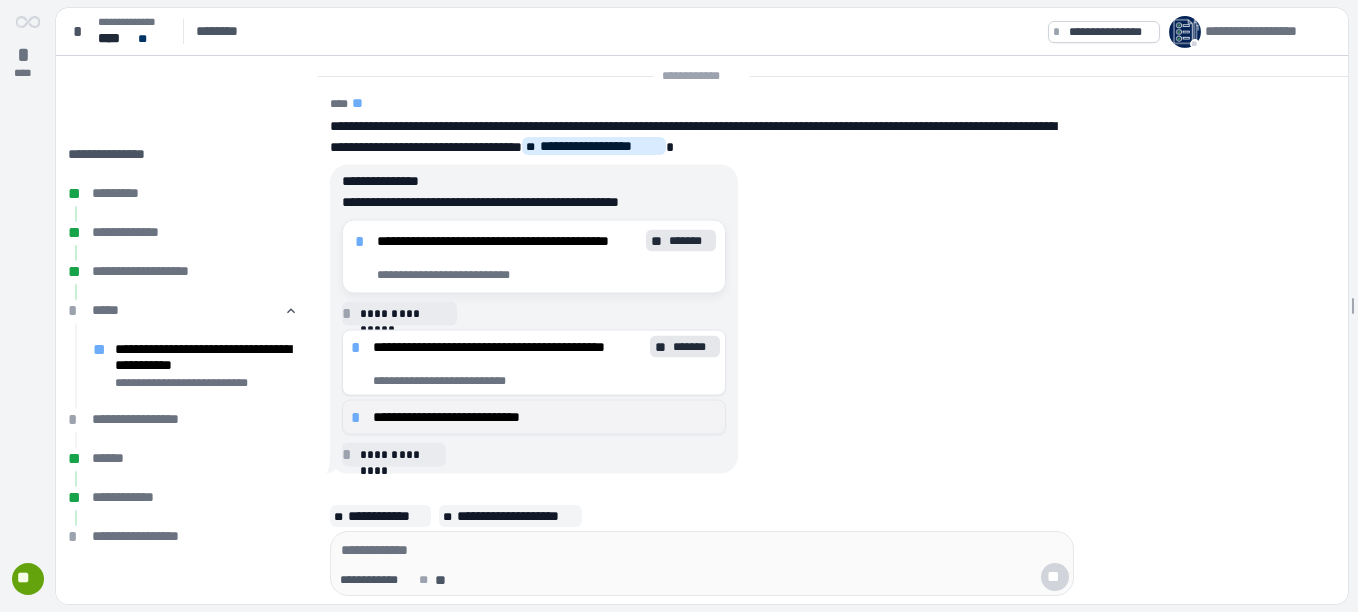 click on "**********" at bounding box center (545, 417) 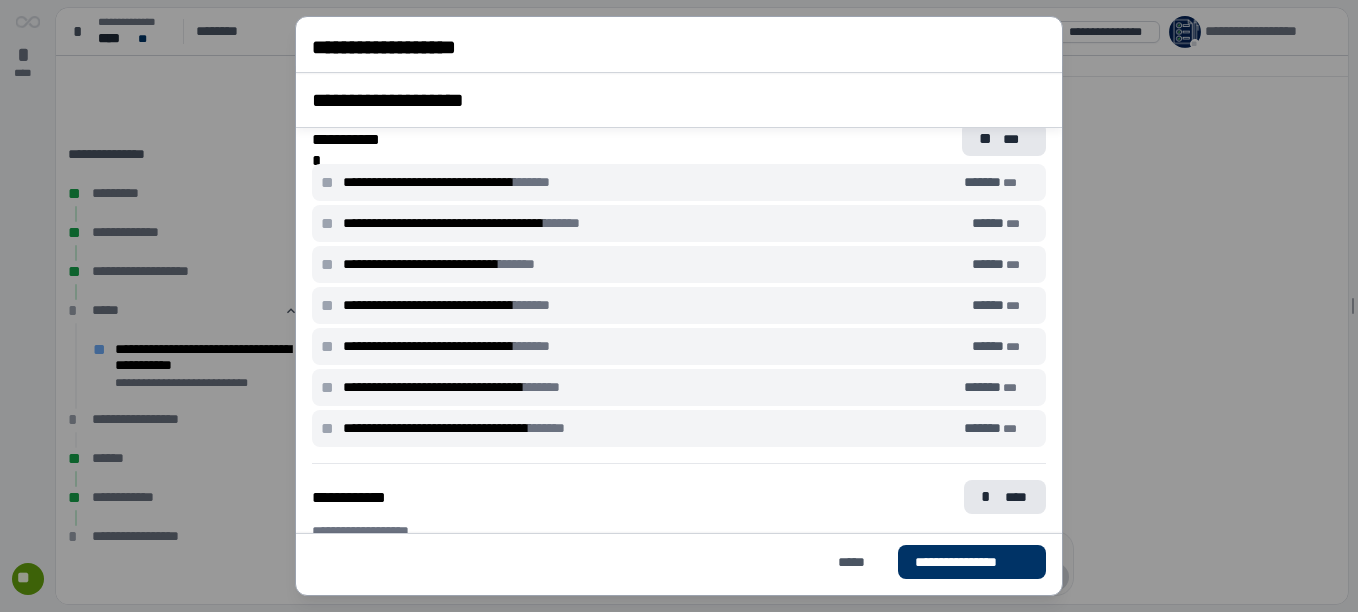 scroll, scrollTop: 1754, scrollLeft: 0, axis: vertical 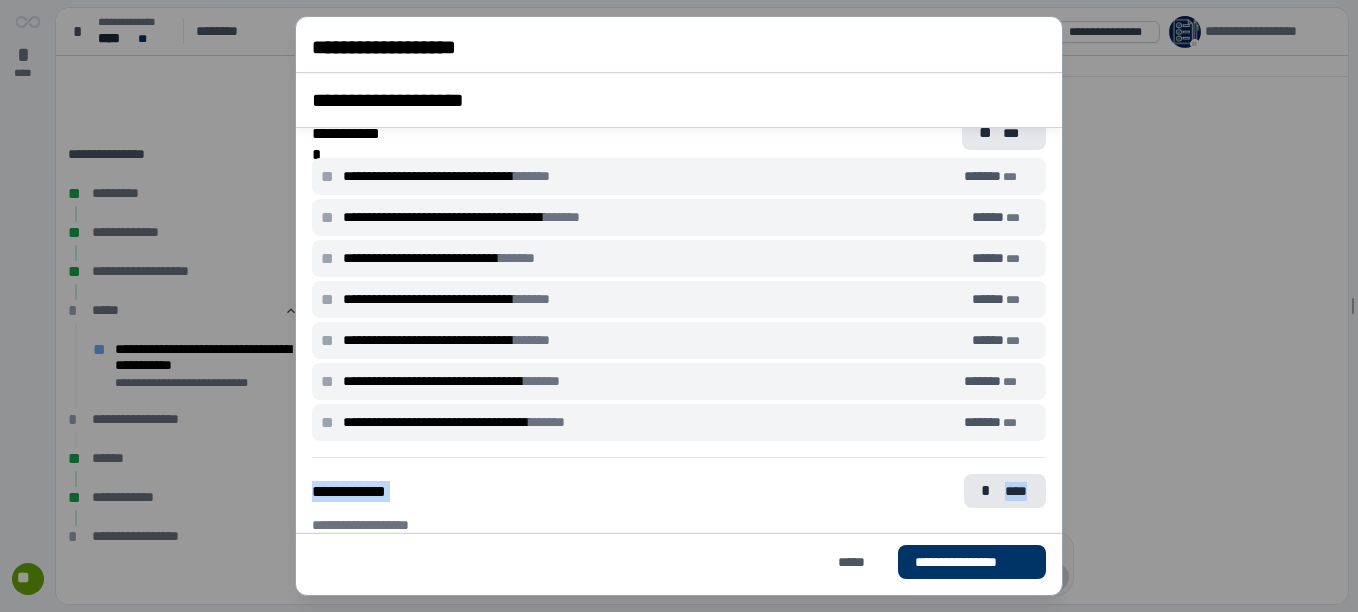 drag, startPoint x: 1341, startPoint y: 466, endPoint x: 1348, endPoint y: 409, distance: 57.428215 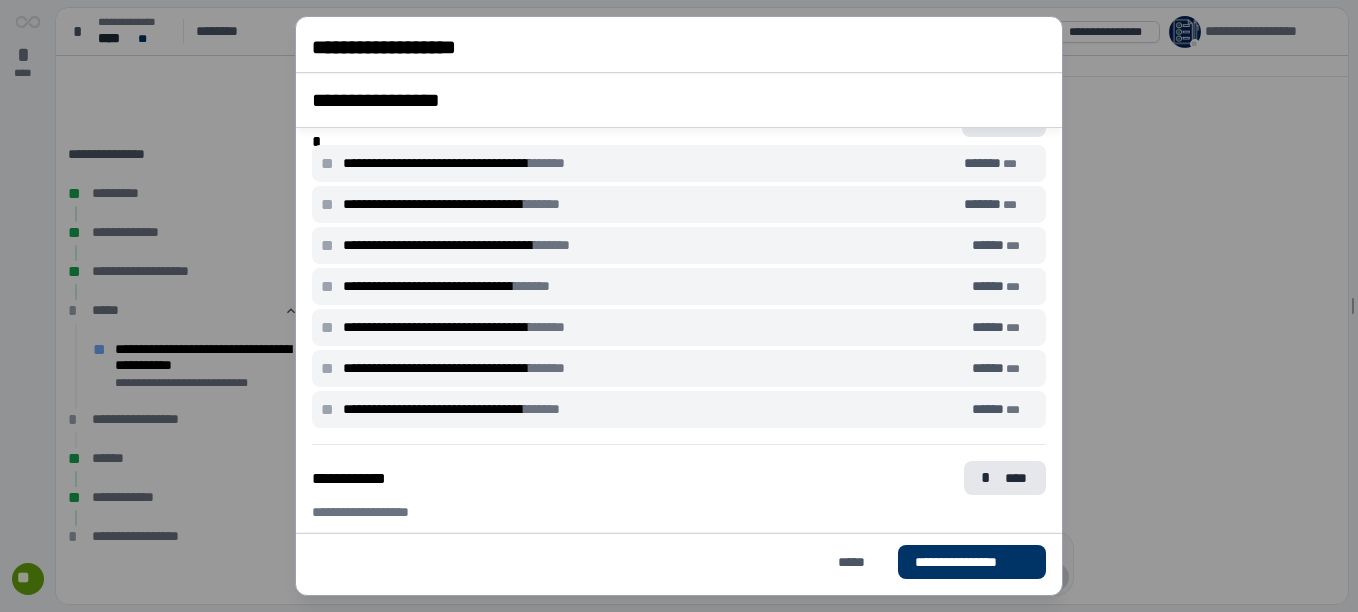 scroll, scrollTop: 492, scrollLeft: 0, axis: vertical 